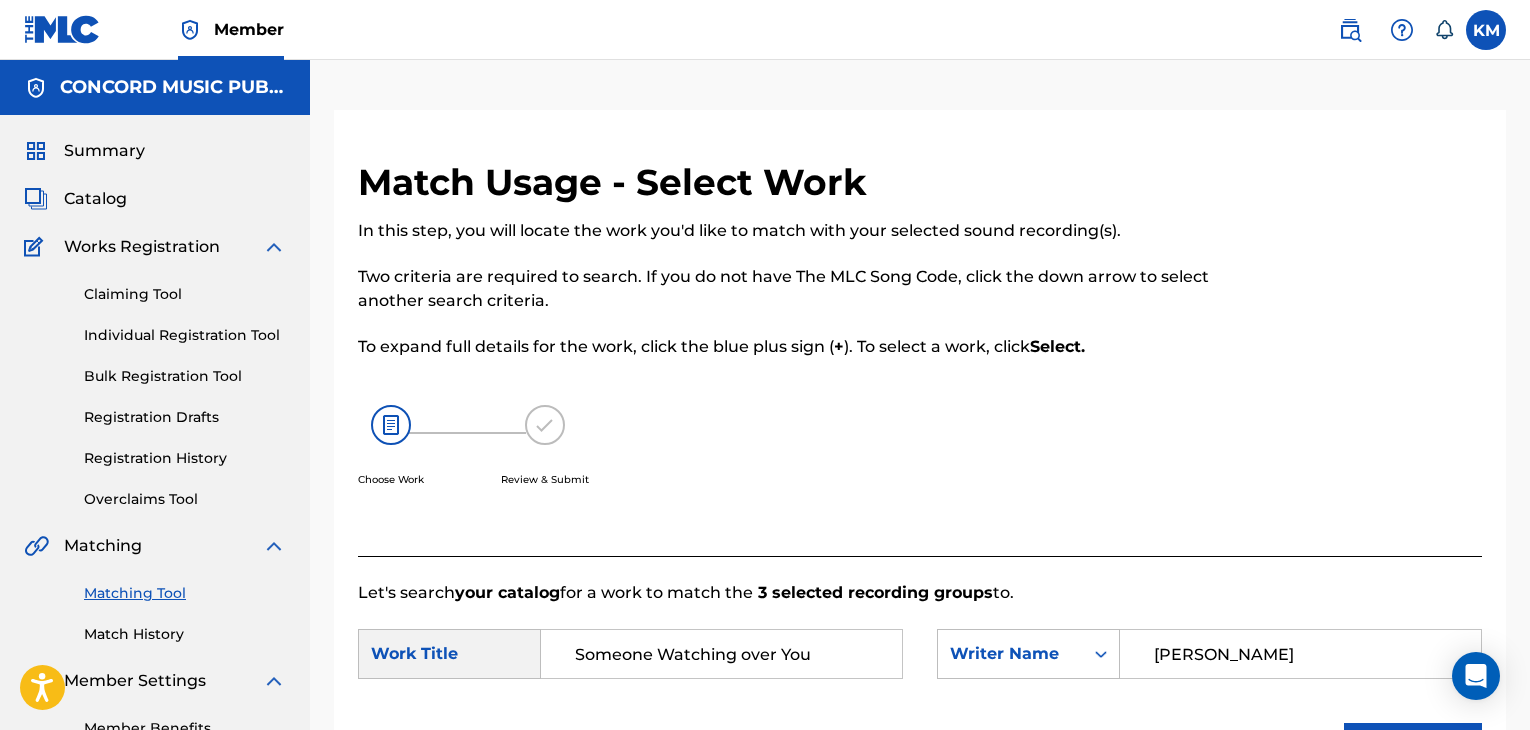 scroll, scrollTop: 496, scrollLeft: 0, axis: vertical 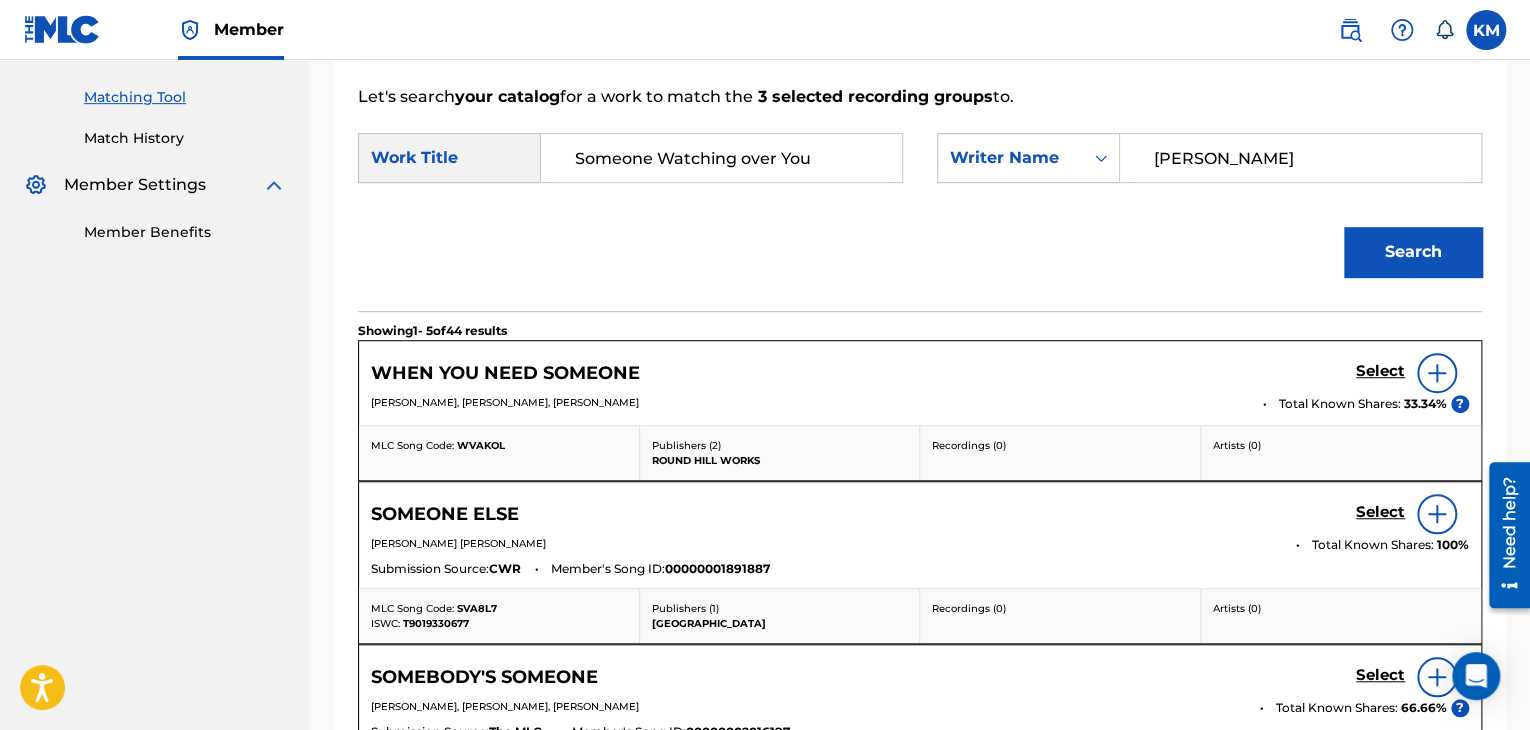 drag, startPoint x: 100, startPoint y: 137, endPoint x: 126, endPoint y: 222, distance: 88.88757 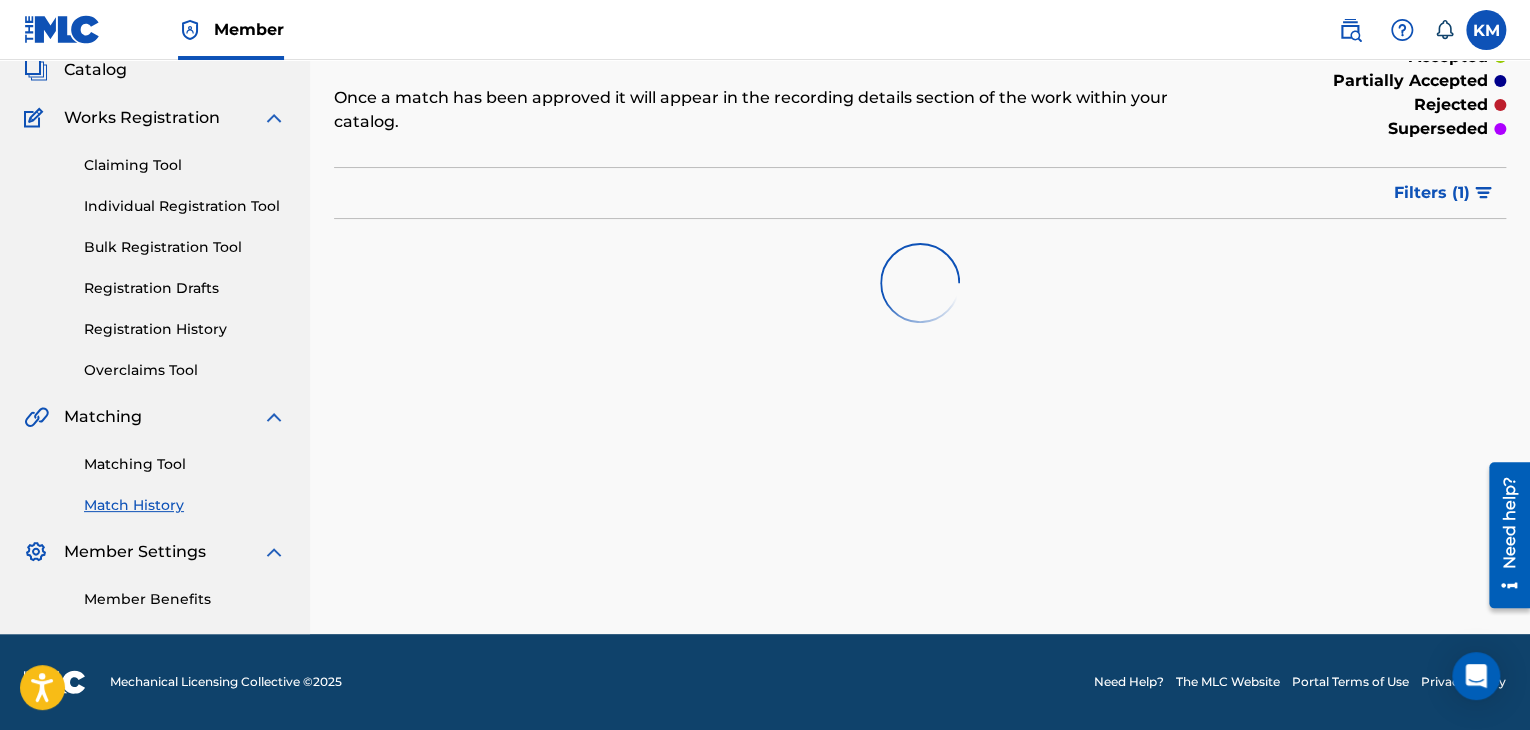 scroll, scrollTop: 0, scrollLeft: 0, axis: both 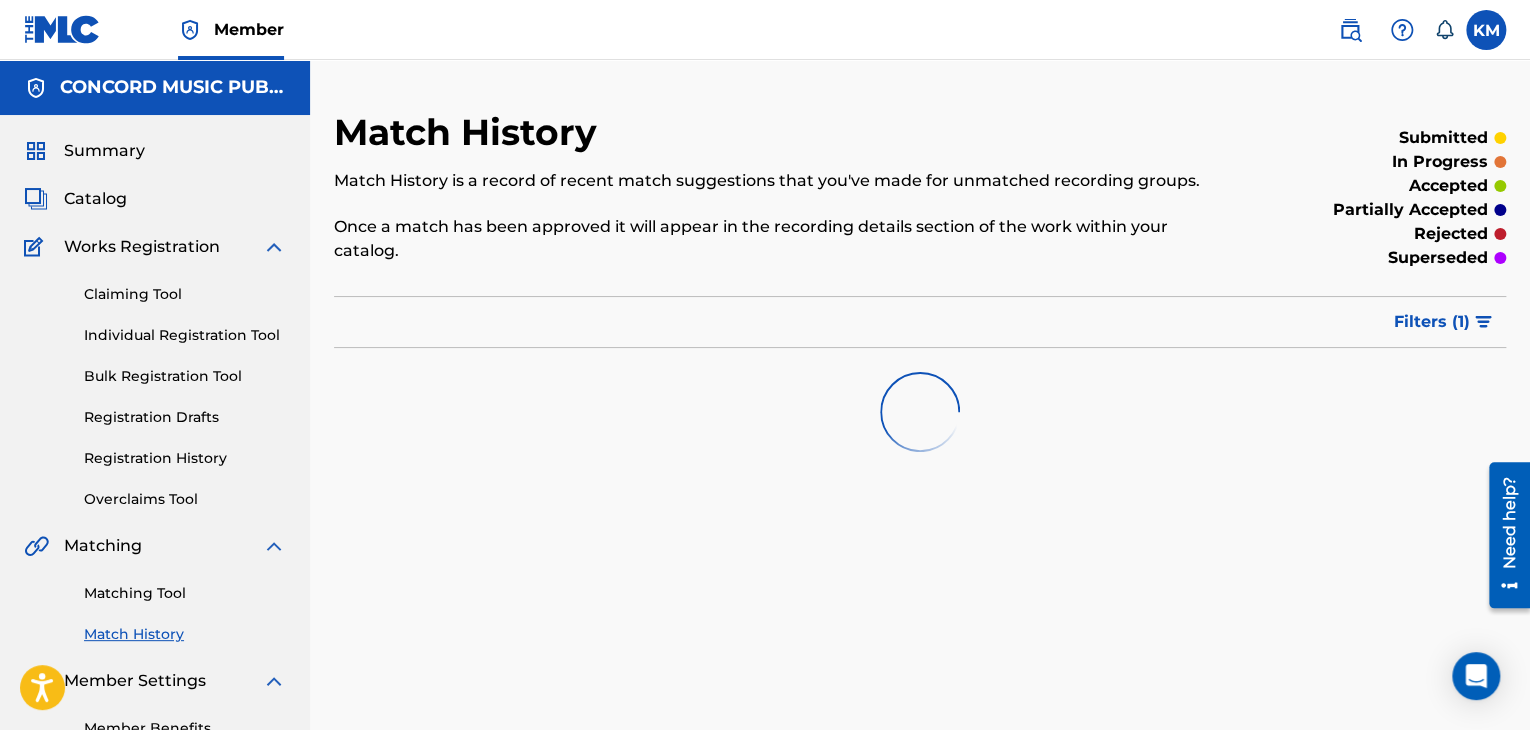 click on "Matching Tool" at bounding box center [185, 593] 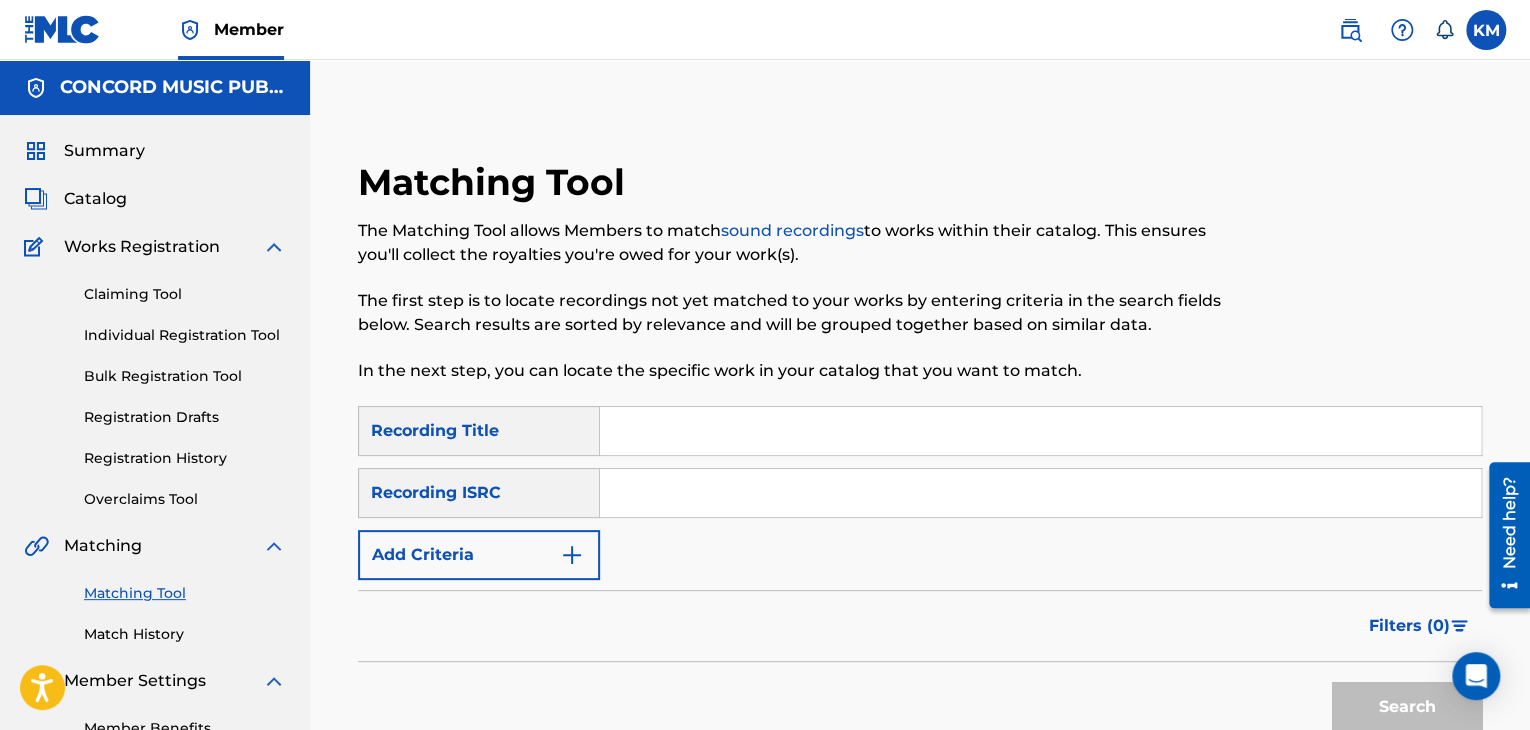 click at bounding box center (1040, 493) 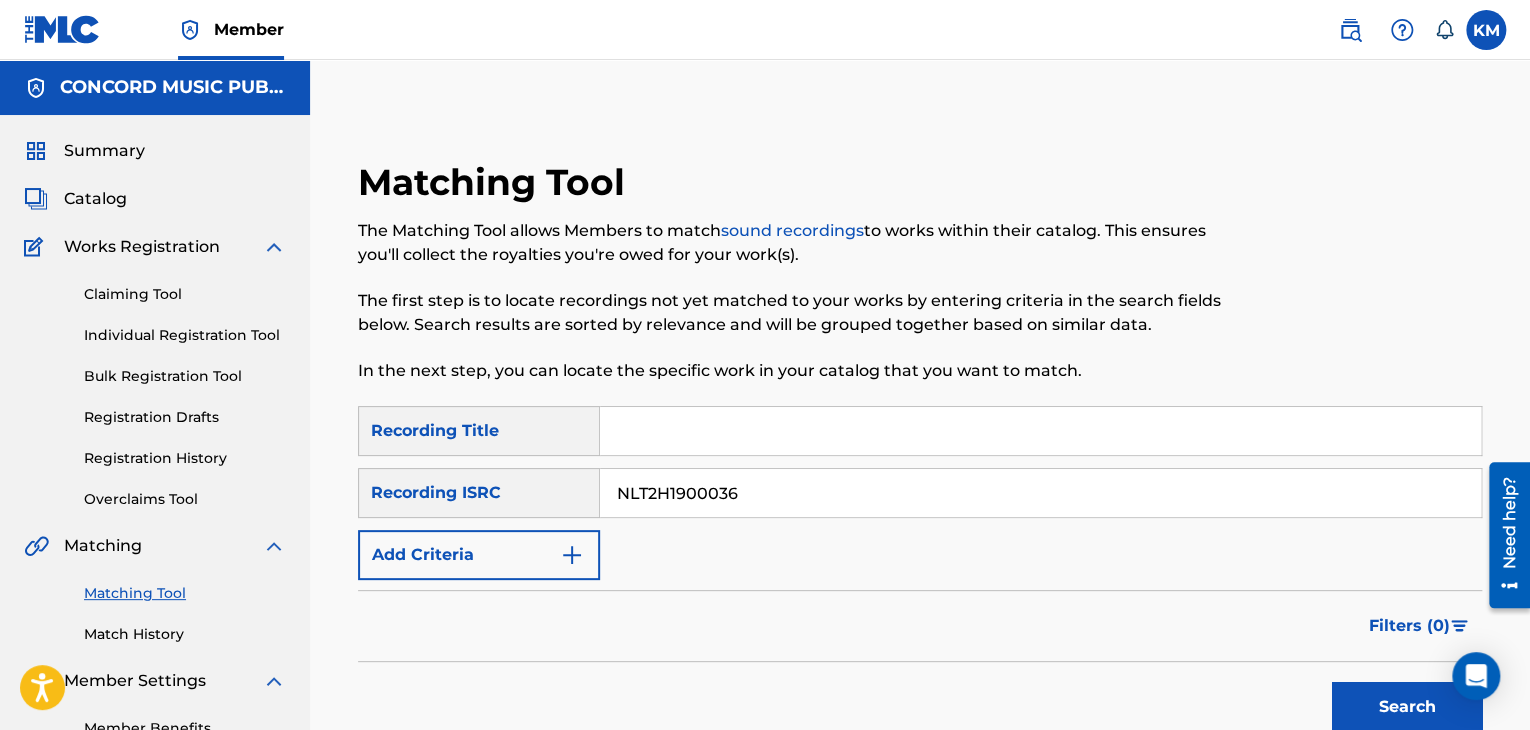 type on "NLT2H1900036" 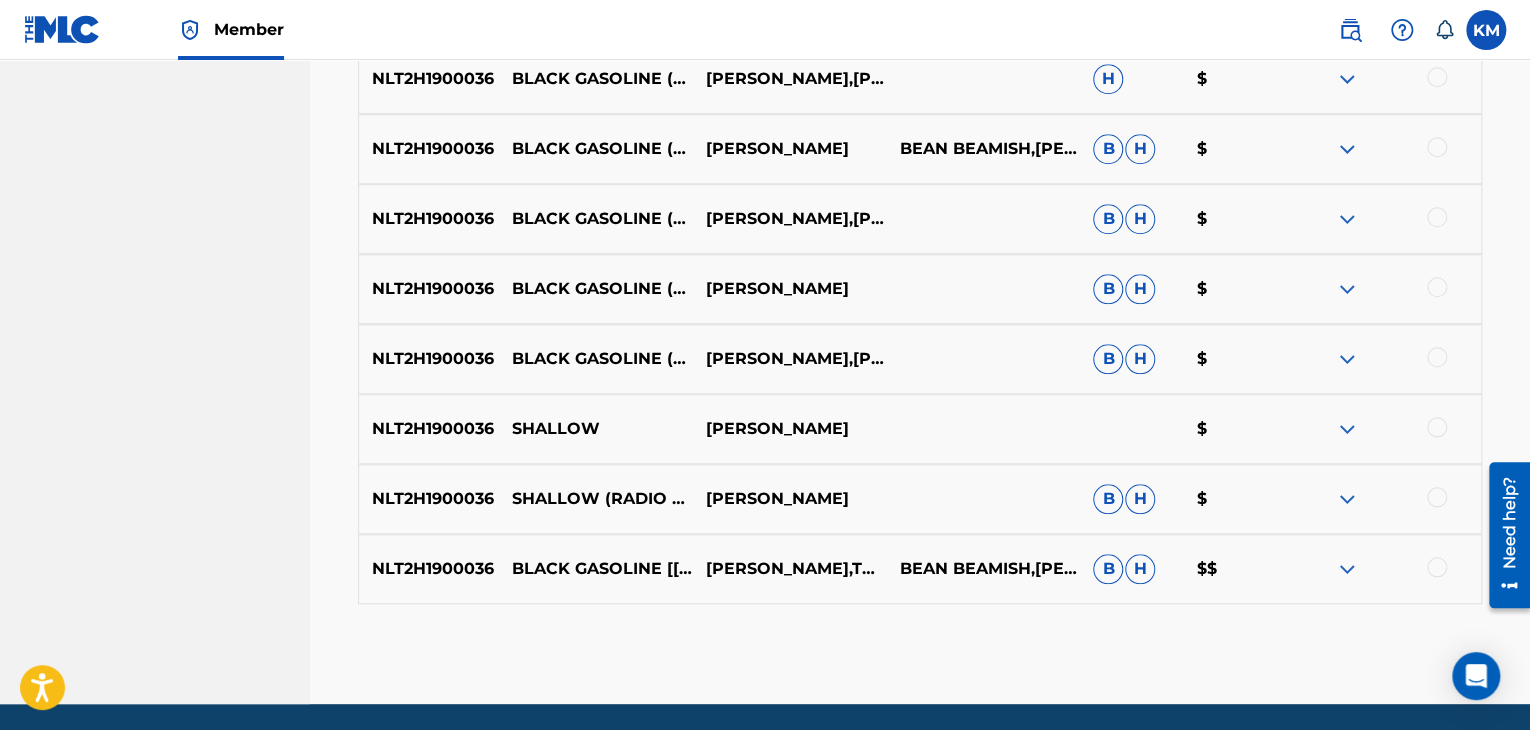 scroll, scrollTop: 746, scrollLeft: 0, axis: vertical 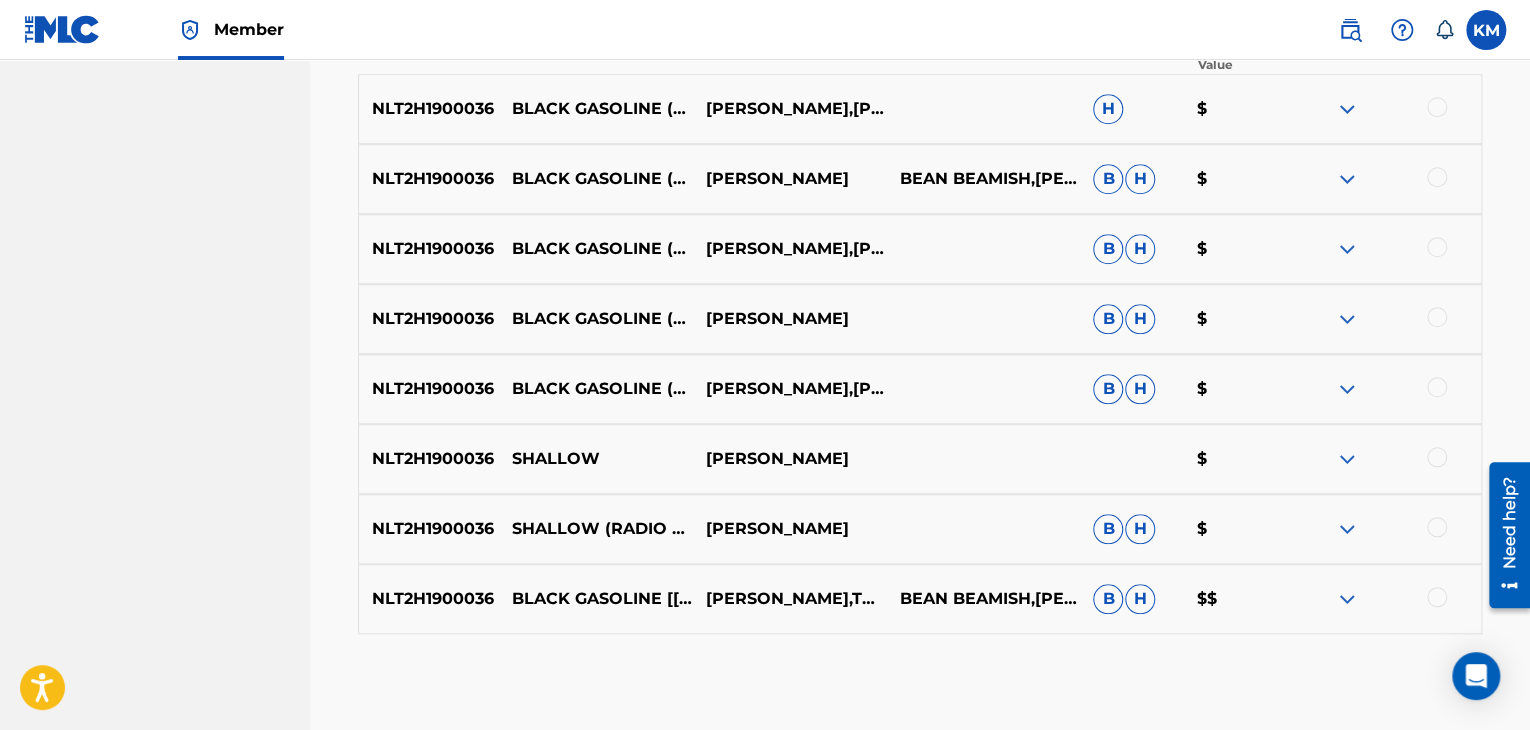 click at bounding box center (1437, 457) 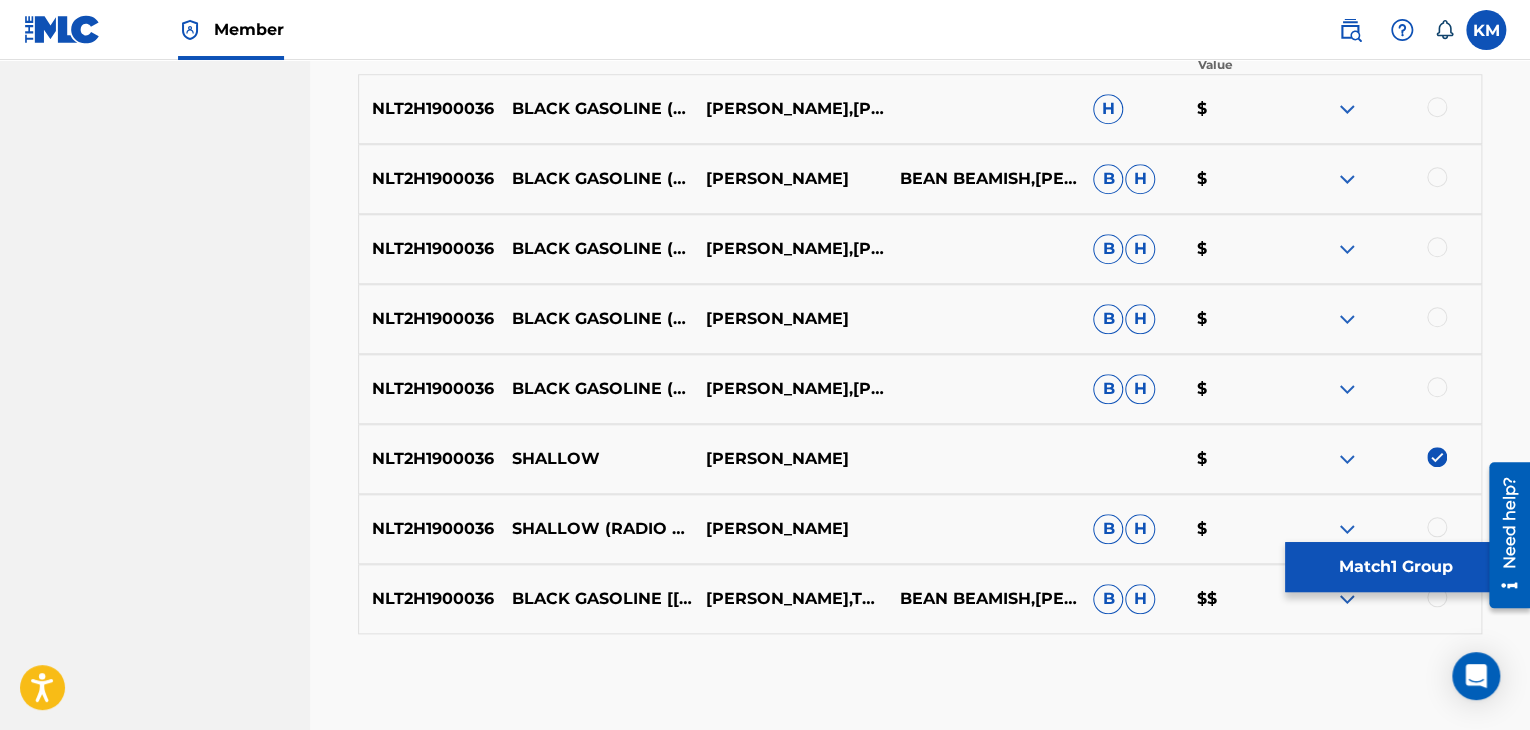 click at bounding box center [1437, 527] 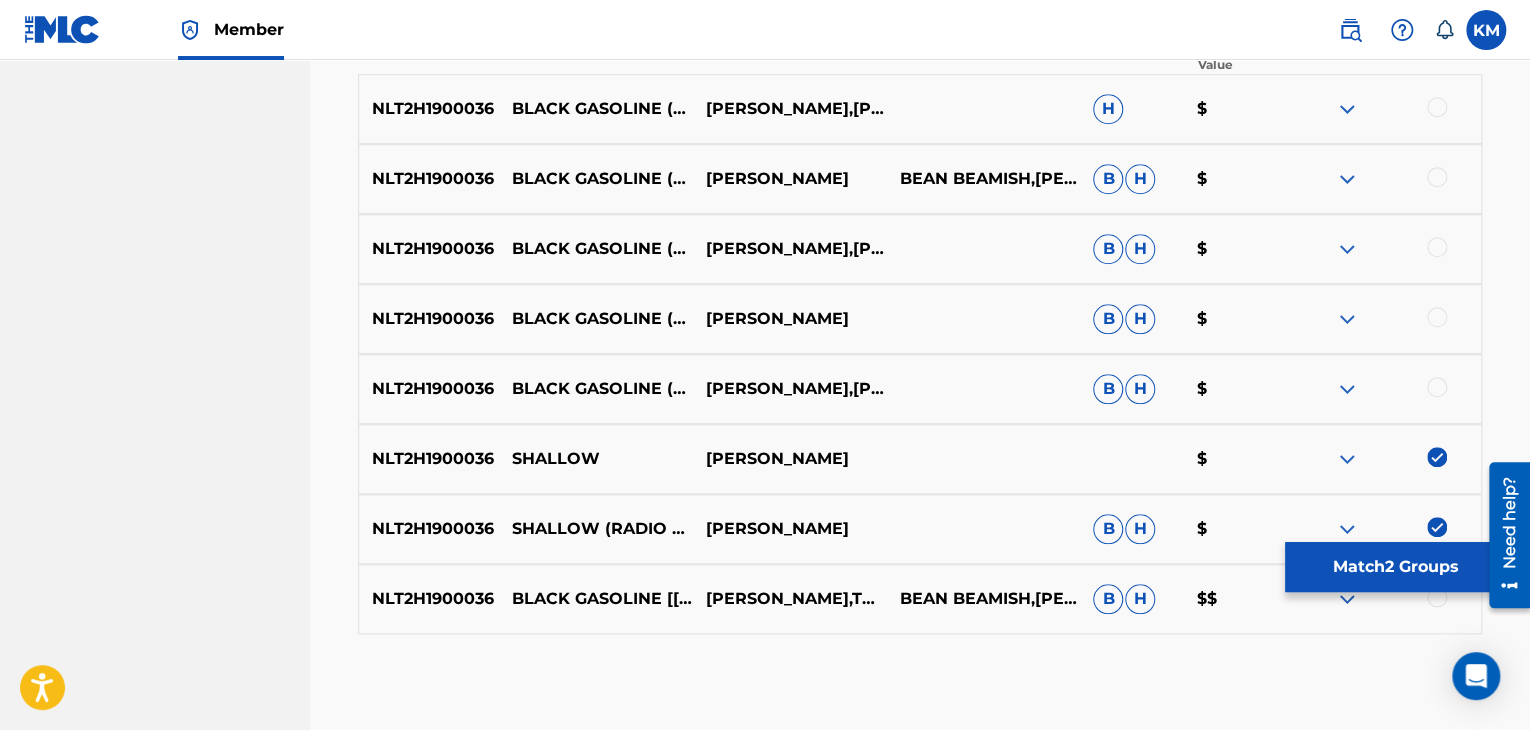 click on "Match  2 Groups" at bounding box center [1395, 567] 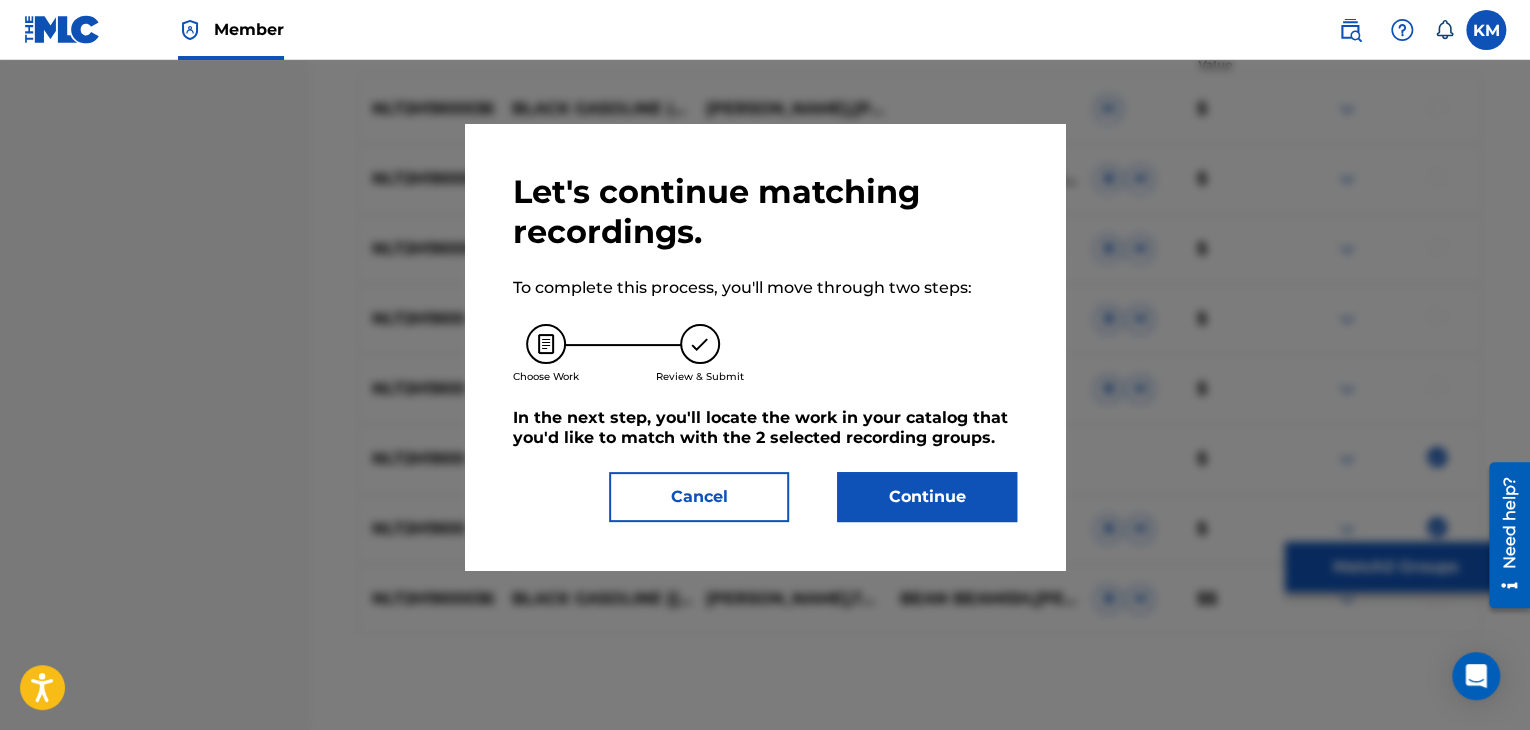 click on "Continue" at bounding box center [927, 497] 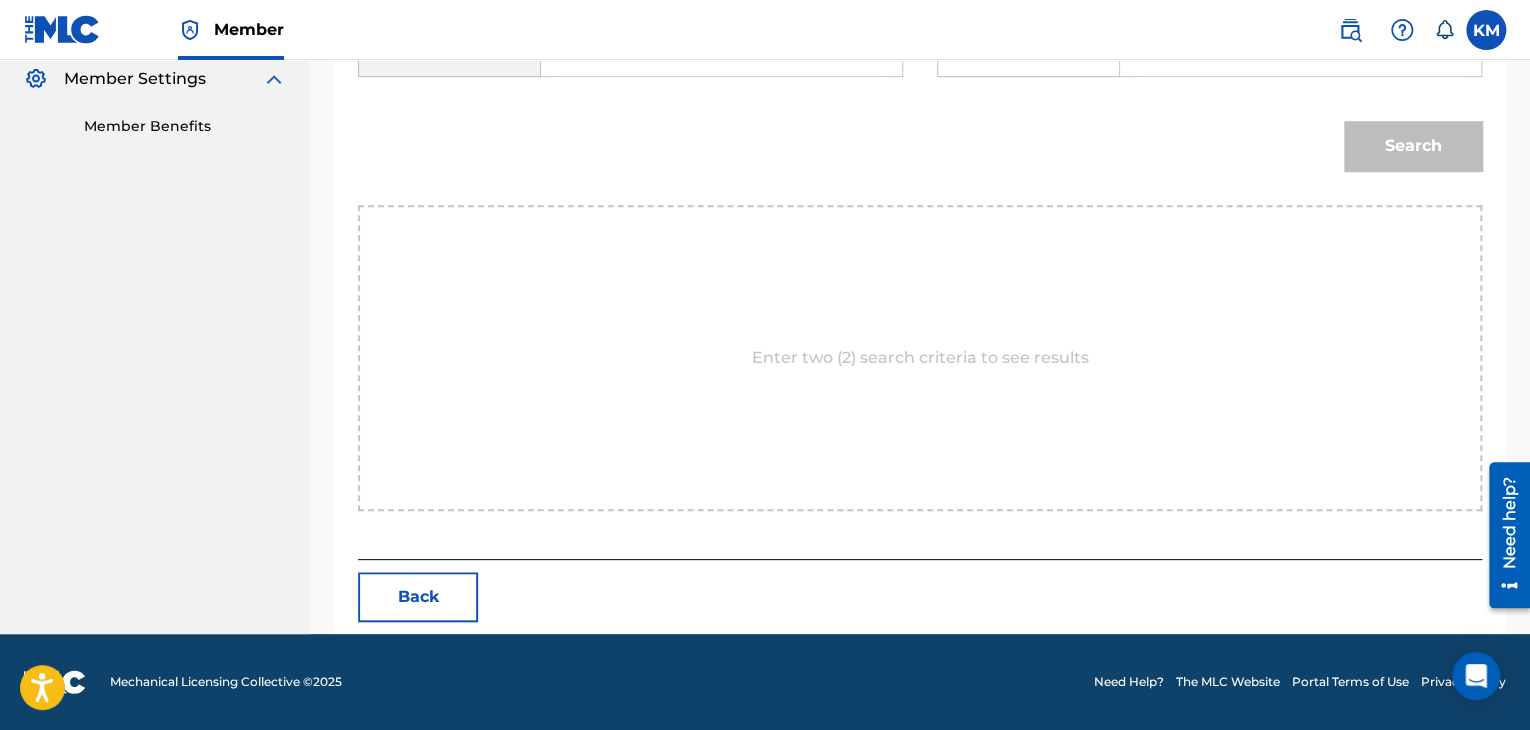 scroll, scrollTop: 102, scrollLeft: 0, axis: vertical 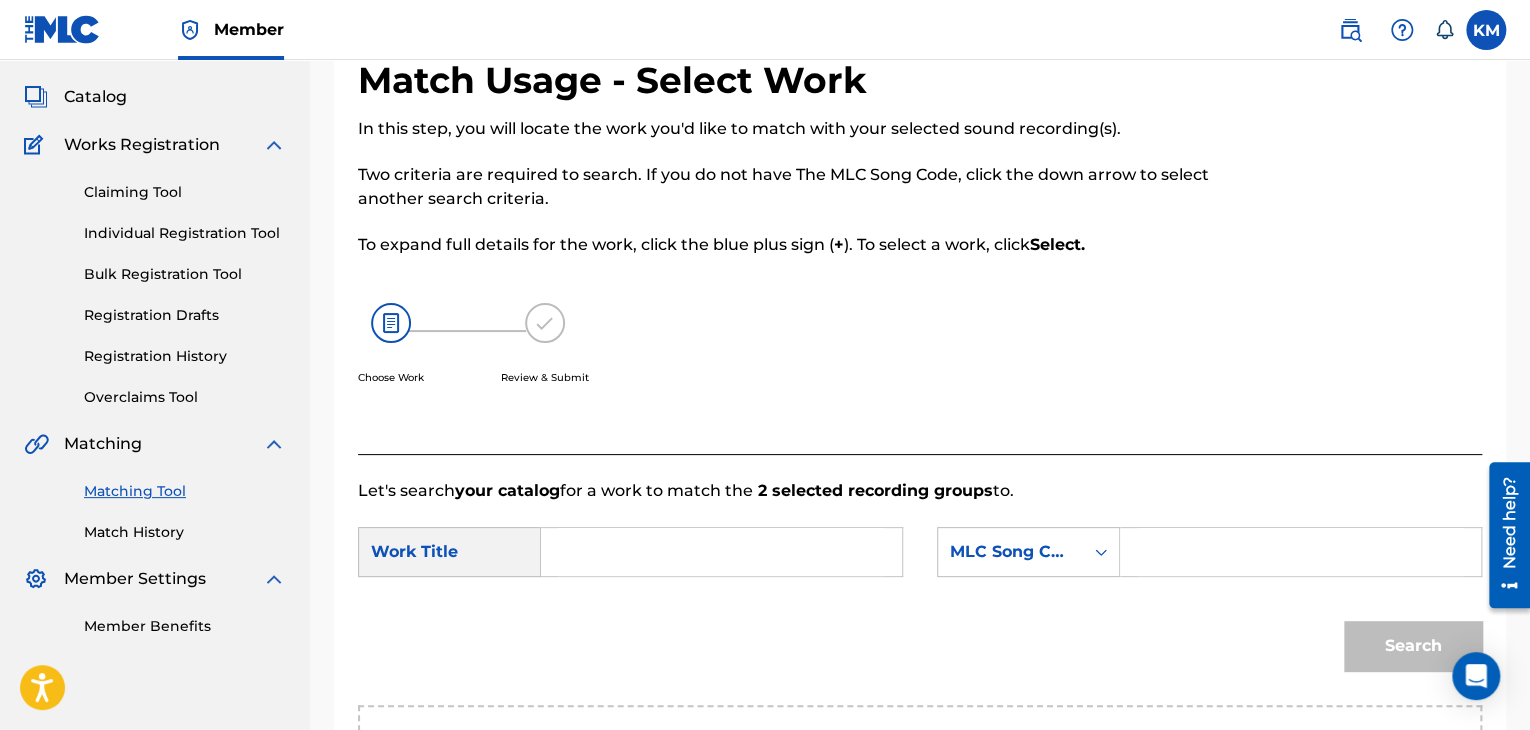 click at bounding box center [721, 552] 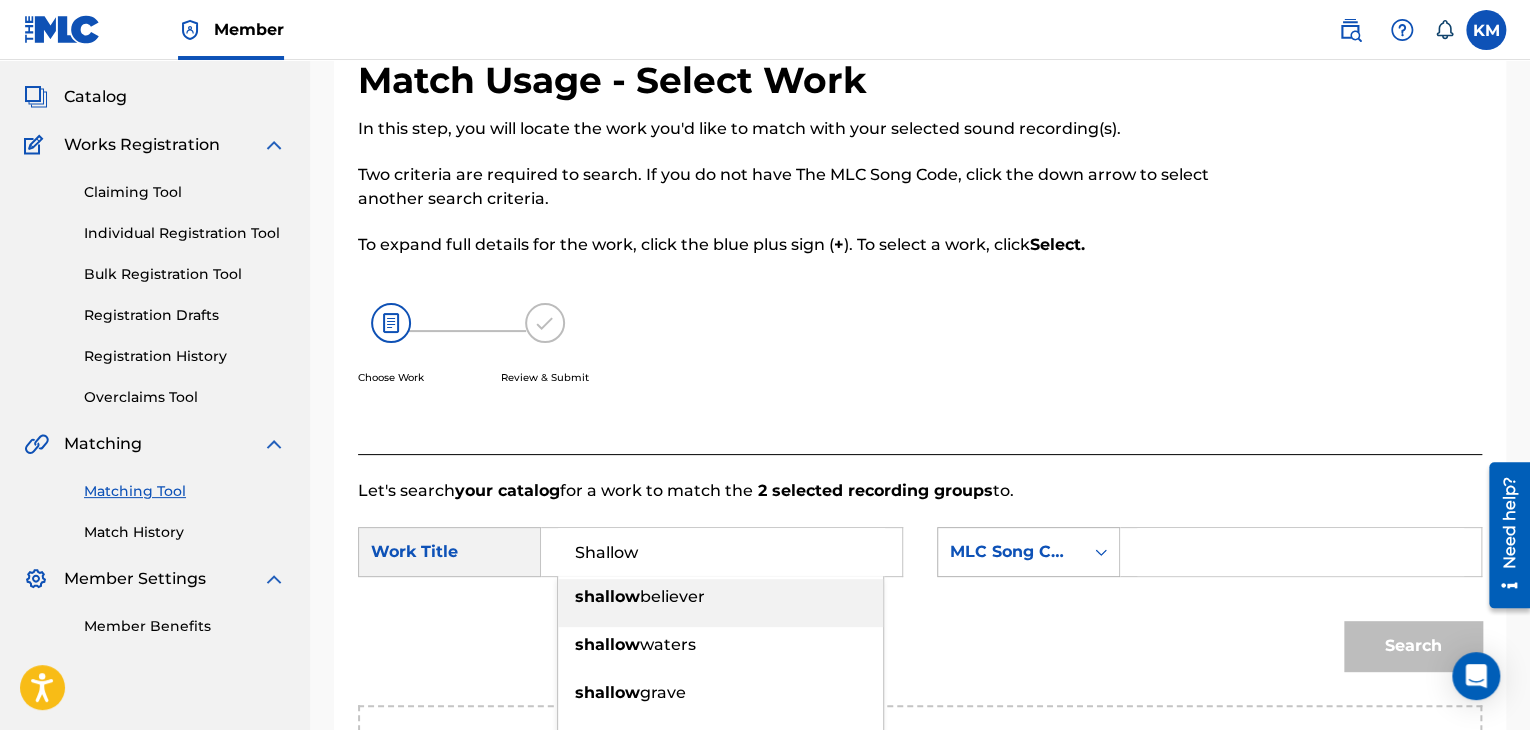 type on "Shallow" 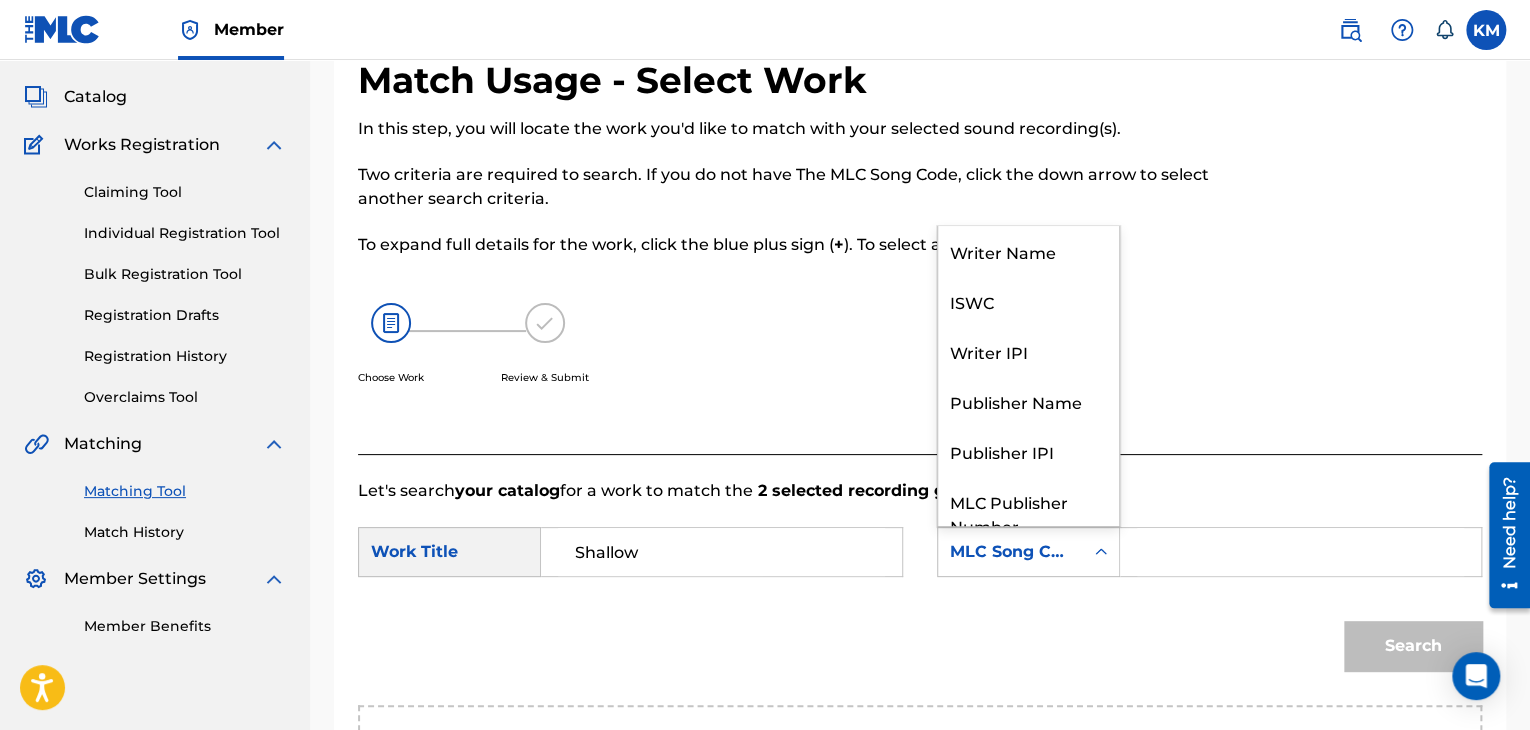 click 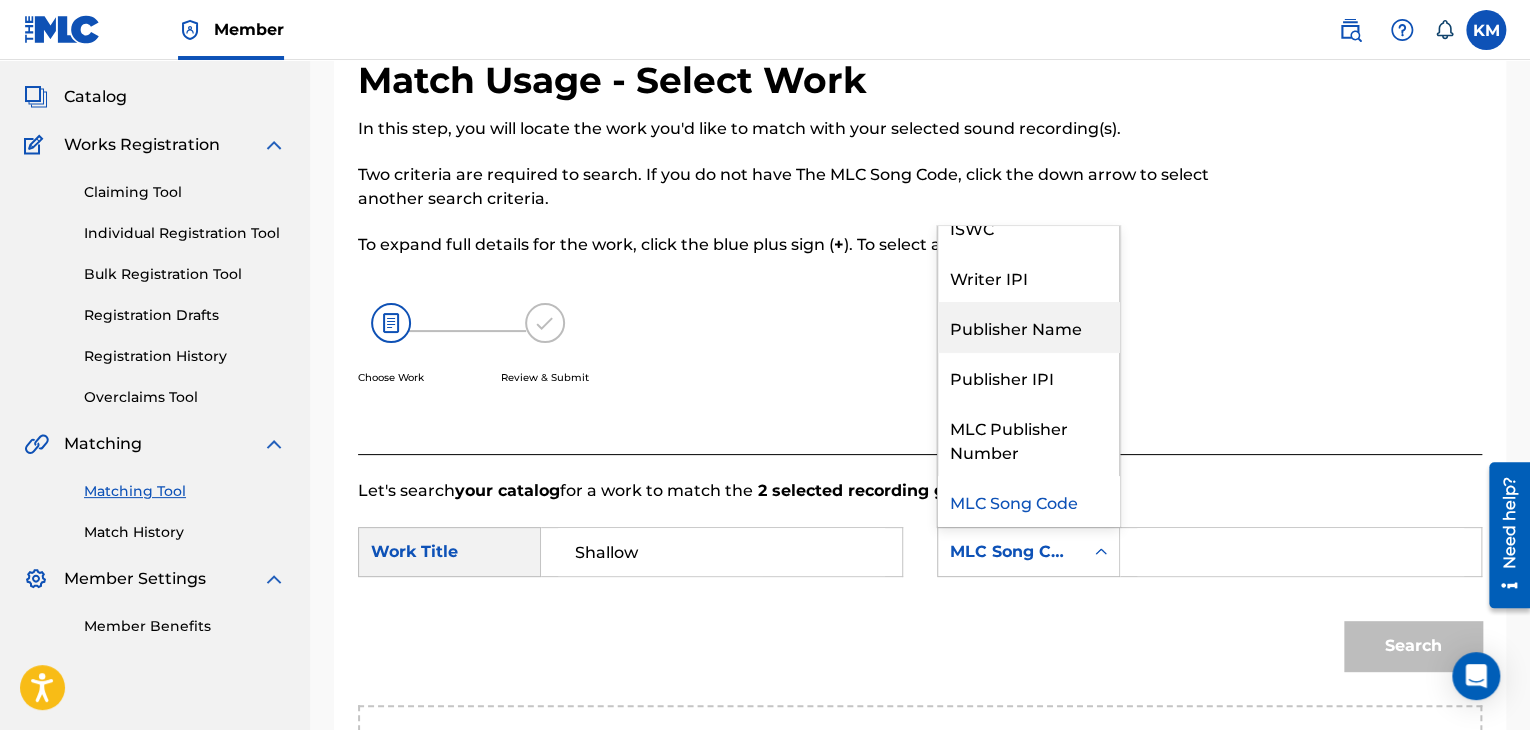 scroll, scrollTop: 0, scrollLeft: 0, axis: both 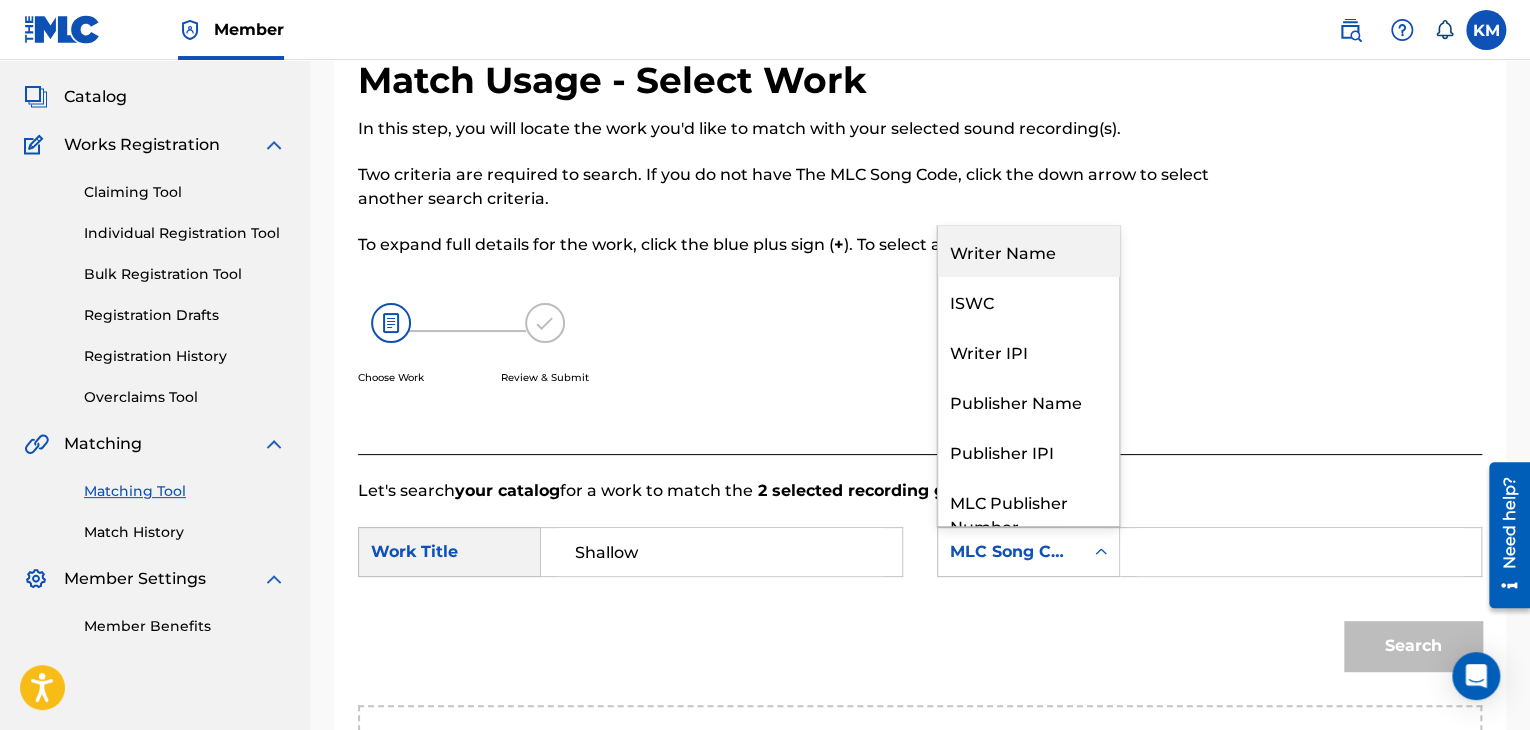 click on "Writer Name" at bounding box center [1028, 251] 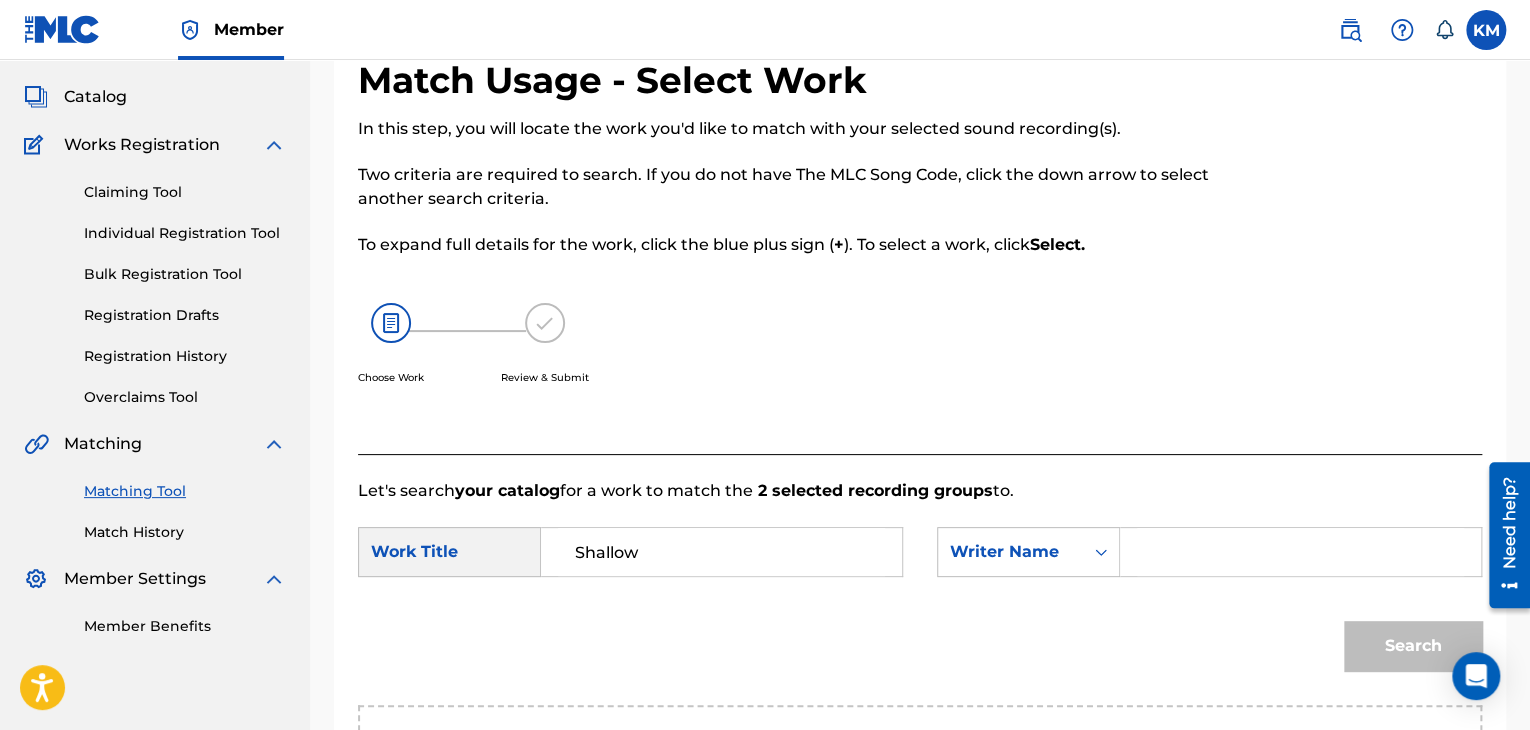 click at bounding box center [1300, 552] 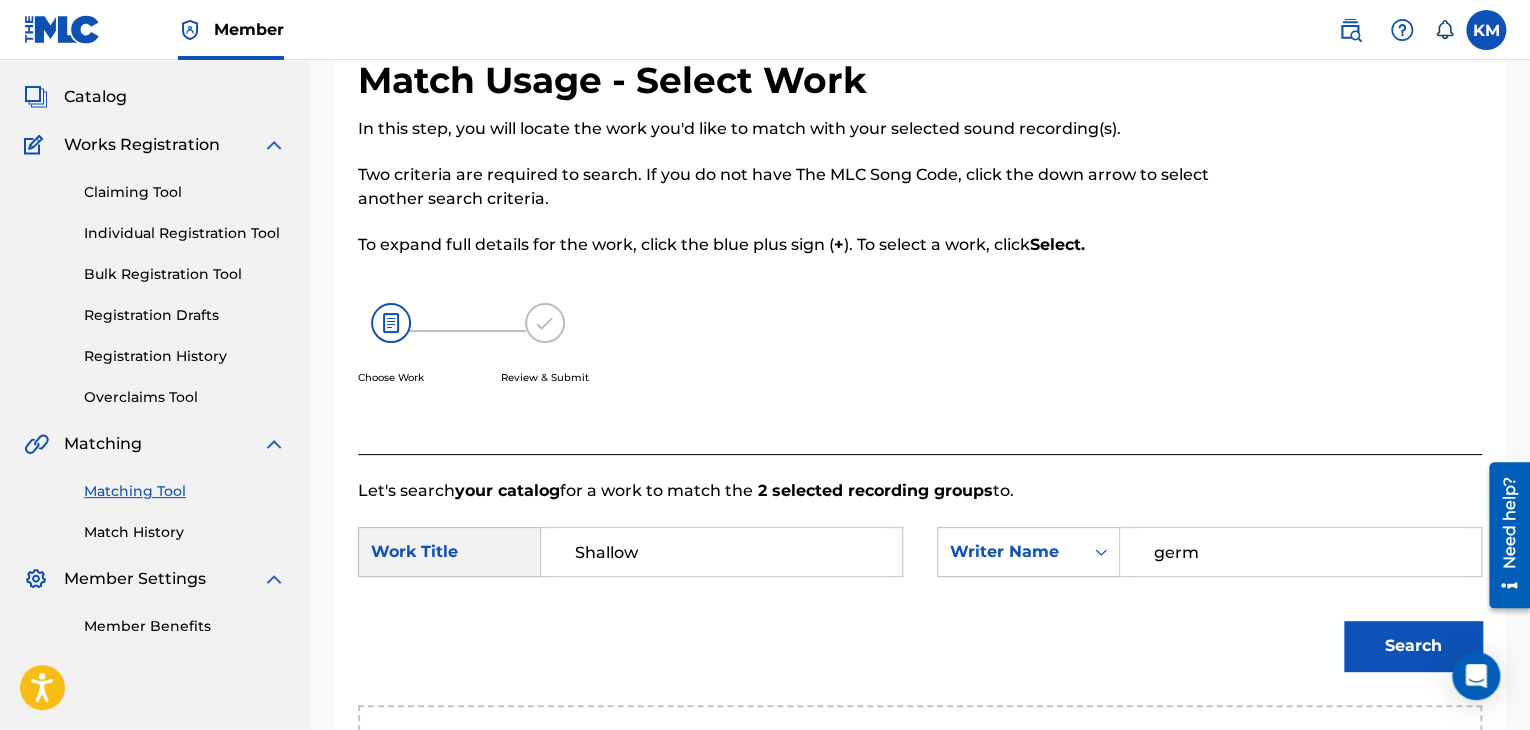 type on "Germanotta" 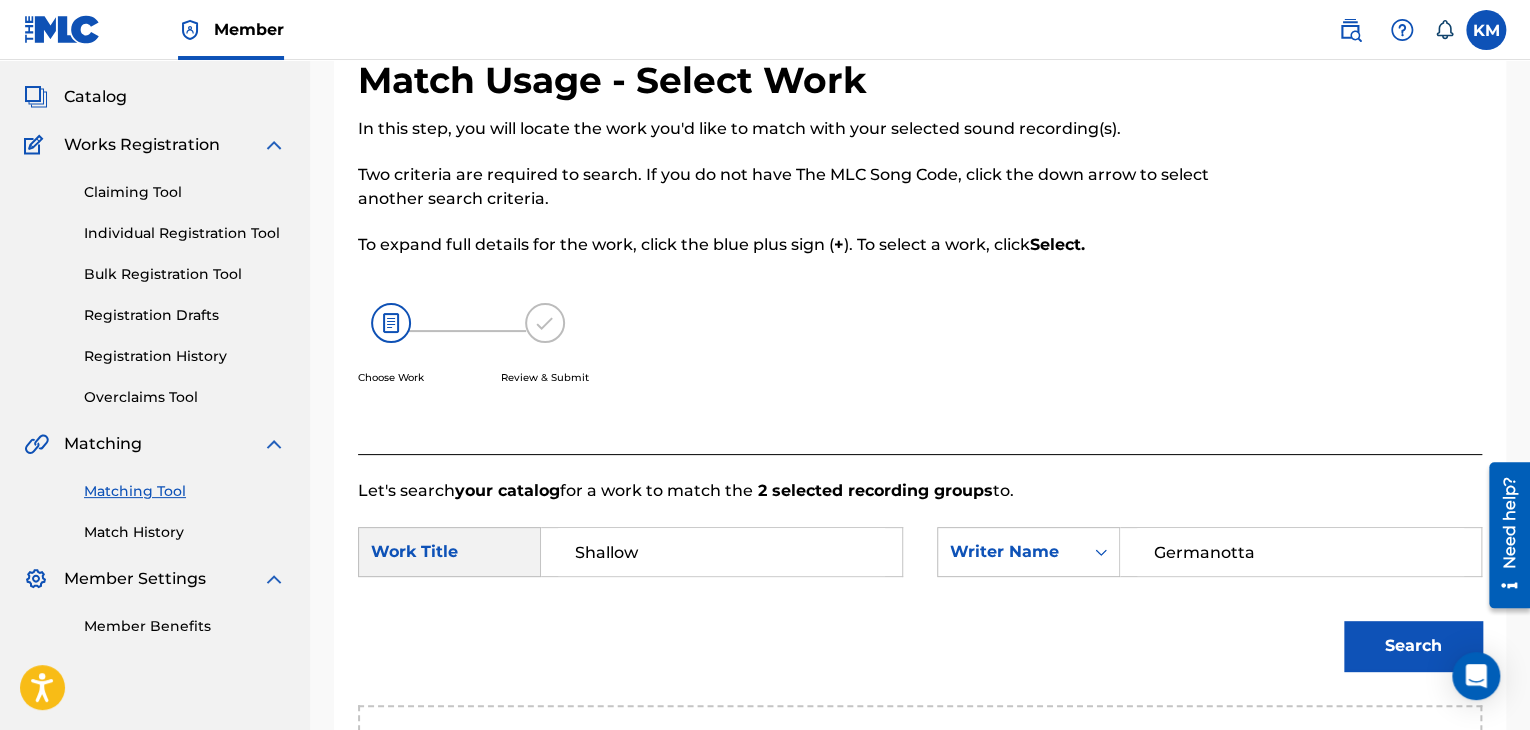 click on "Search" at bounding box center [1413, 646] 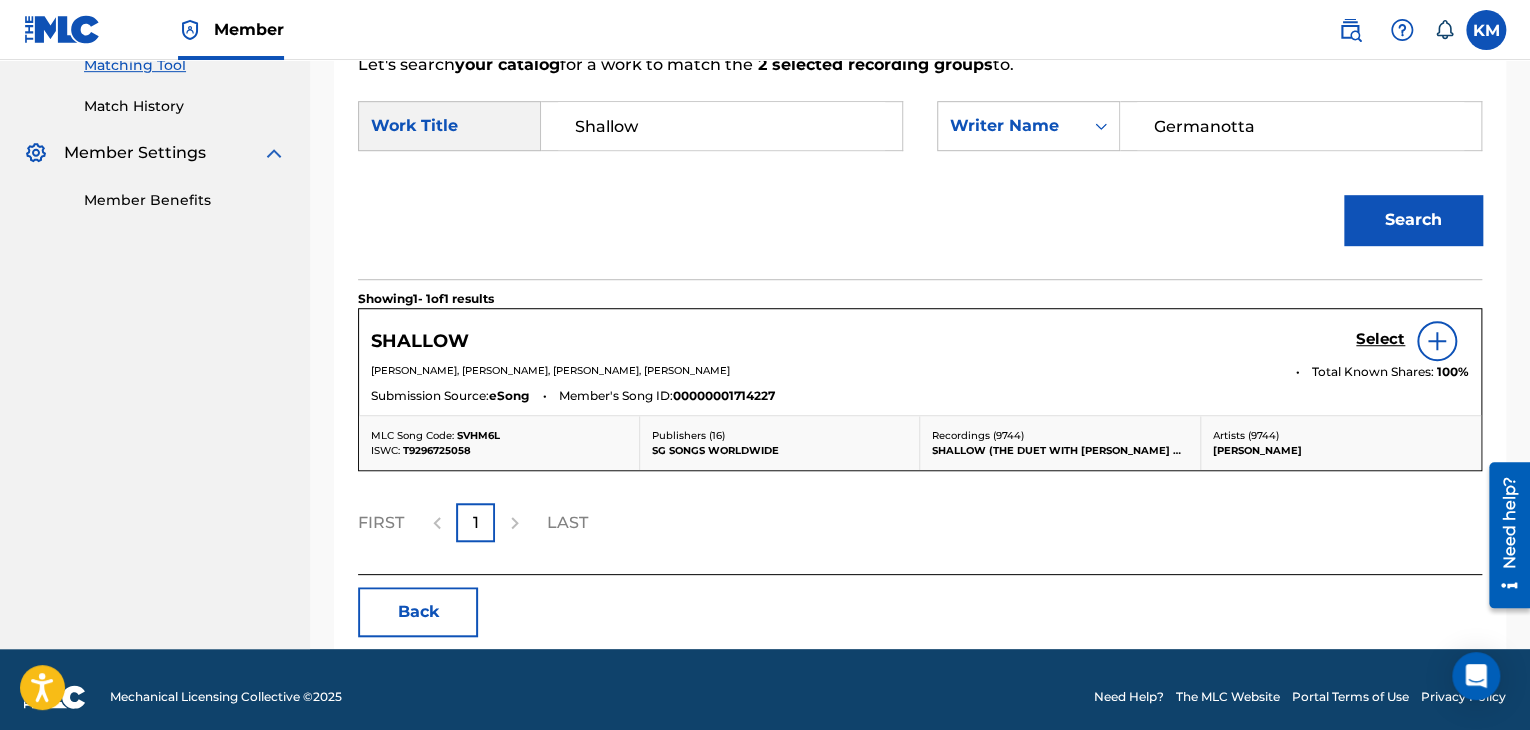 scroll, scrollTop: 542, scrollLeft: 0, axis: vertical 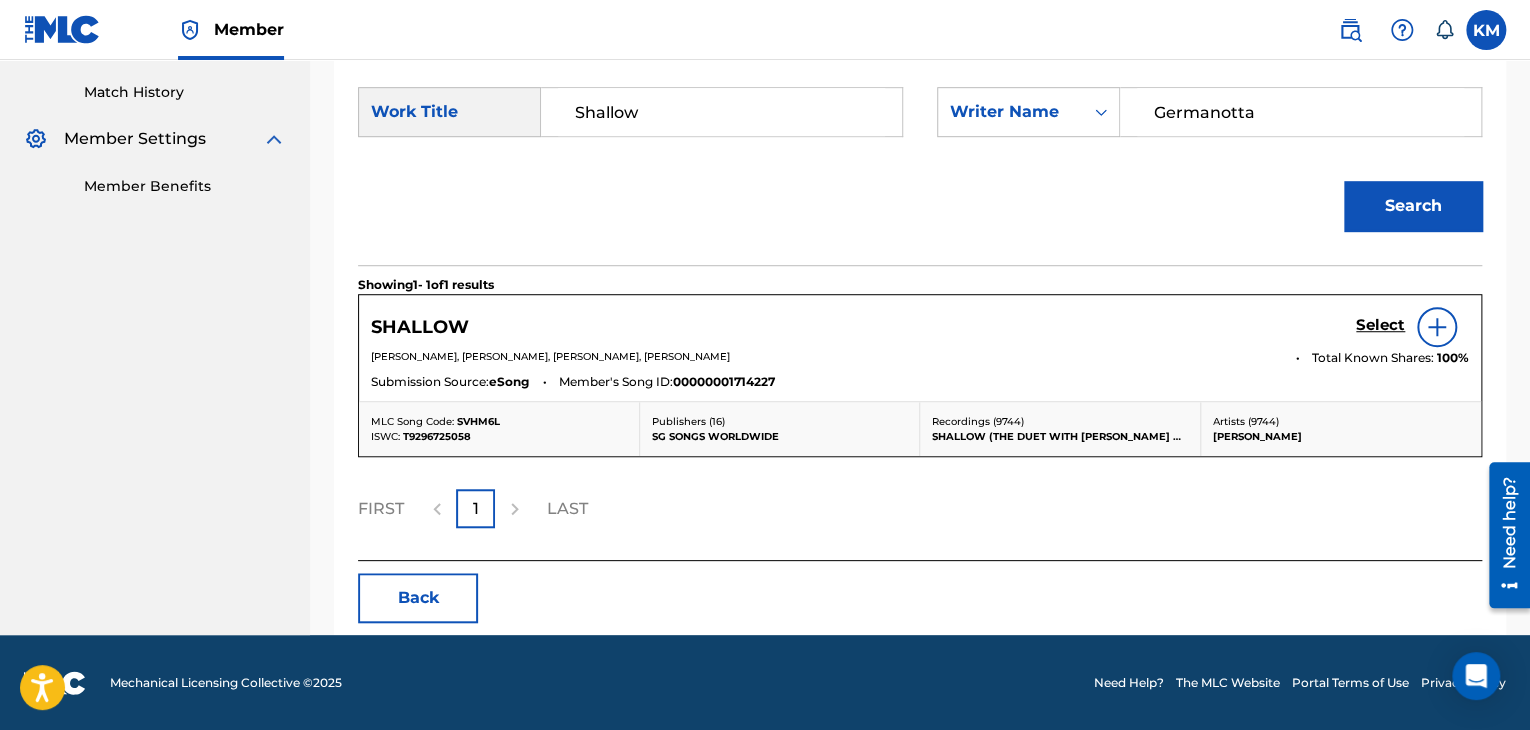 click on "Select" at bounding box center [1380, 325] 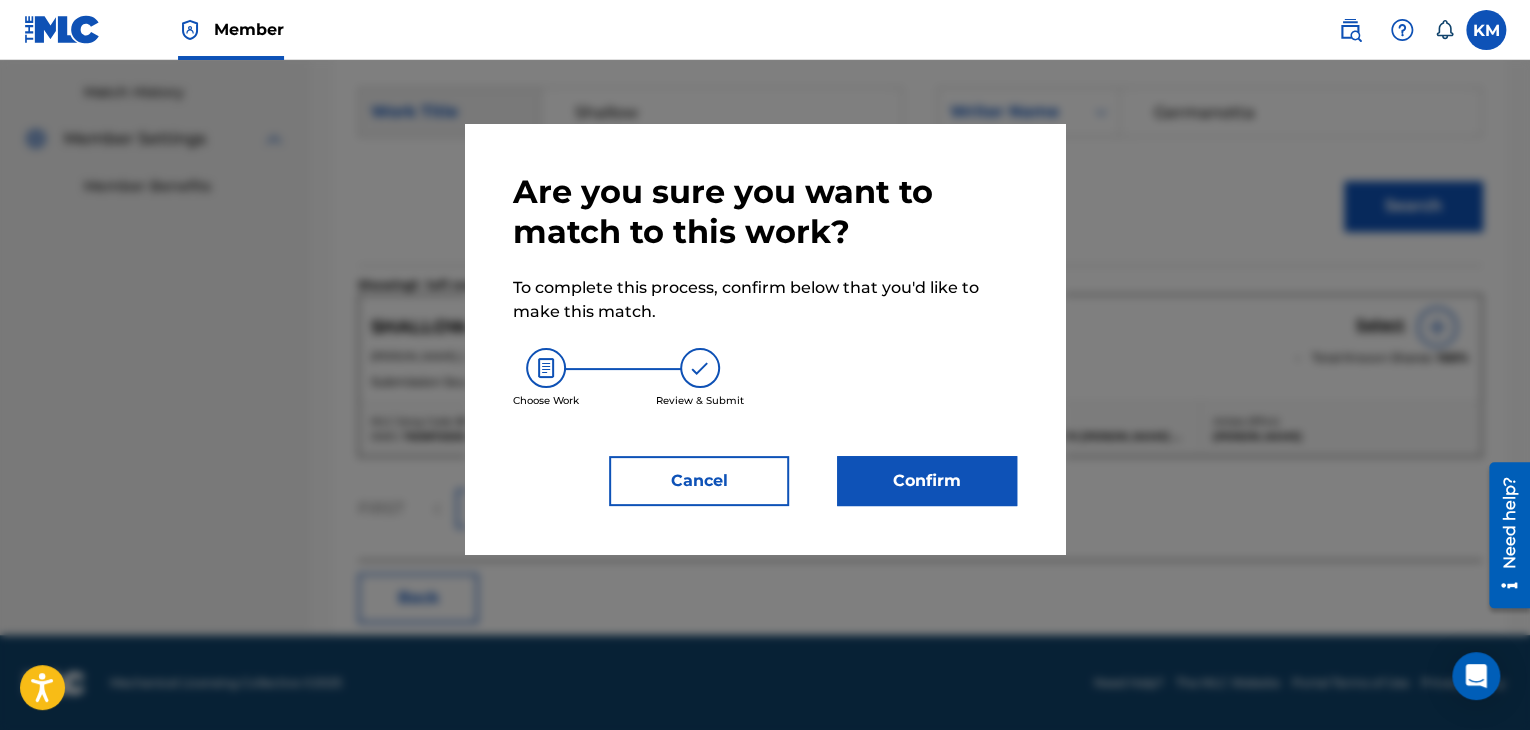 click on "Confirm" at bounding box center (927, 481) 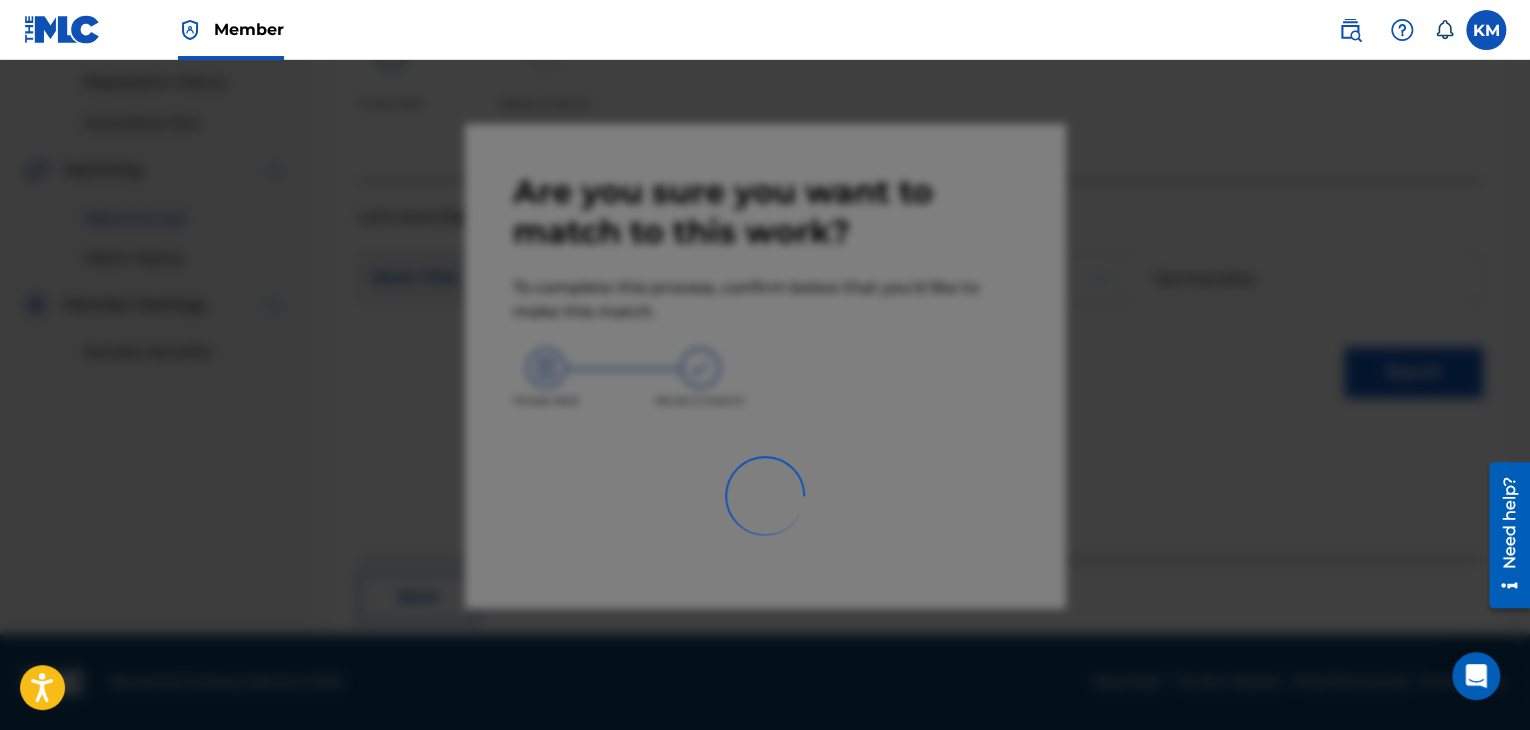 scroll, scrollTop: 129, scrollLeft: 0, axis: vertical 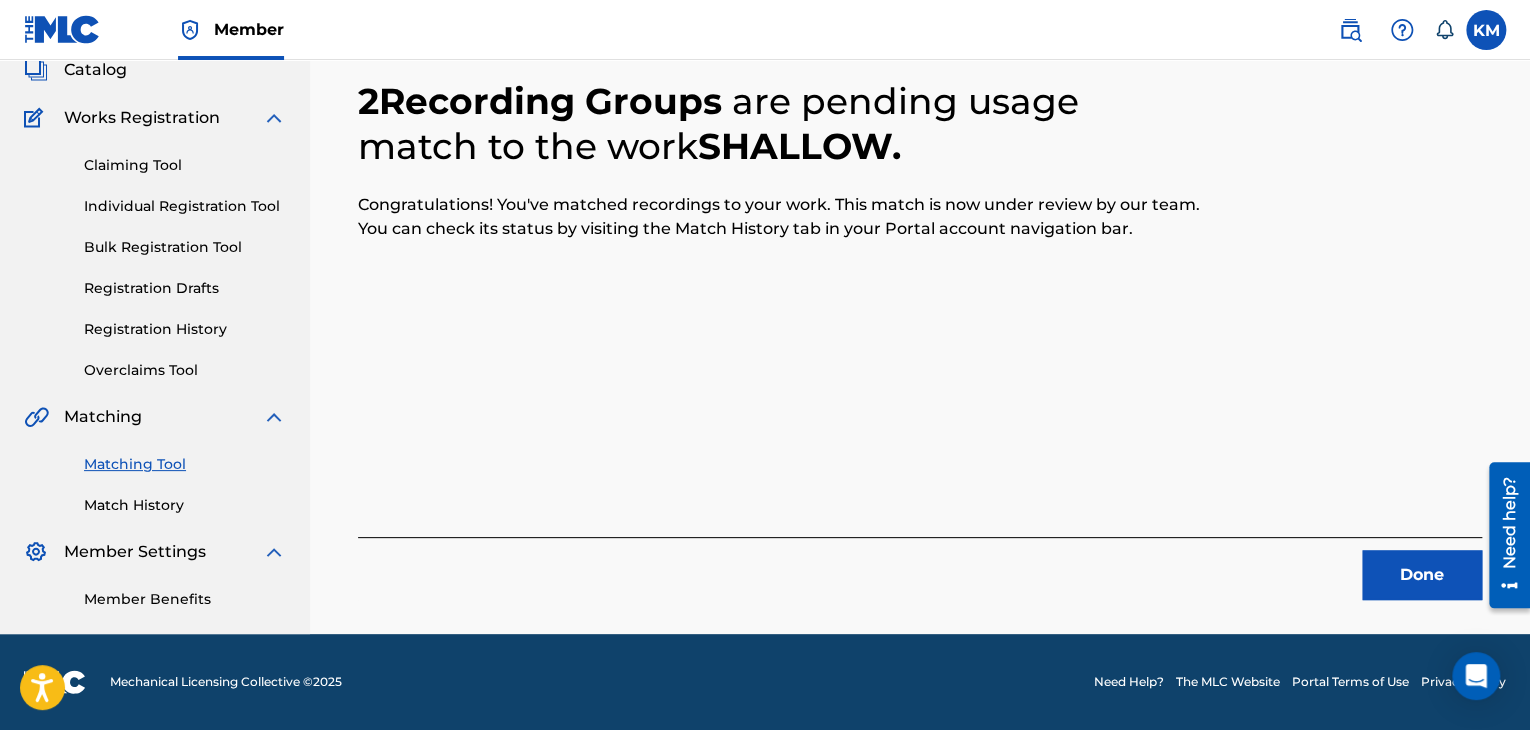 click on "Done" at bounding box center [920, 568] 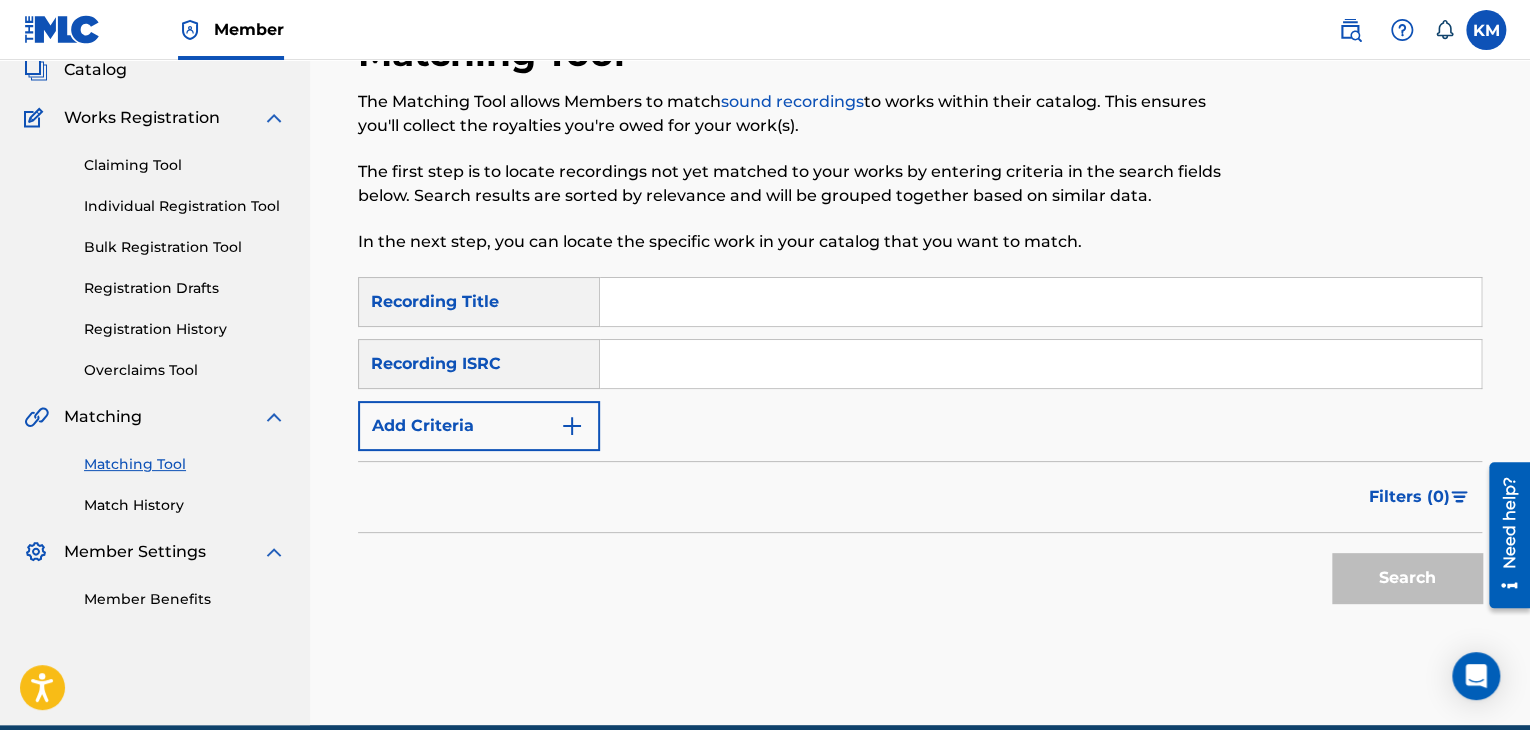 click at bounding box center (1040, 364) 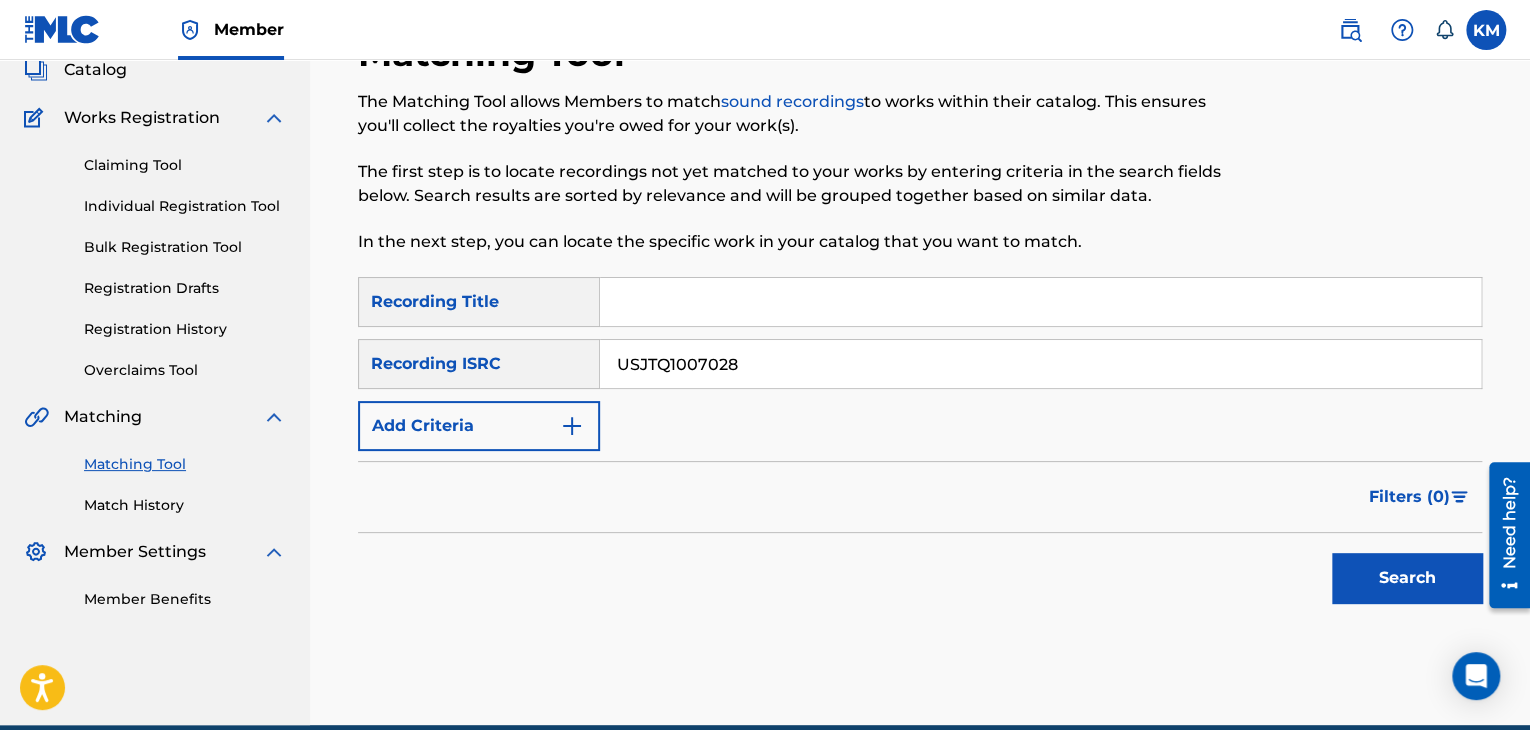 type on "USJTQ1007028" 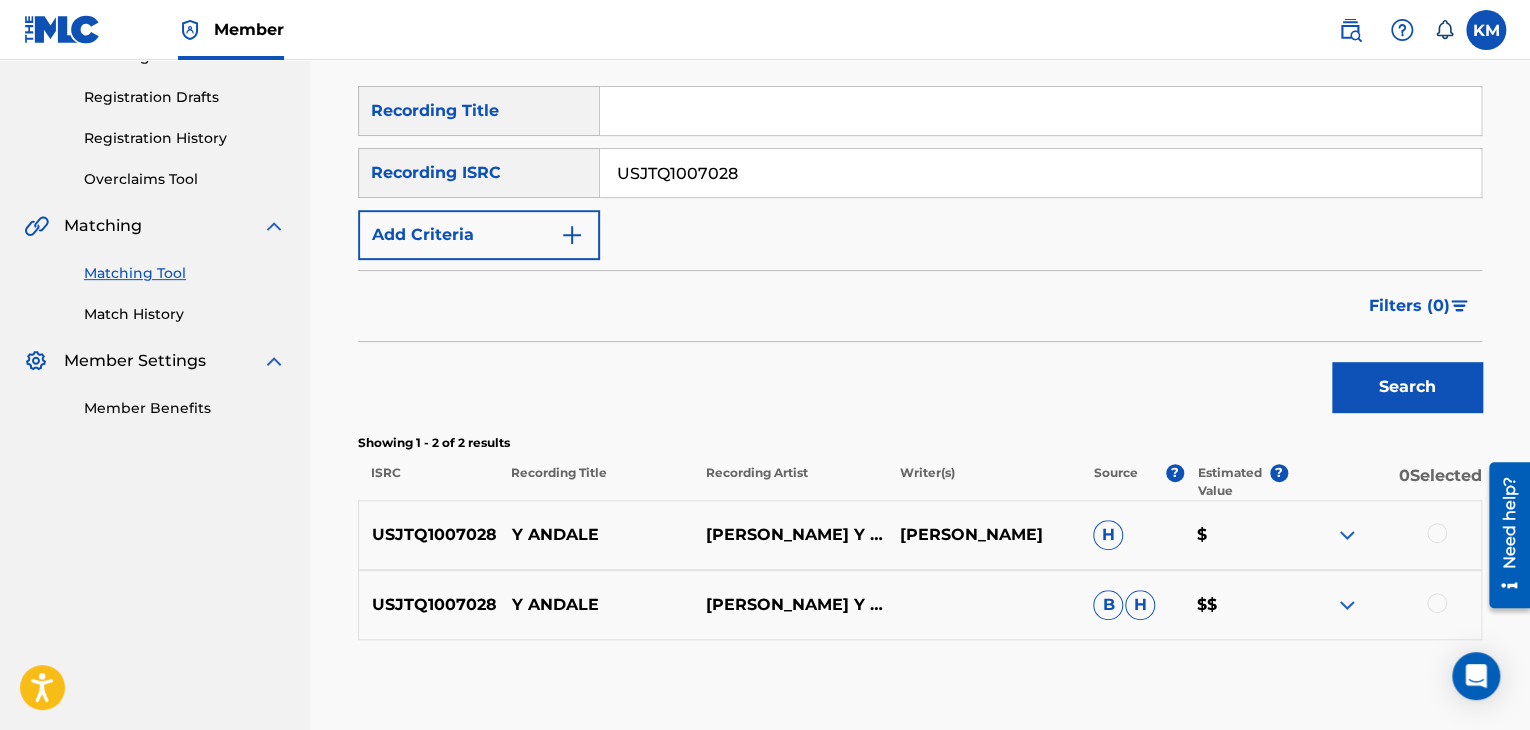 scroll, scrollTop: 426, scrollLeft: 0, axis: vertical 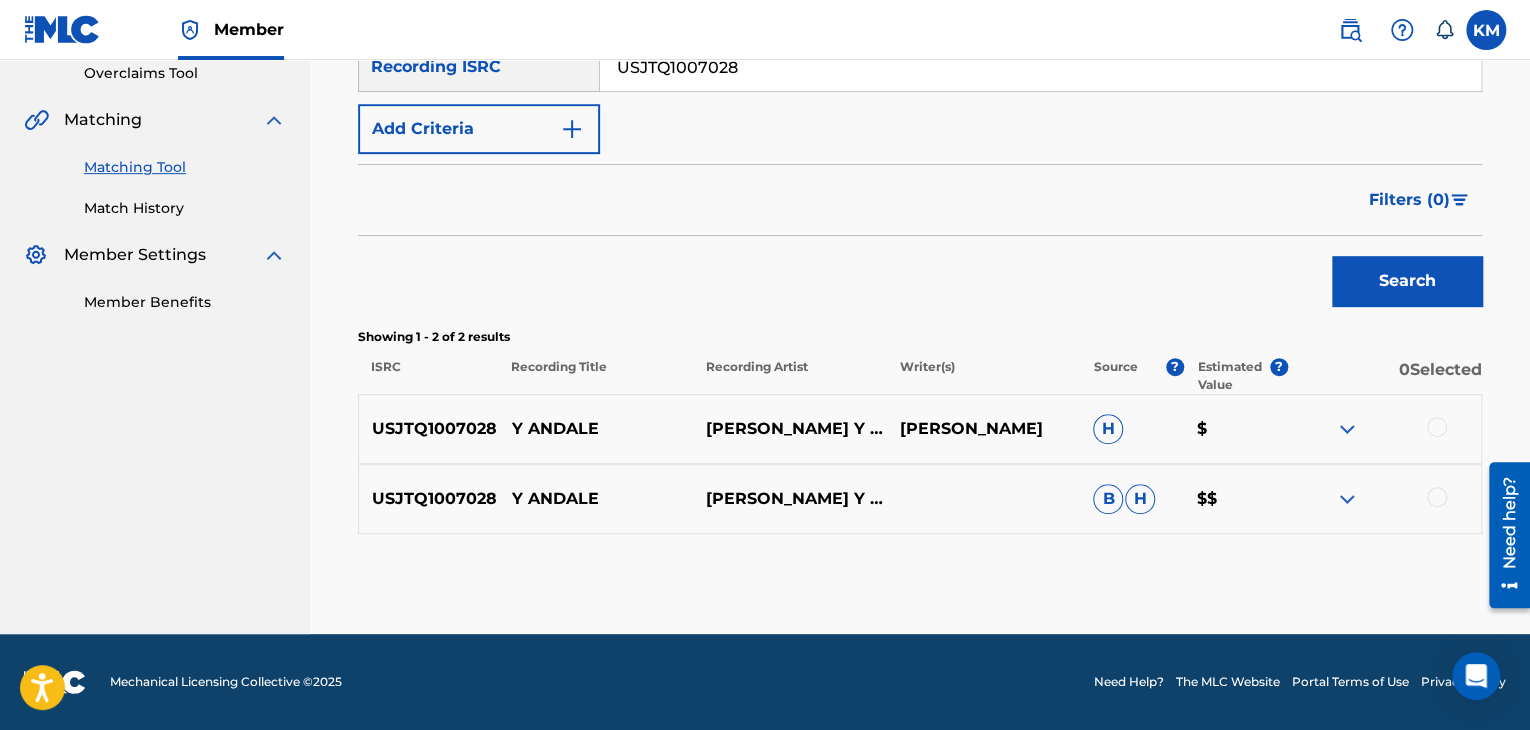 click at bounding box center (1437, 427) 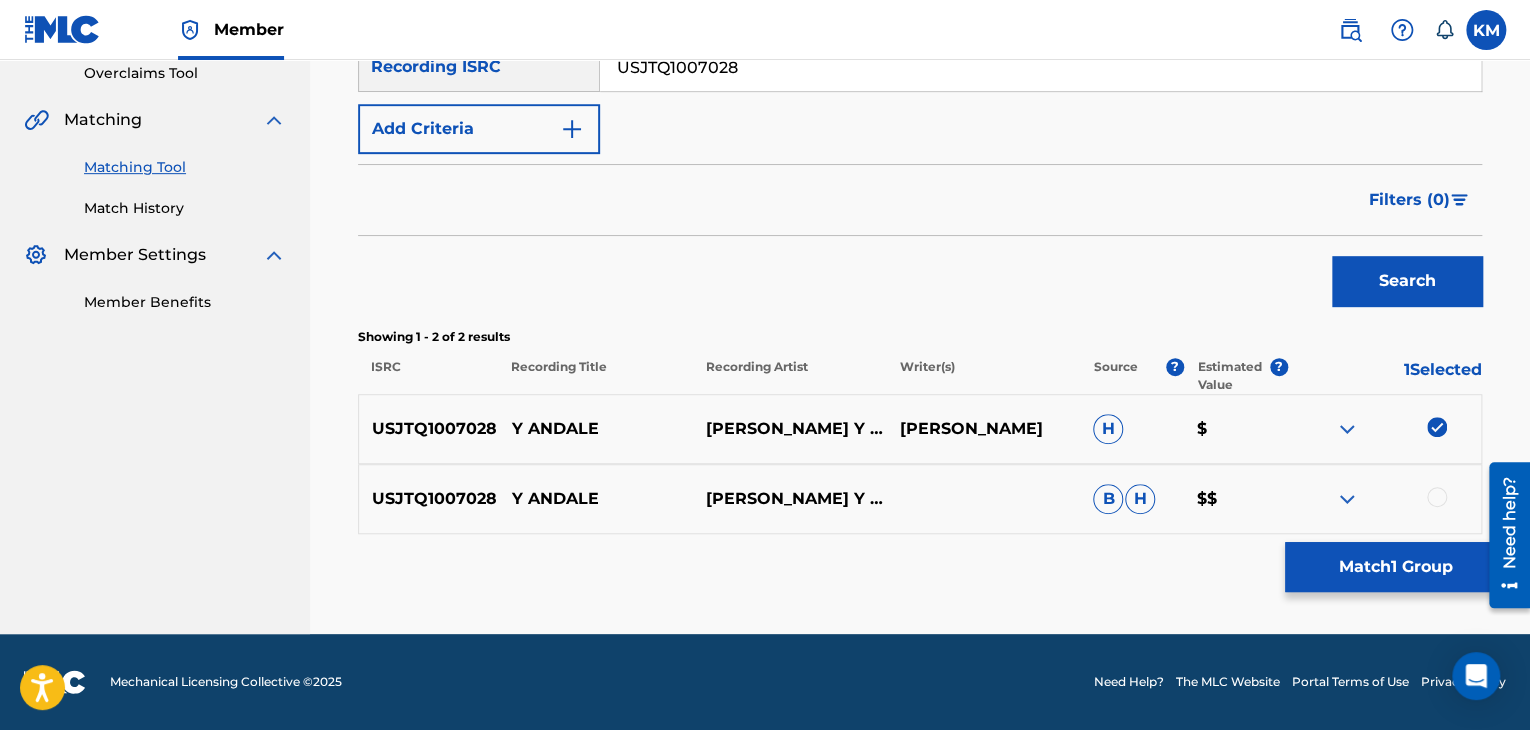 click at bounding box center [1437, 497] 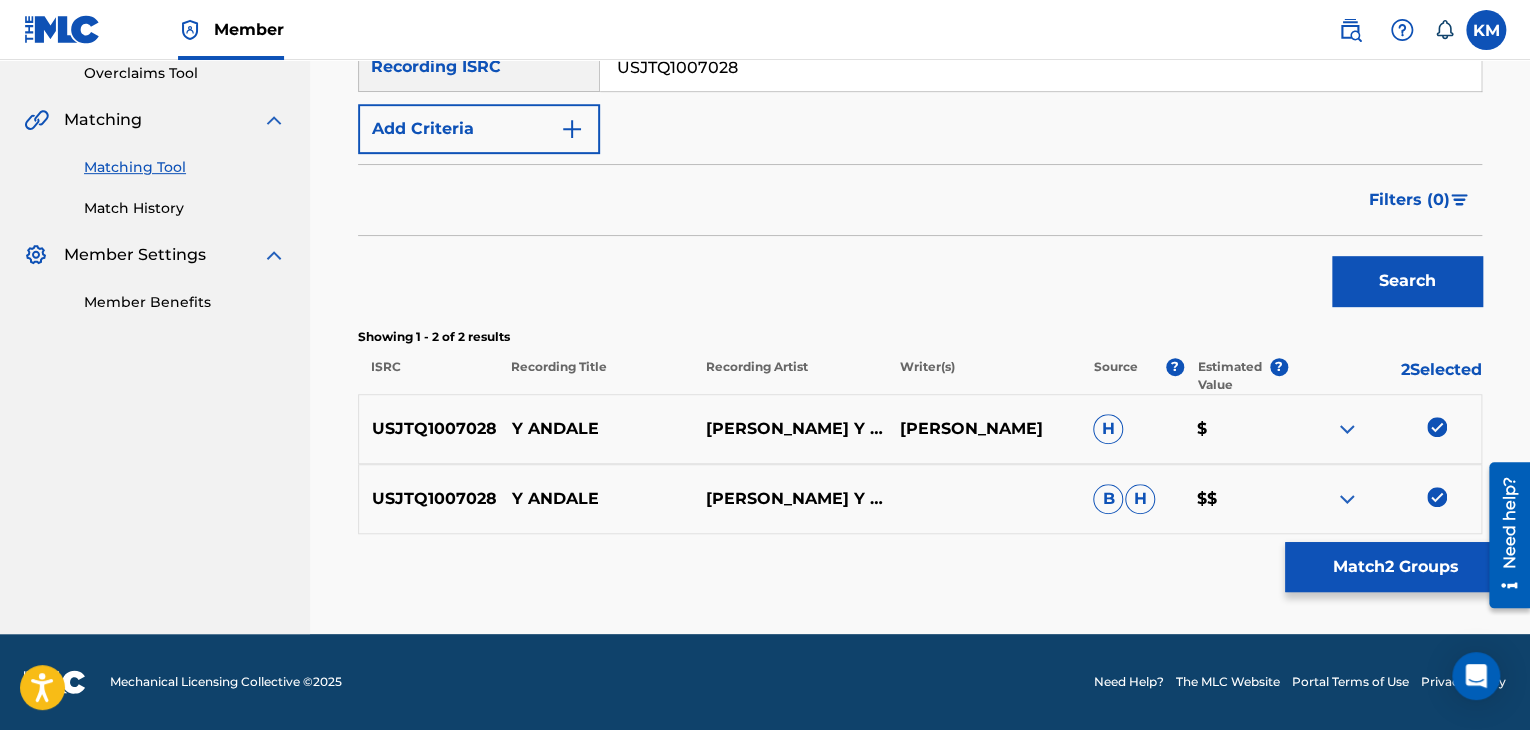 click on "Match  2 Groups" at bounding box center (1395, 567) 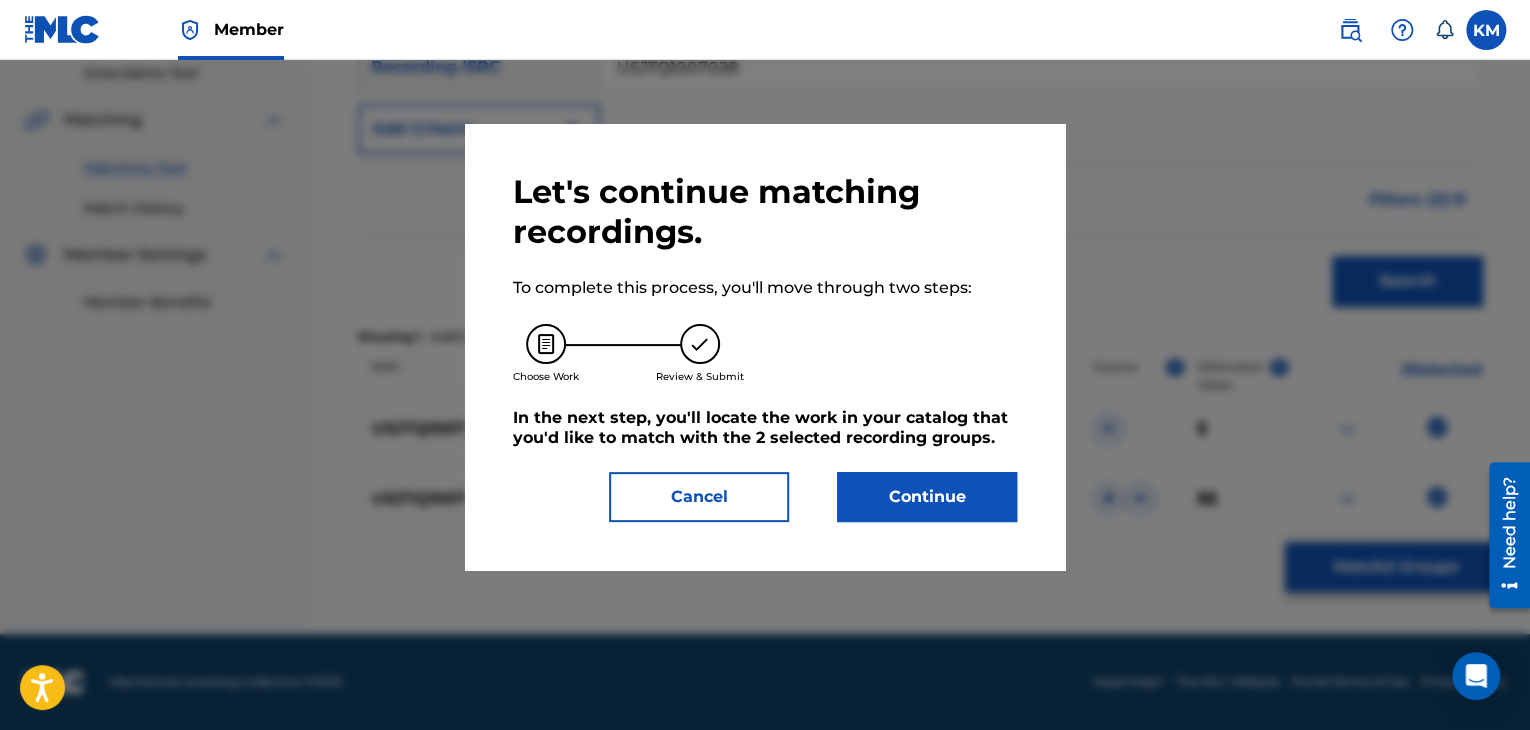 click on "Continue" at bounding box center (927, 497) 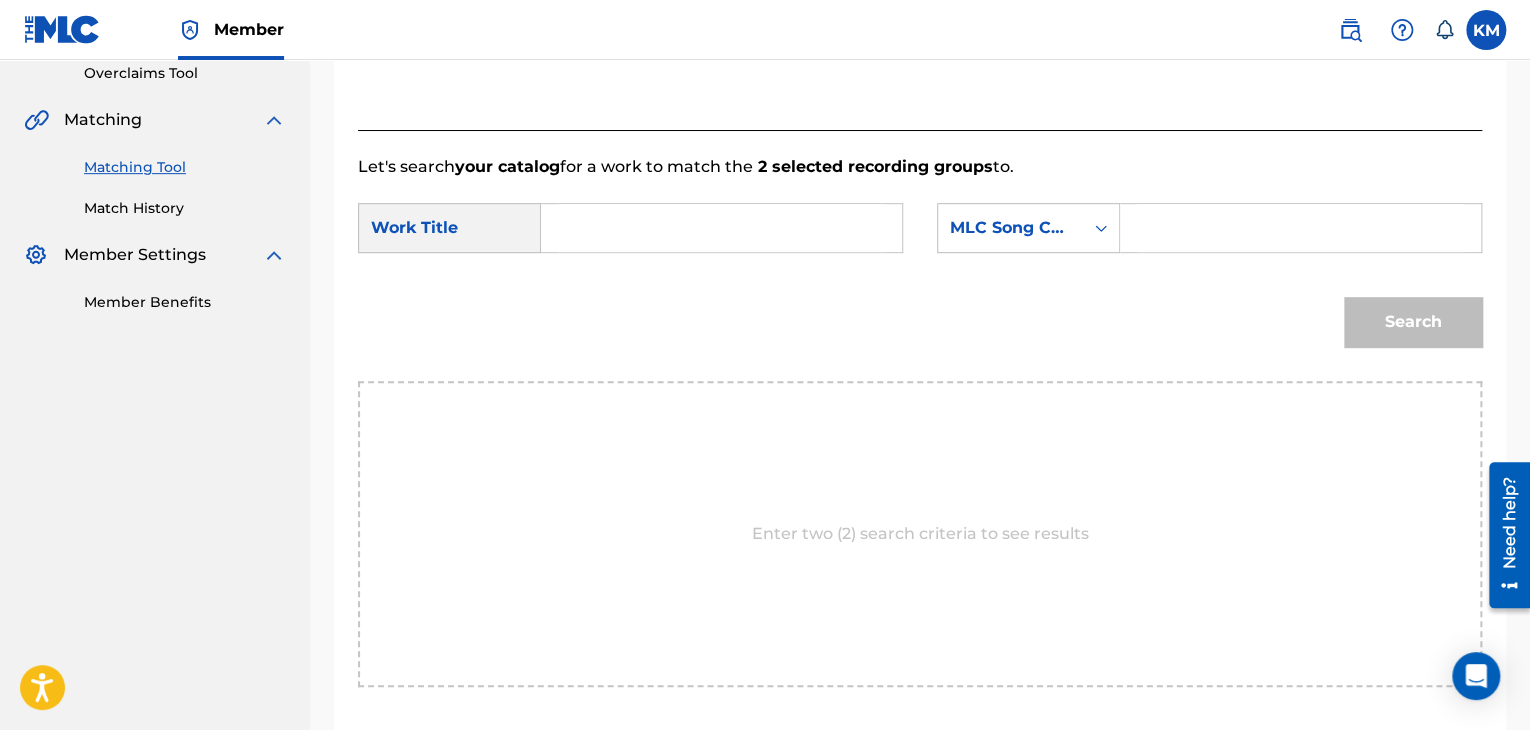 click at bounding box center [721, 228] 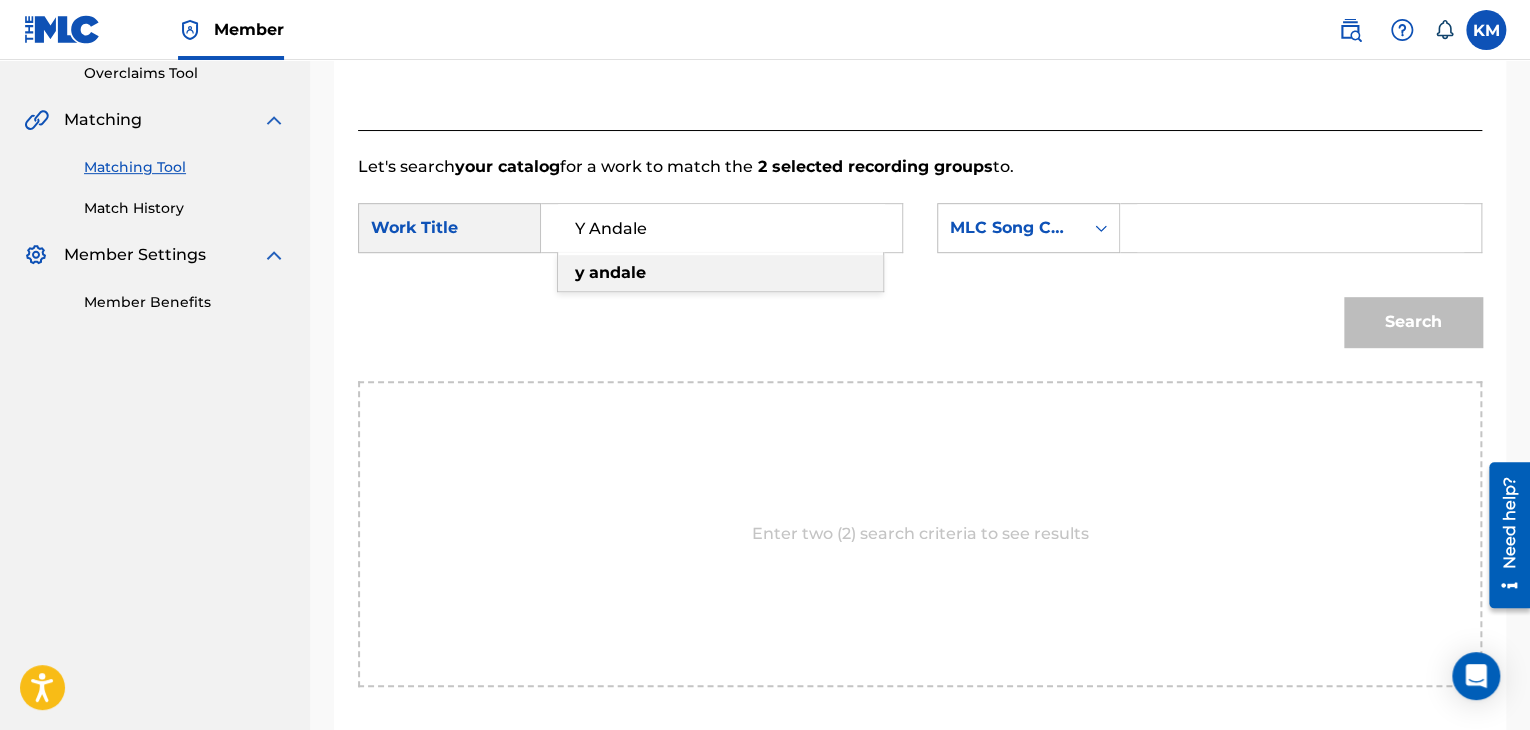 type on "Y Andale" 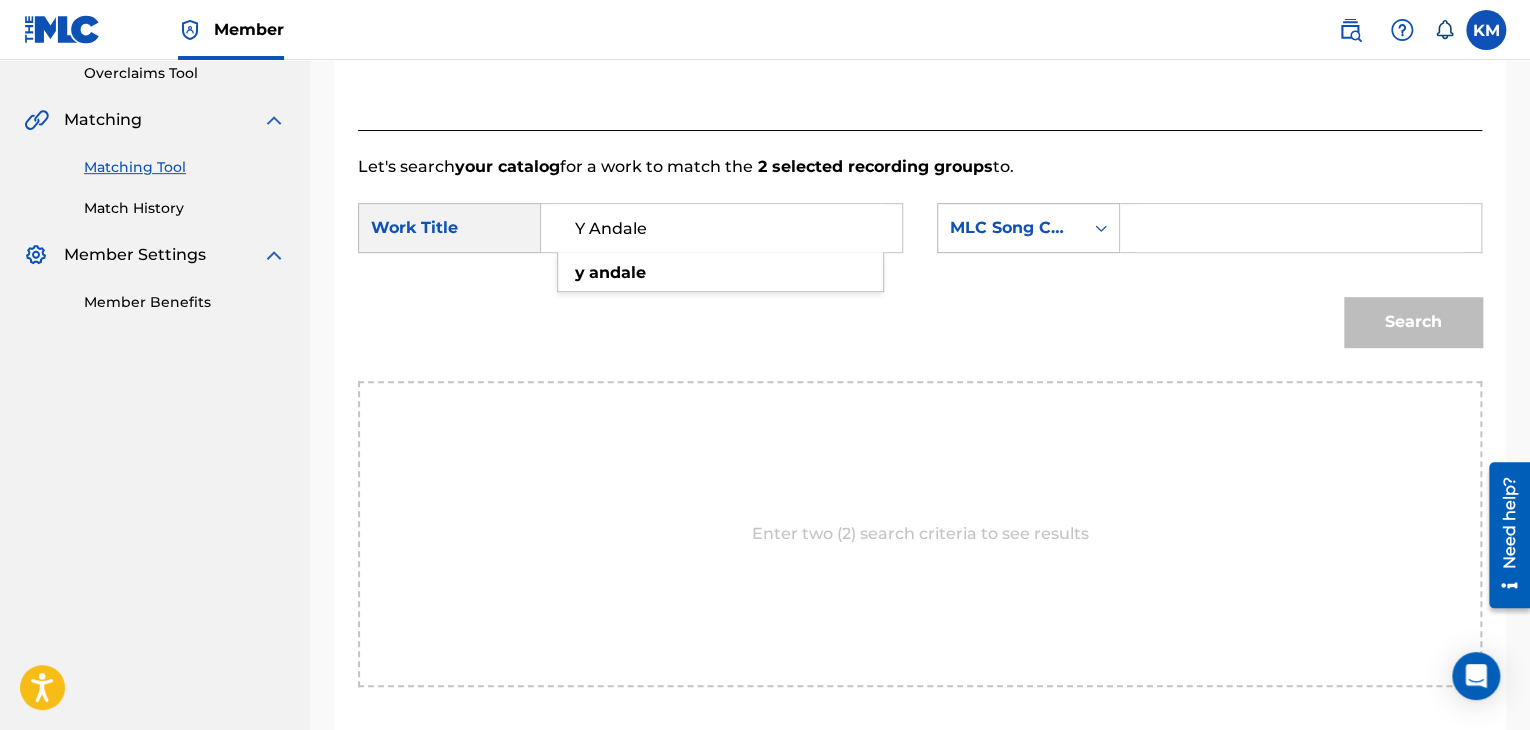 click 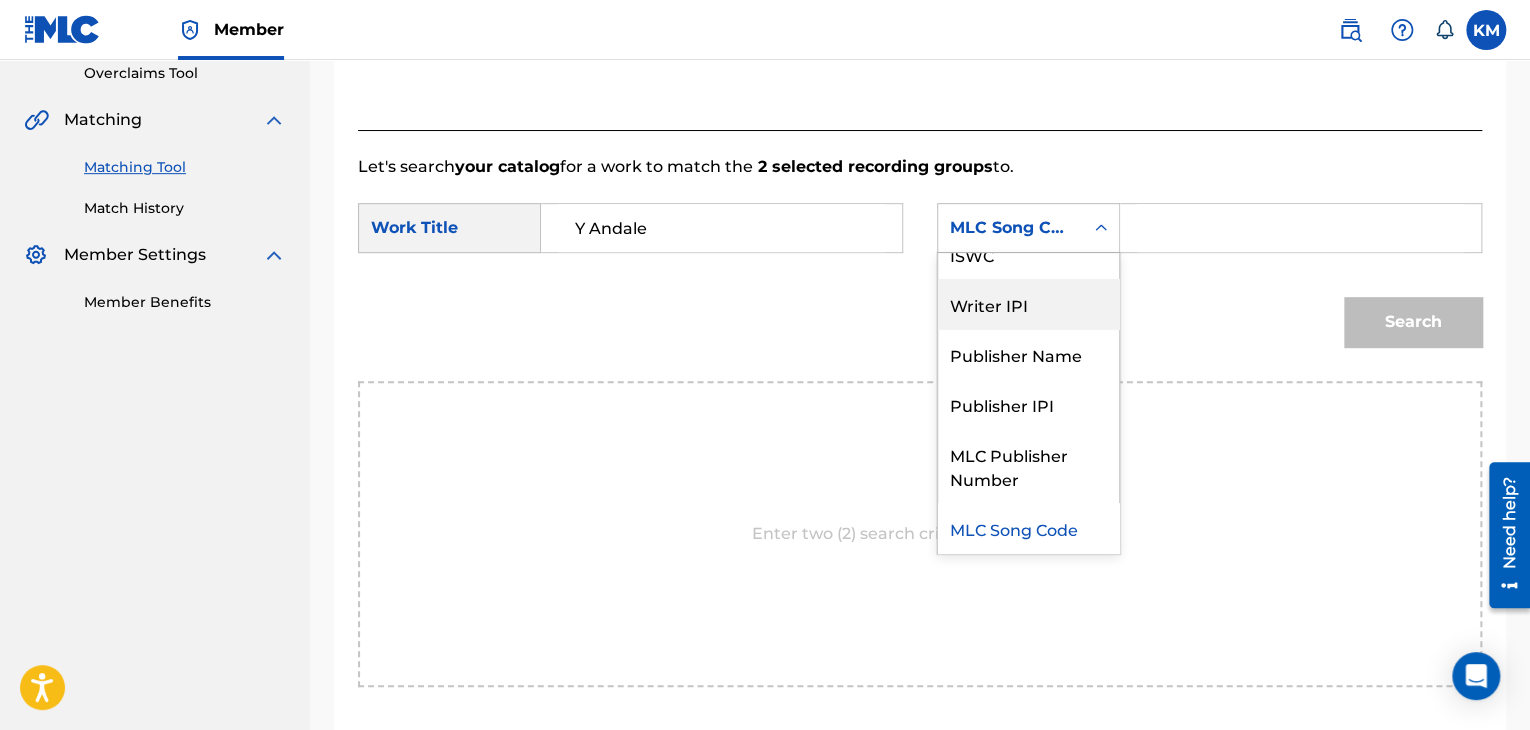 scroll, scrollTop: 0, scrollLeft: 0, axis: both 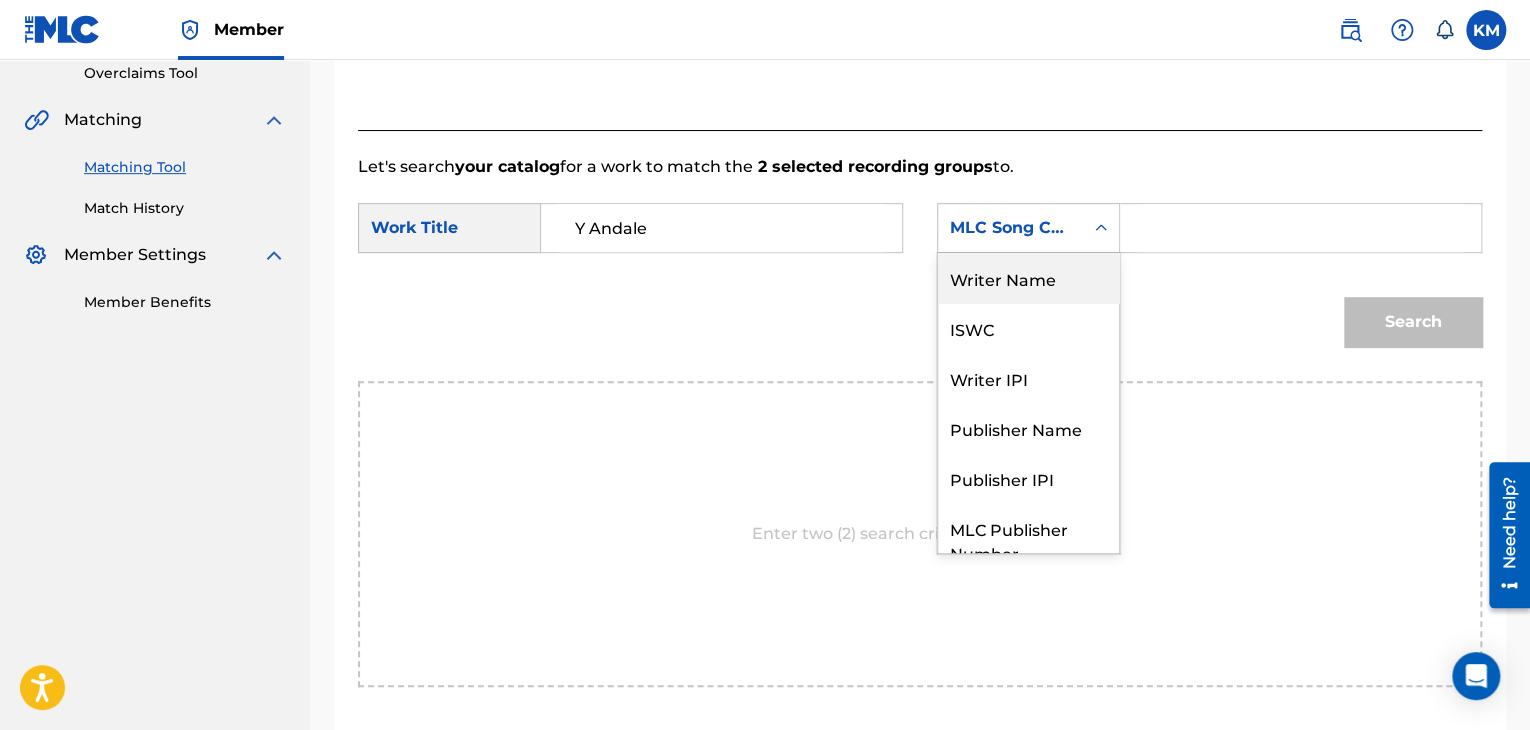 click on "Writer Name" at bounding box center [1028, 278] 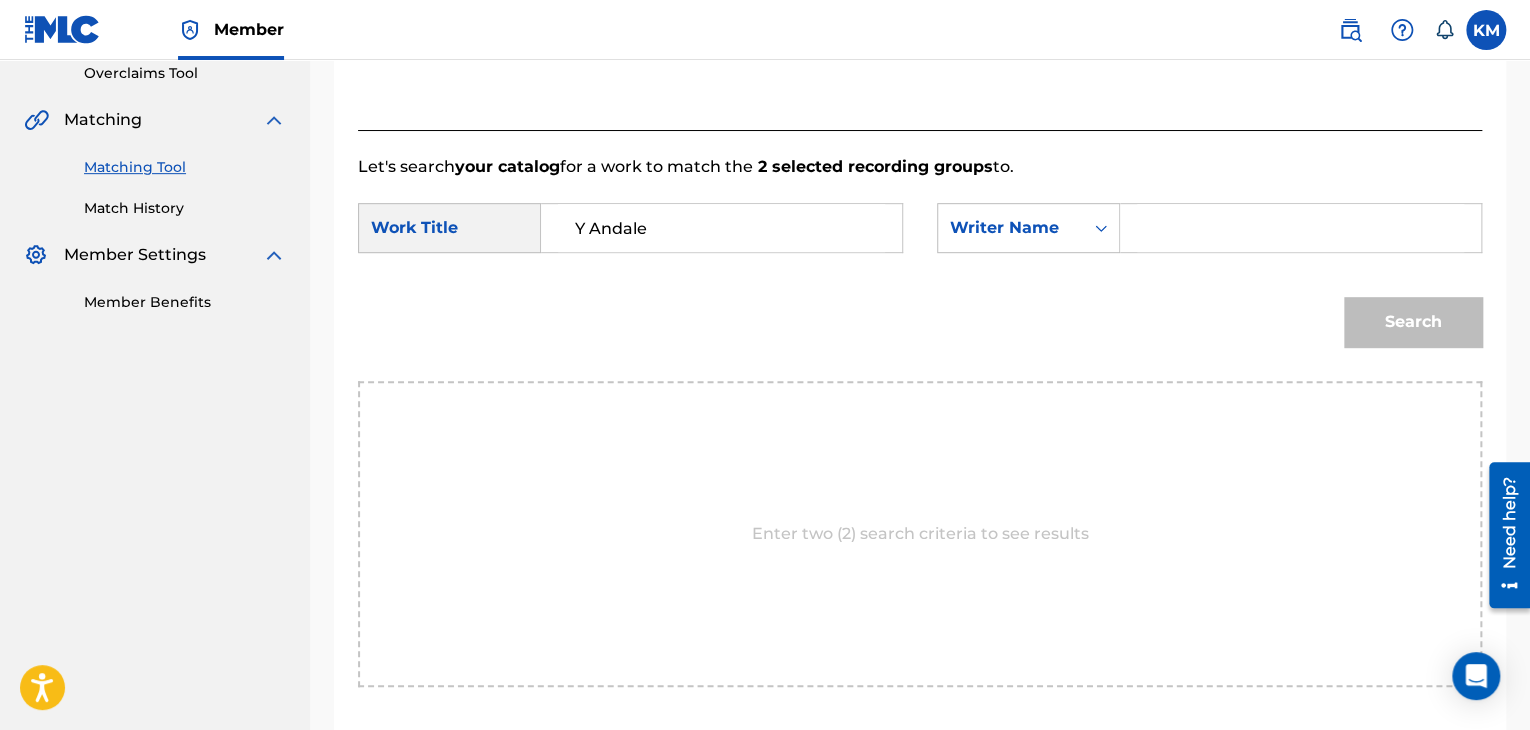click at bounding box center (1300, 228) 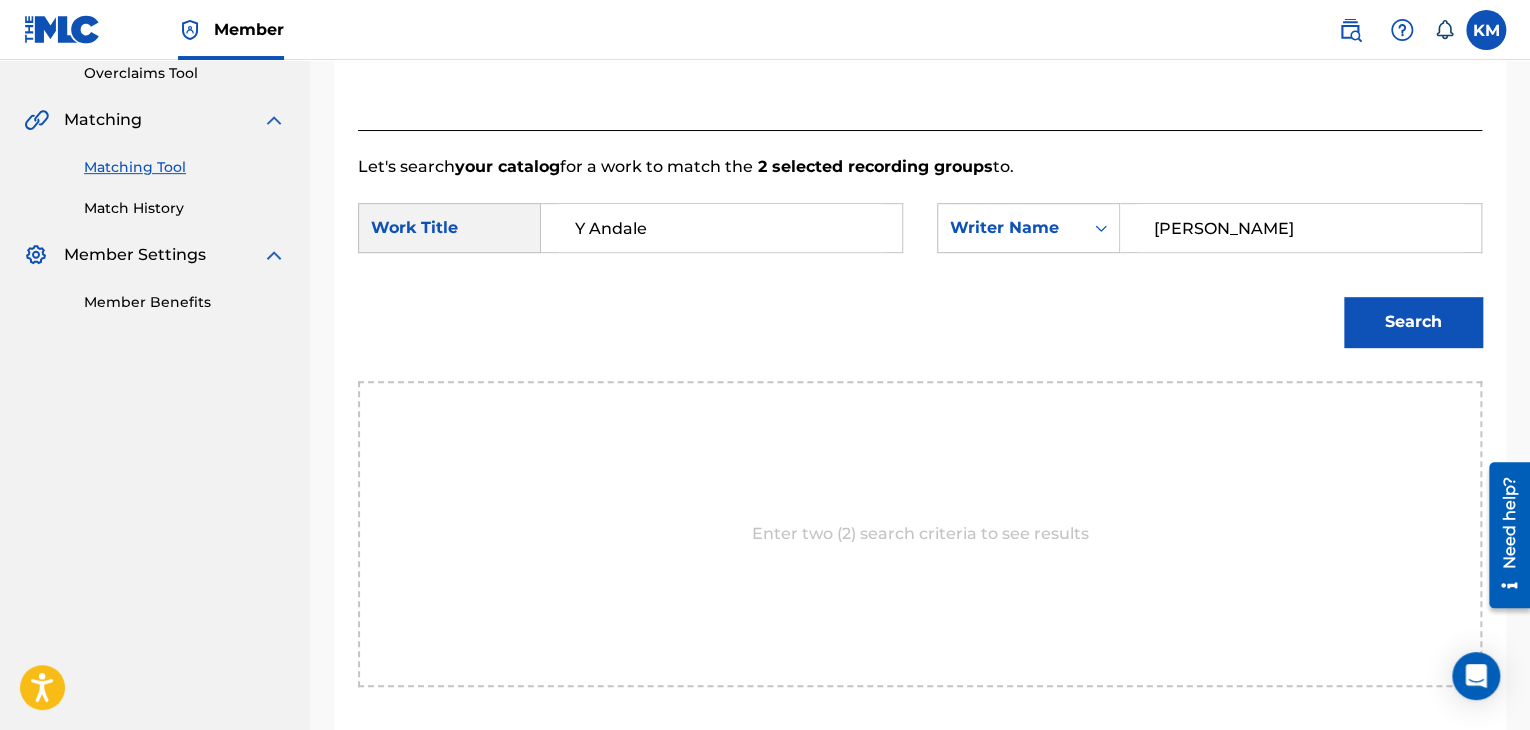 type on "[PERSON_NAME]" 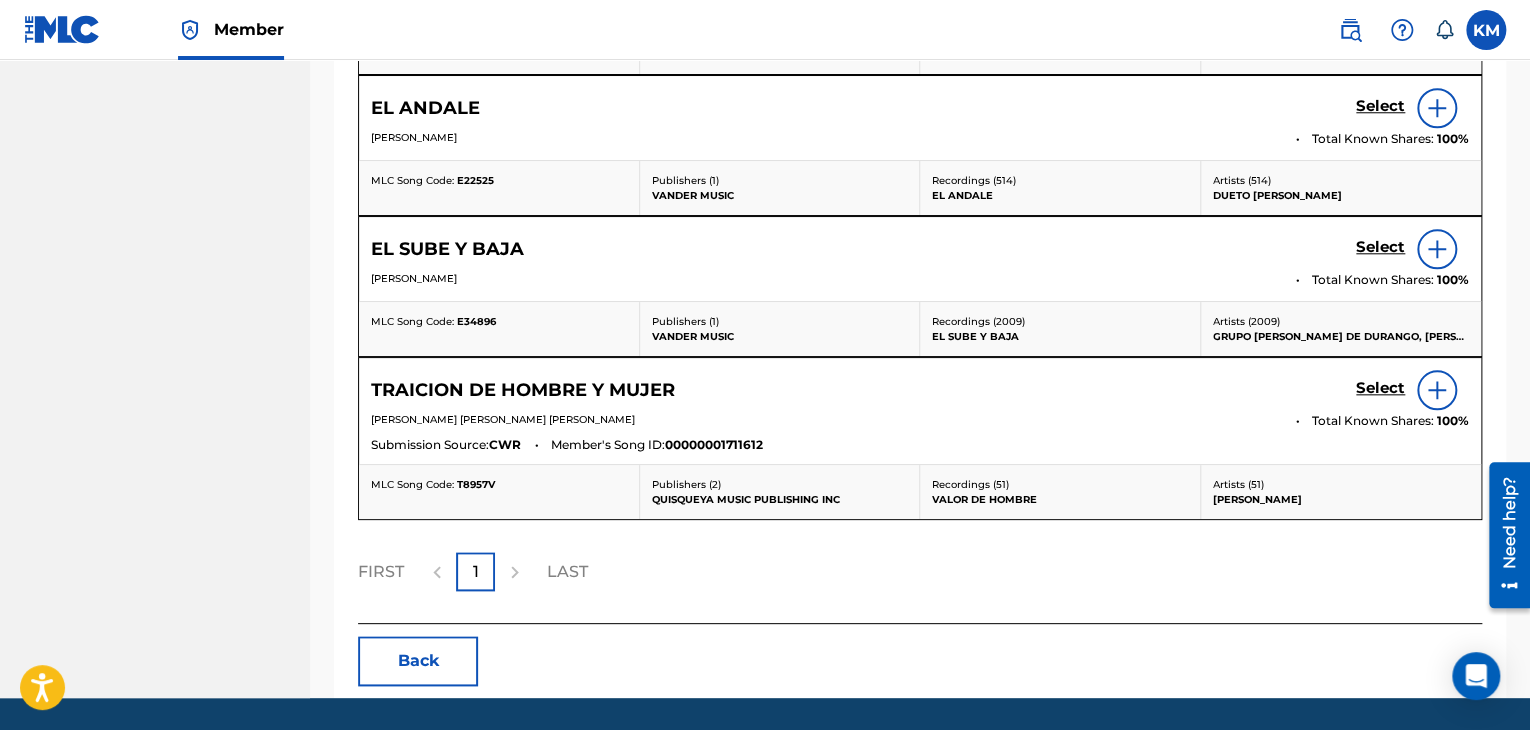 scroll, scrollTop: 426, scrollLeft: 0, axis: vertical 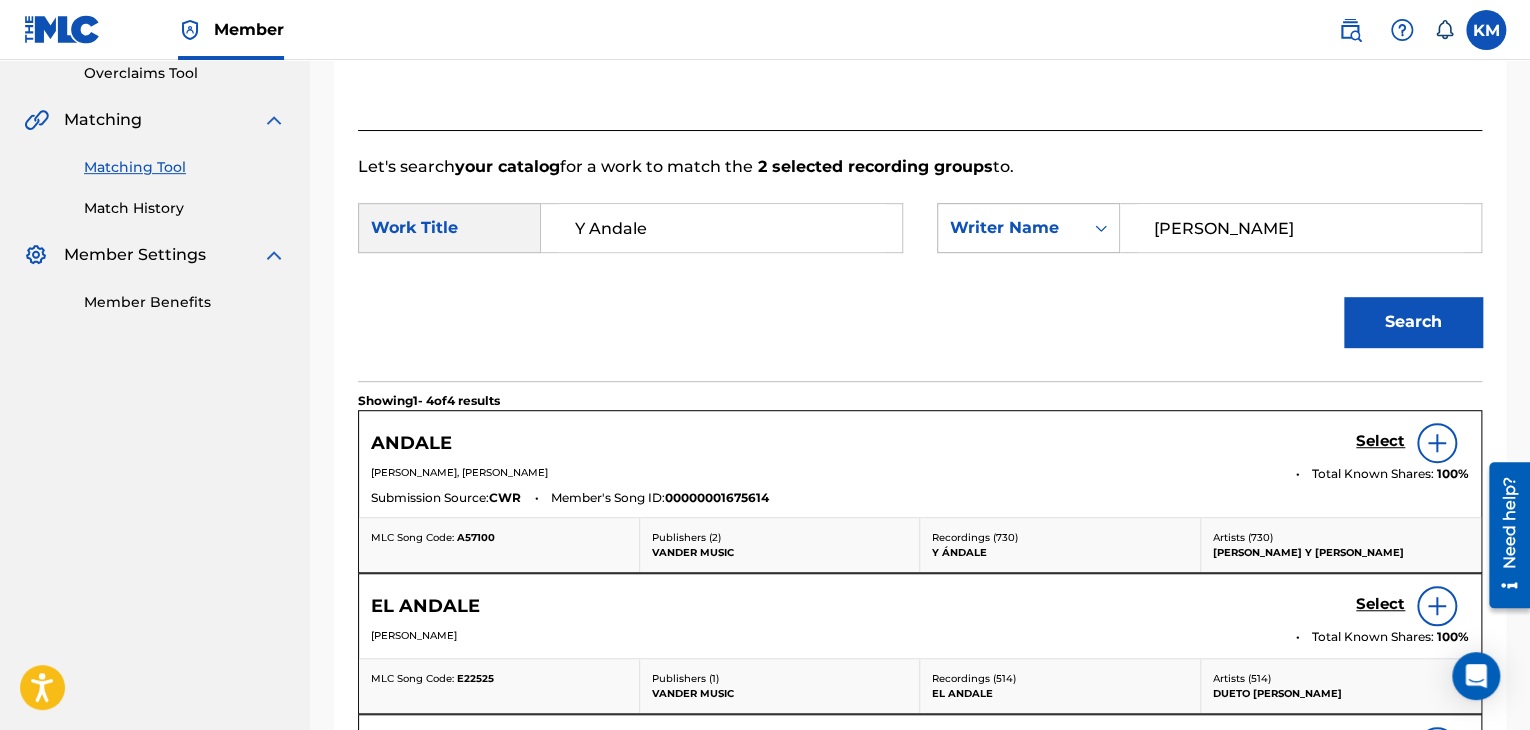 click 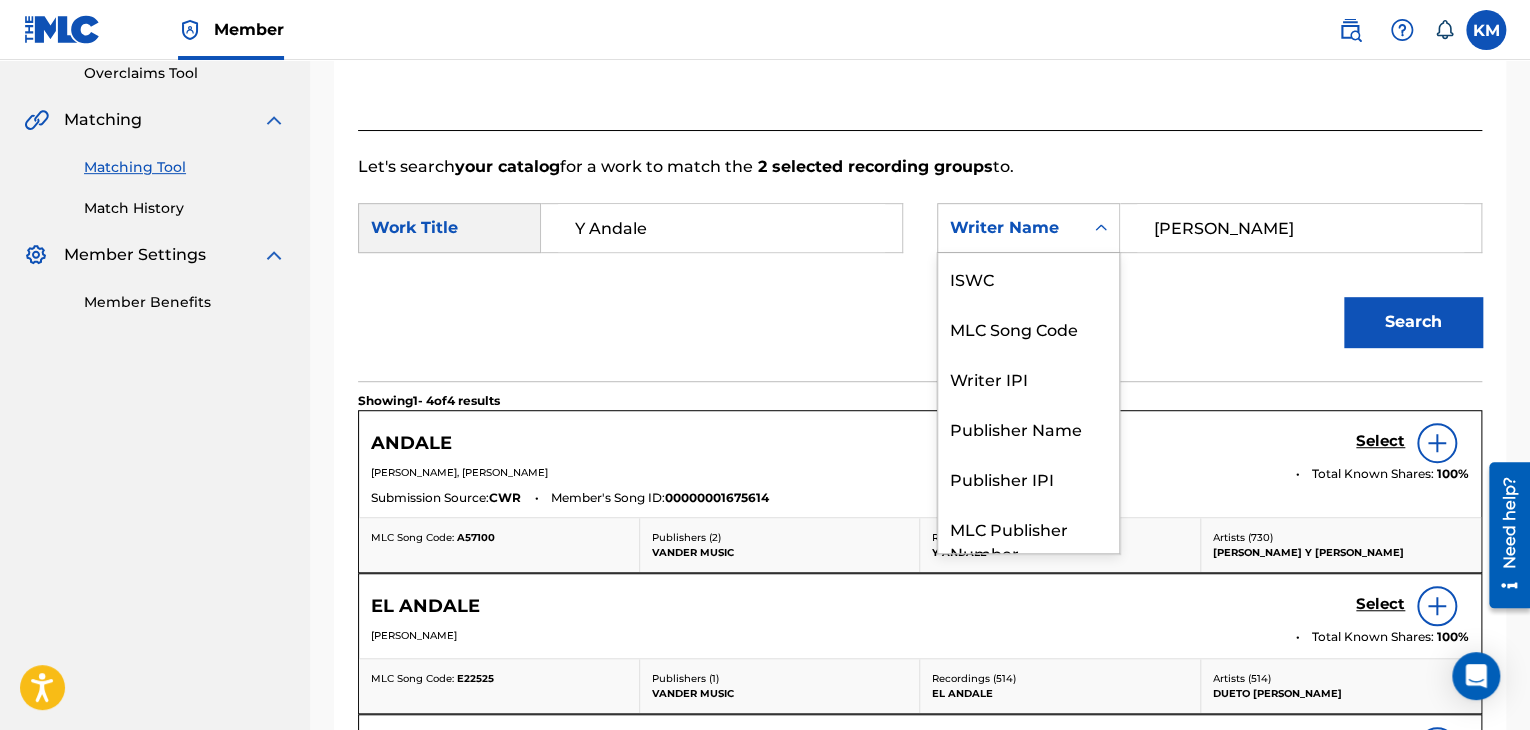 scroll, scrollTop: 74, scrollLeft: 0, axis: vertical 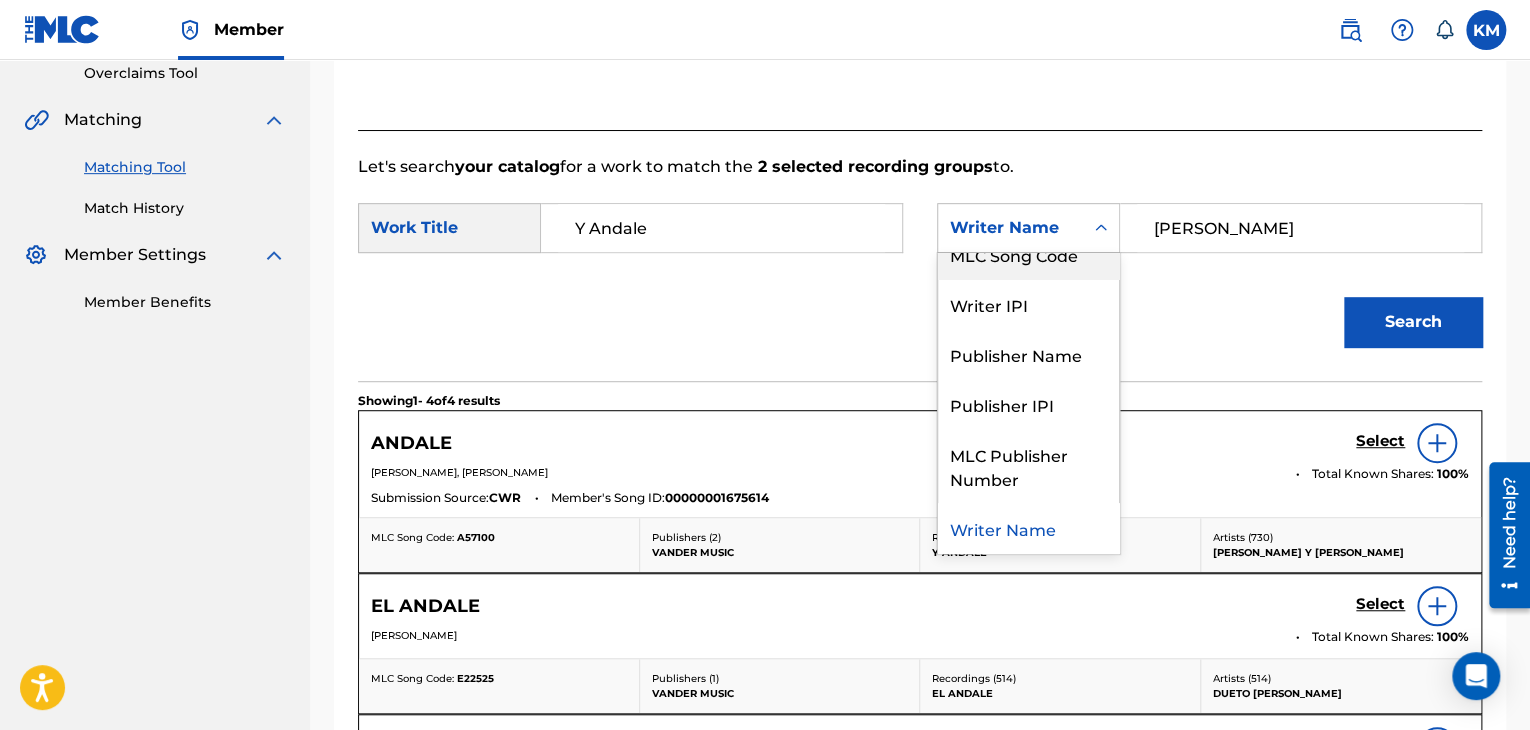 click on "MLC Song Code" at bounding box center (1028, 254) 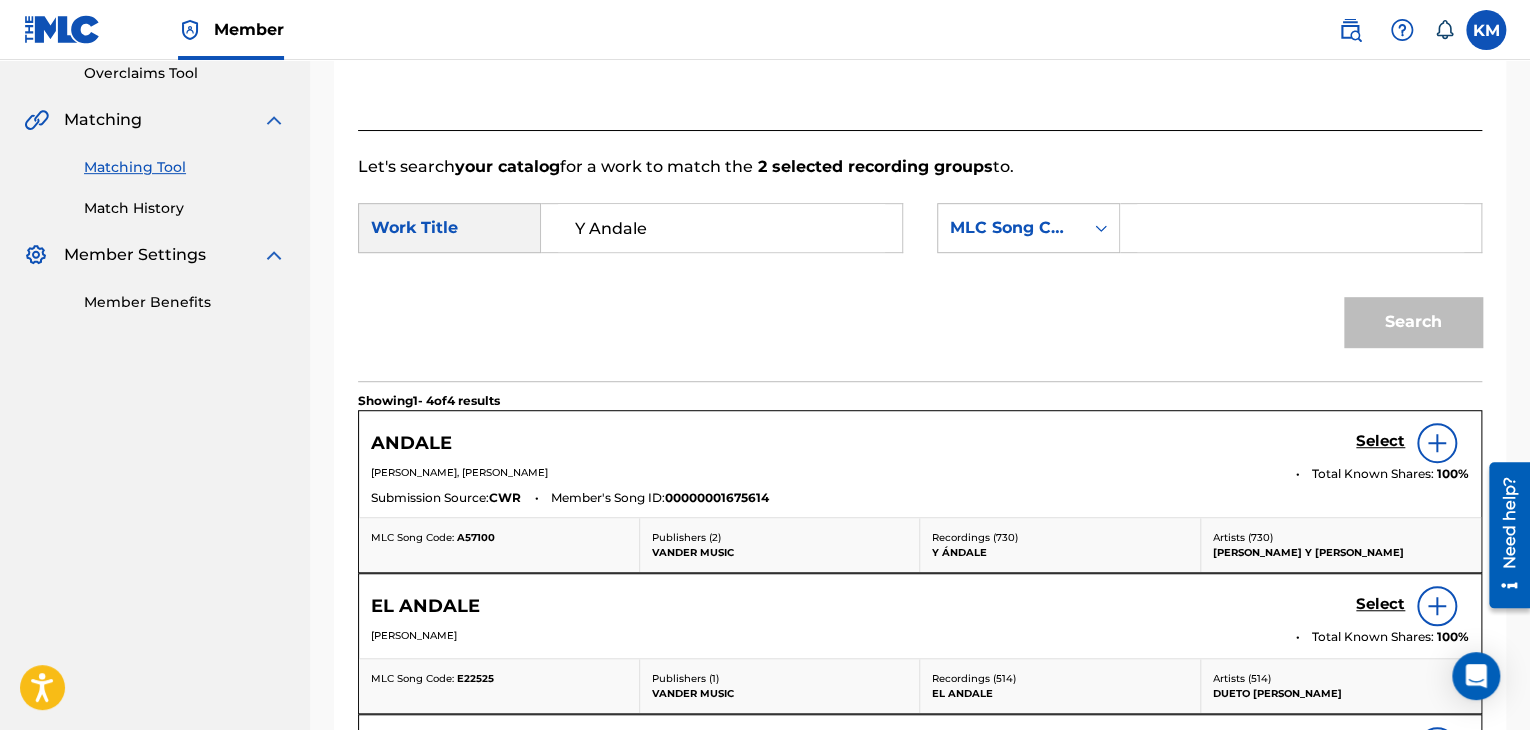 click at bounding box center [1300, 228] 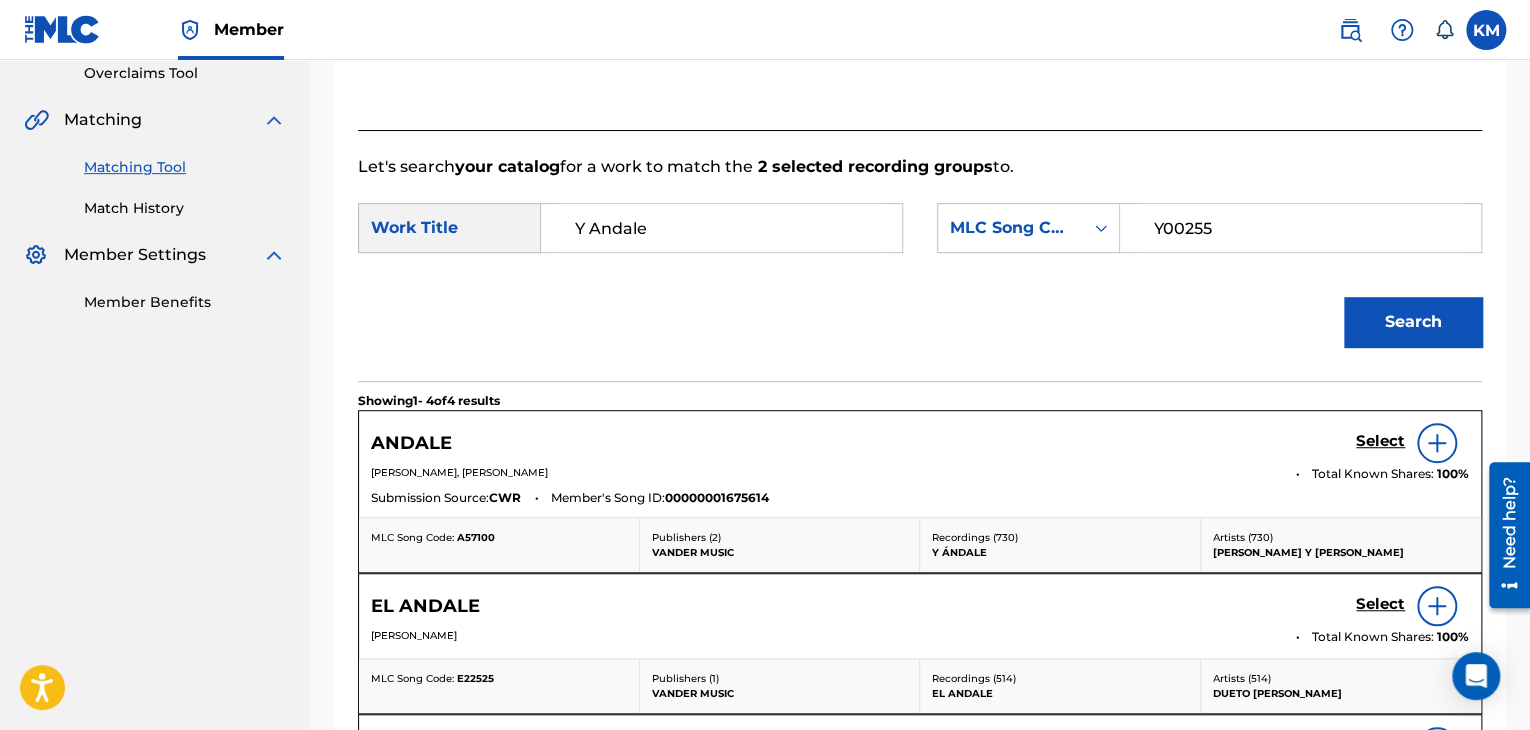 type on "Y00255" 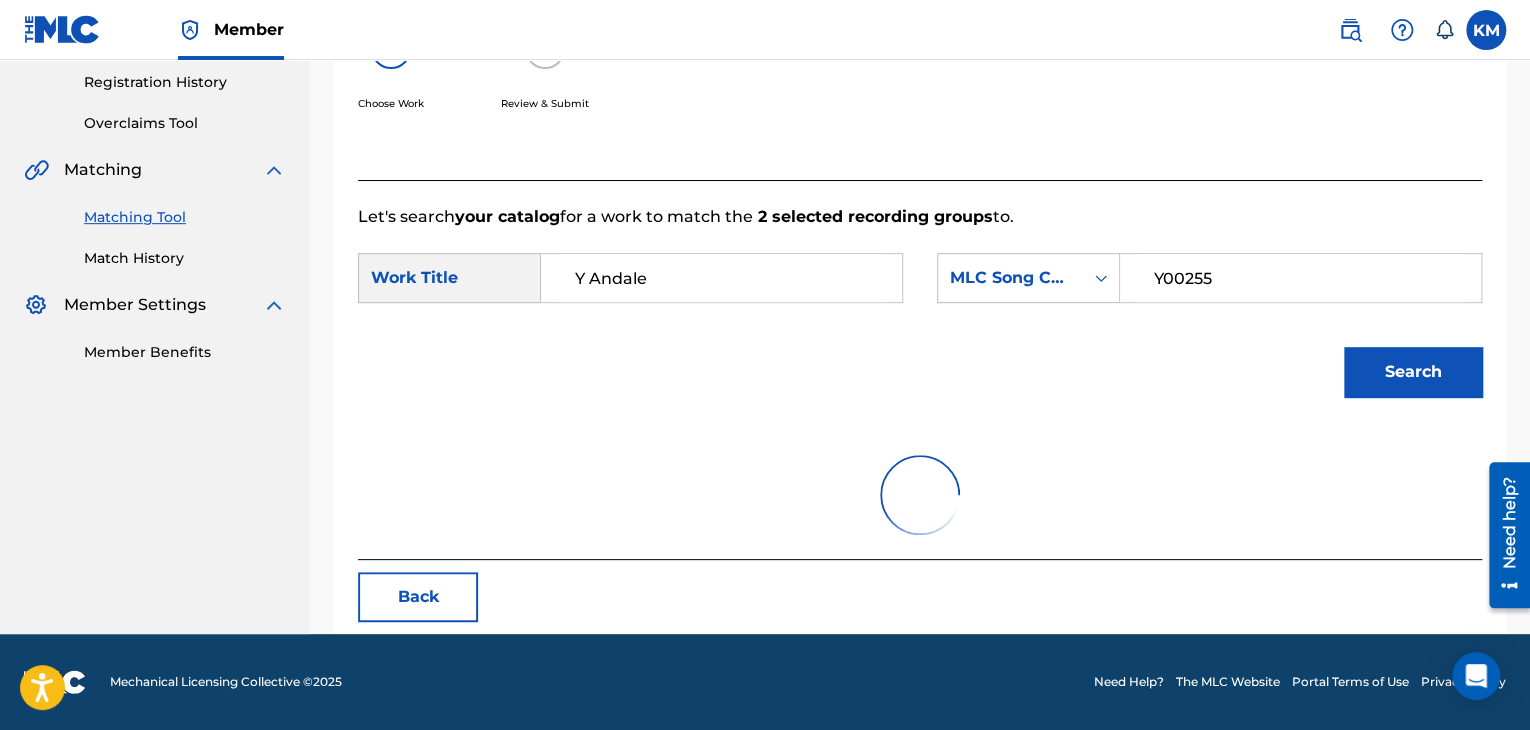 scroll, scrollTop: 426, scrollLeft: 0, axis: vertical 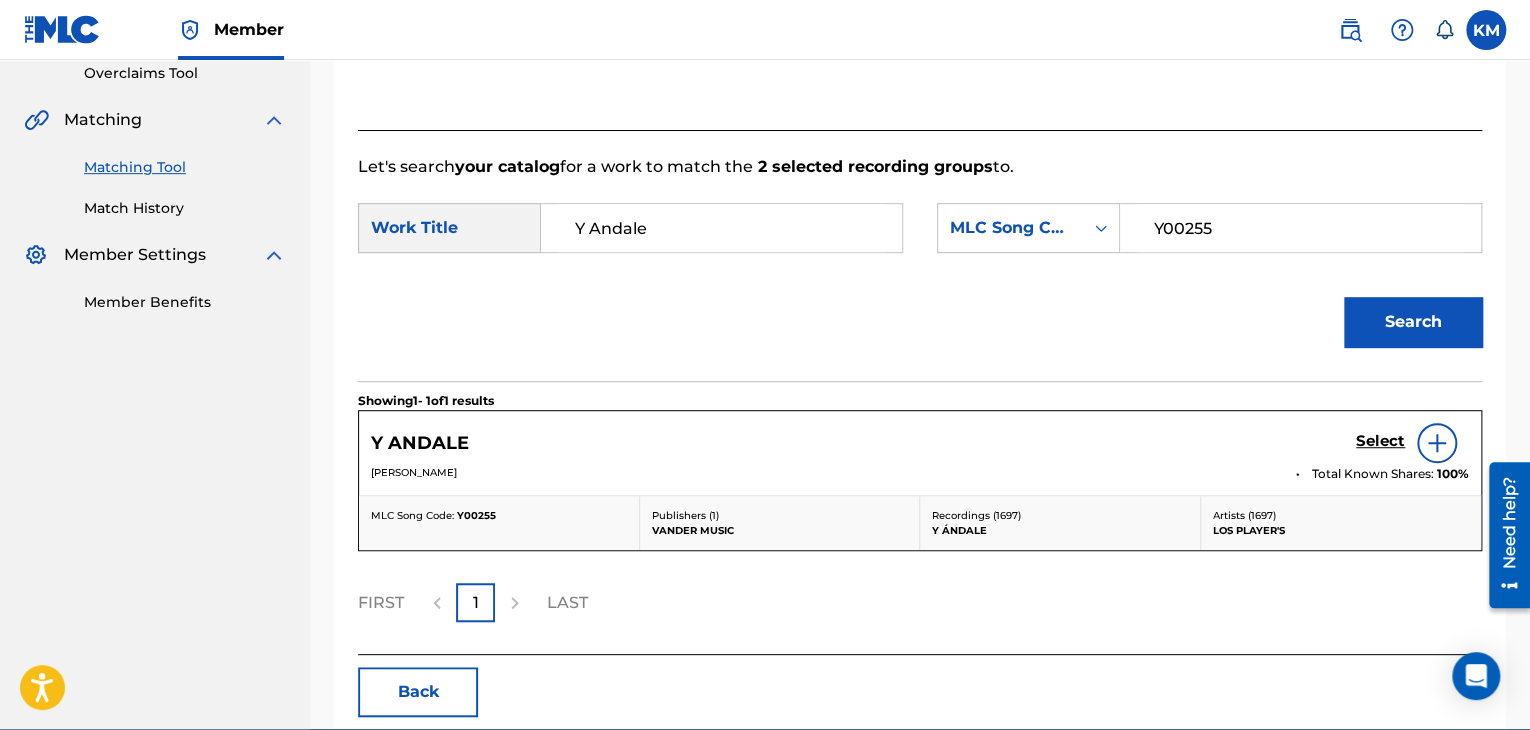 click on "Select" at bounding box center [1380, 441] 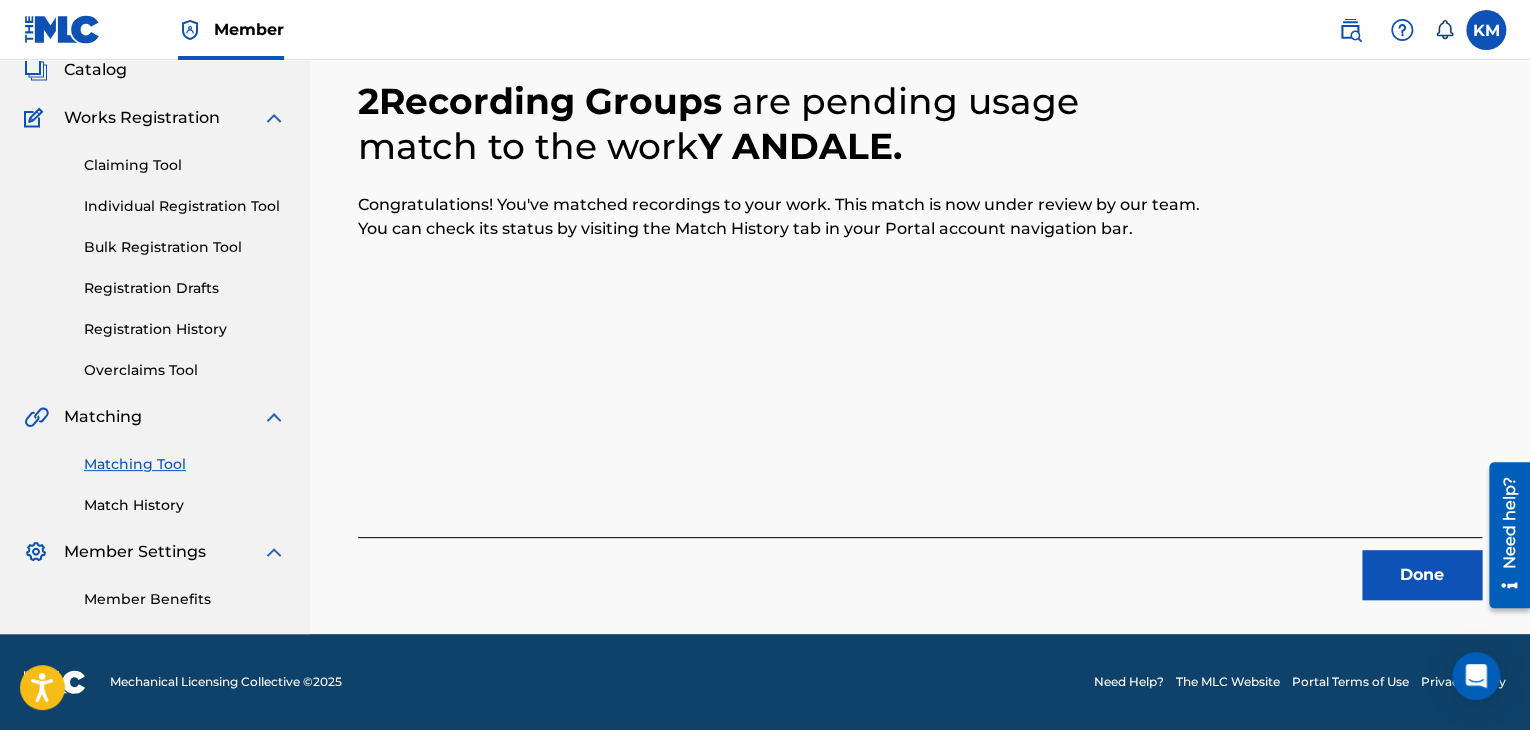scroll, scrollTop: 129, scrollLeft: 0, axis: vertical 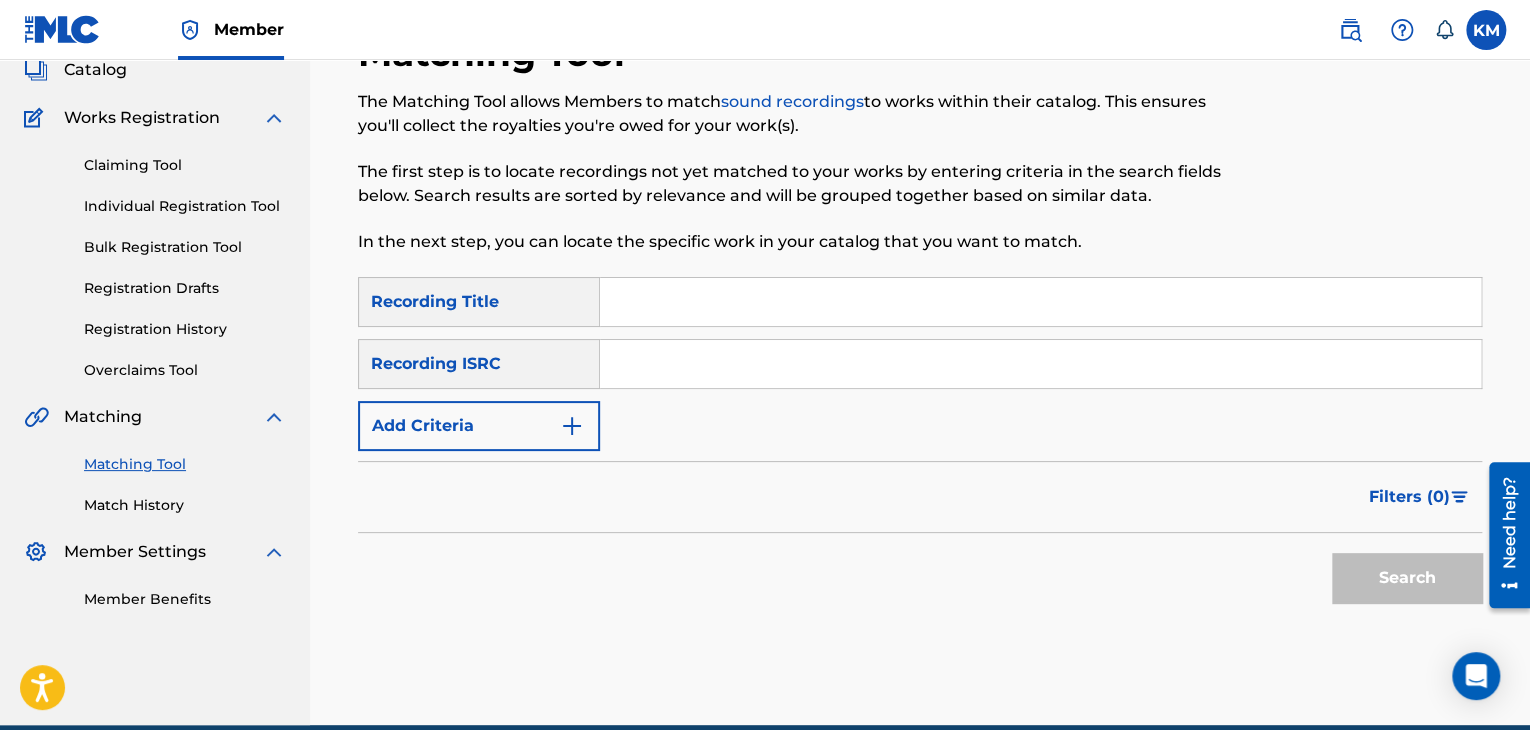 click at bounding box center [1040, 364] 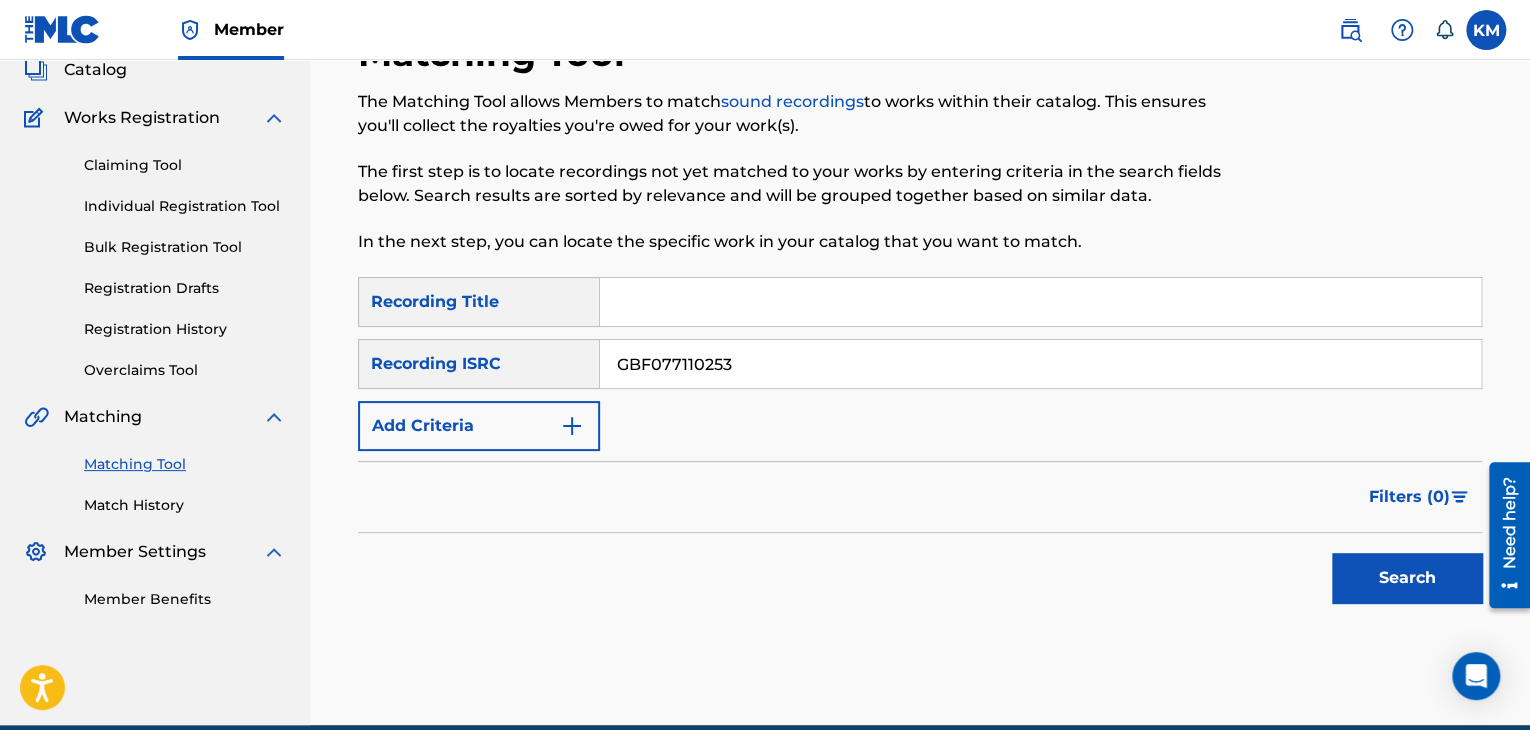 type on "GBF077110253" 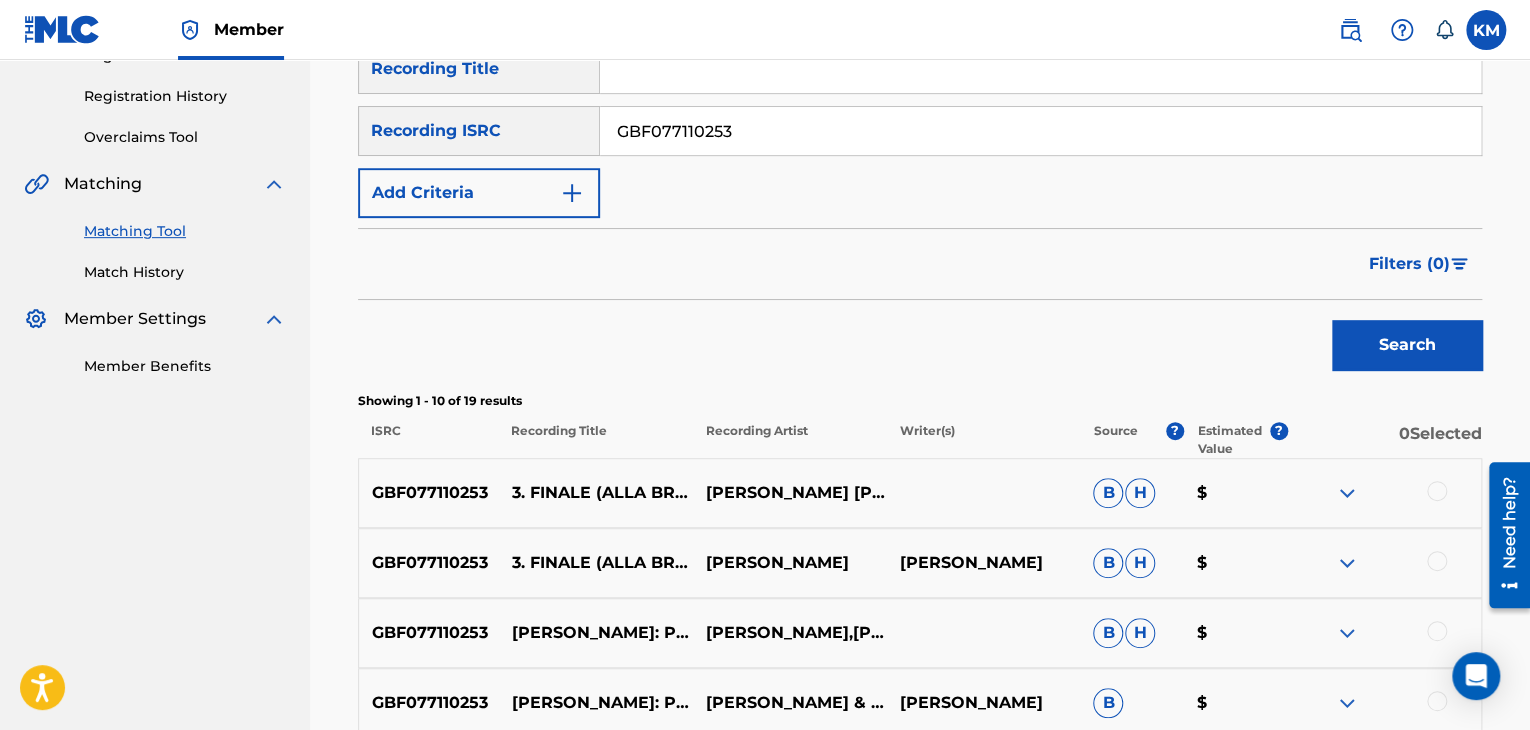 scroll, scrollTop: 529, scrollLeft: 0, axis: vertical 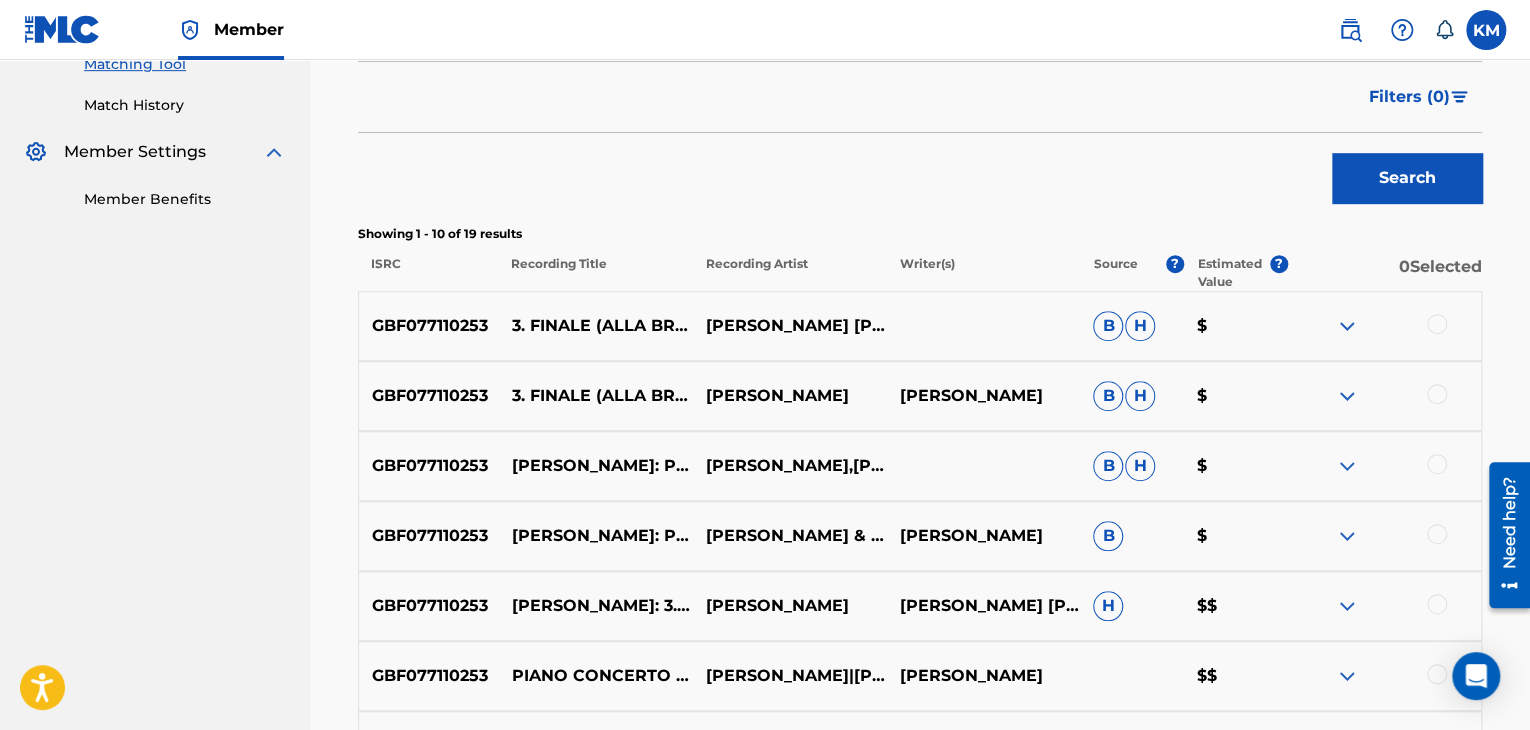 click on "Match History" at bounding box center (185, 105) 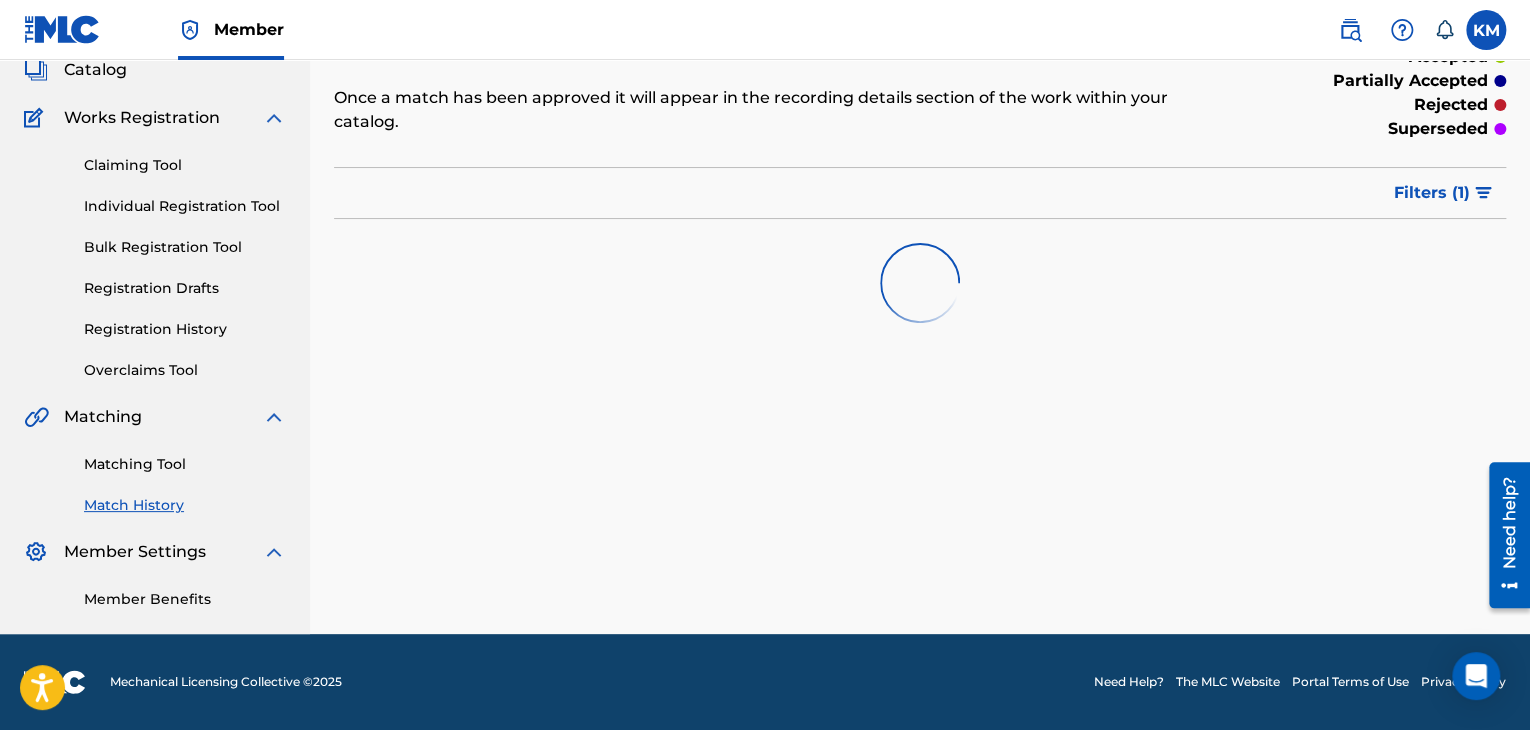 scroll, scrollTop: 0, scrollLeft: 0, axis: both 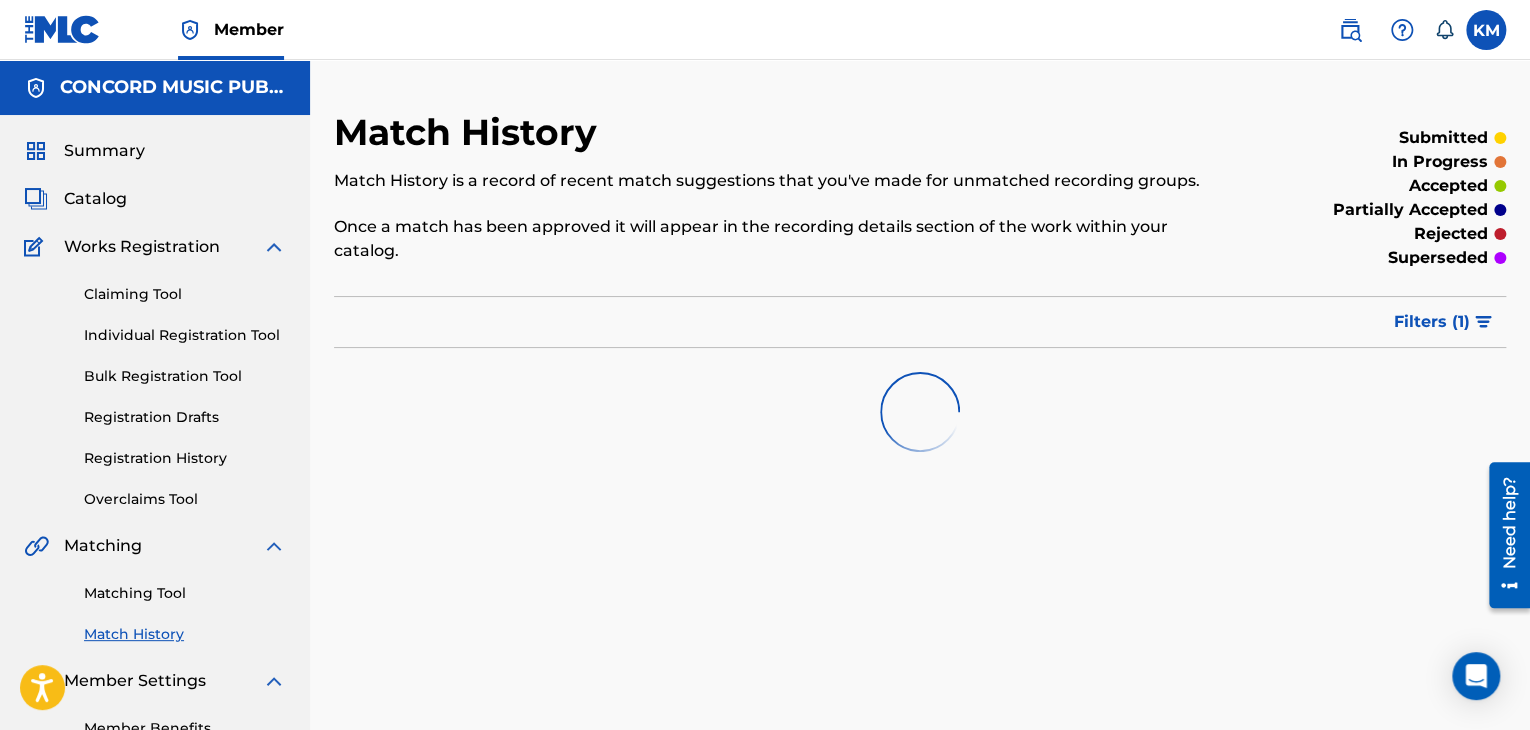 click on "Matching Tool" at bounding box center (185, 593) 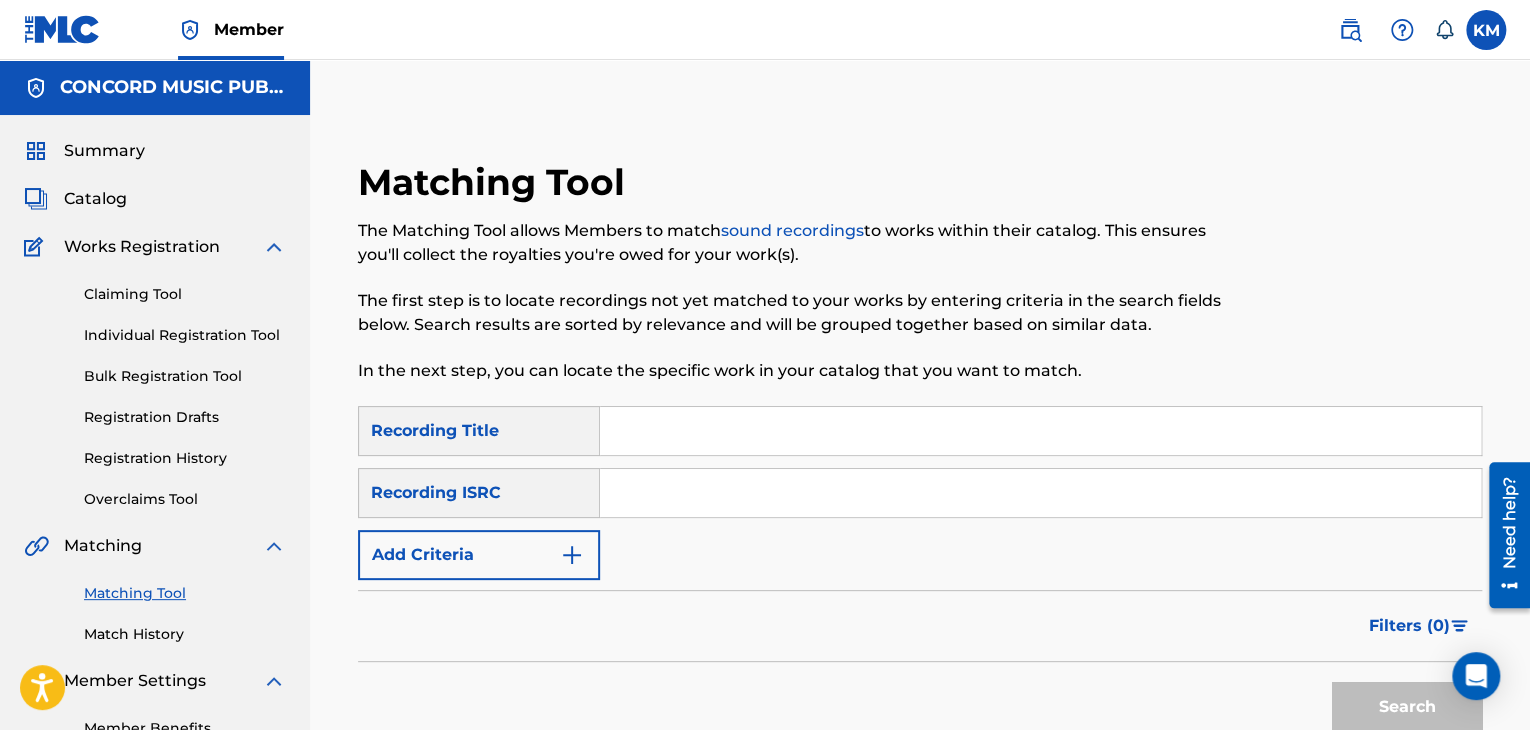 paste on "USAI50310105" 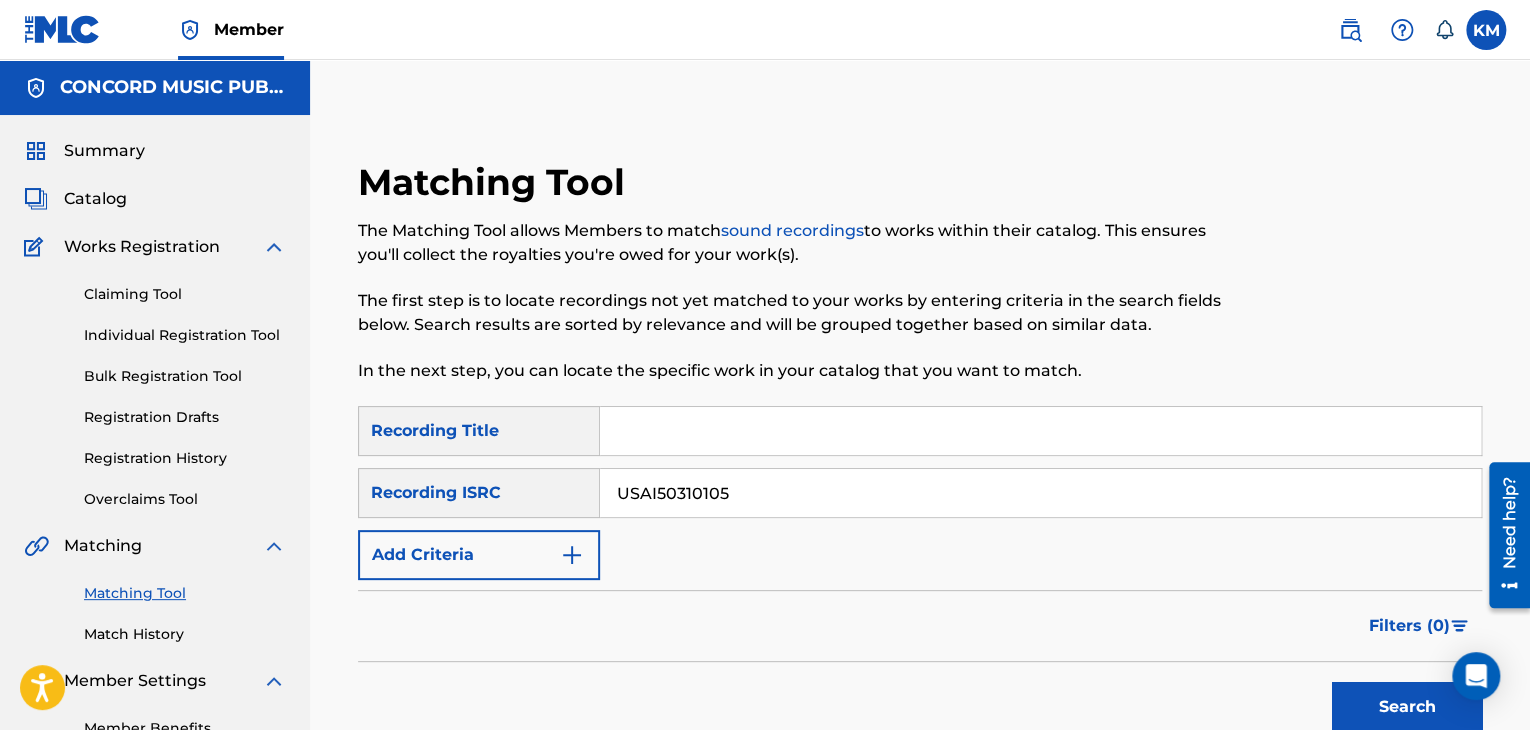 type on "USAI50310105" 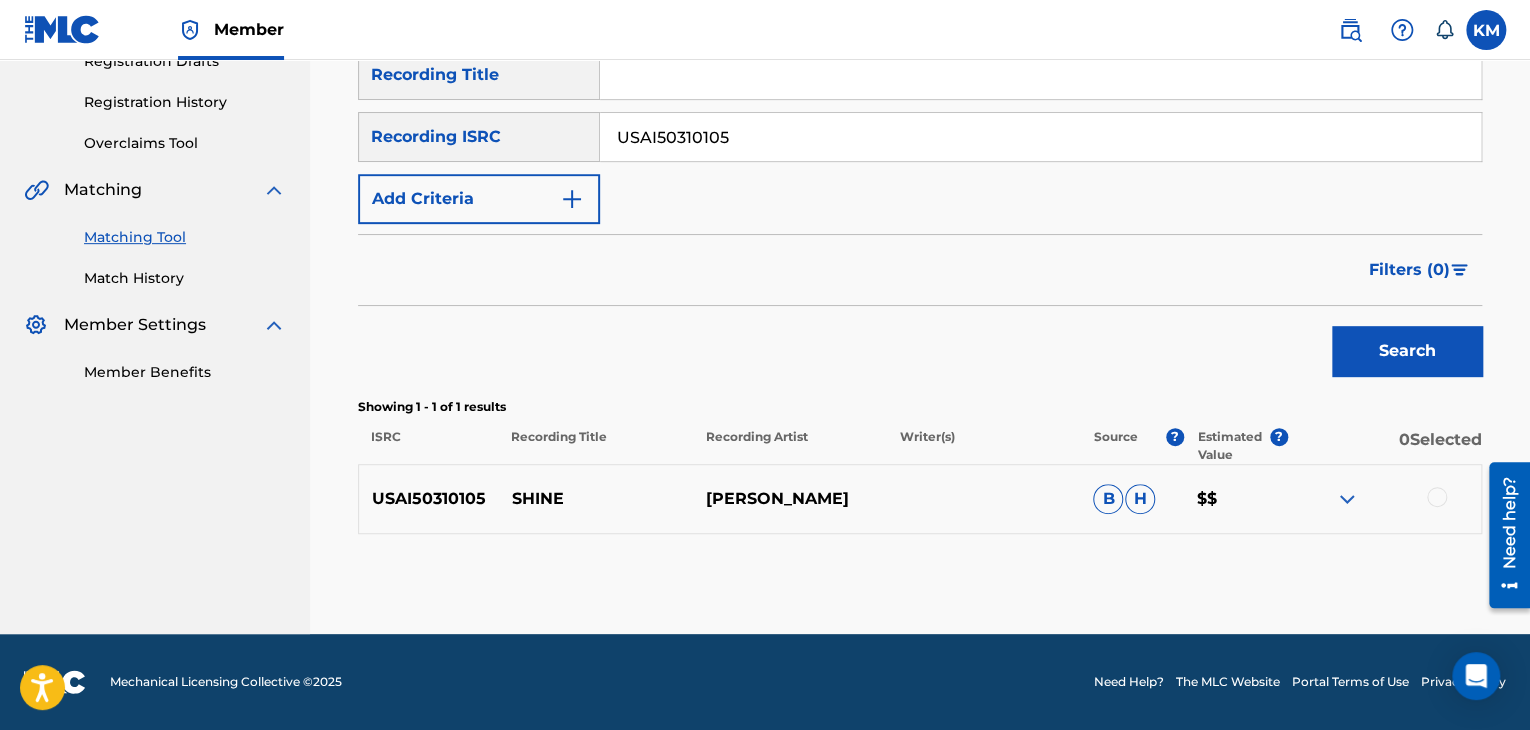 click at bounding box center [1437, 497] 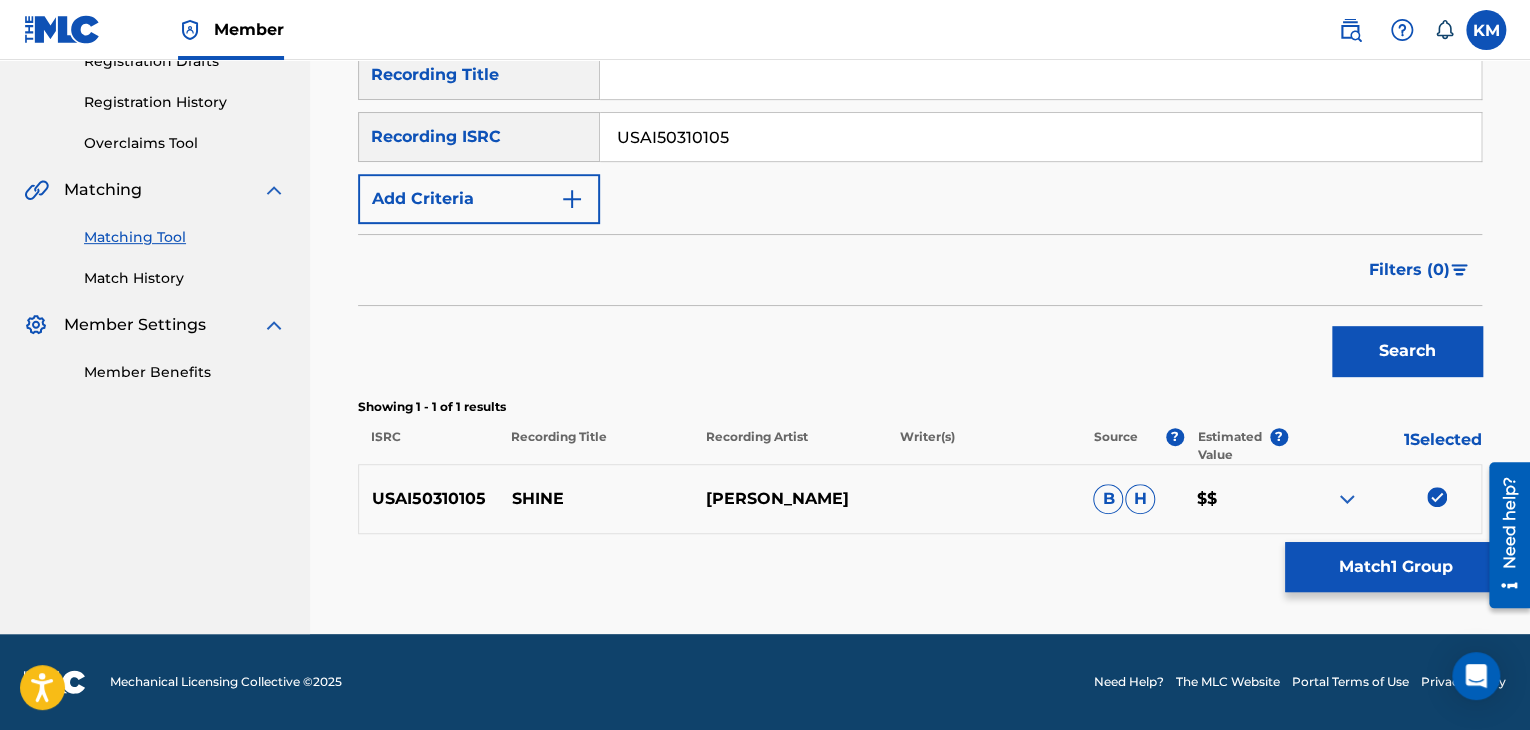 click on "Match  1 Group" at bounding box center [1395, 567] 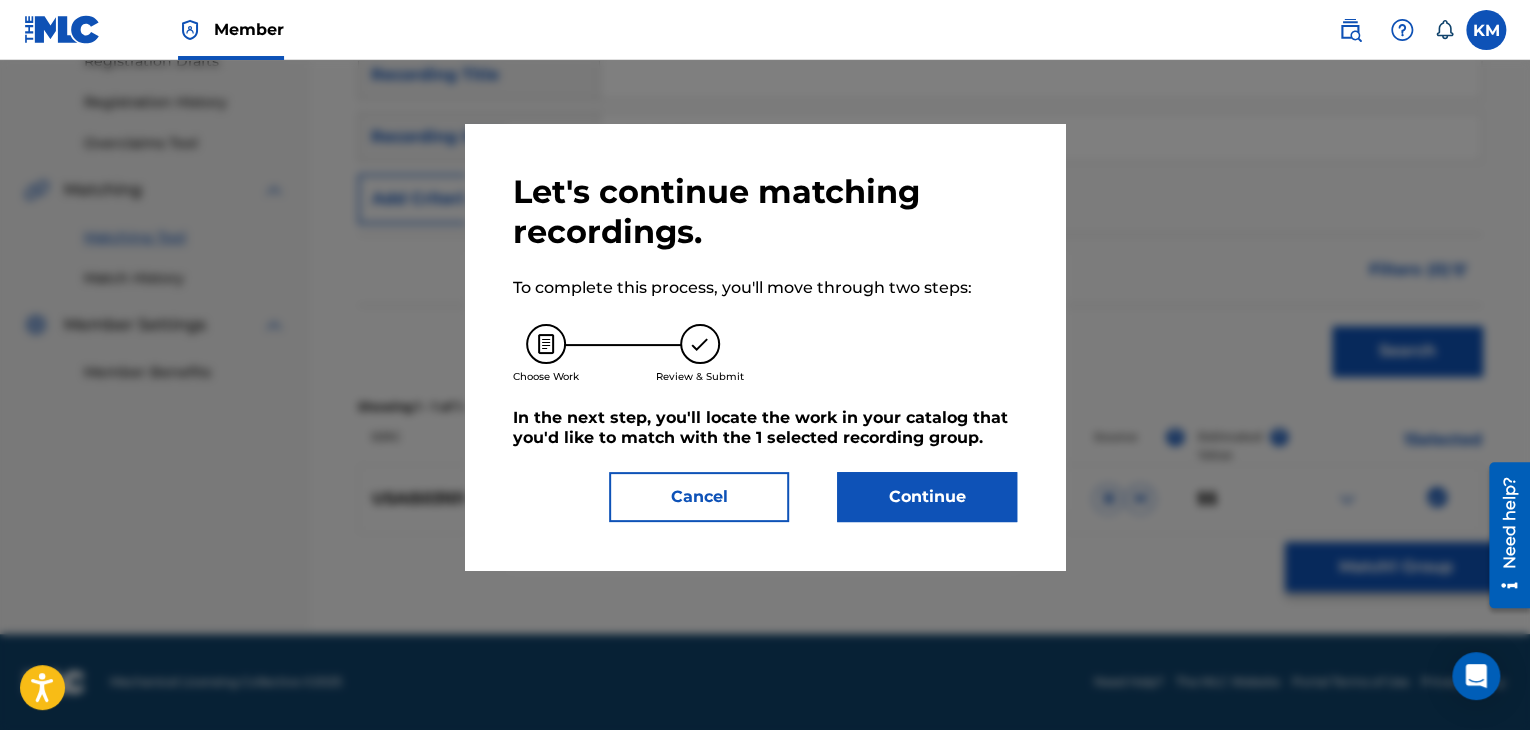 click on "Continue" at bounding box center (927, 497) 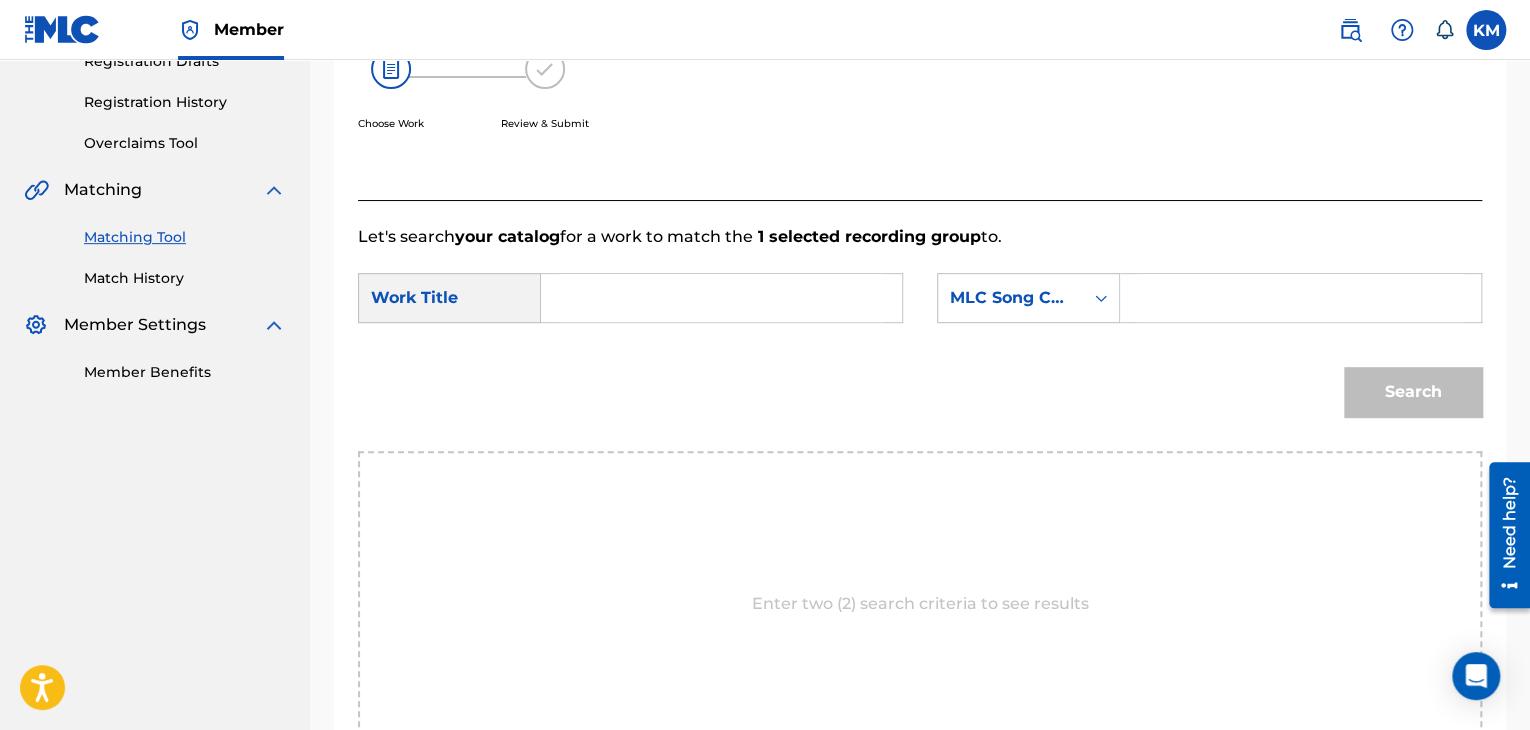 click at bounding box center [721, 298] 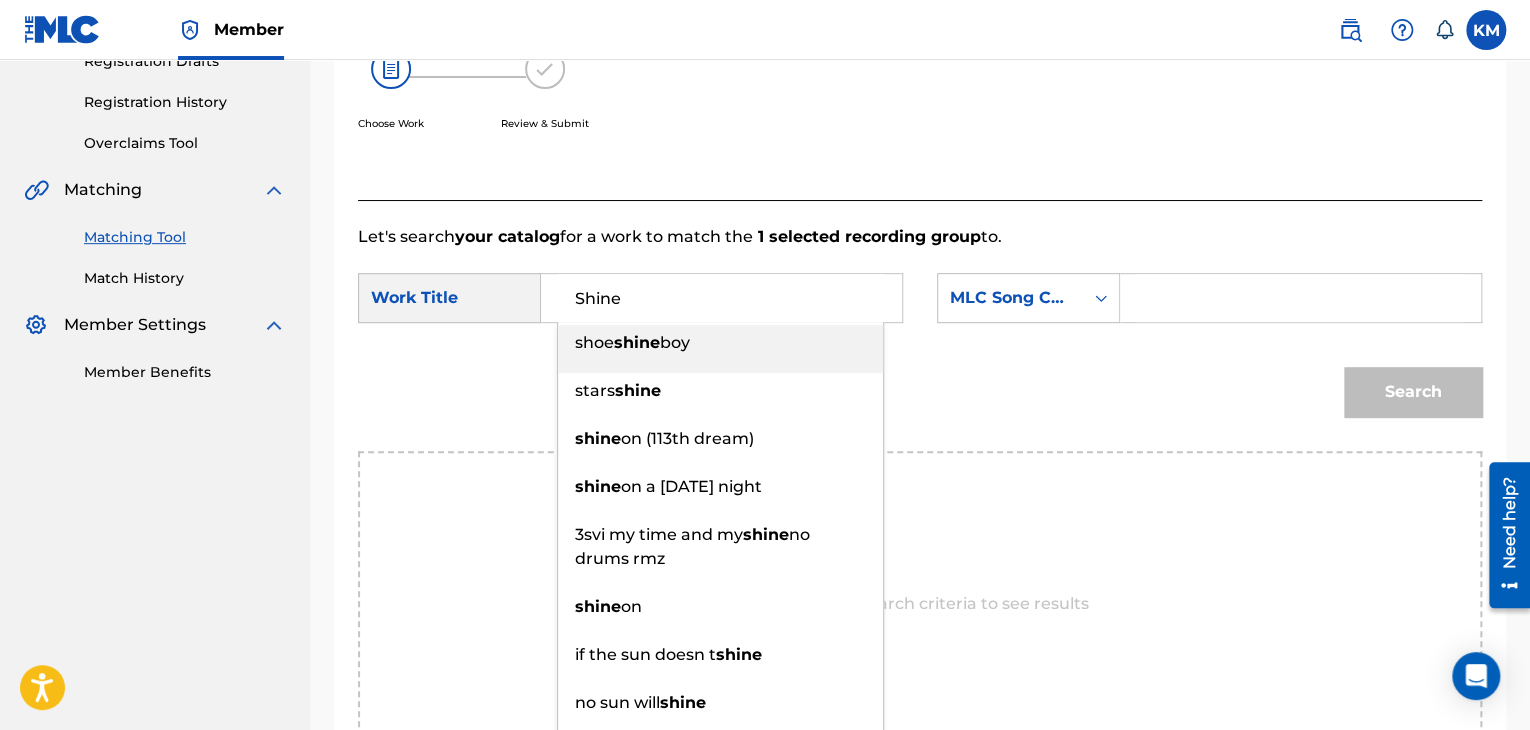 type on "Shine" 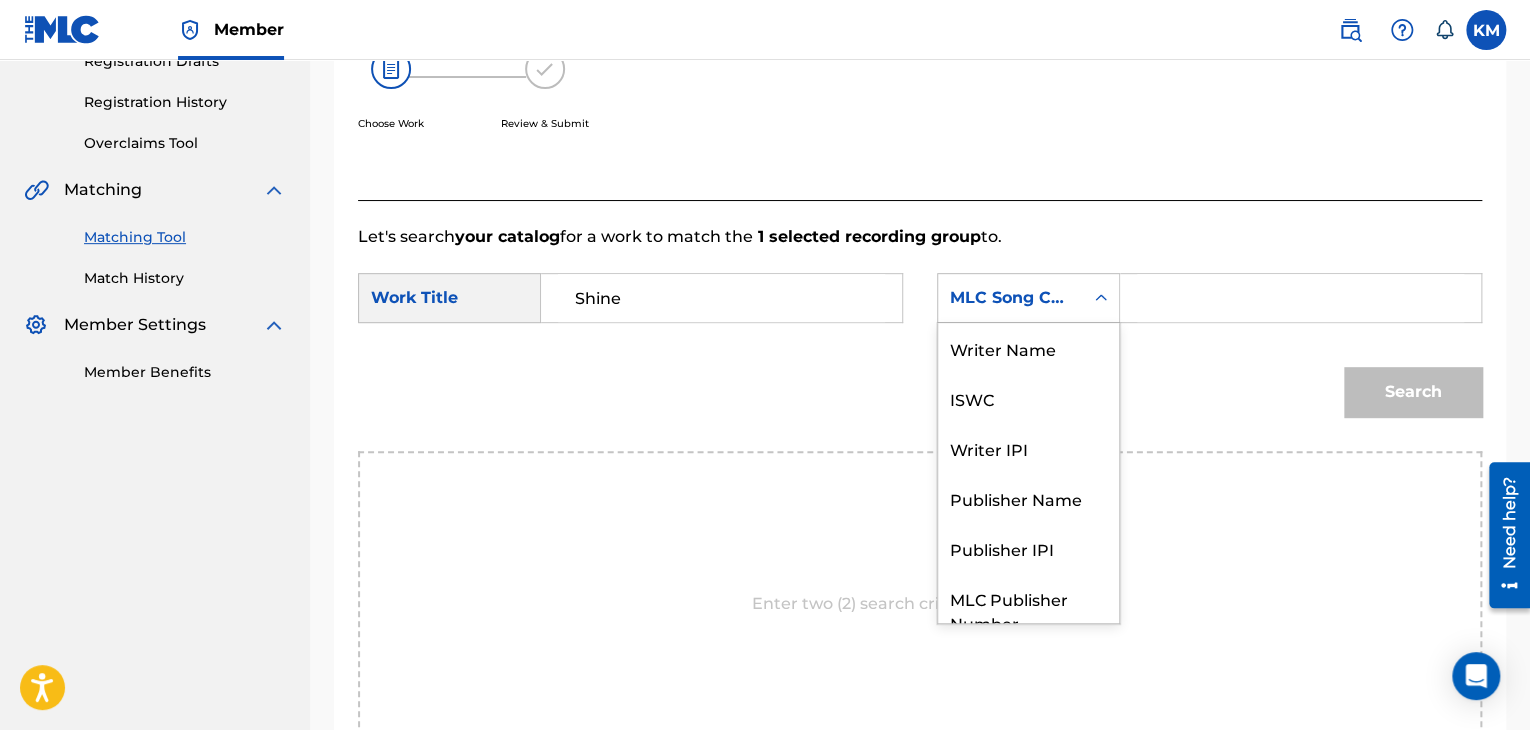 click 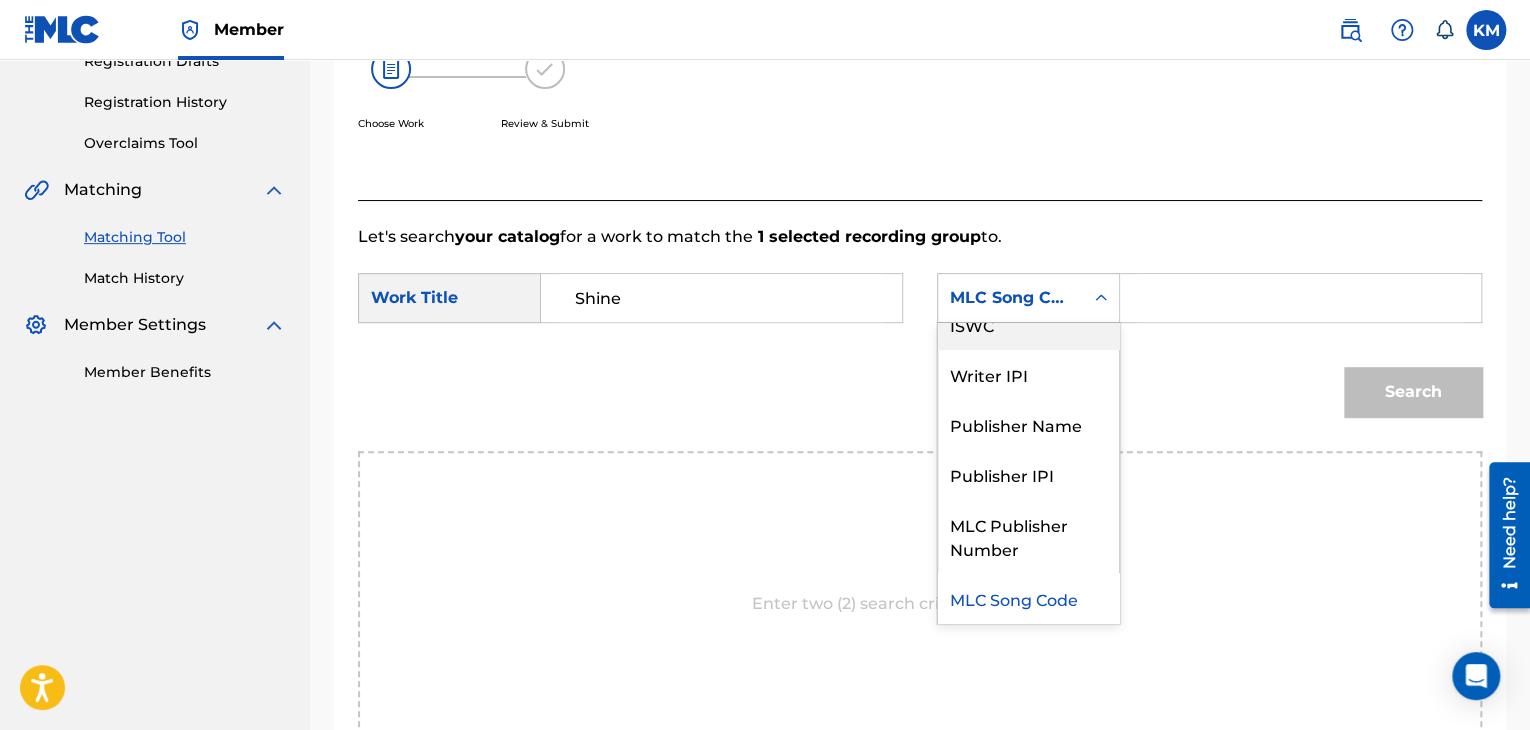 scroll, scrollTop: 0, scrollLeft: 0, axis: both 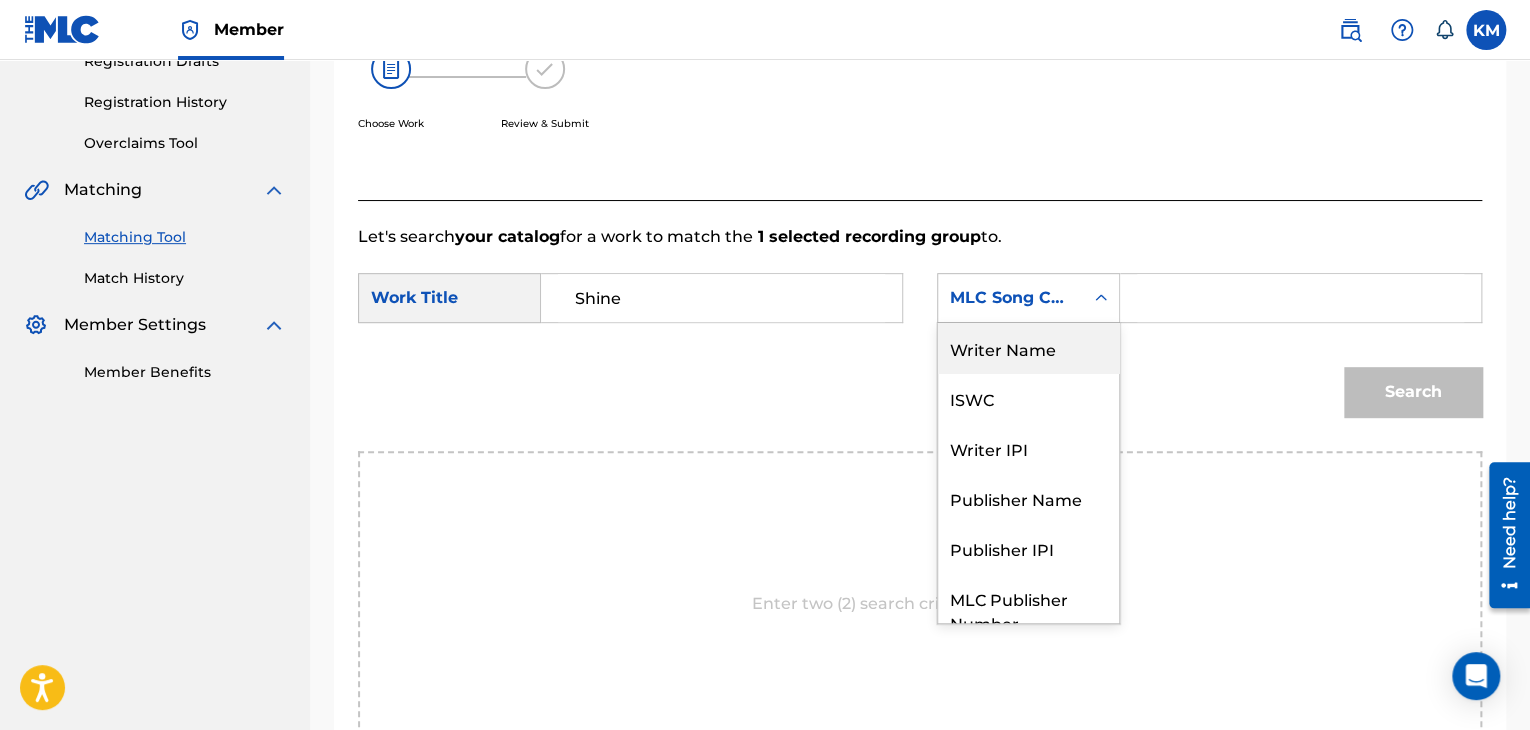 click on "Writer Name" at bounding box center (1028, 348) 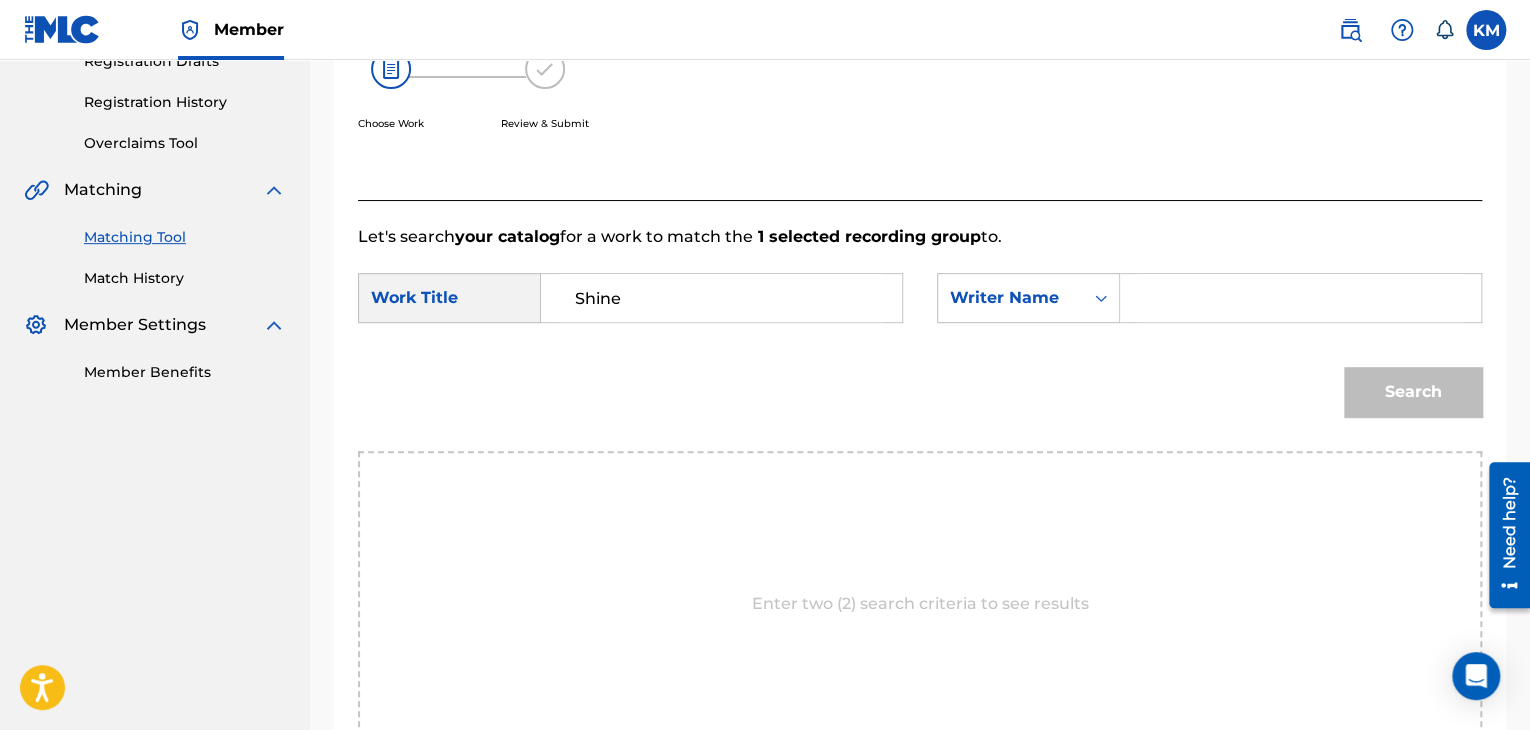 click at bounding box center [1300, 298] 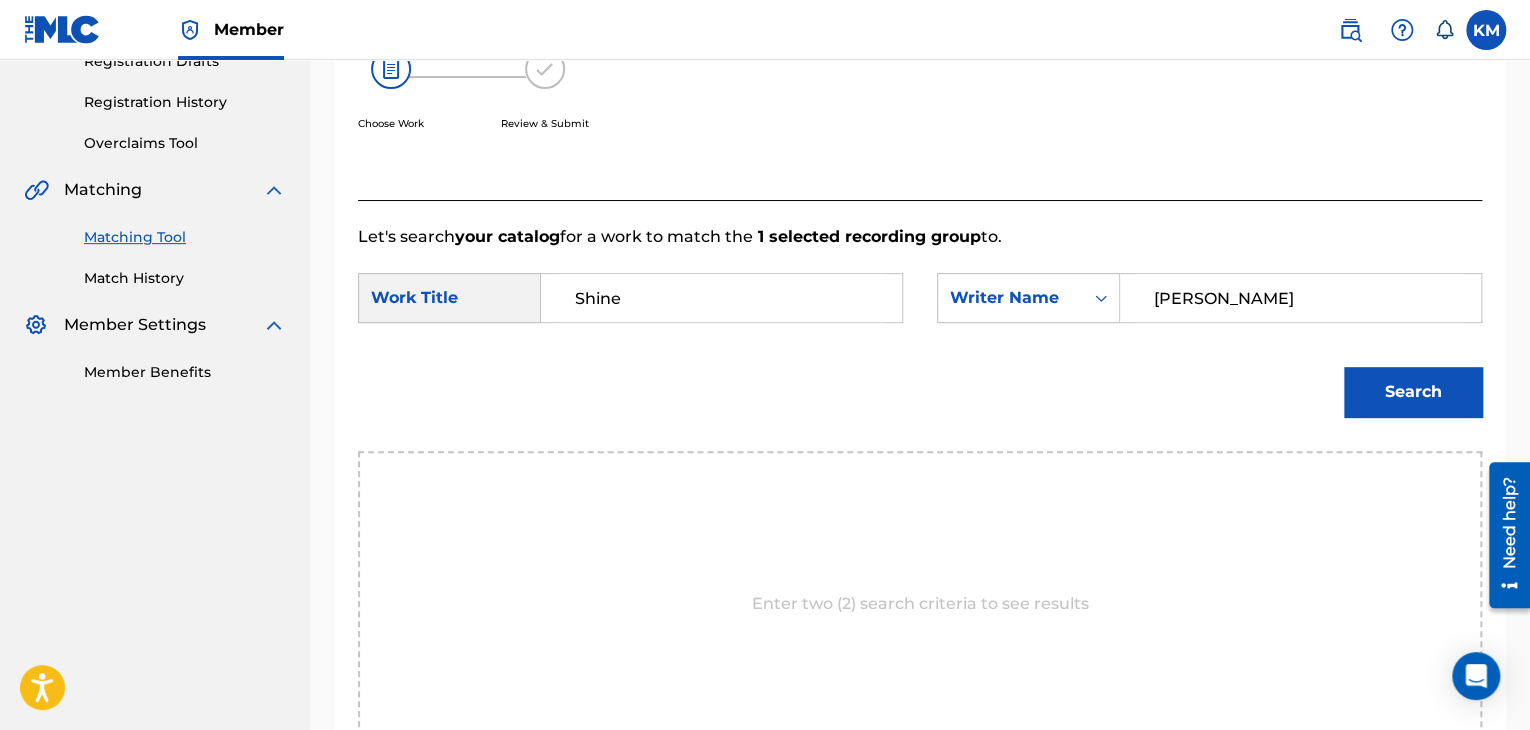 type on "[PERSON_NAME]" 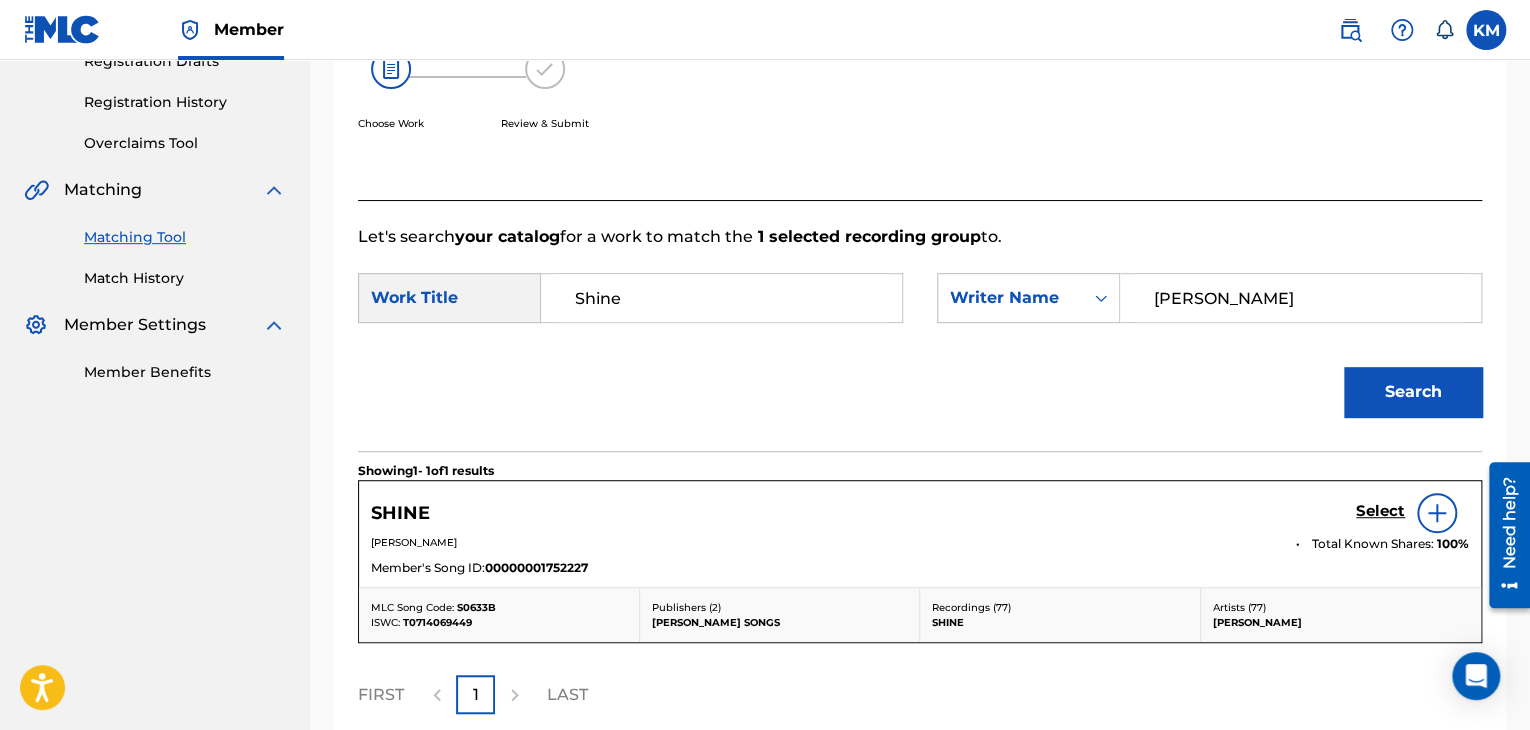 click on "Select" at bounding box center [1380, 511] 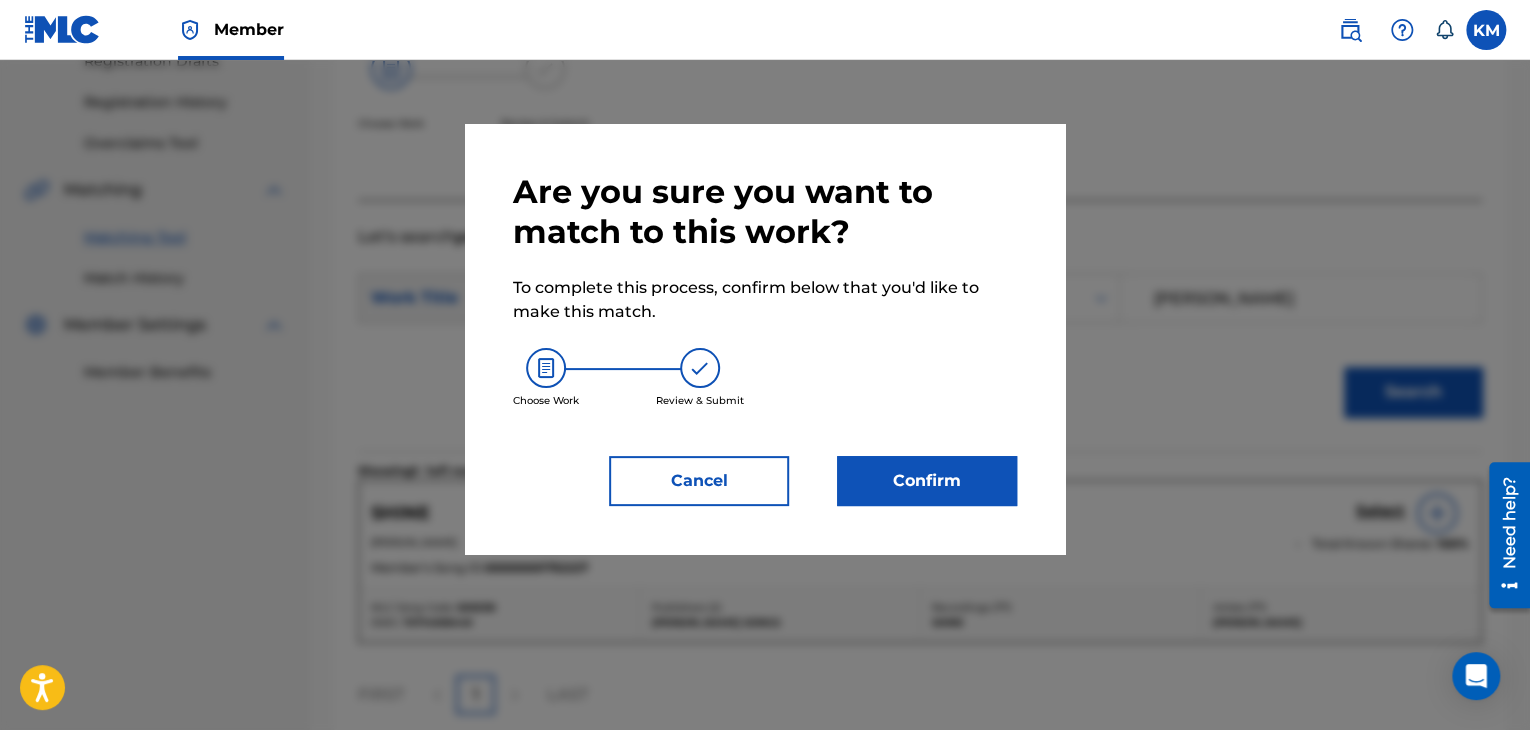 click on "Confirm" at bounding box center [927, 481] 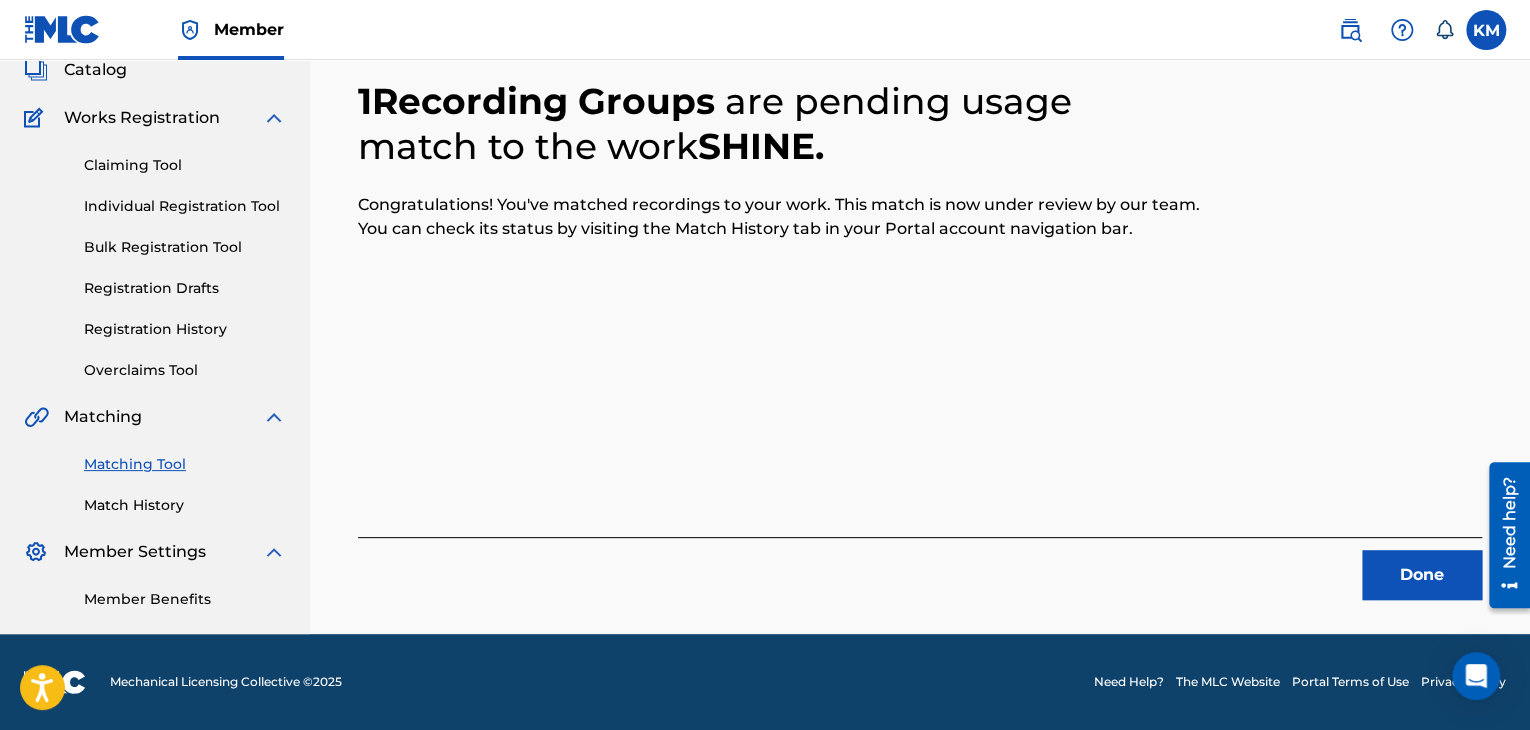 scroll, scrollTop: 129, scrollLeft: 0, axis: vertical 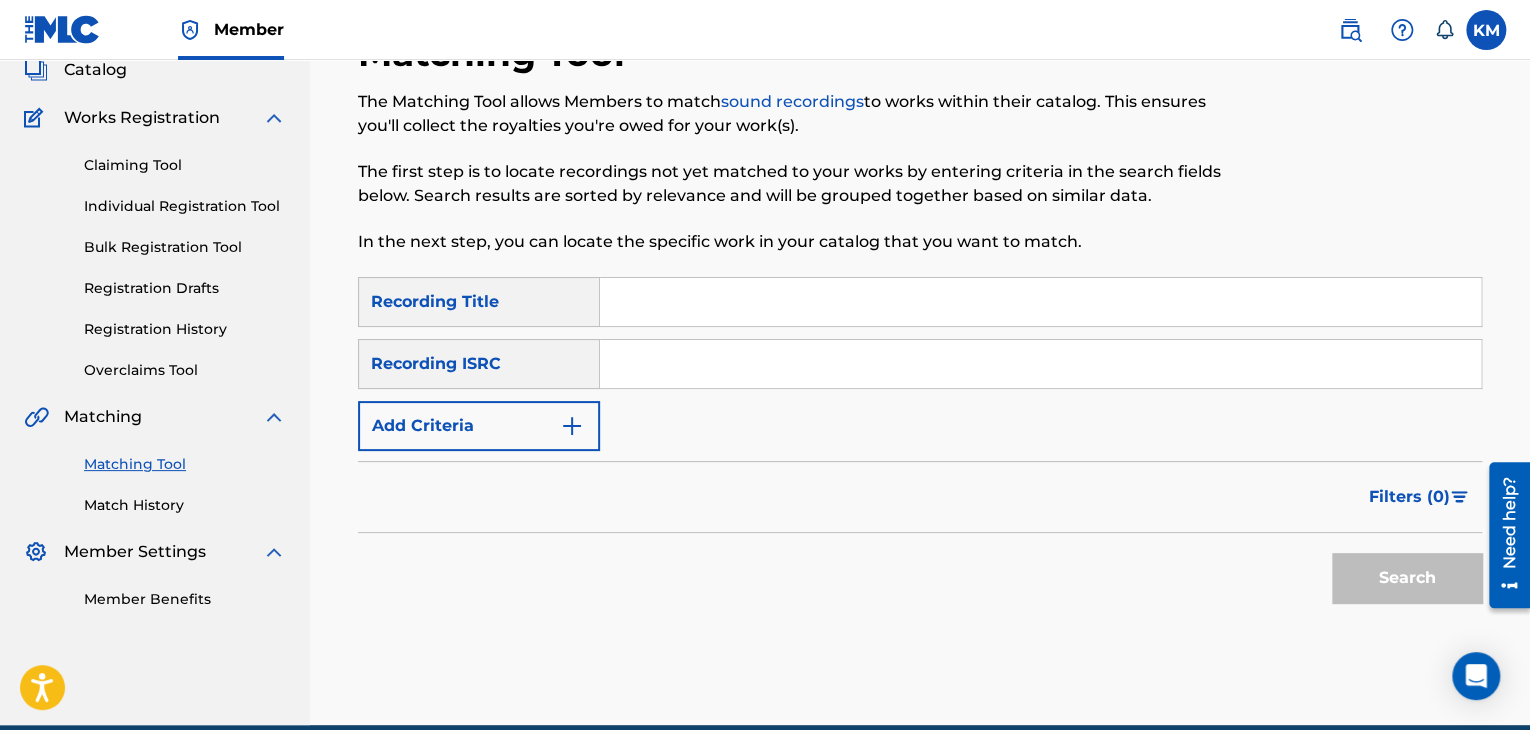 click at bounding box center [1040, 364] 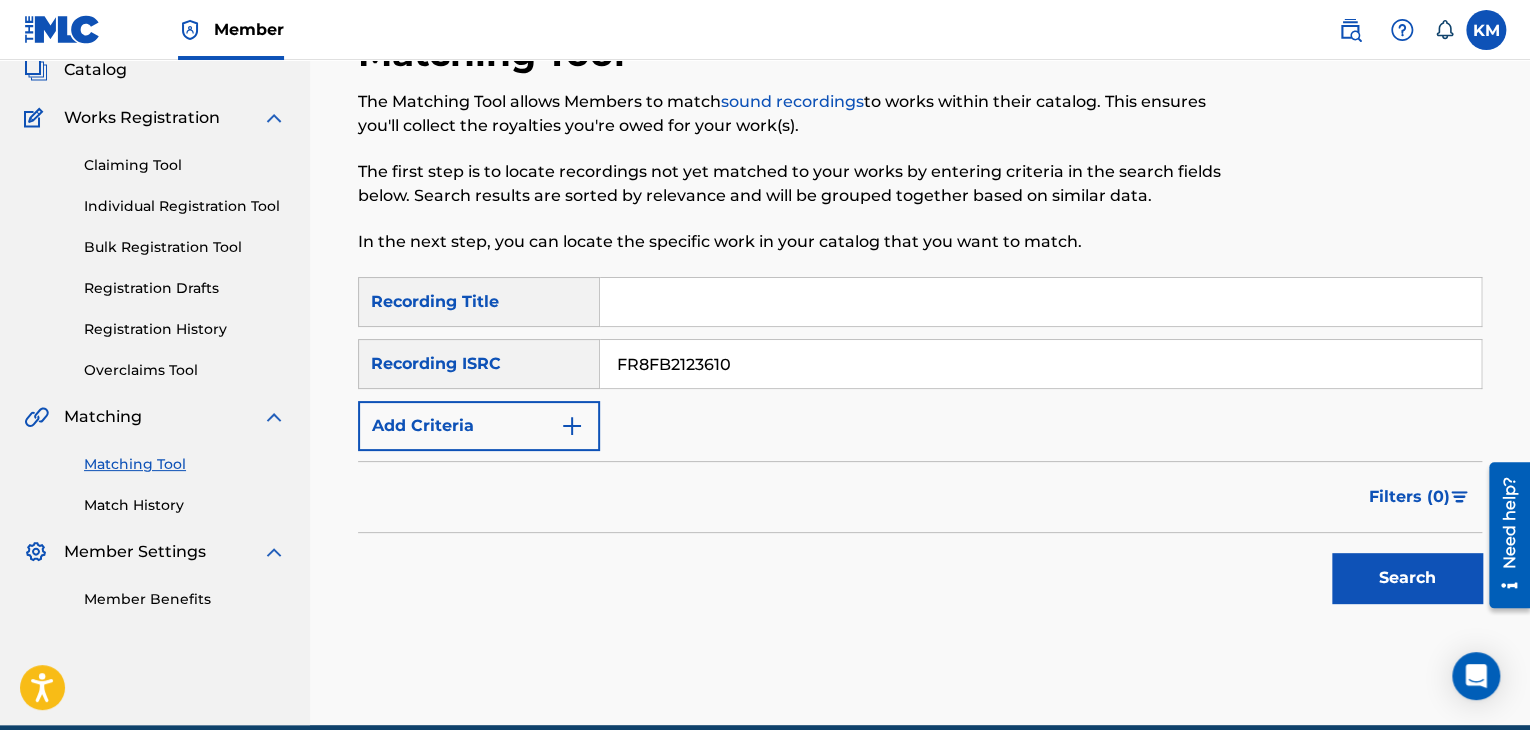 type on "FR8FB2123610" 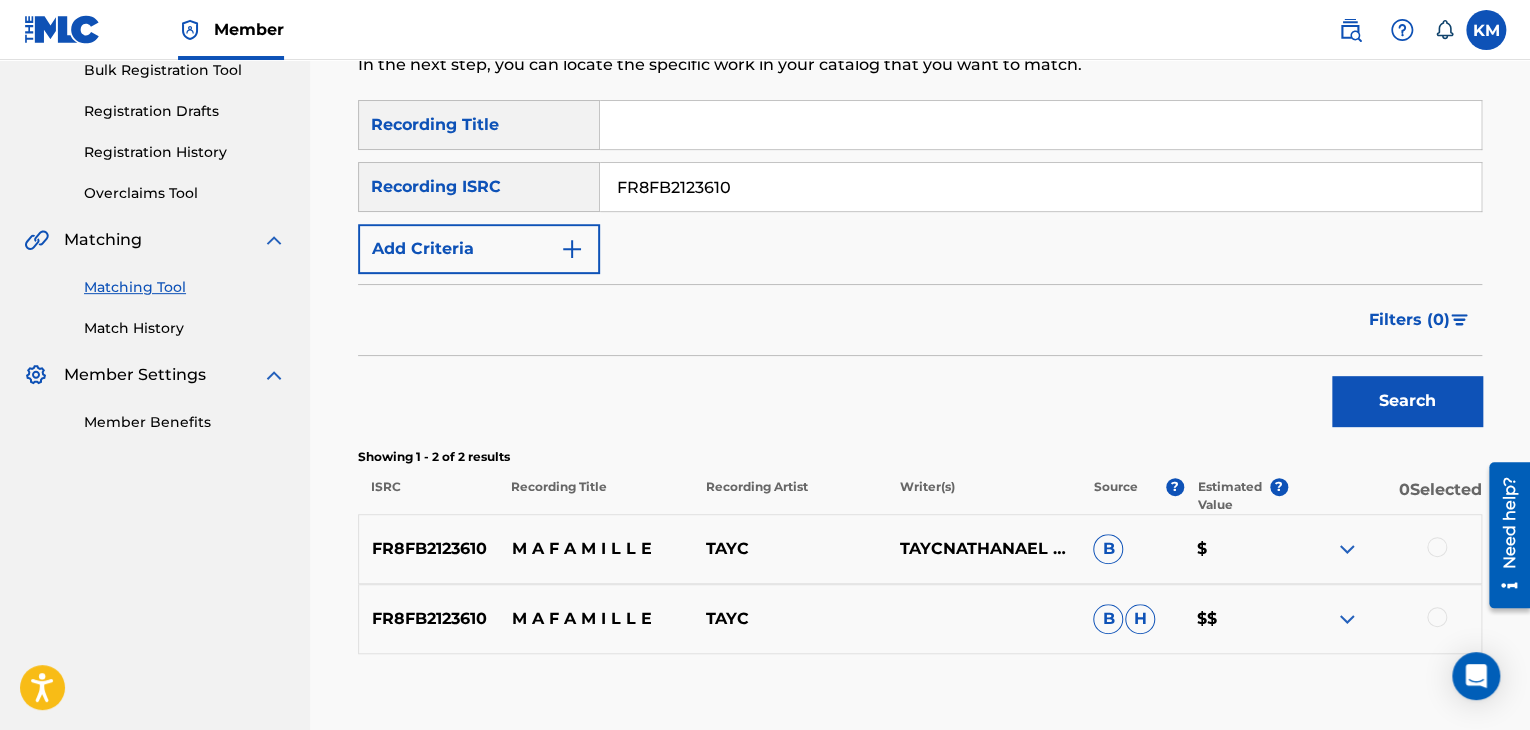 scroll, scrollTop: 426, scrollLeft: 0, axis: vertical 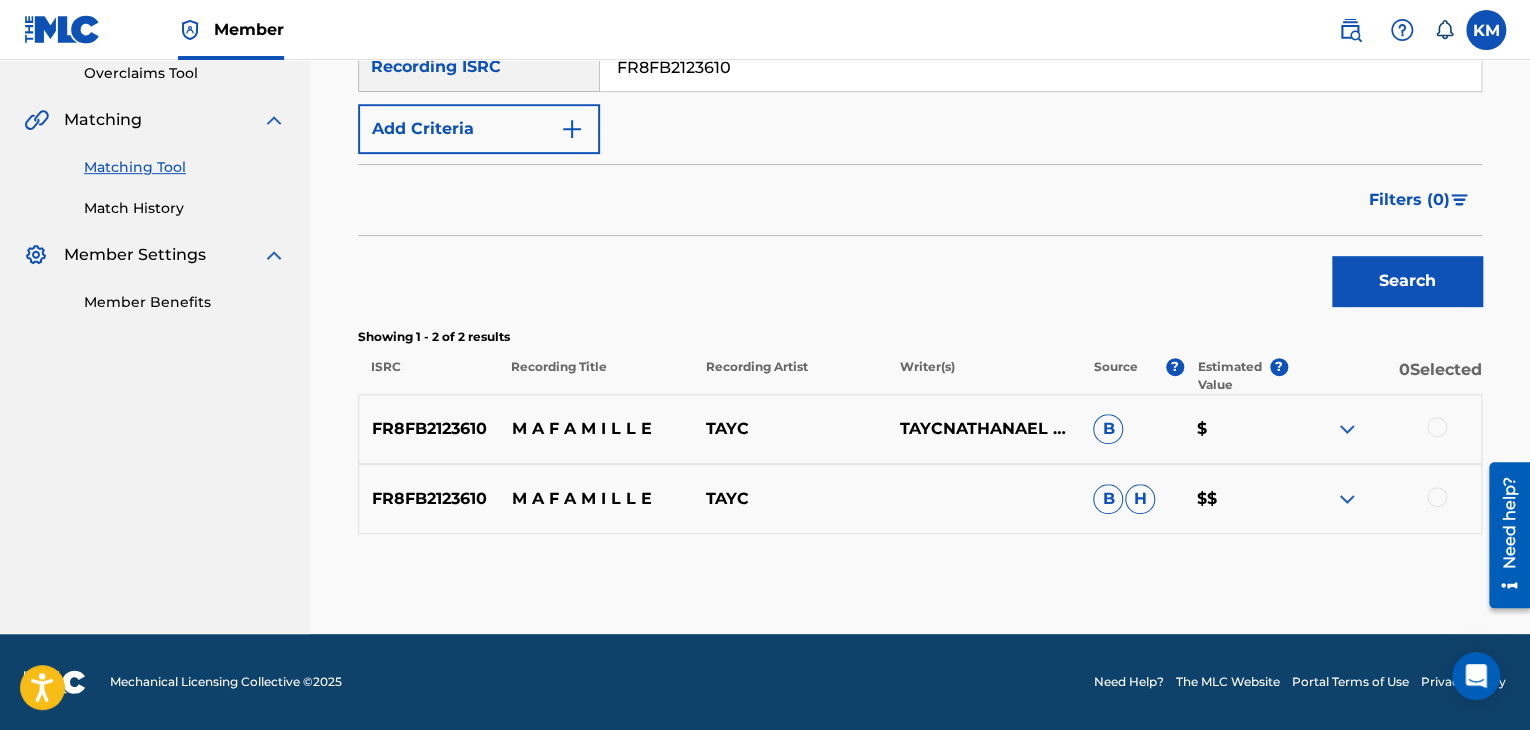 click at bounding box center [1384, 429] 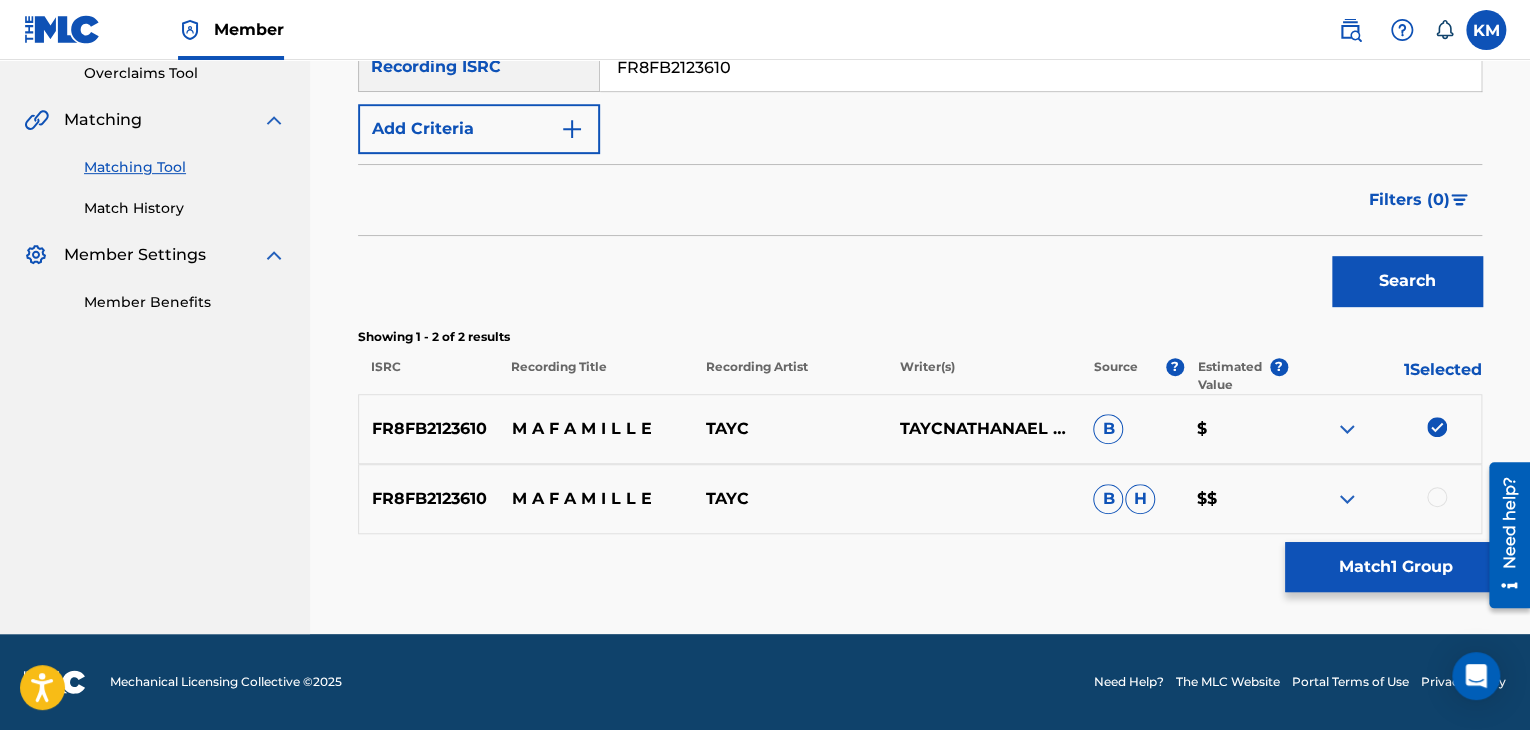click at bounding box center [1437, 497] 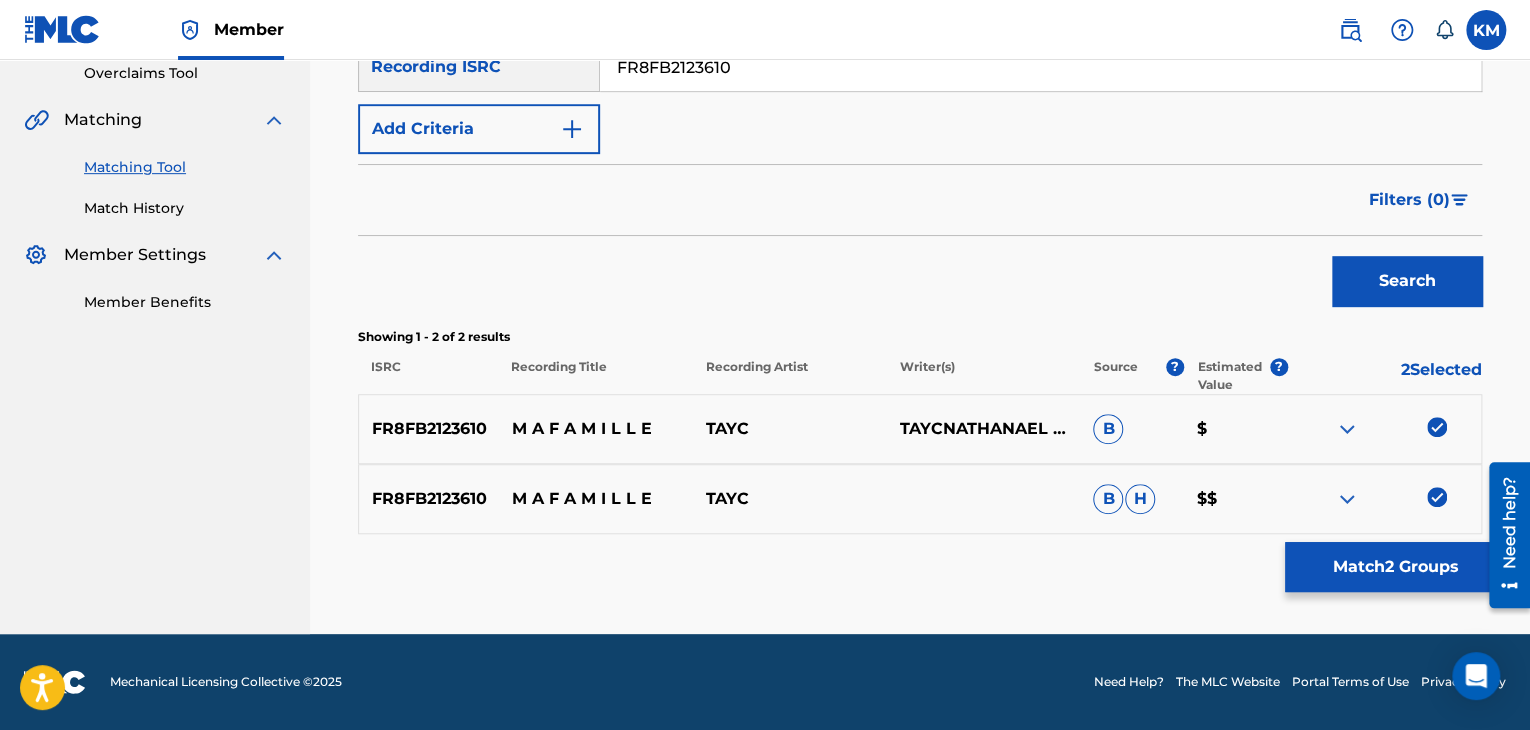 click on "Match  2 Groups" at bounding box center [1395, 567] 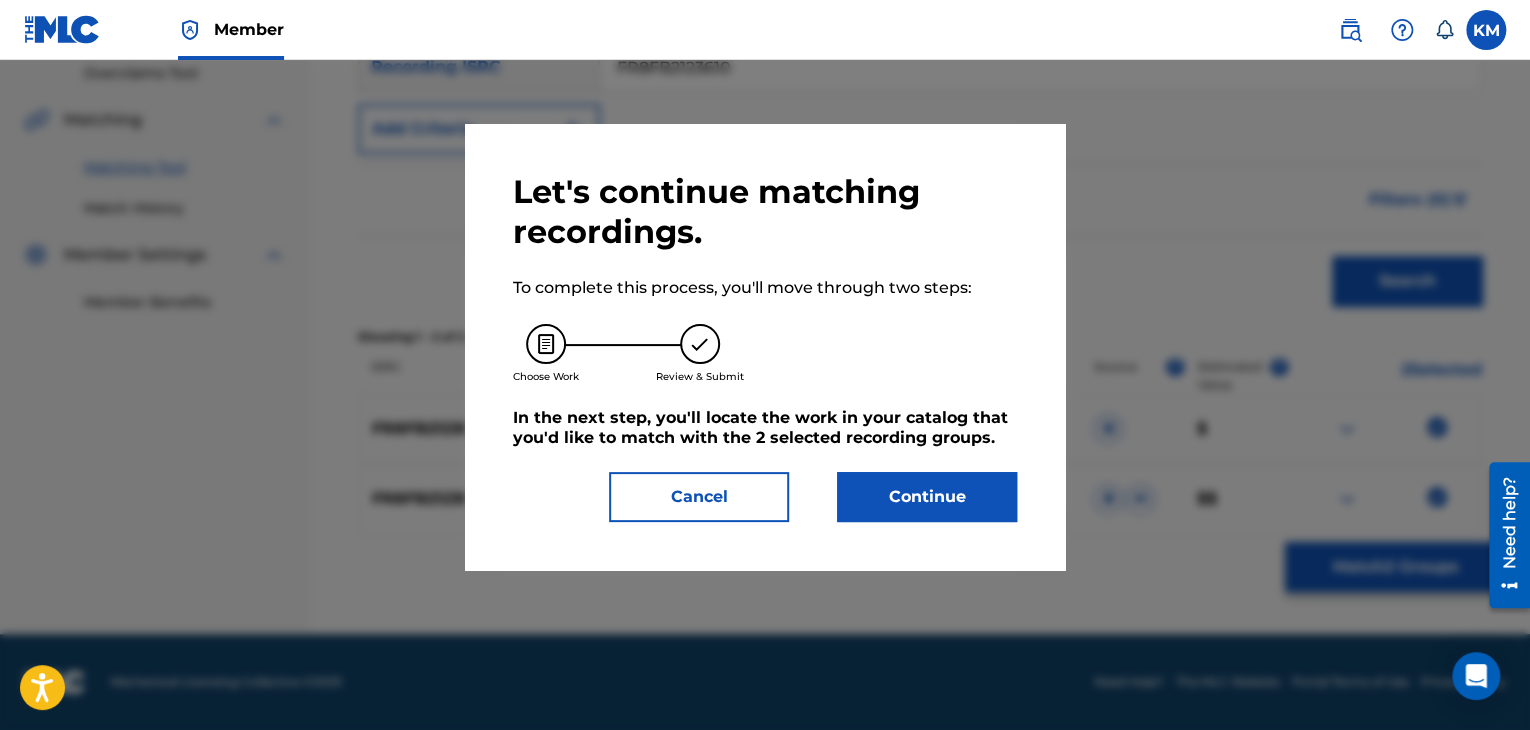 click on "Continue" at bounding box center [927, 497] 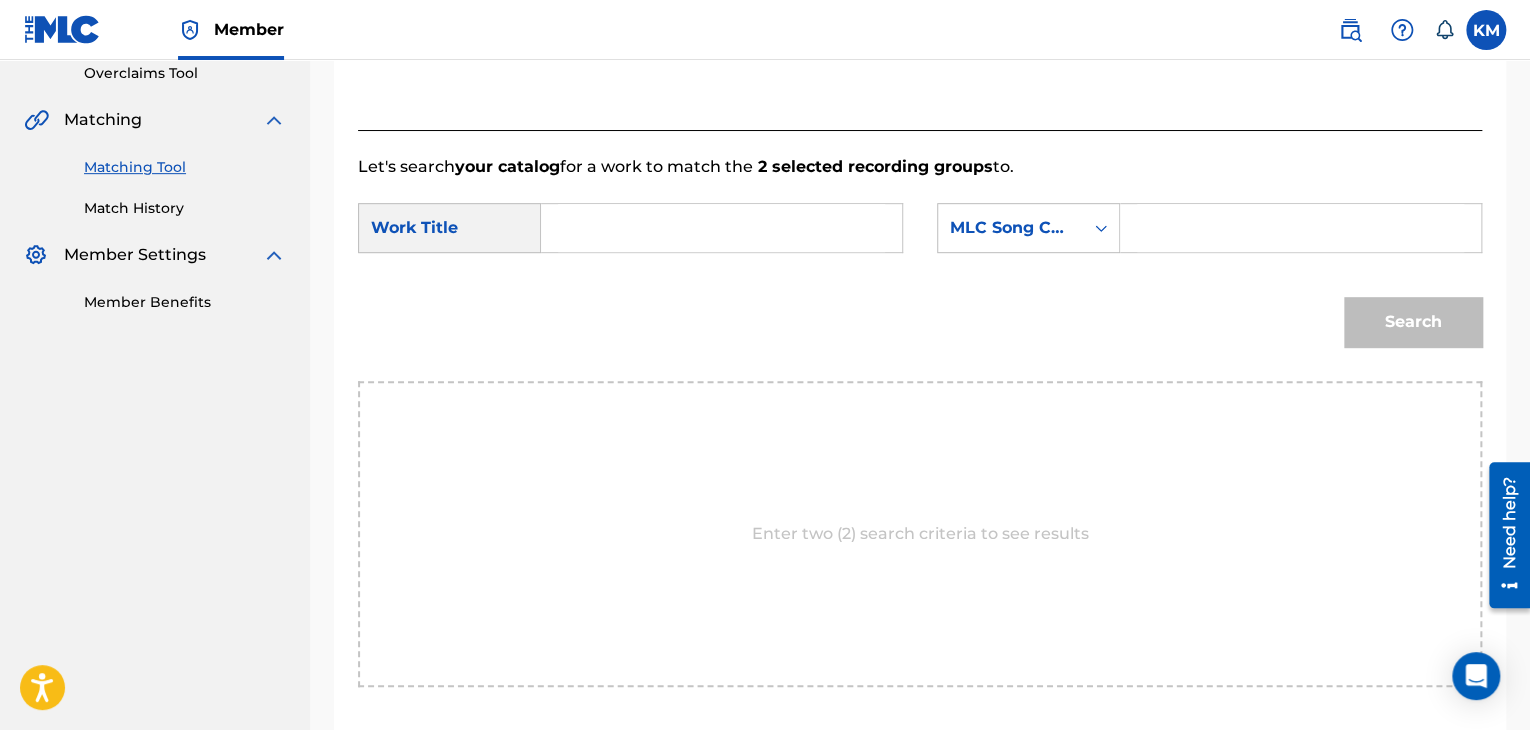 click at bounding box center [721, 228] 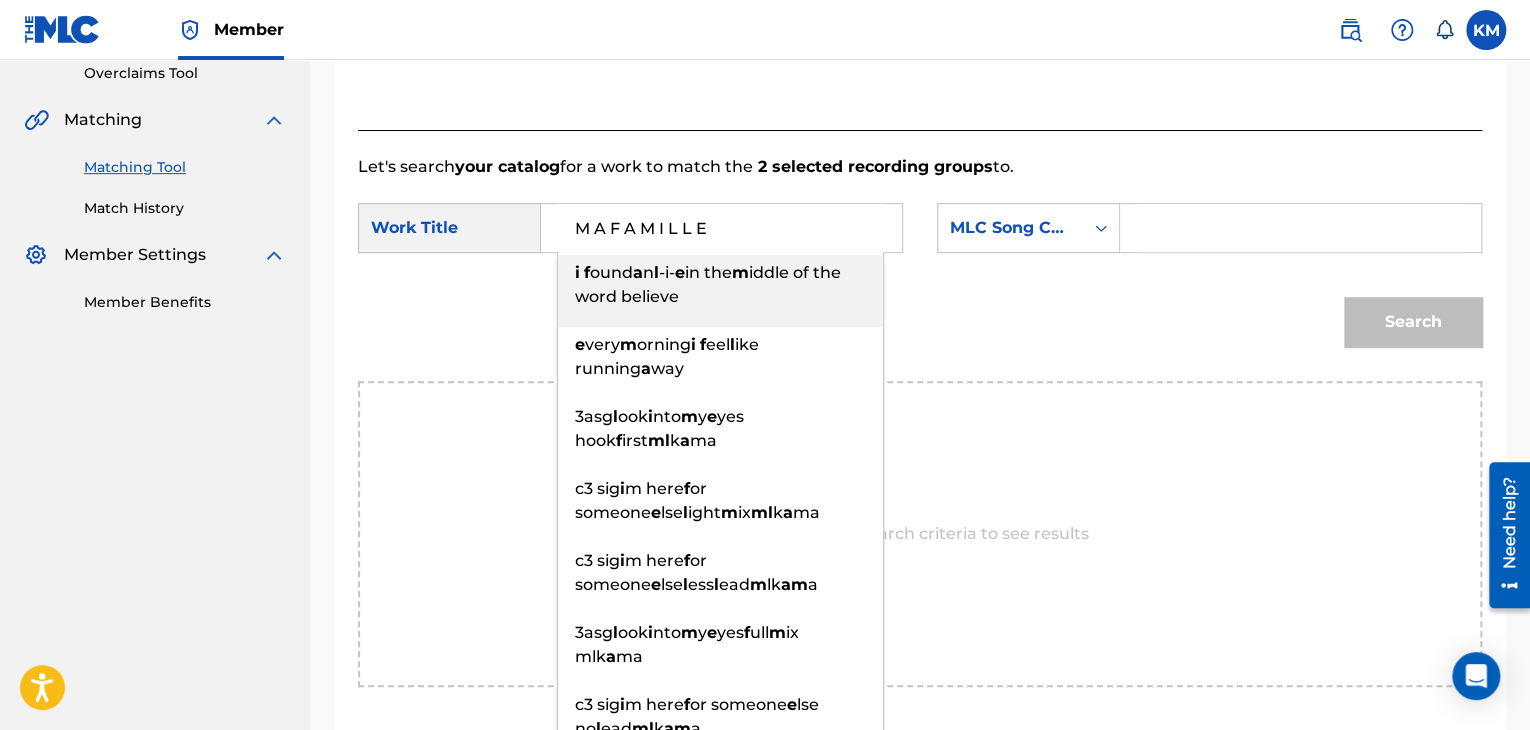 type on "M A F A M I L L E" 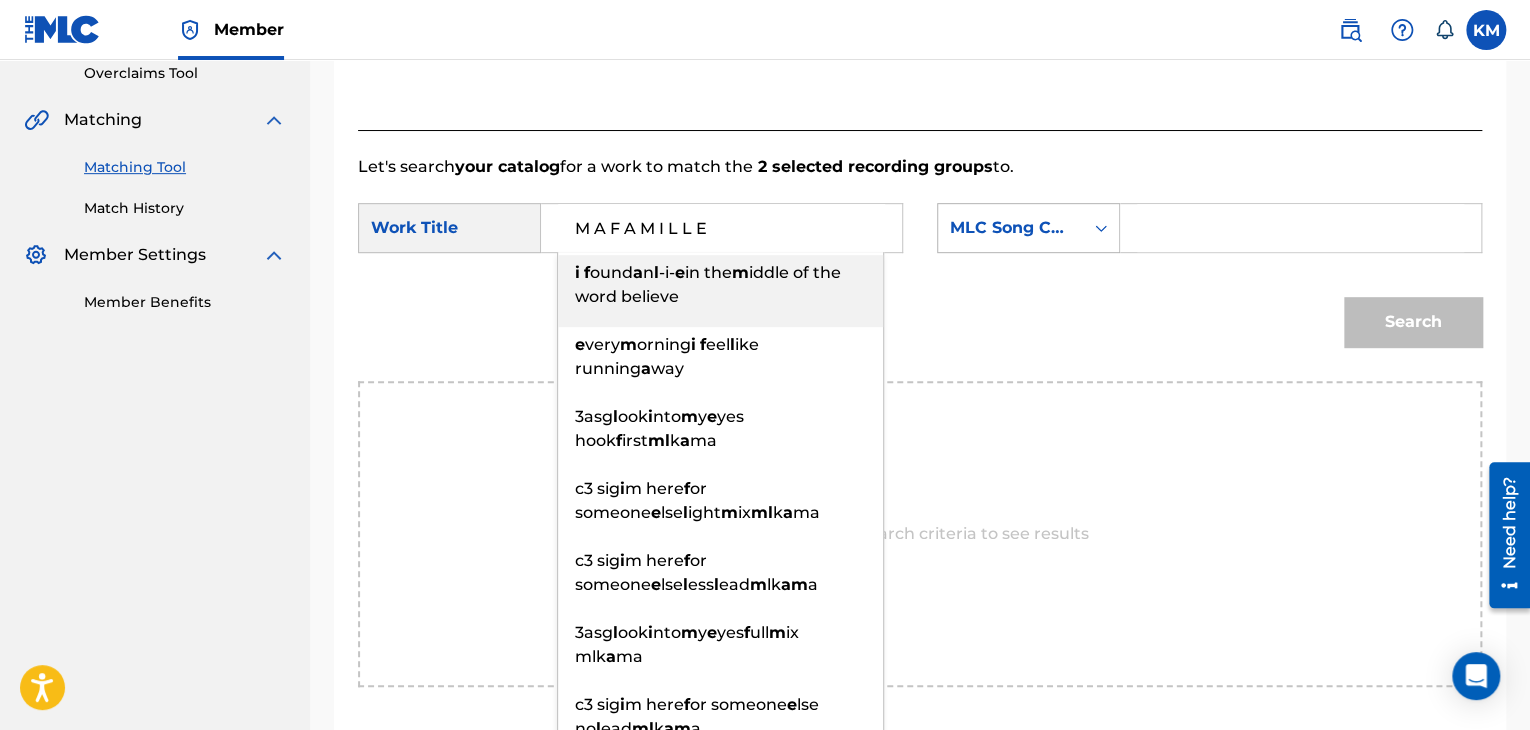 click at bounding box center (1101, 228) 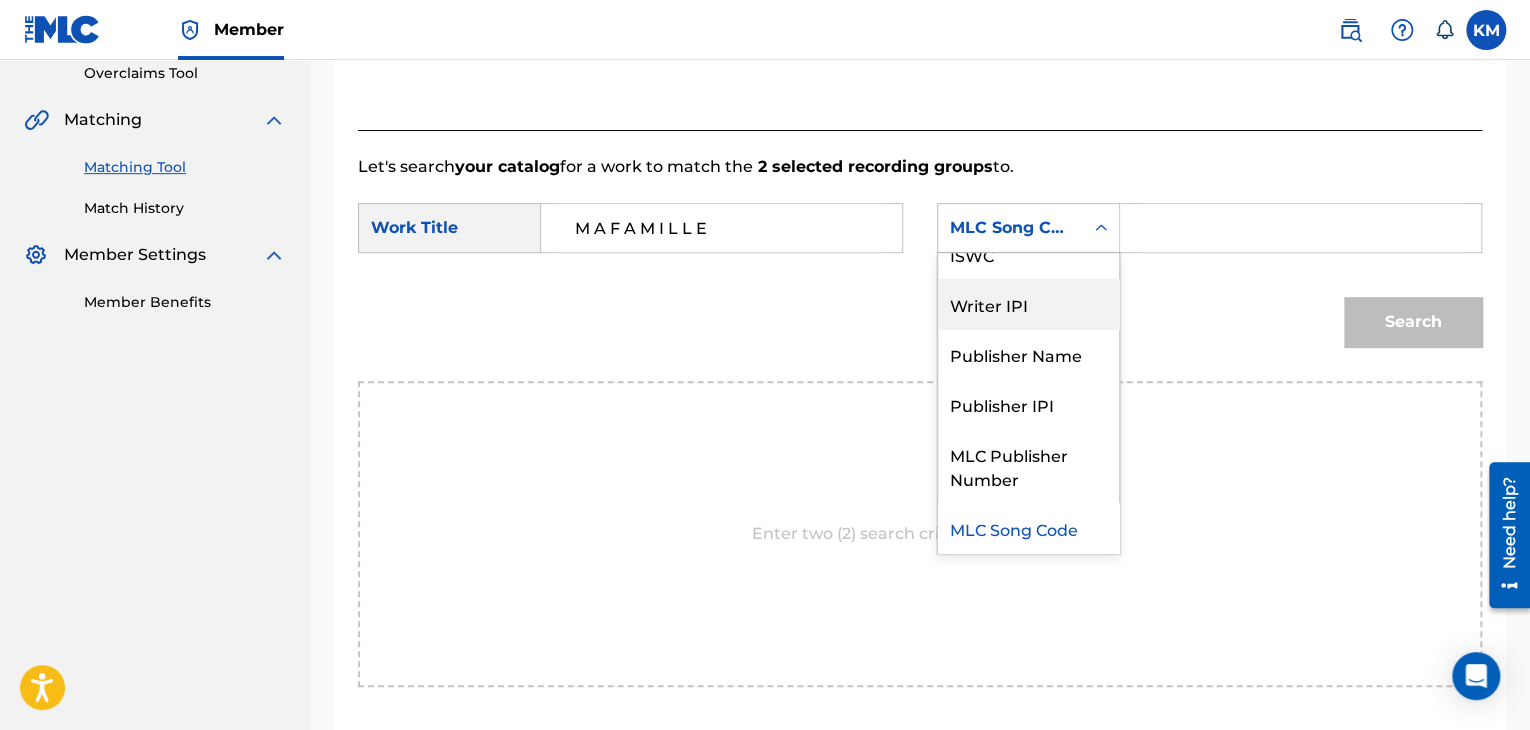 scroll, scrollTop: 0, scrollLeft: 0, axis: both 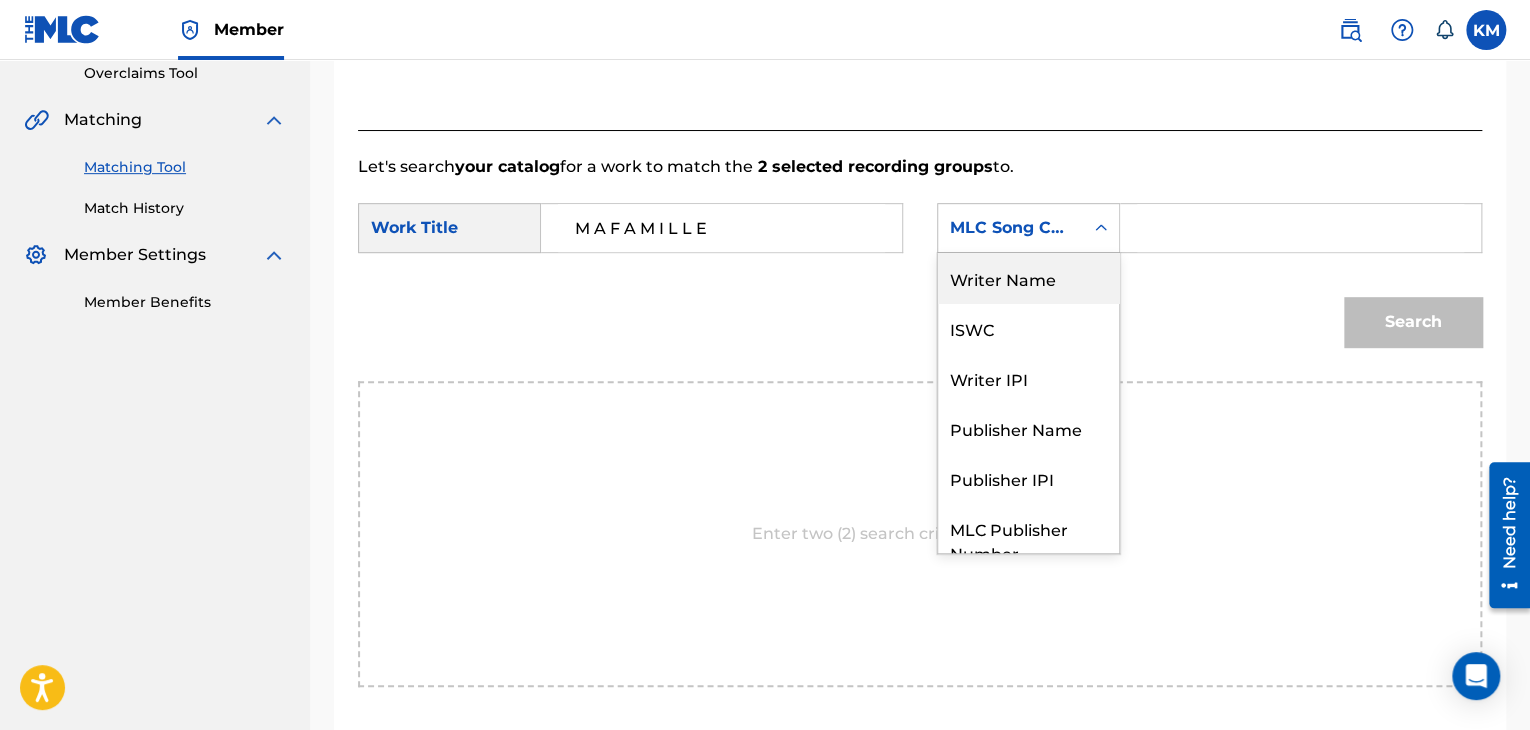 click on "Writer Name" at bounding box center [1028, 278] 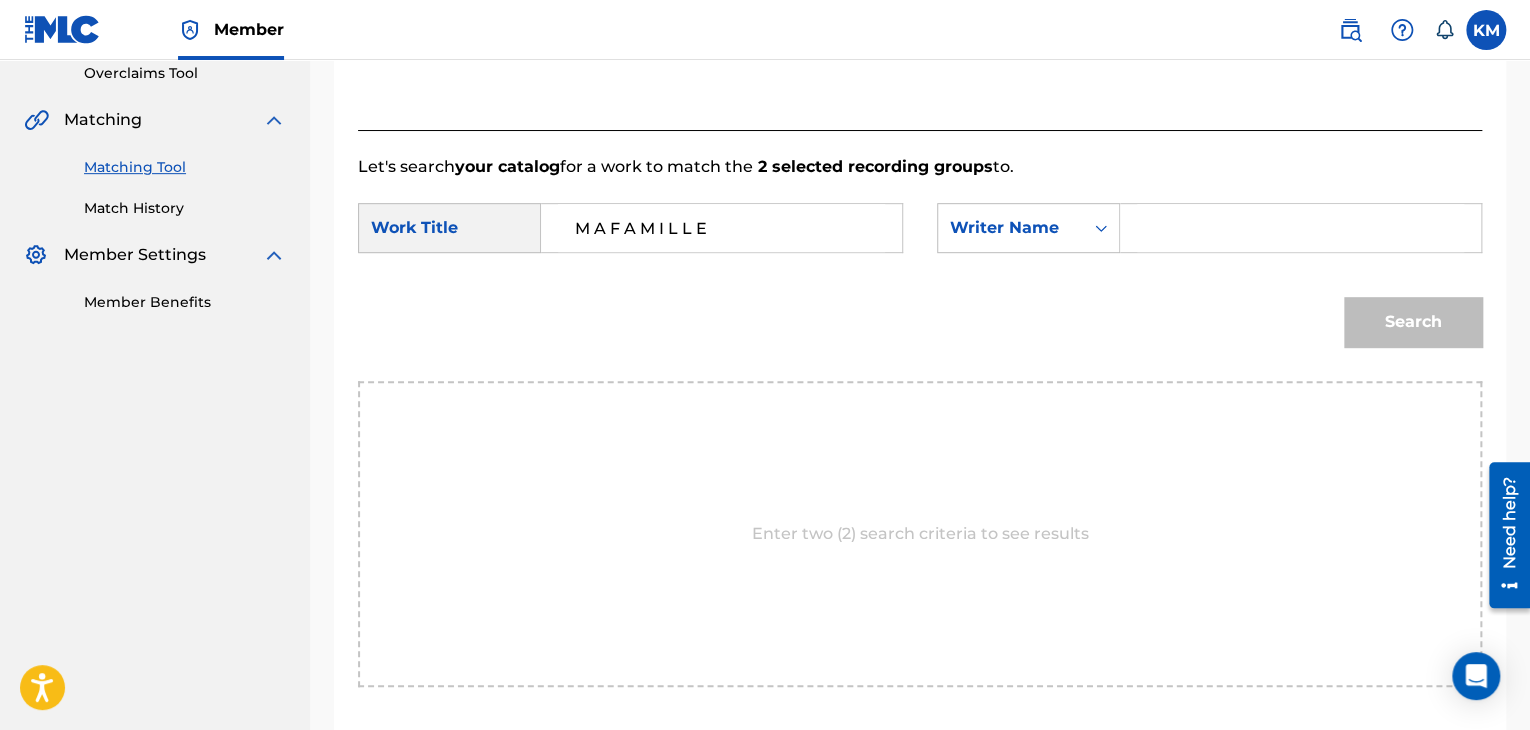 click at bounding box center (1300, 228) 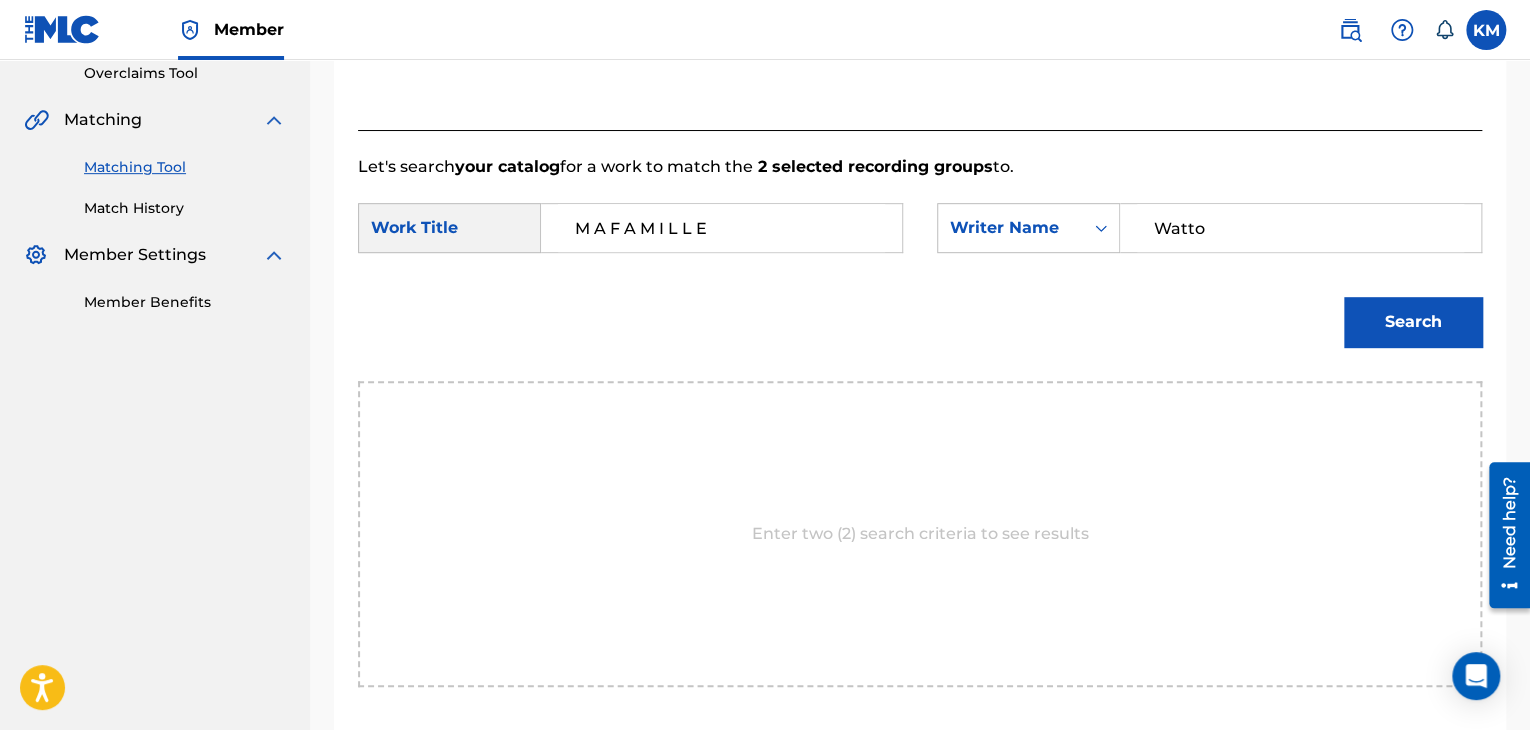 click on "Search" at bounding box center (1413, 322) 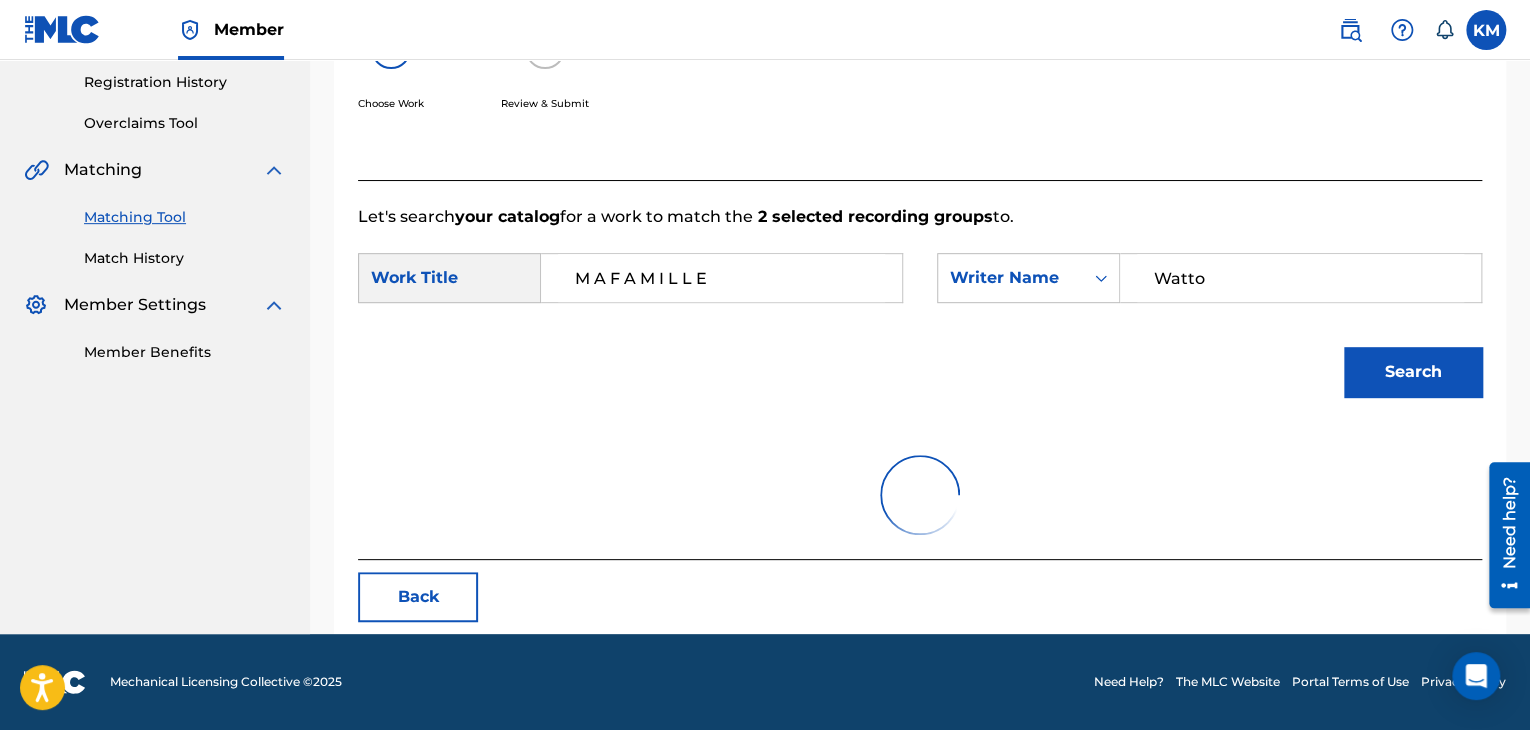 scroll, scrollTop: 290, scrollLeft: 0, axis: vertical 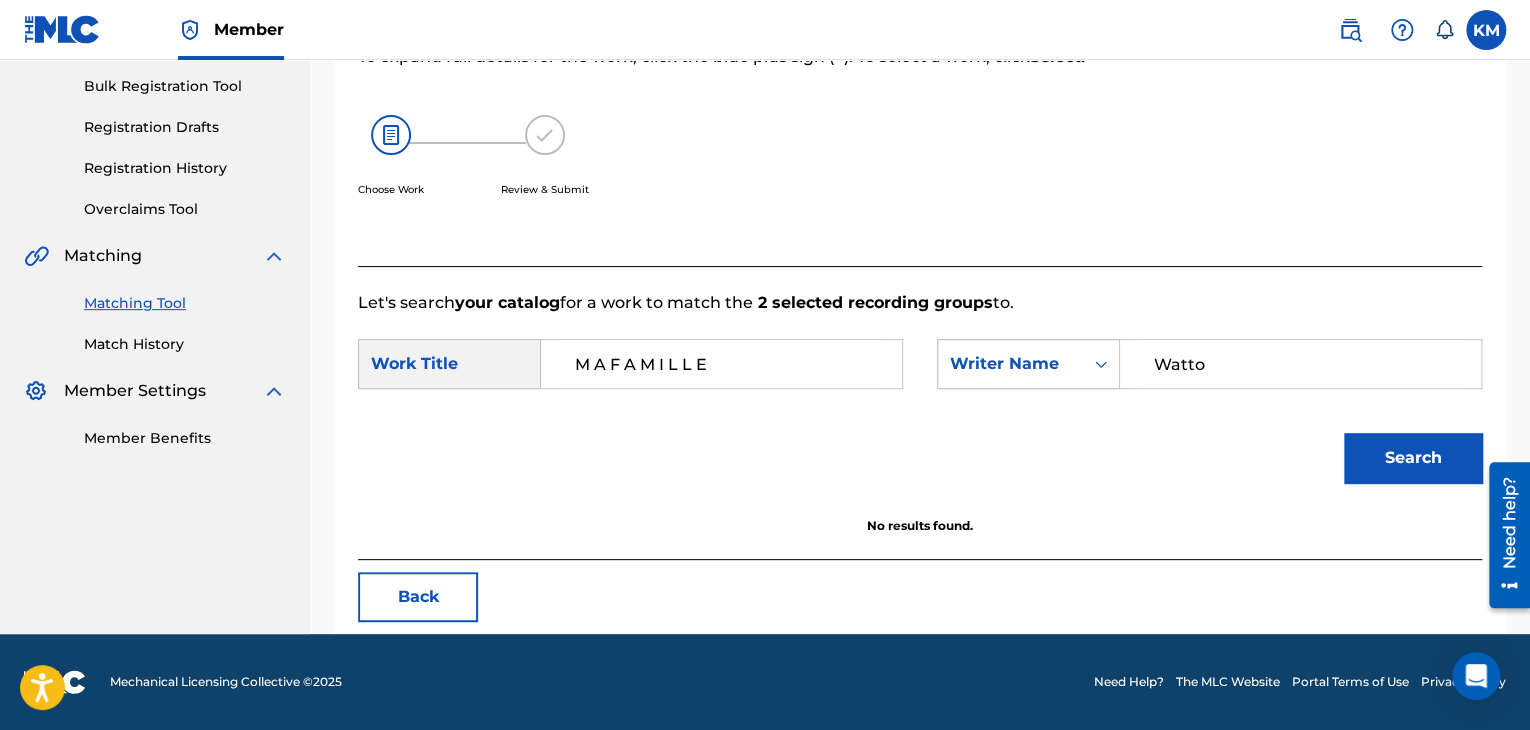 drag, startPoint x: 1066, startPoint y: 376, endPoint x: 974, endPoint y: 388, distance: 92.779305 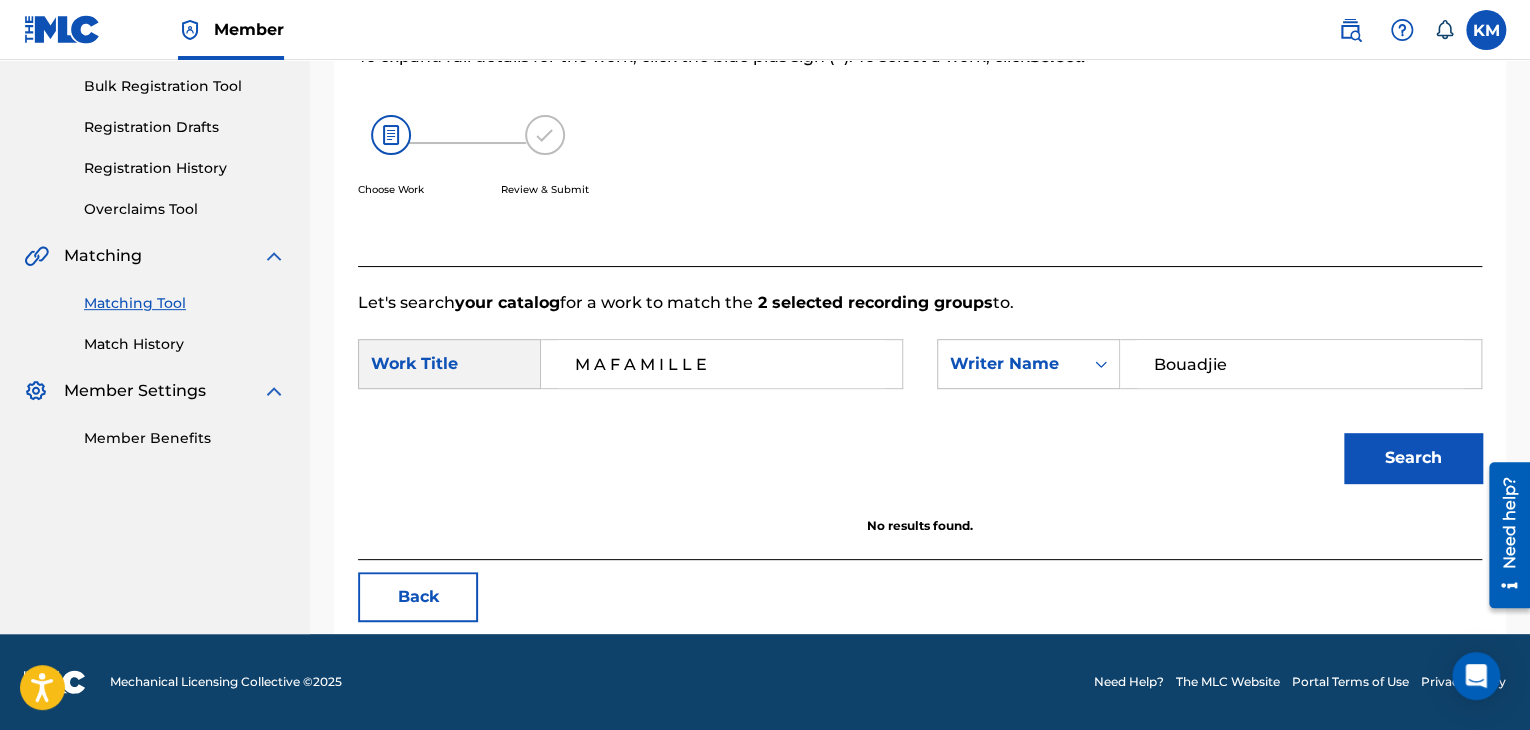 type on "Bouadjie" 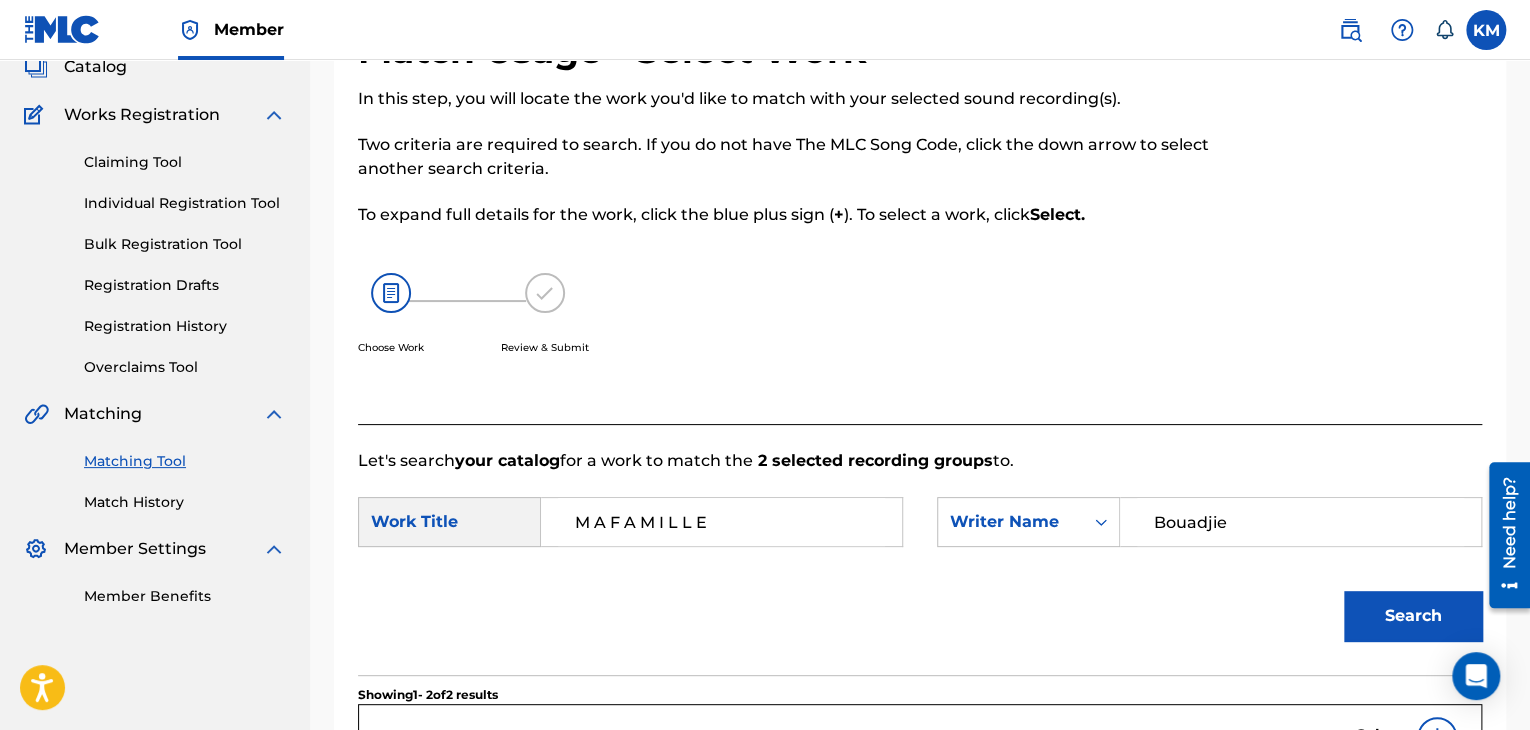 scroll, scrollTop: 0, scrollLeft: 0, axis: both 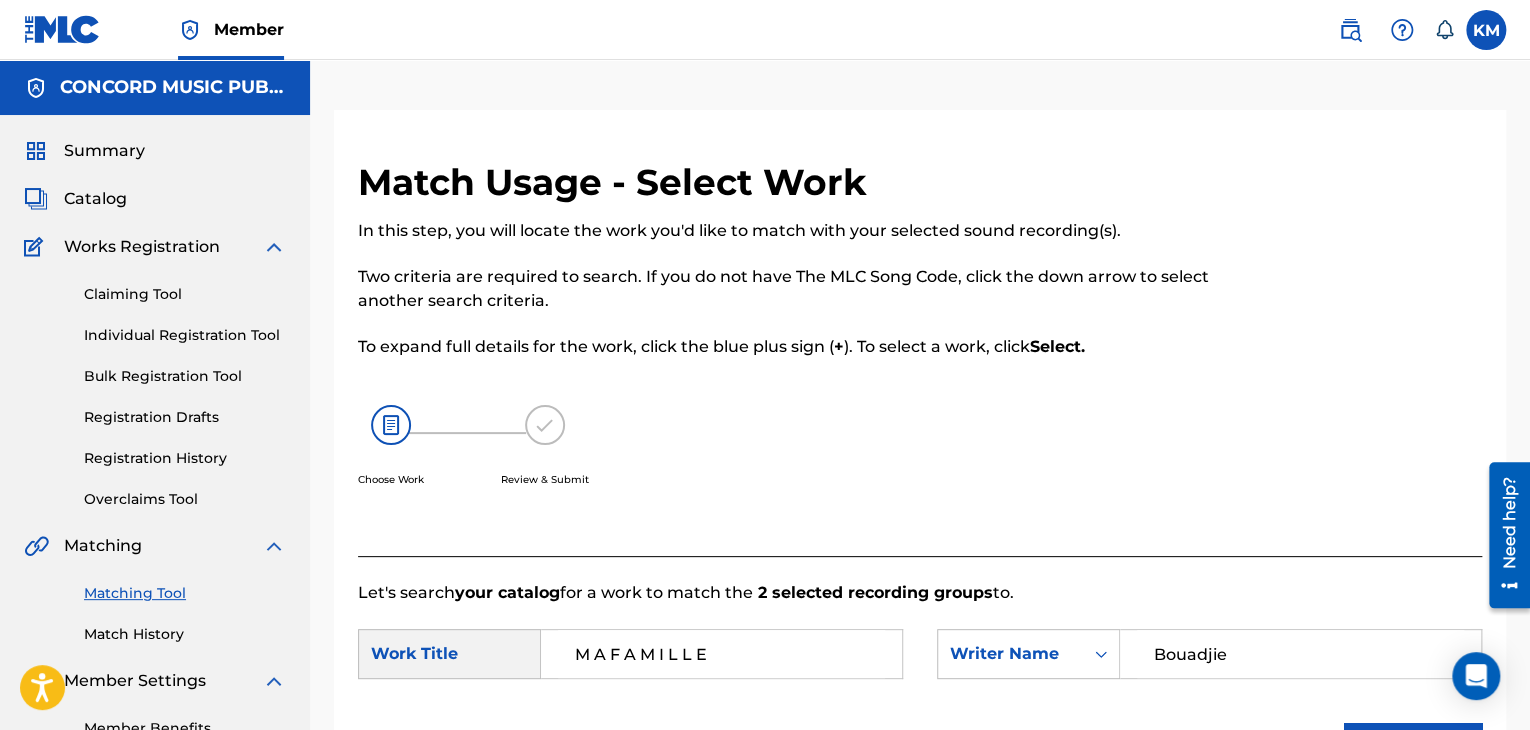 click on "Match History" at bounding box center (185, 634) 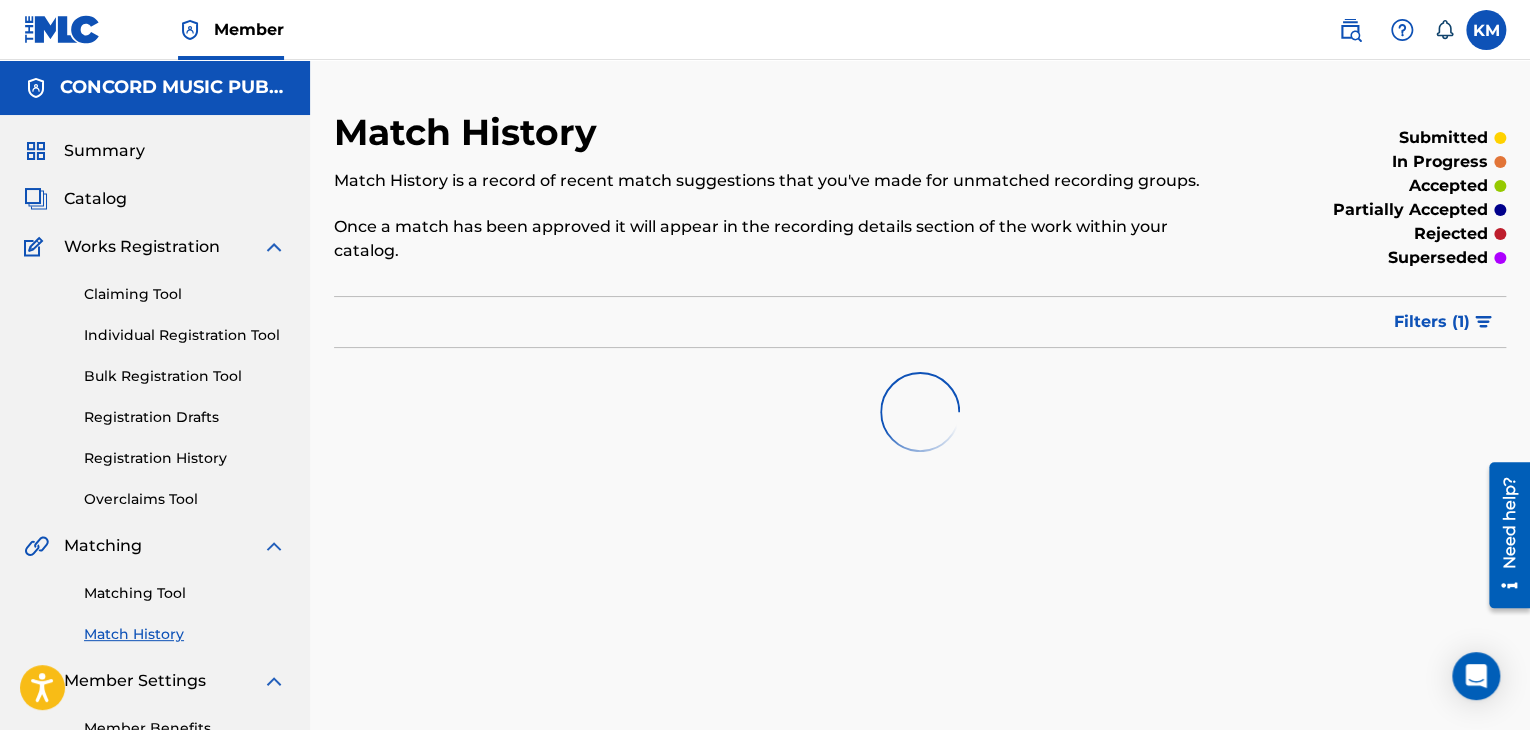 click on "Matching Tool" at bounding box center (185, 593) 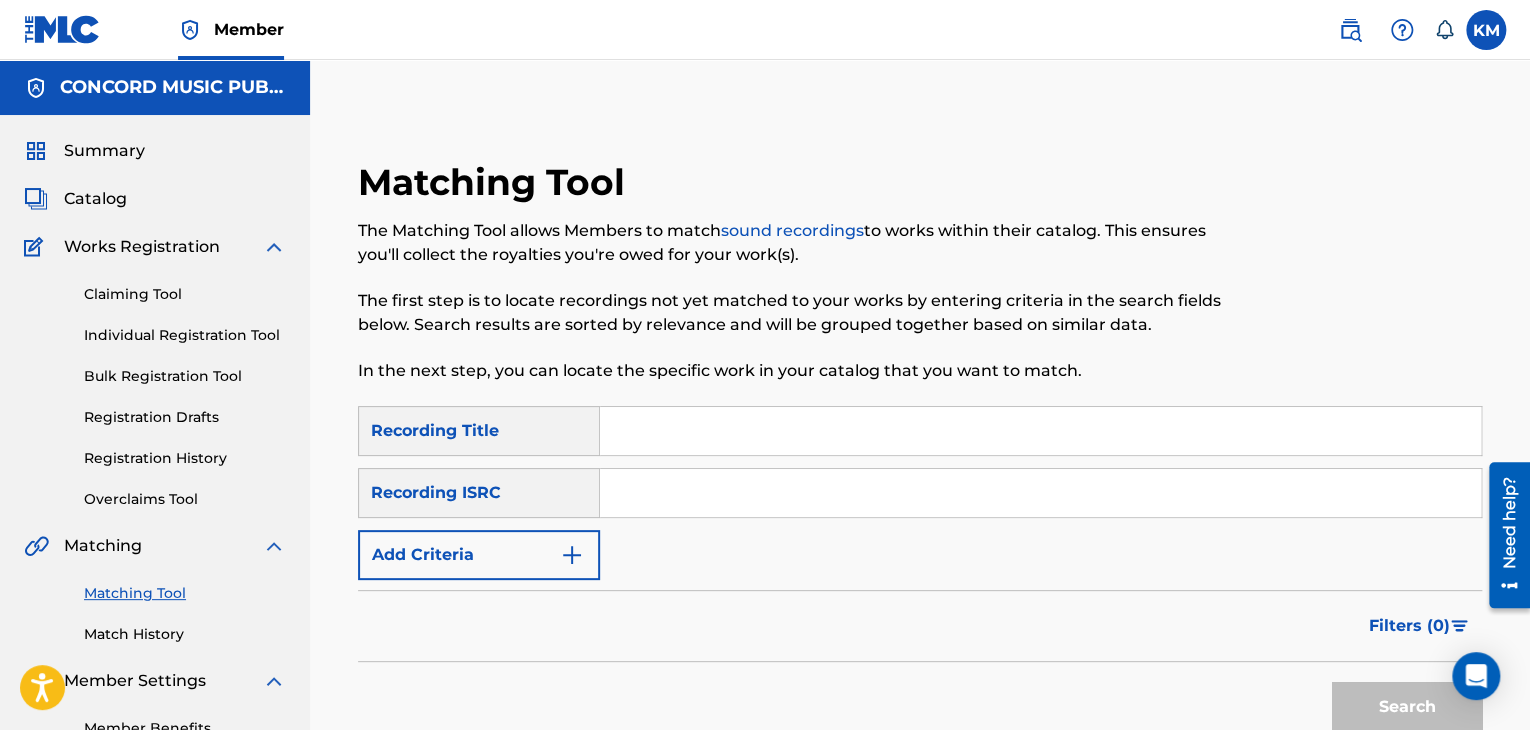click at bounding box center [1040, 493] 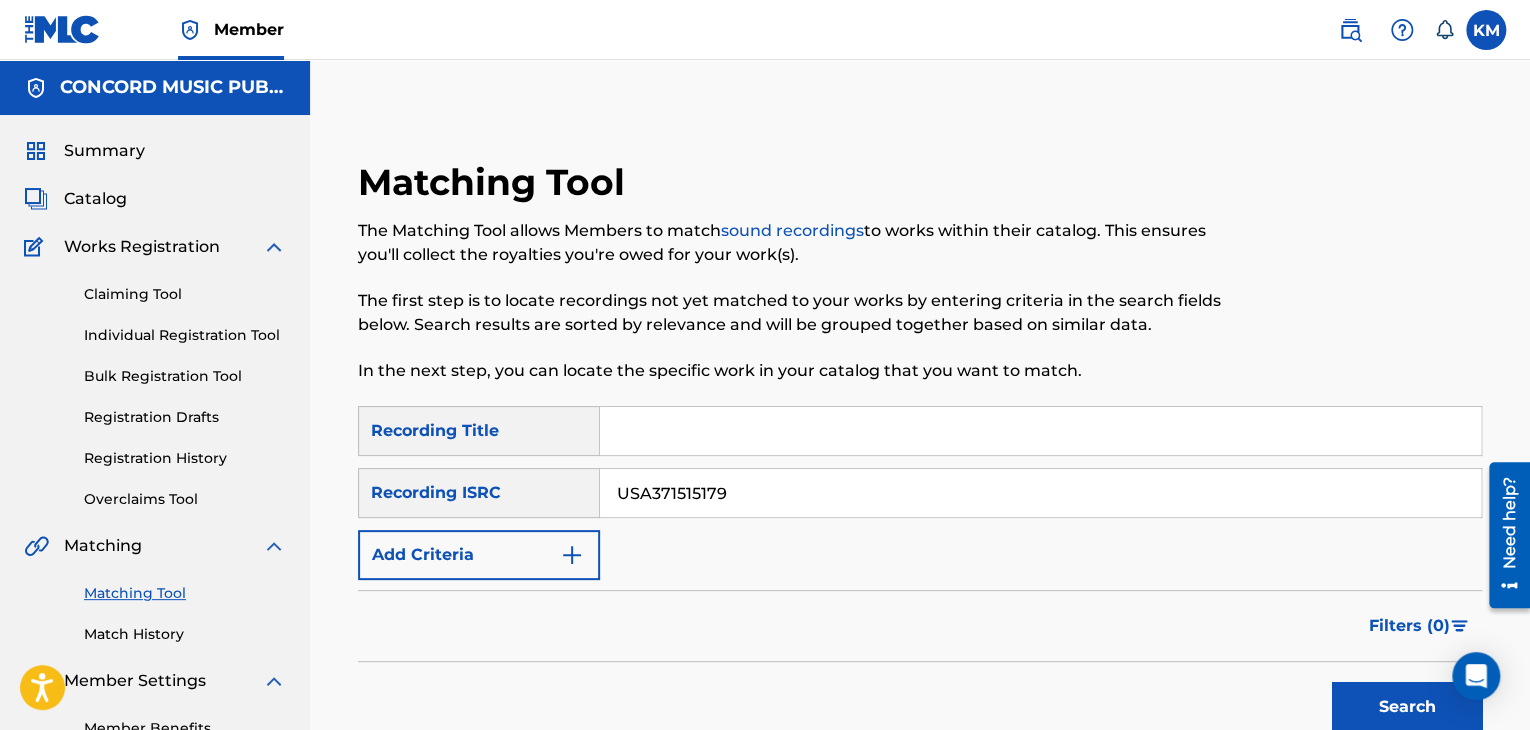 type on "USA371515179" 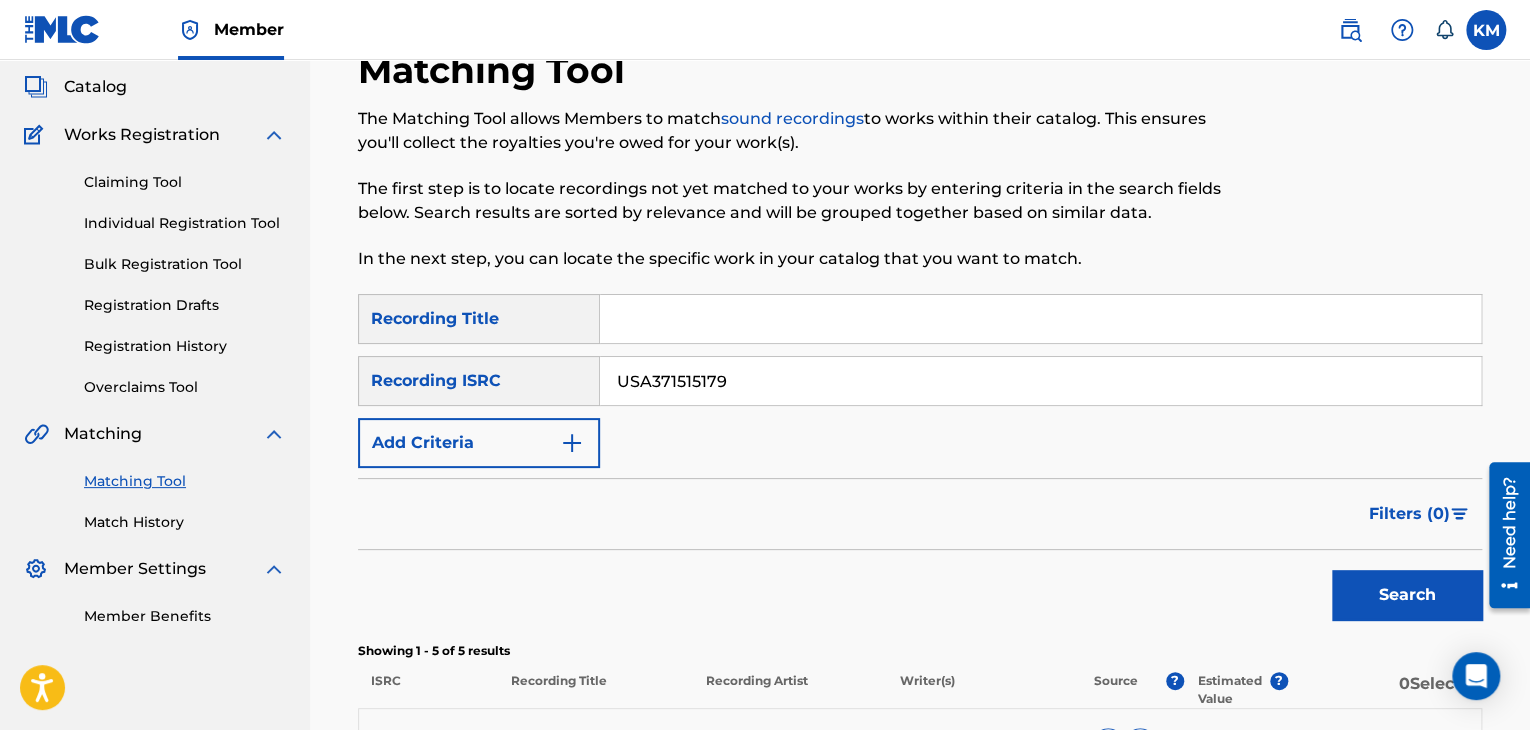 scroll, scrollTop: 0, scrollLeft: 0, axis: both 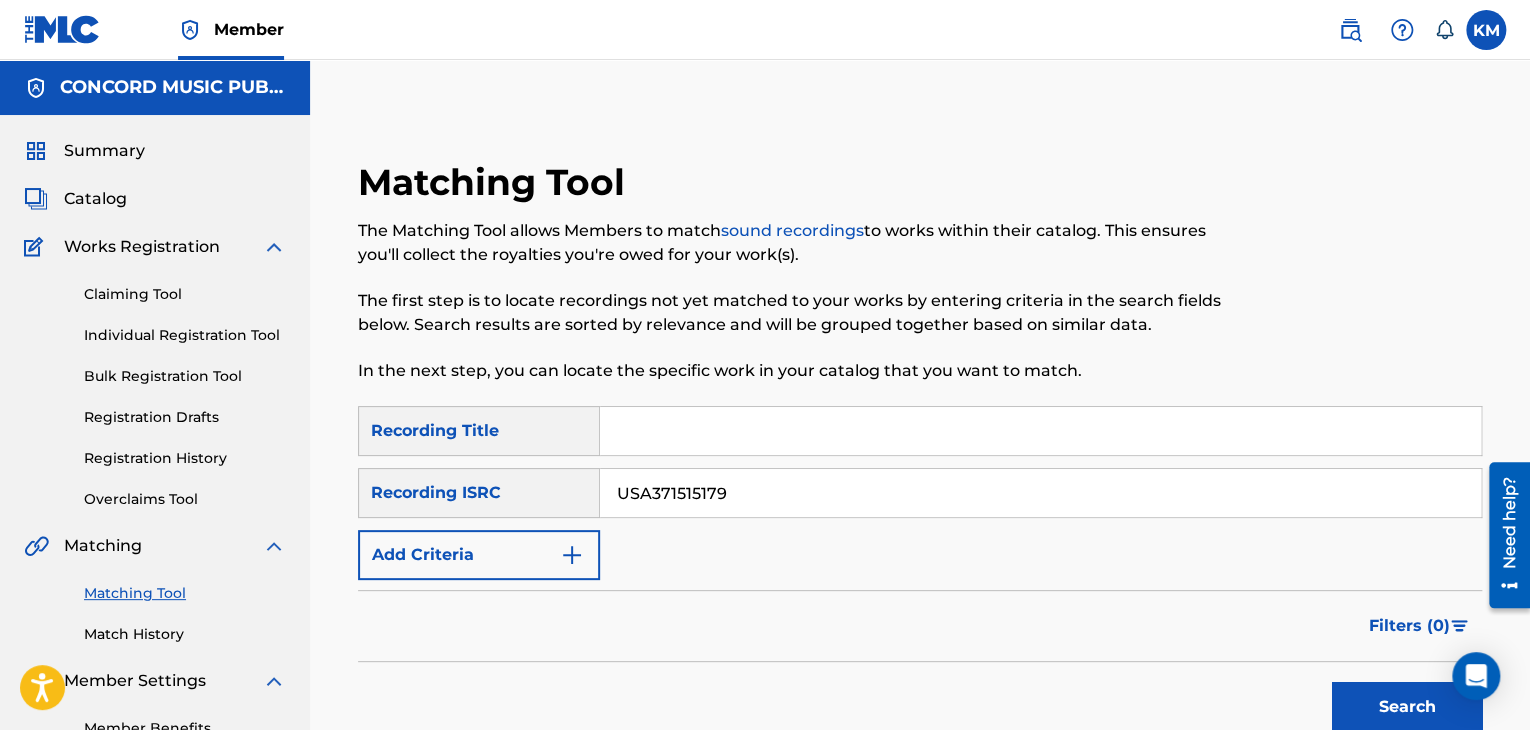 click on "Match History" at bounding box center (185, 634) 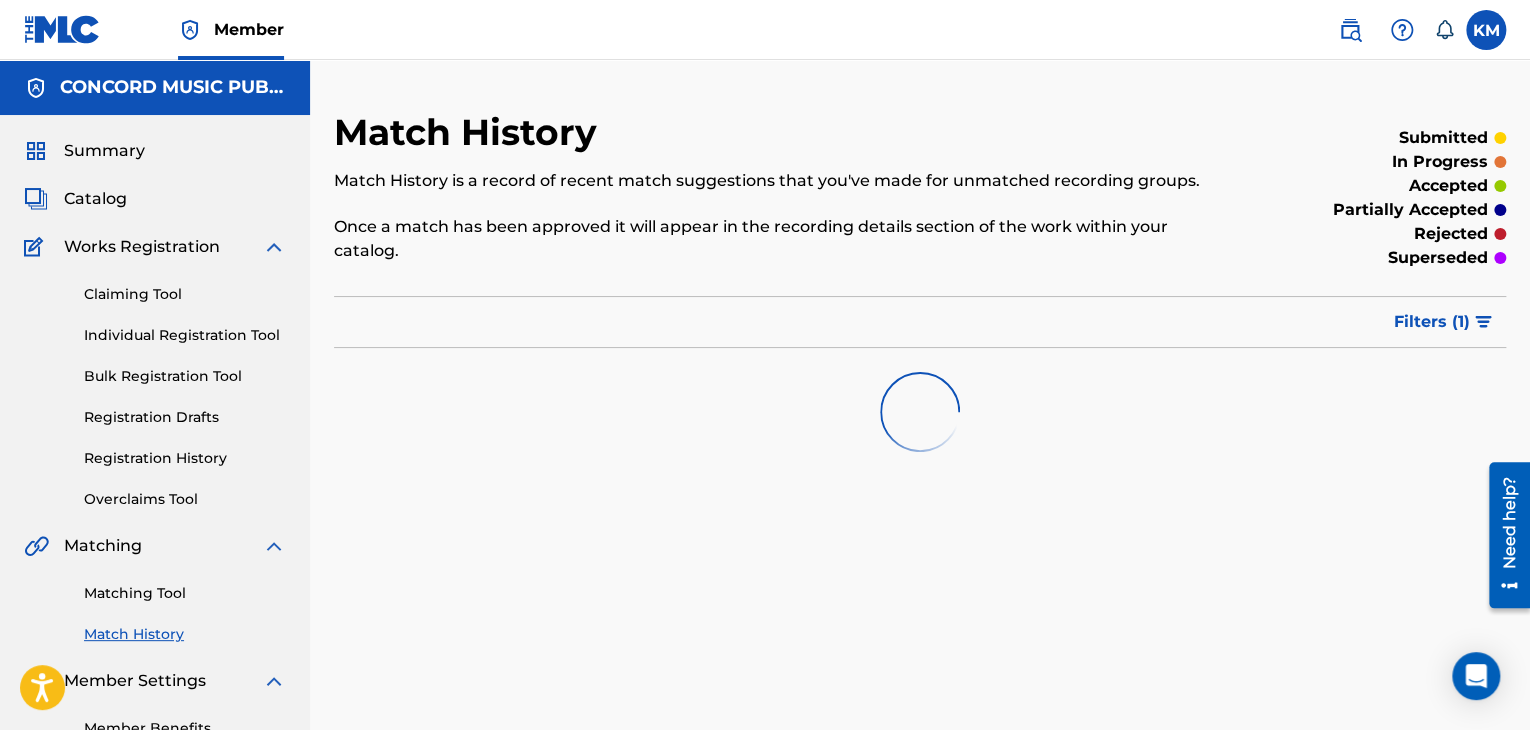 click on "Matching Tool" at bounding box center [185, 593] 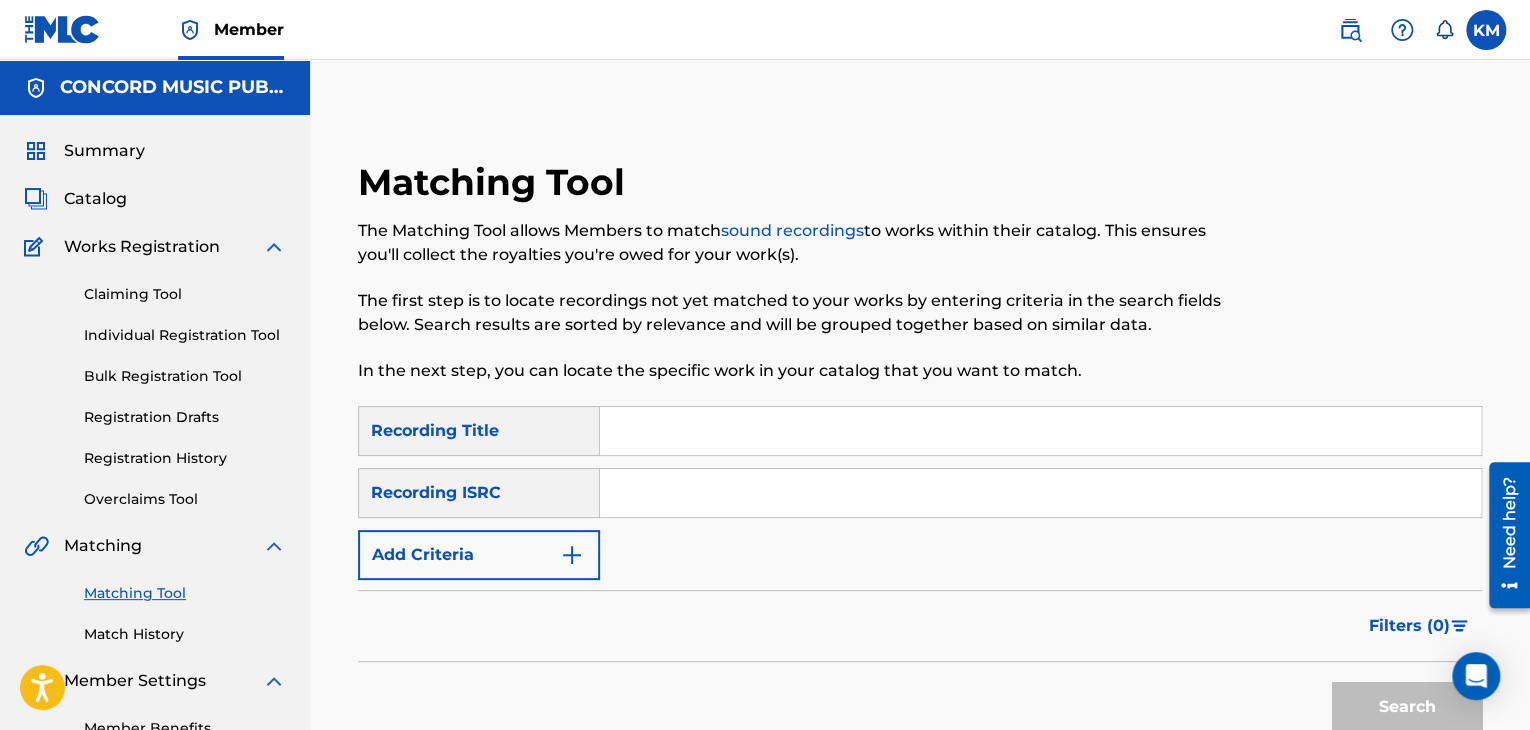 click at bounding box center [1040, 493] 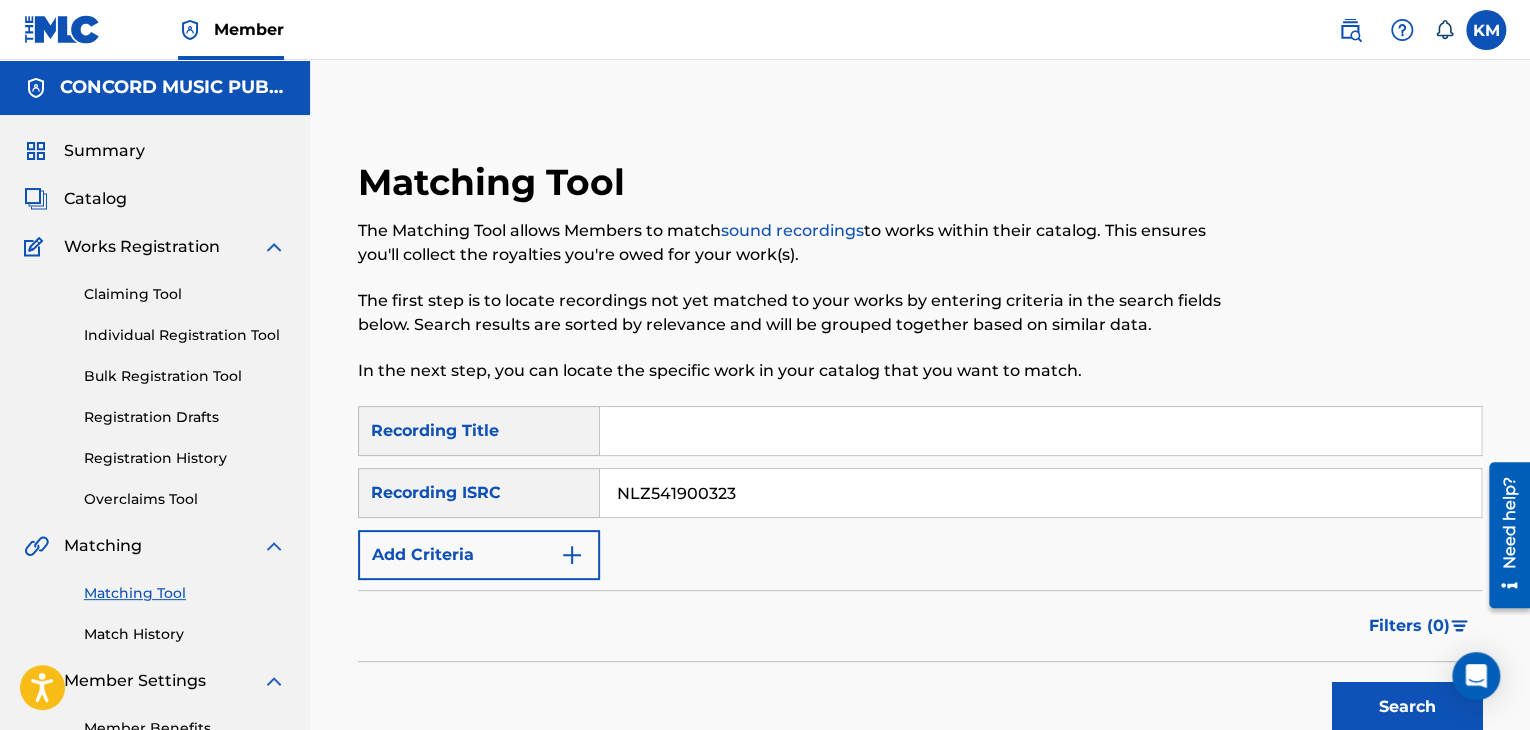 type on "NLZ541900323" 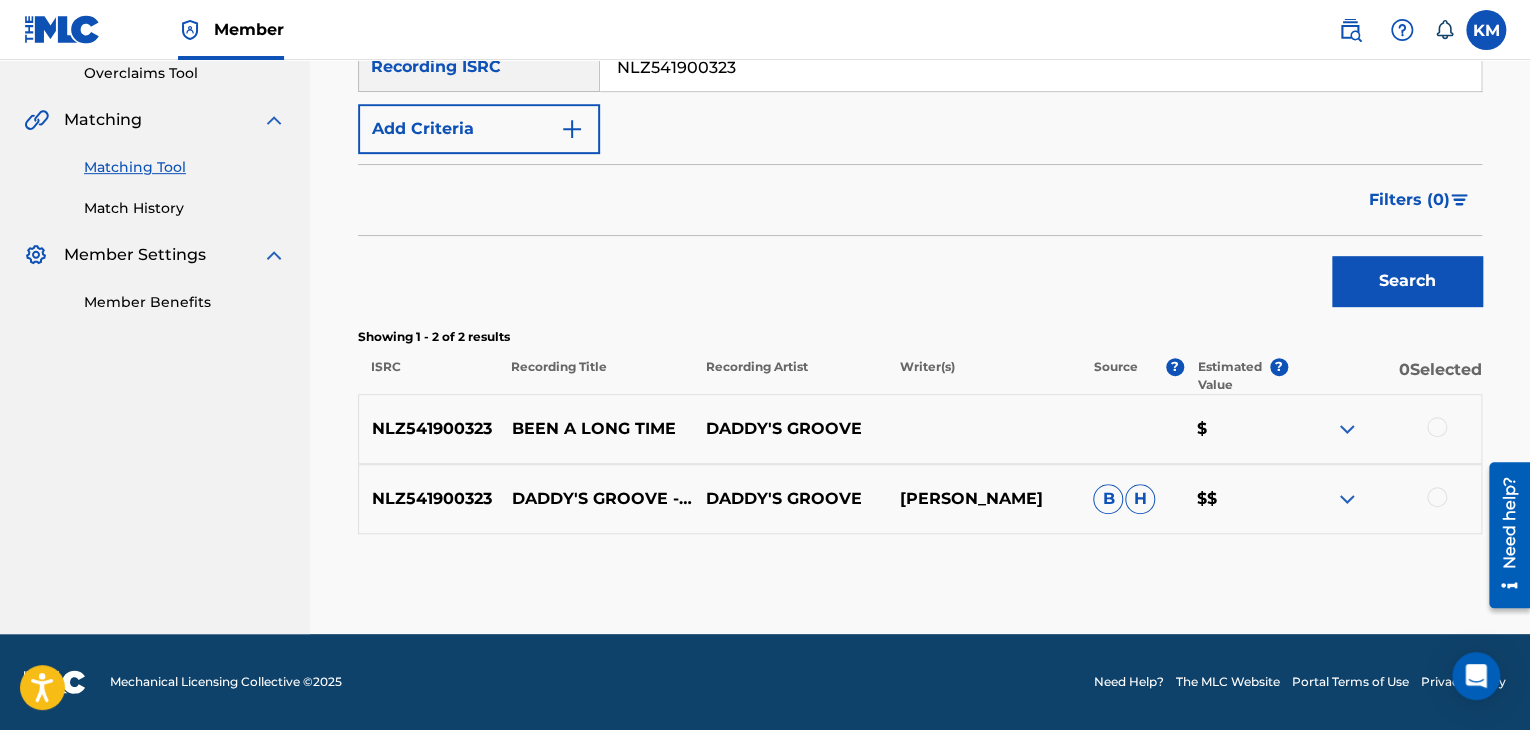 click at bounding box center (1437, 497) 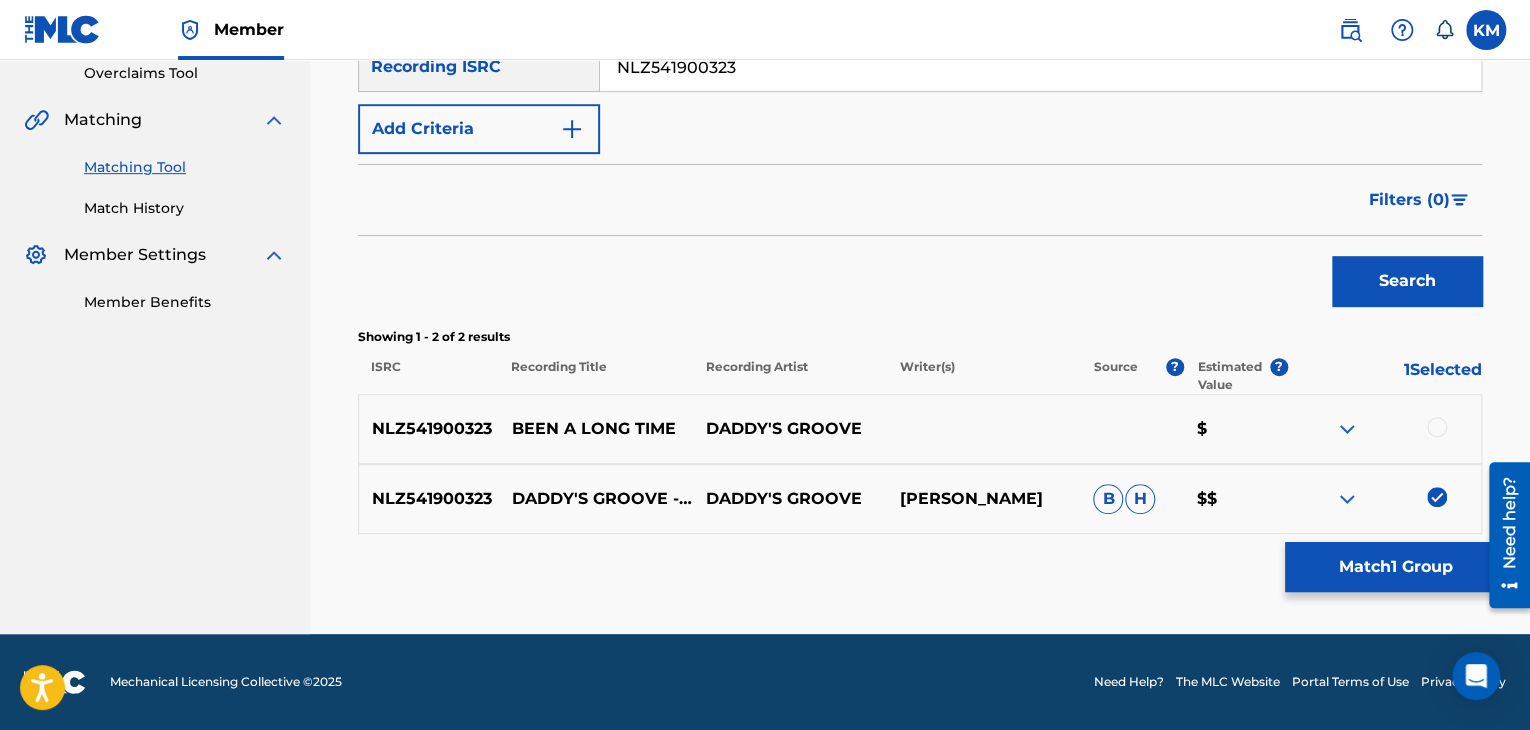 click at bounding box center [1437, 427] 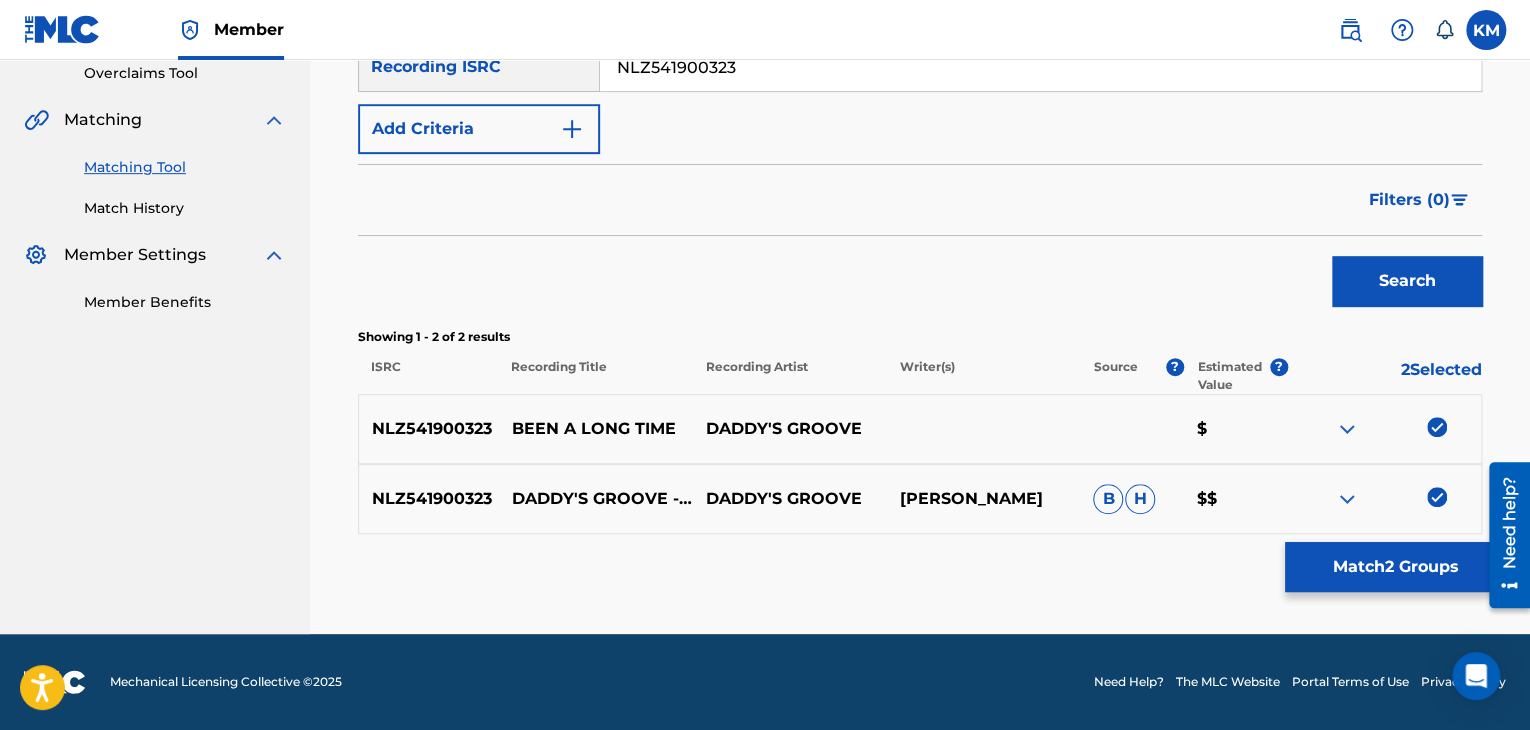 click on "Match  2 Groups" at bounding box center [1395, 567] 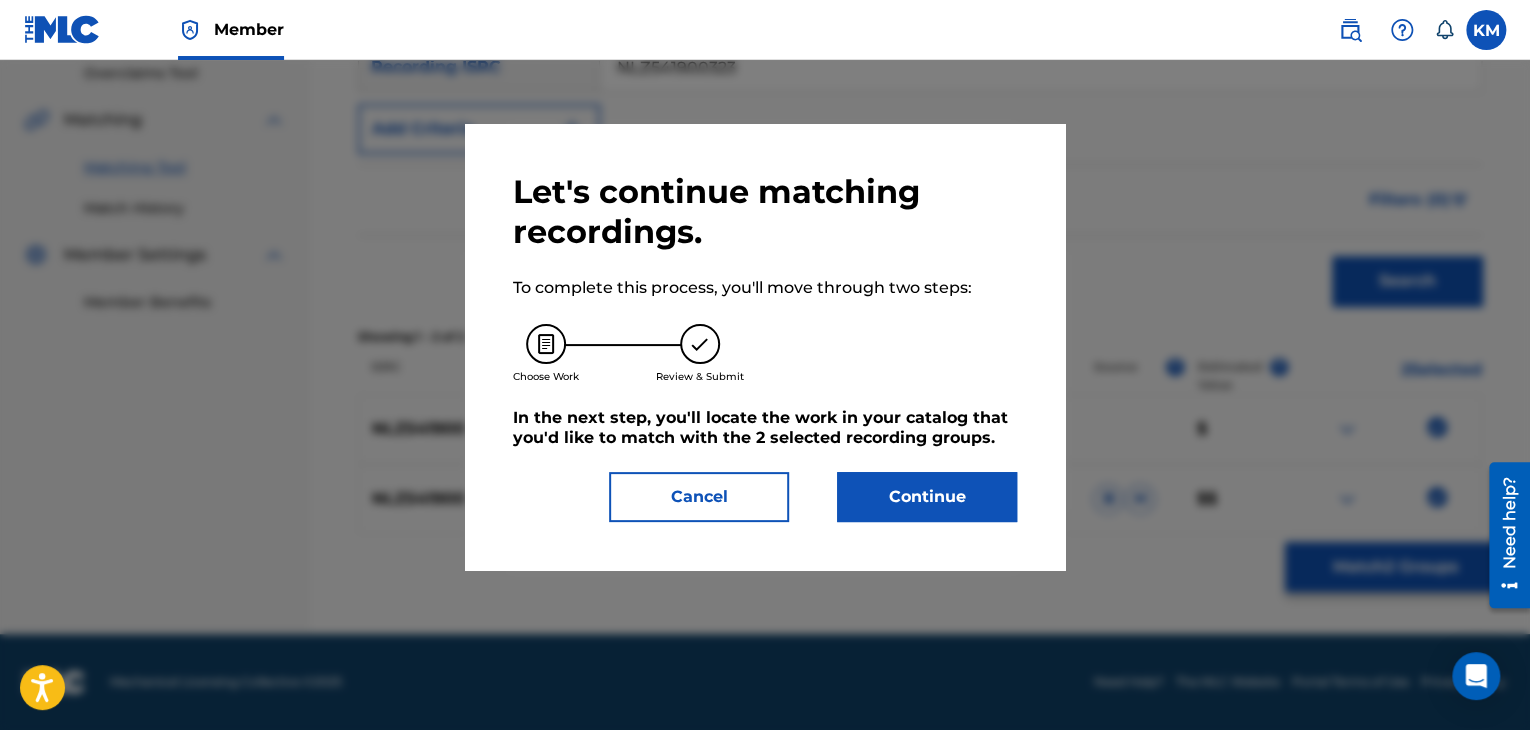 click on "Continue" at bounding box center (927, 497) 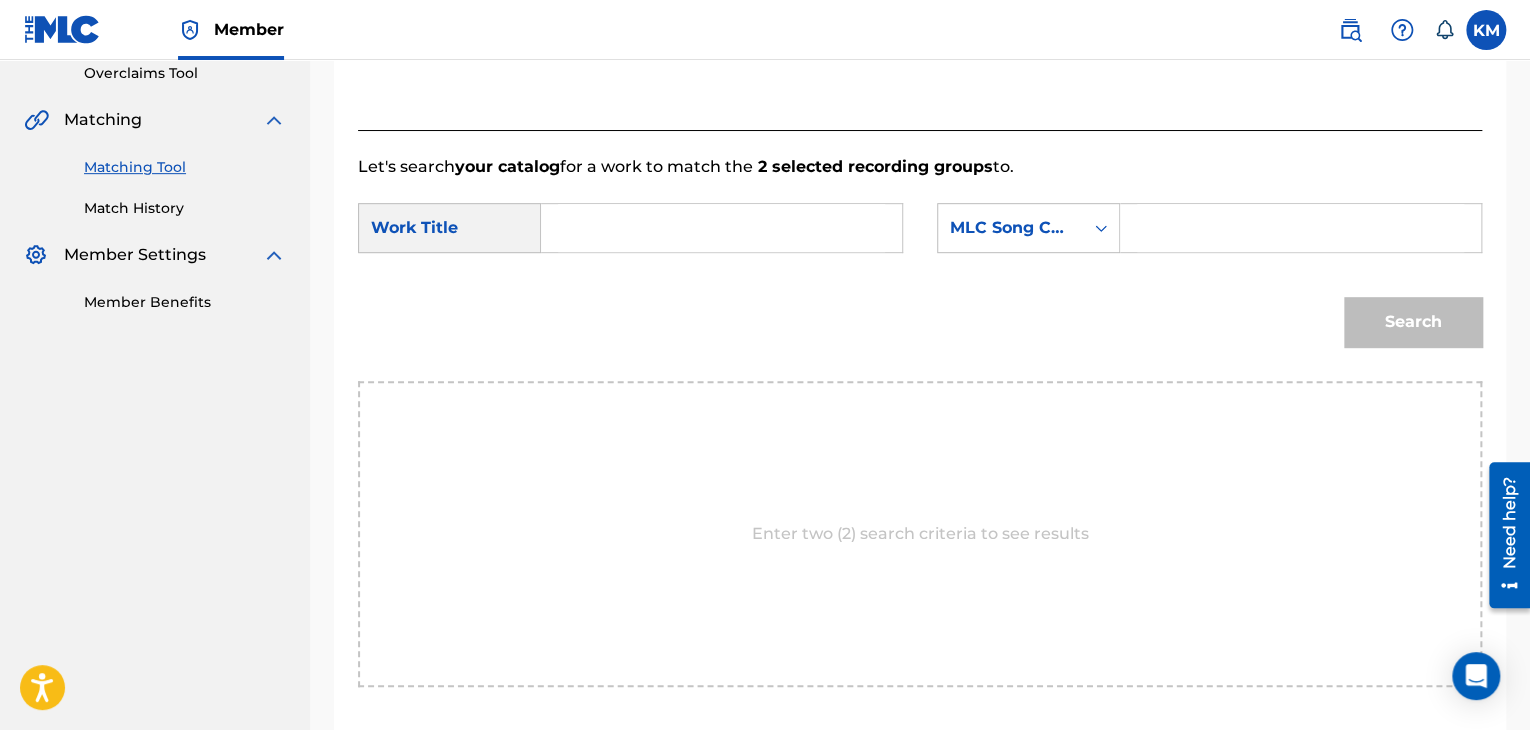 click at bounding box center (721, 228) 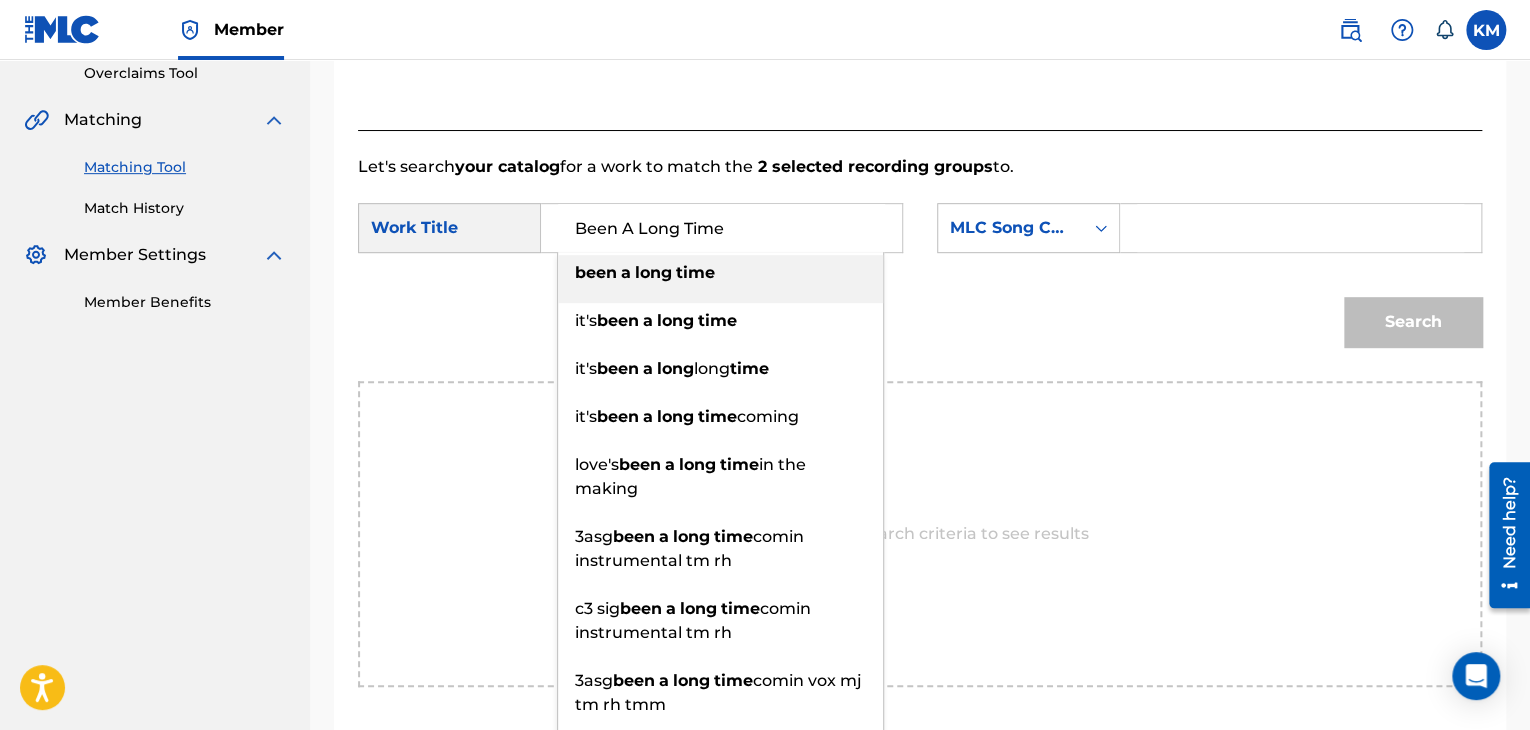 type on "Been A Long Time" 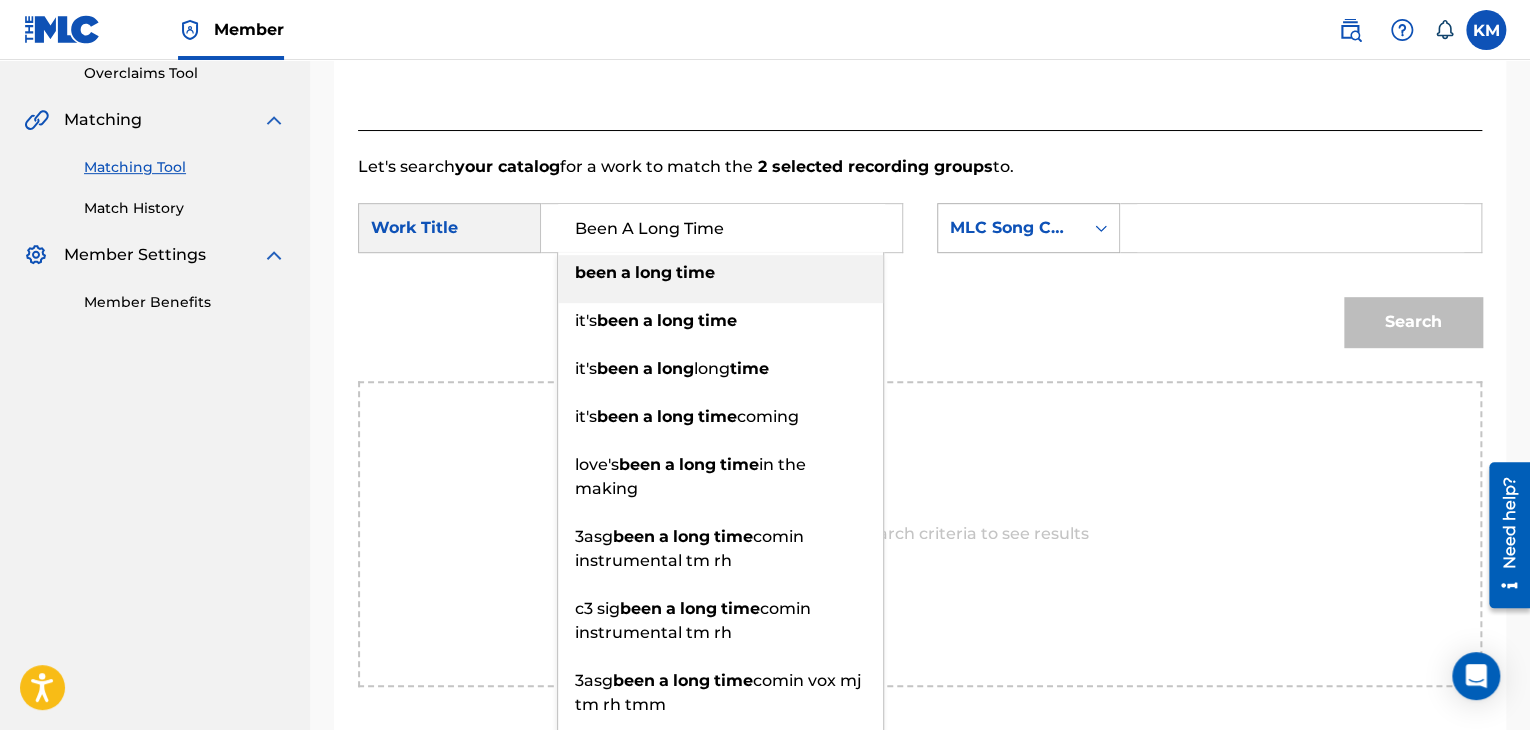 click 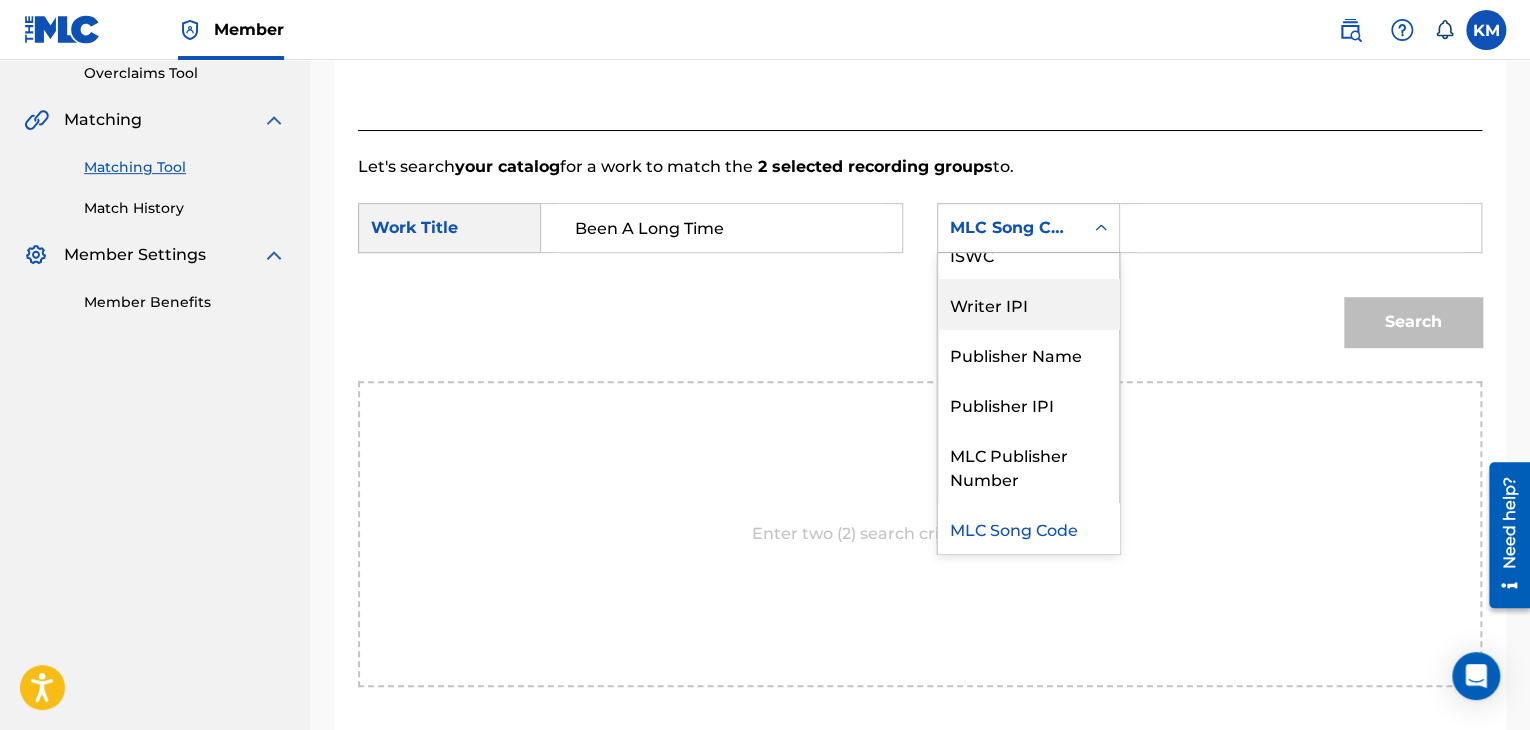 scroll, scrollTop: 0, scrollLeft: 0, axis: both 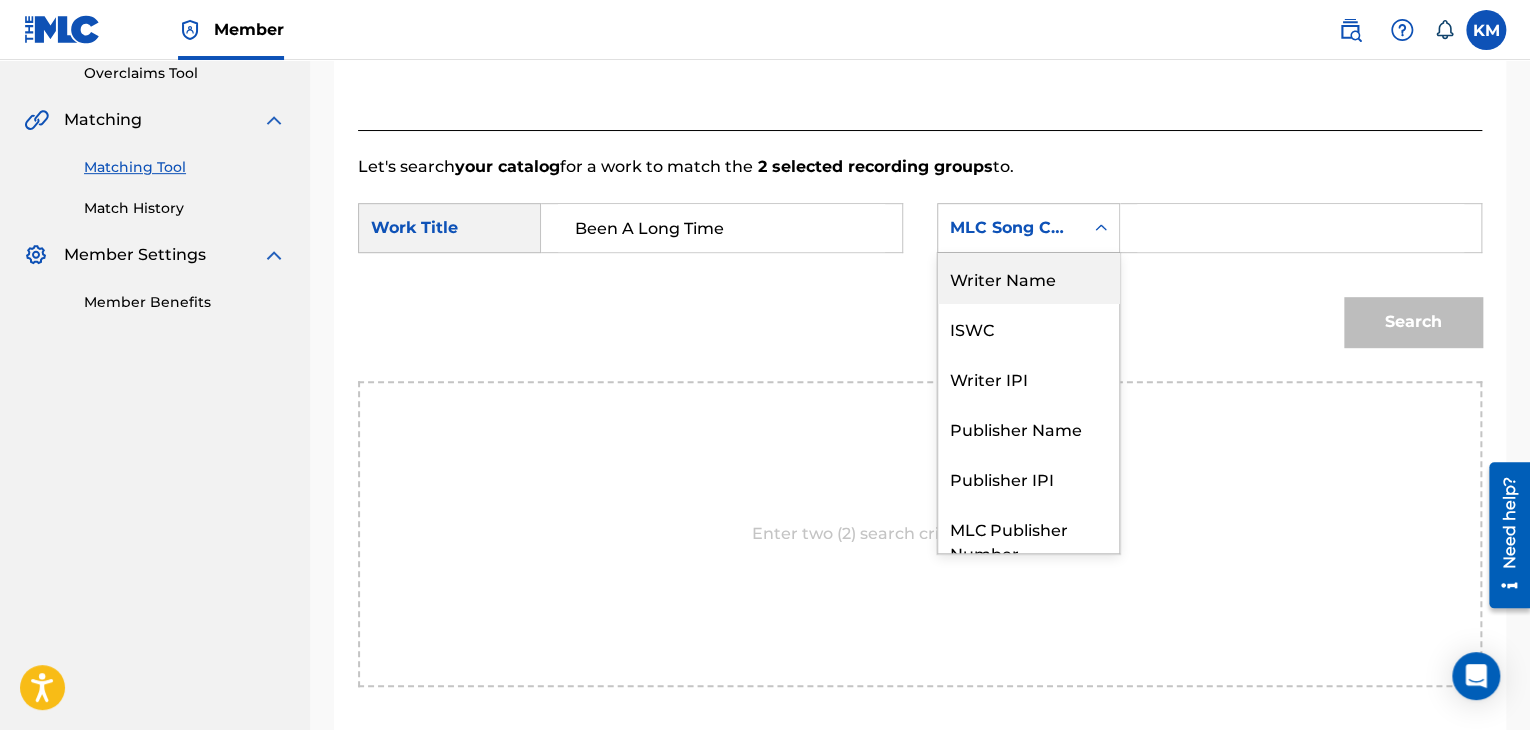 click on "Writer Name" at bounding box center (1028, 278) 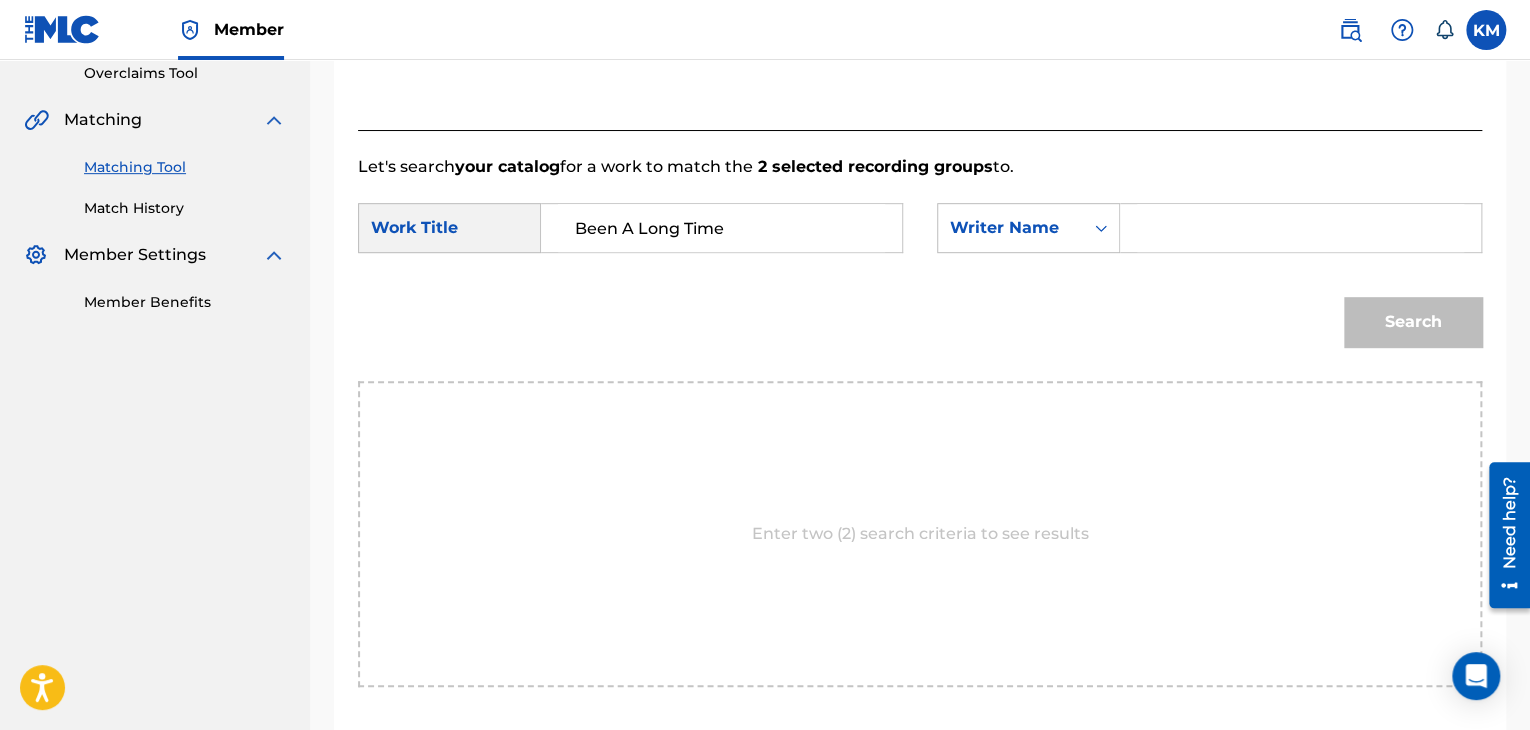 click at bounding box center [1300, 228] 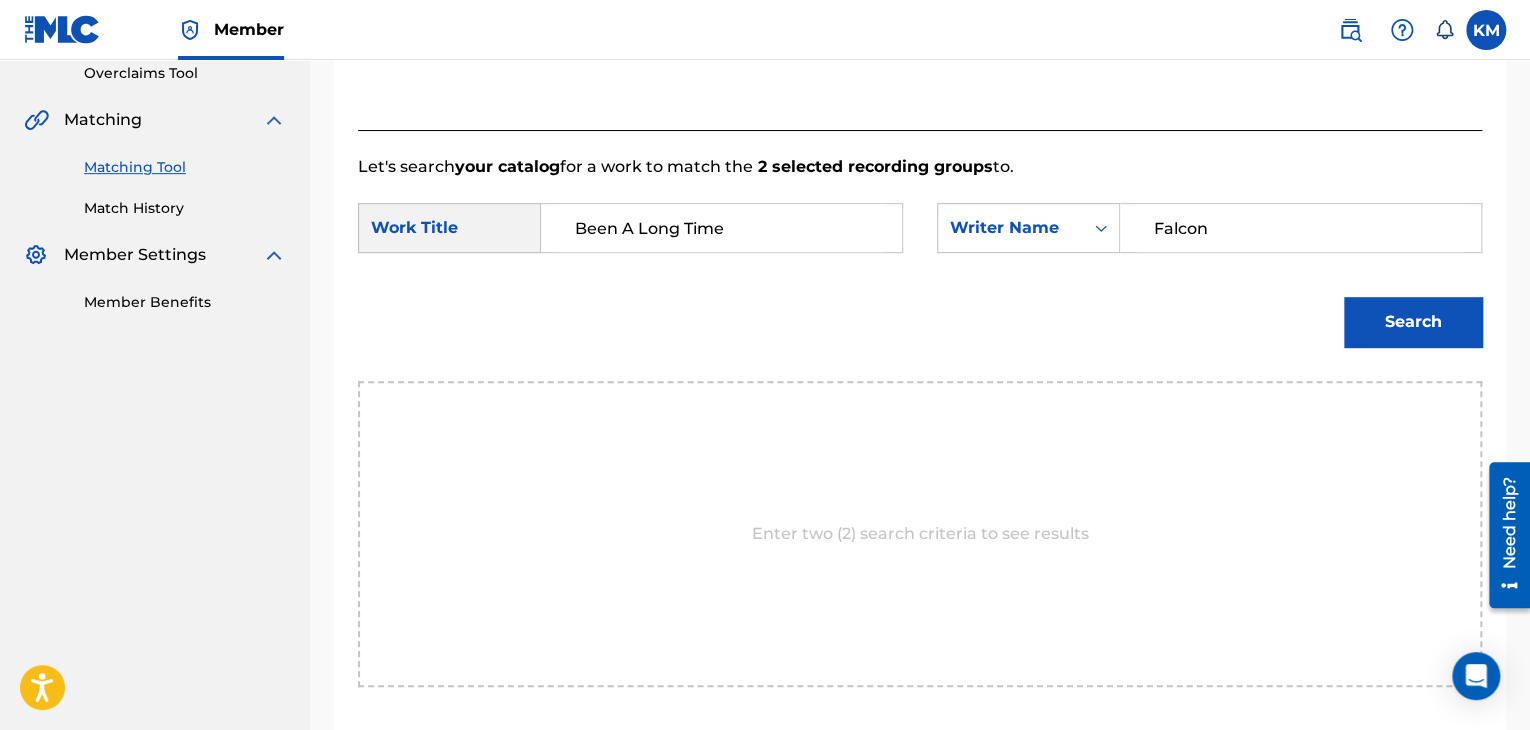 type on "Falcon" 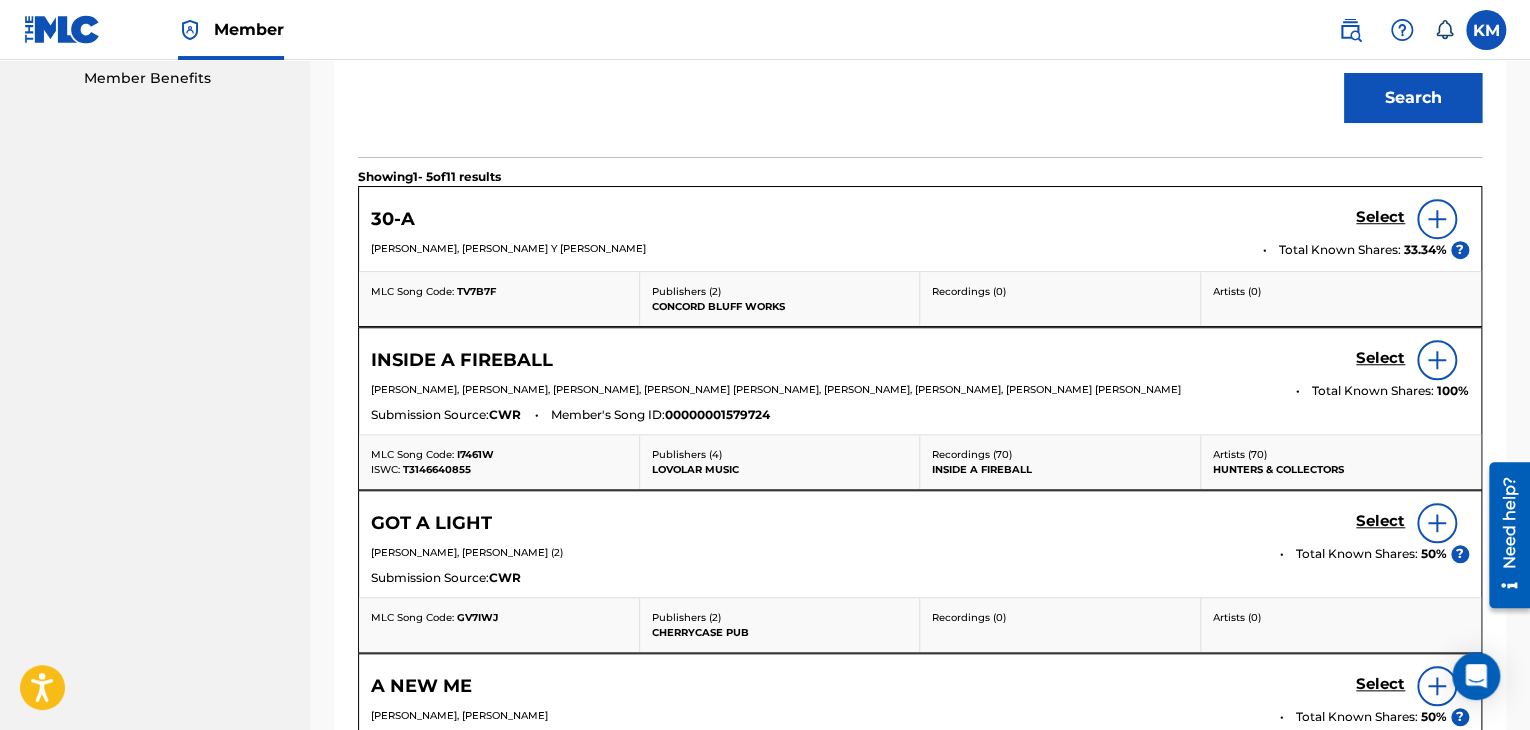 scroll, scrollTop: 326, scrollLeft: 0, axis: vertical 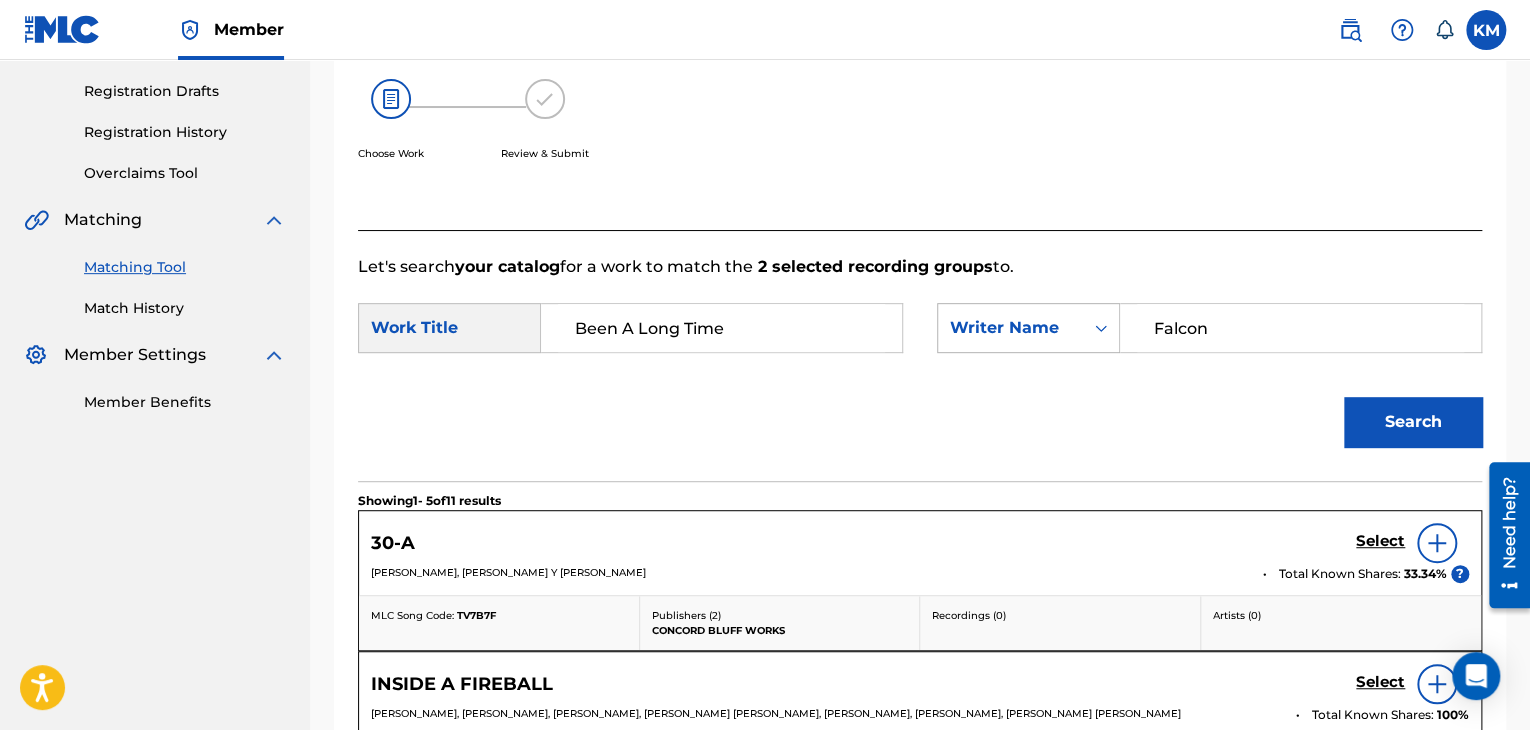 click 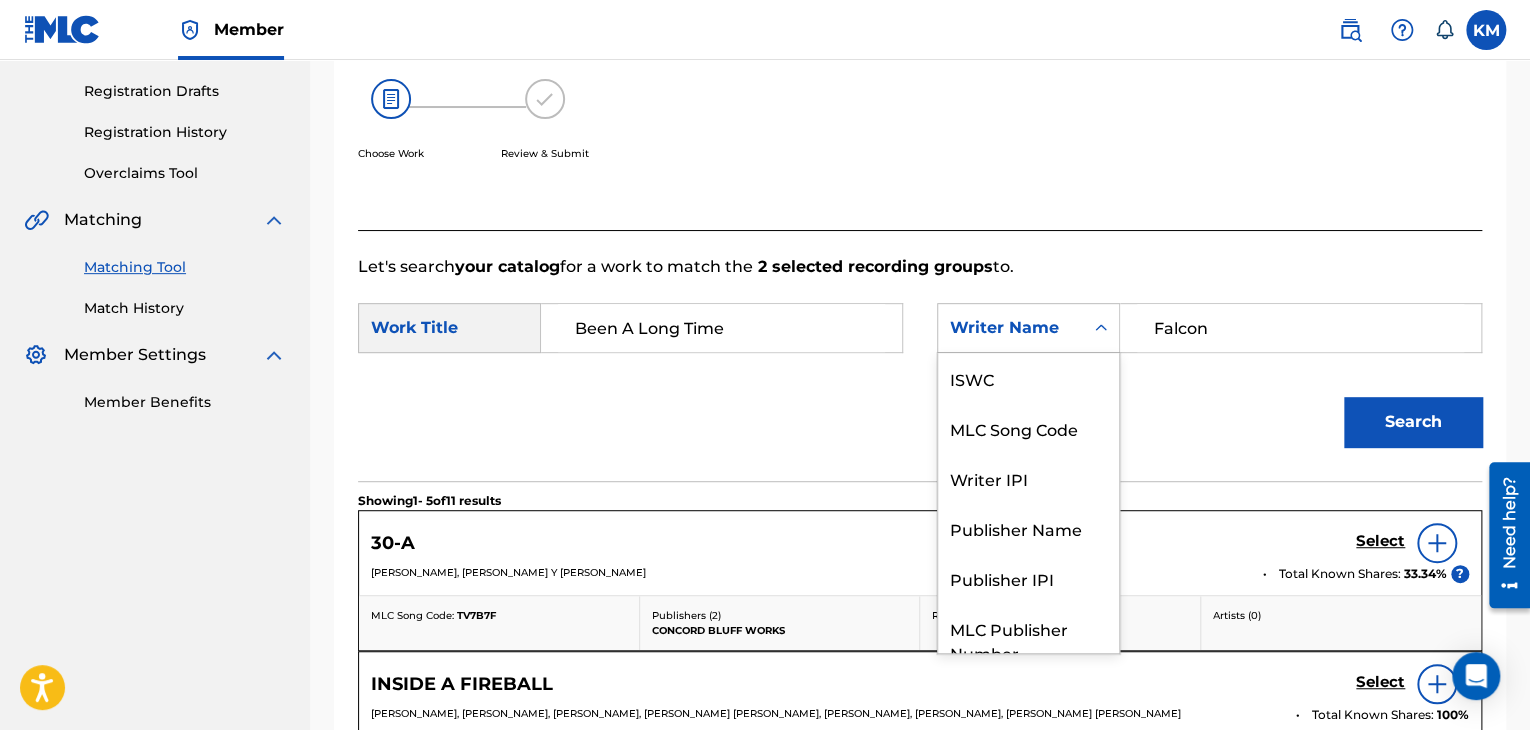 scroll, scrollTop: 74, scrollLeft: 0, axis: vertical 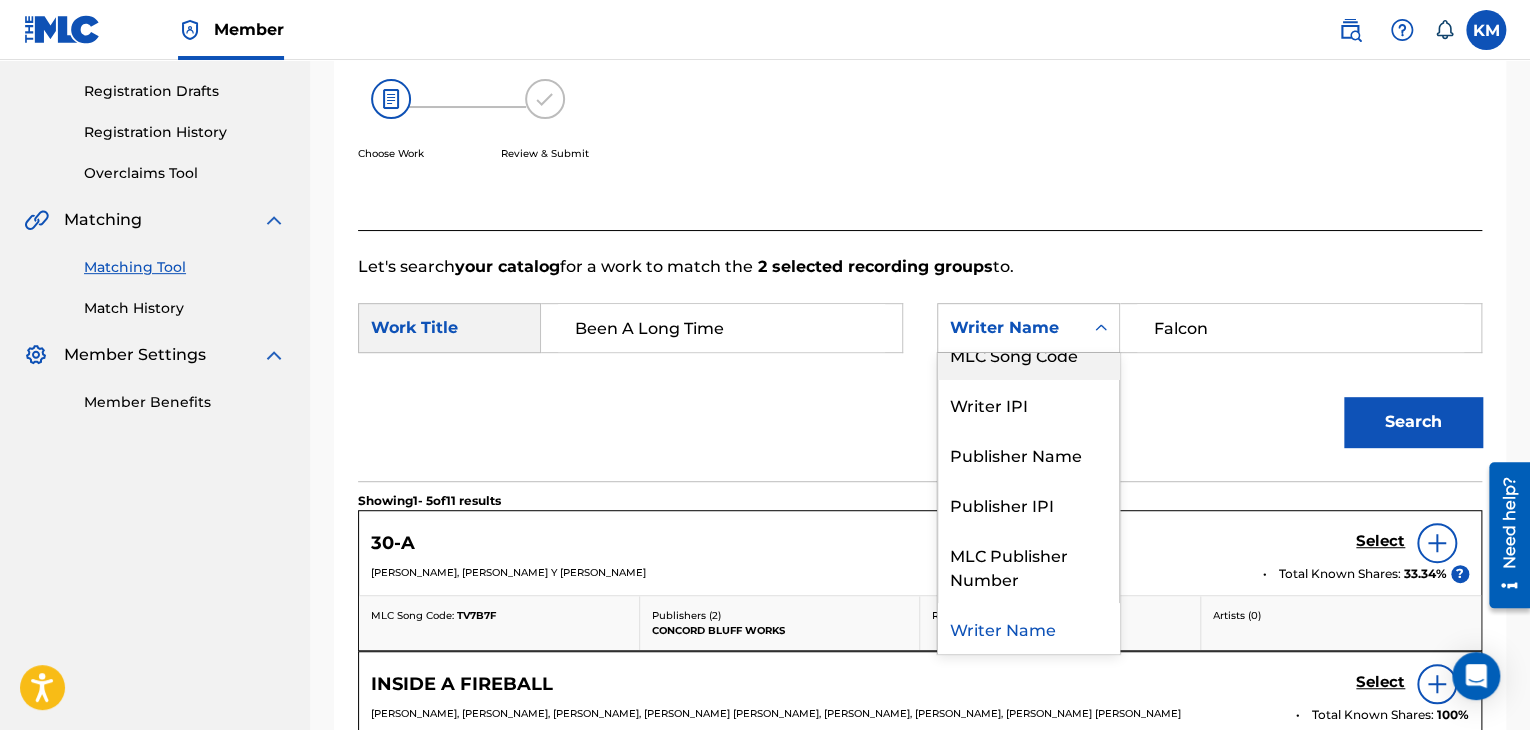 drag, startPoint x: 1065, startPoint y: 365, endPoint x: 1084, endPoint y: 366, distance: 19.026299 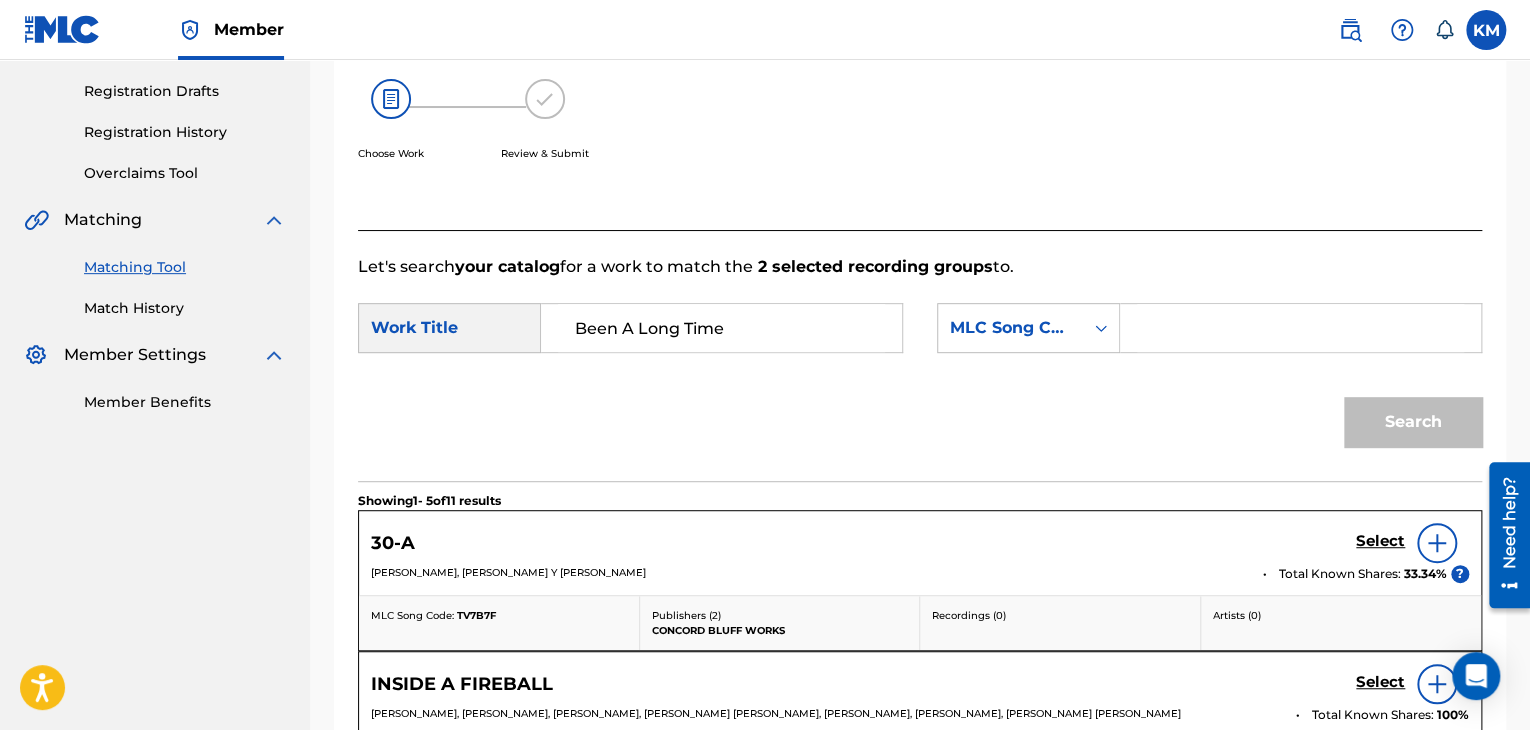 click at bounding box center (1300, 328) 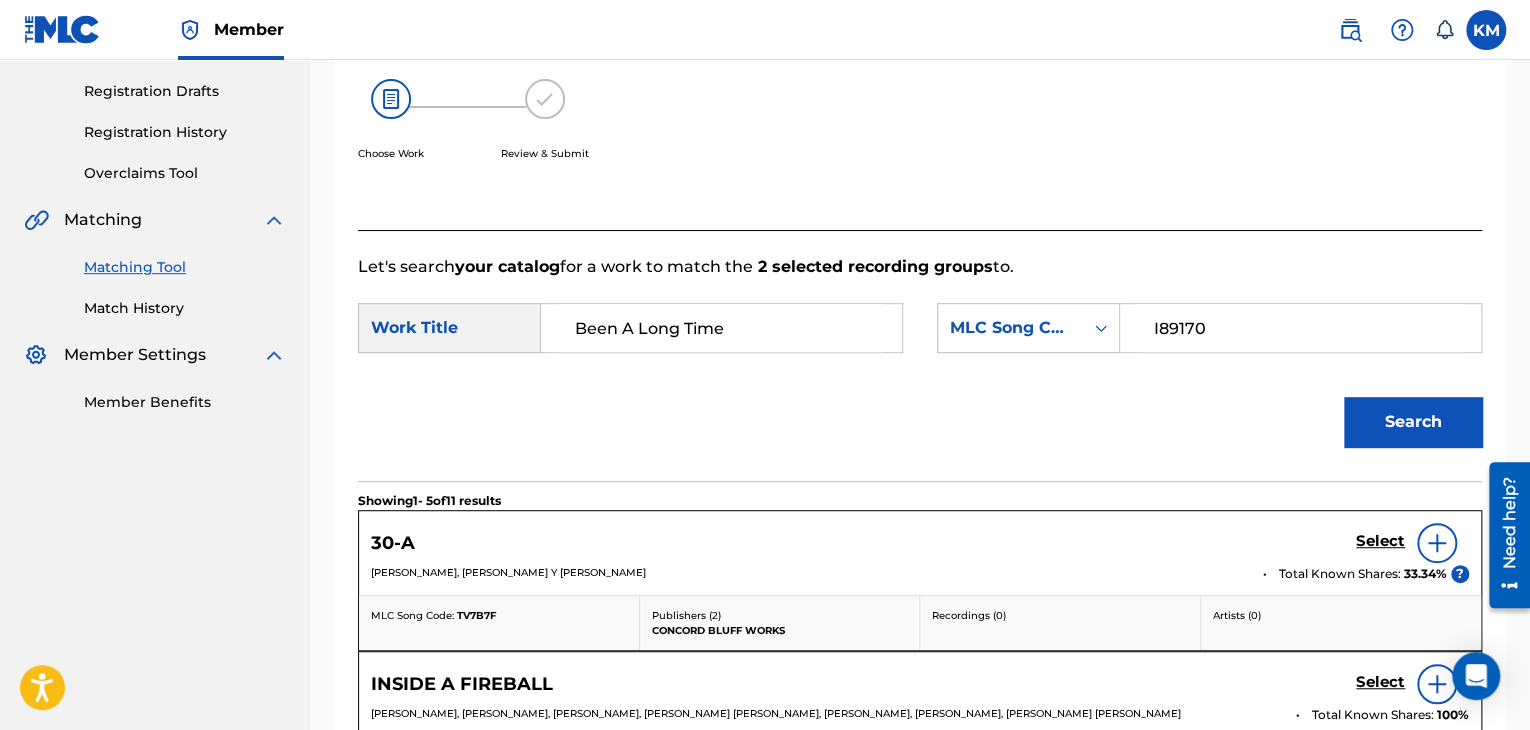 type on "I89170" 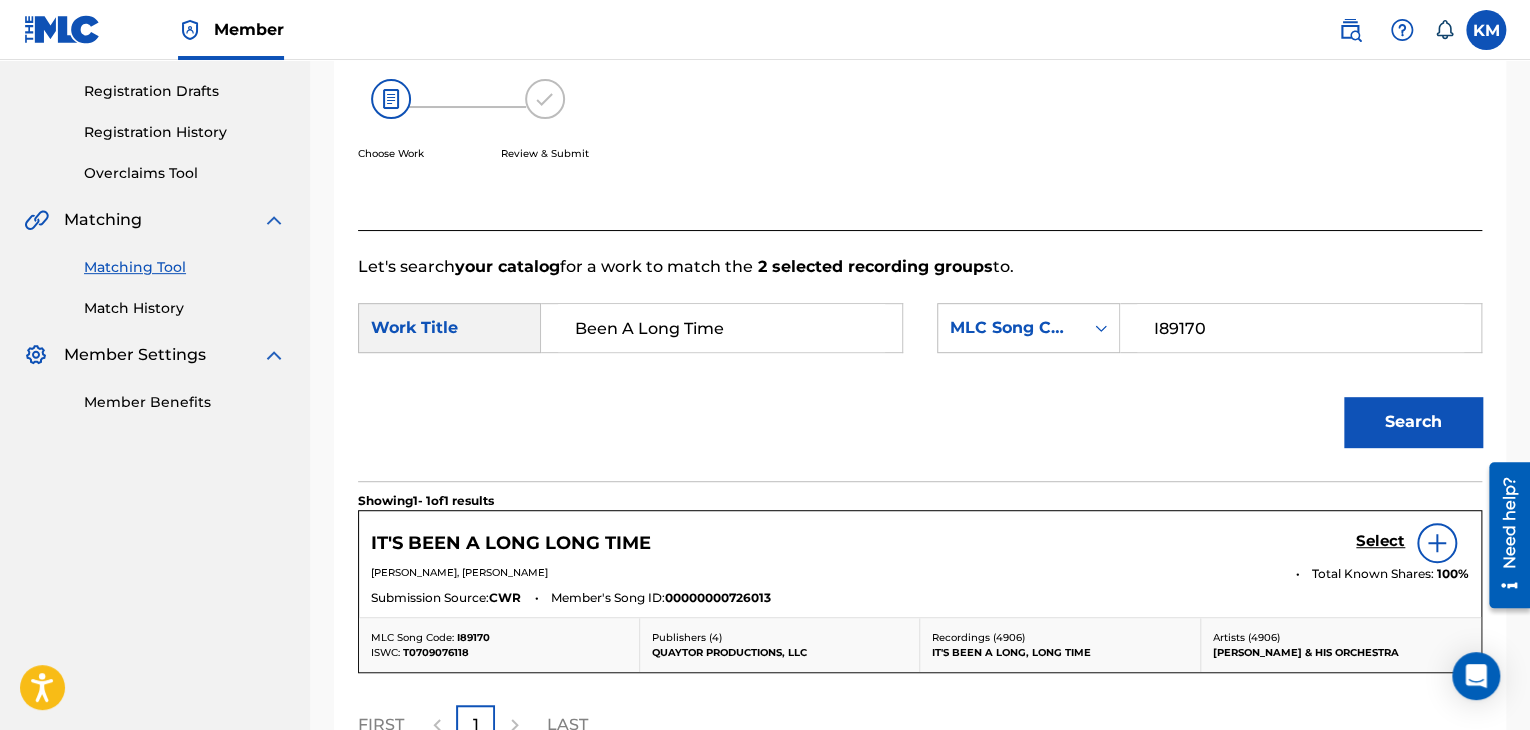 click on "Match History" at bounding box center (185, 308) 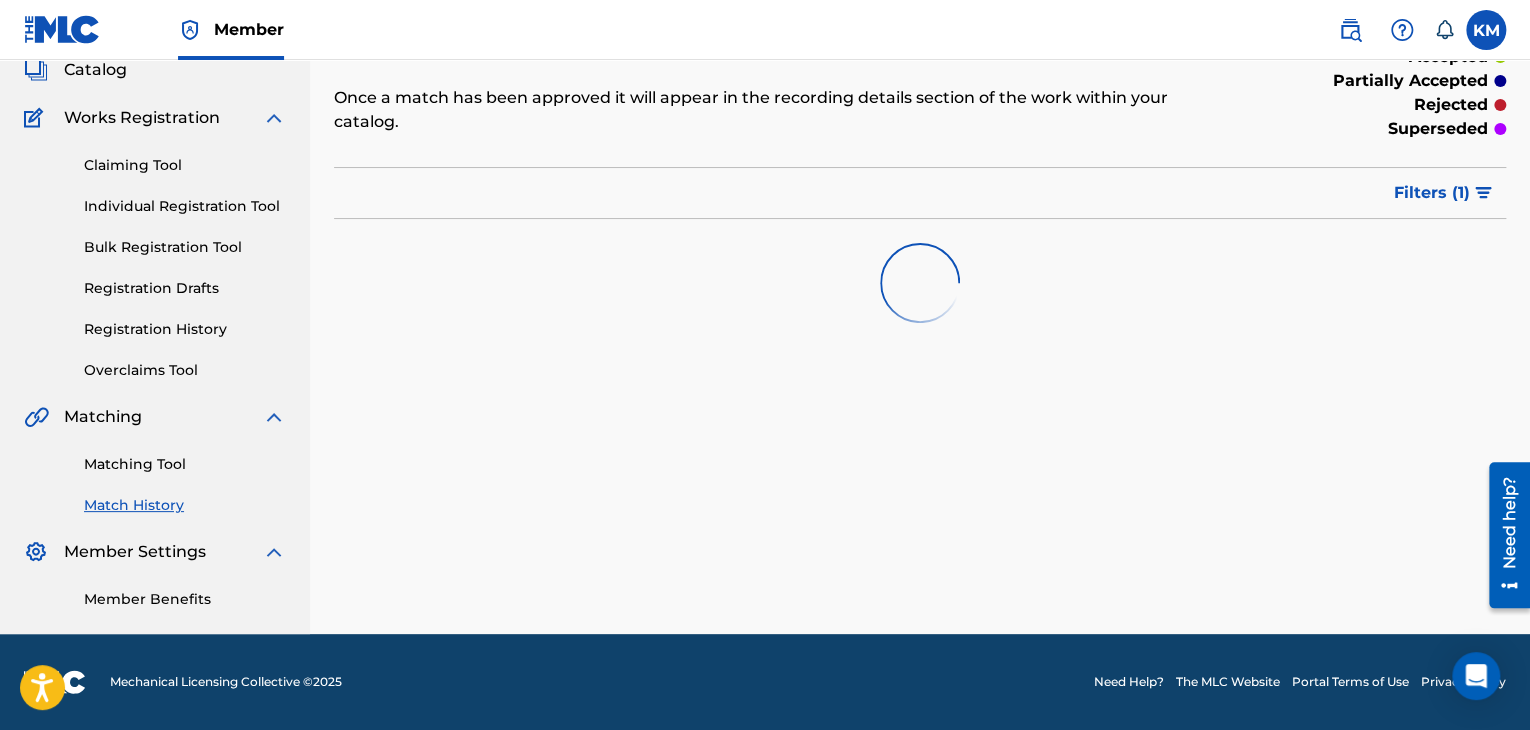 scroll, scrollTop: 0, scrollLeft: 0, axis: both 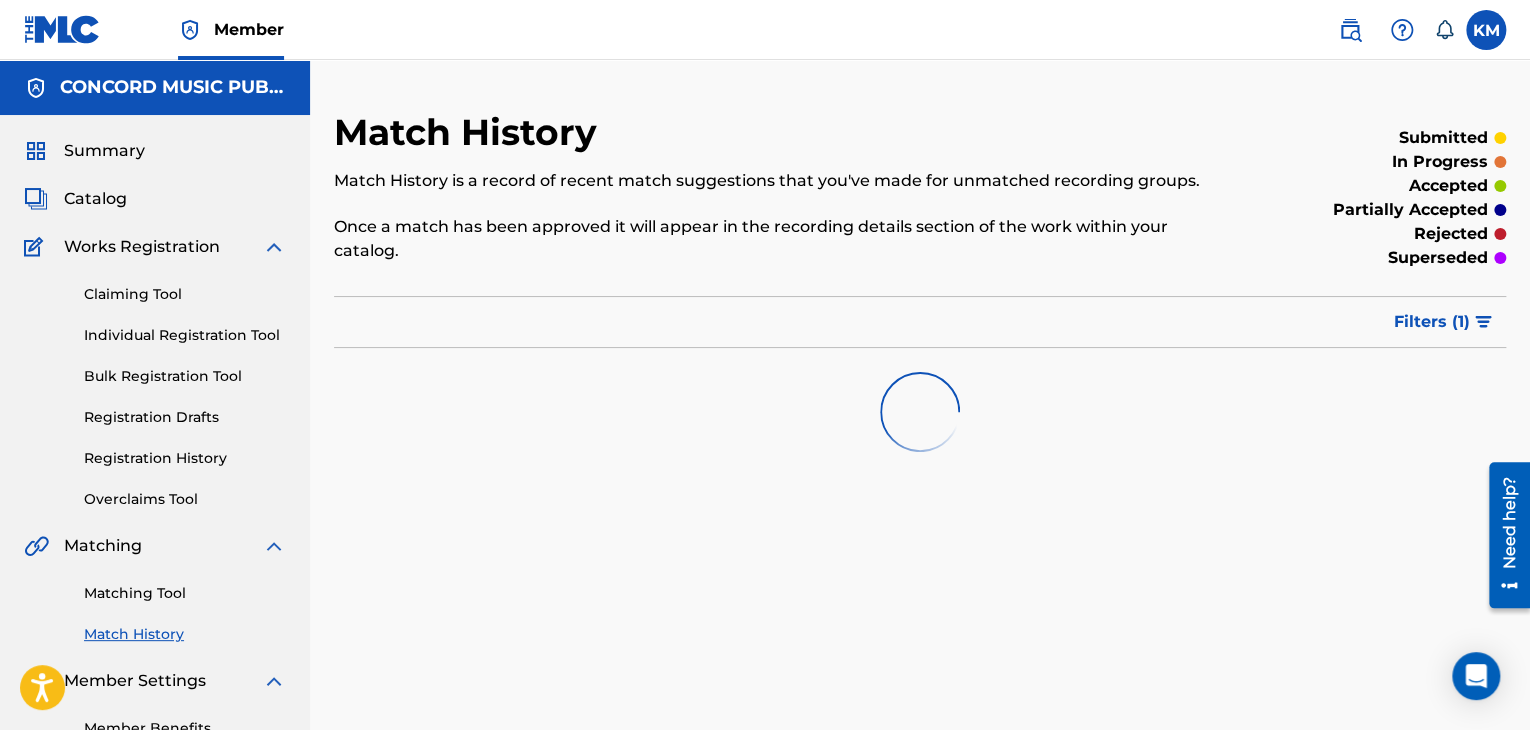 click on "Matching Tool" at bounding box center [185, 593] 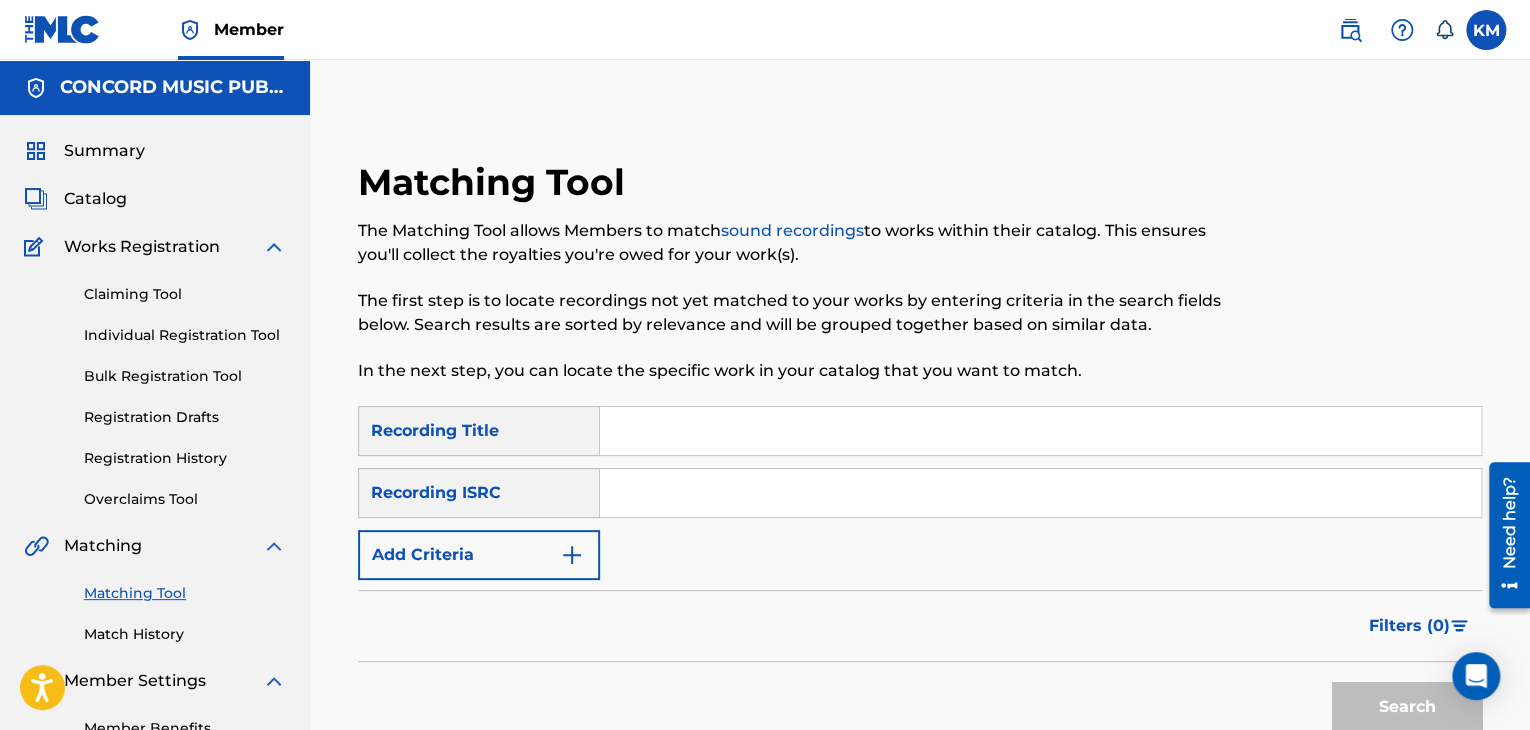 paste on "SE5WR1810171" 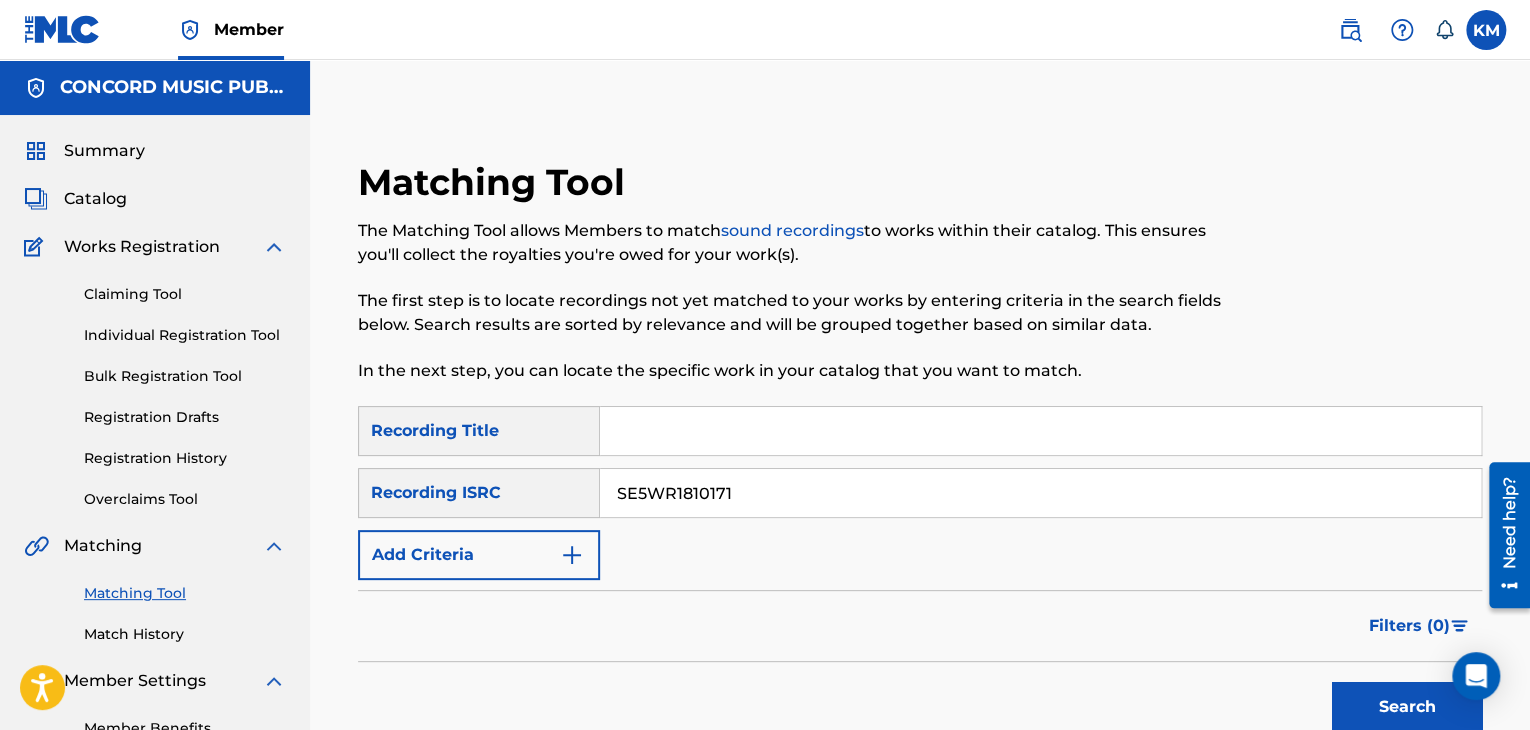 type on "SE5WR1810171" 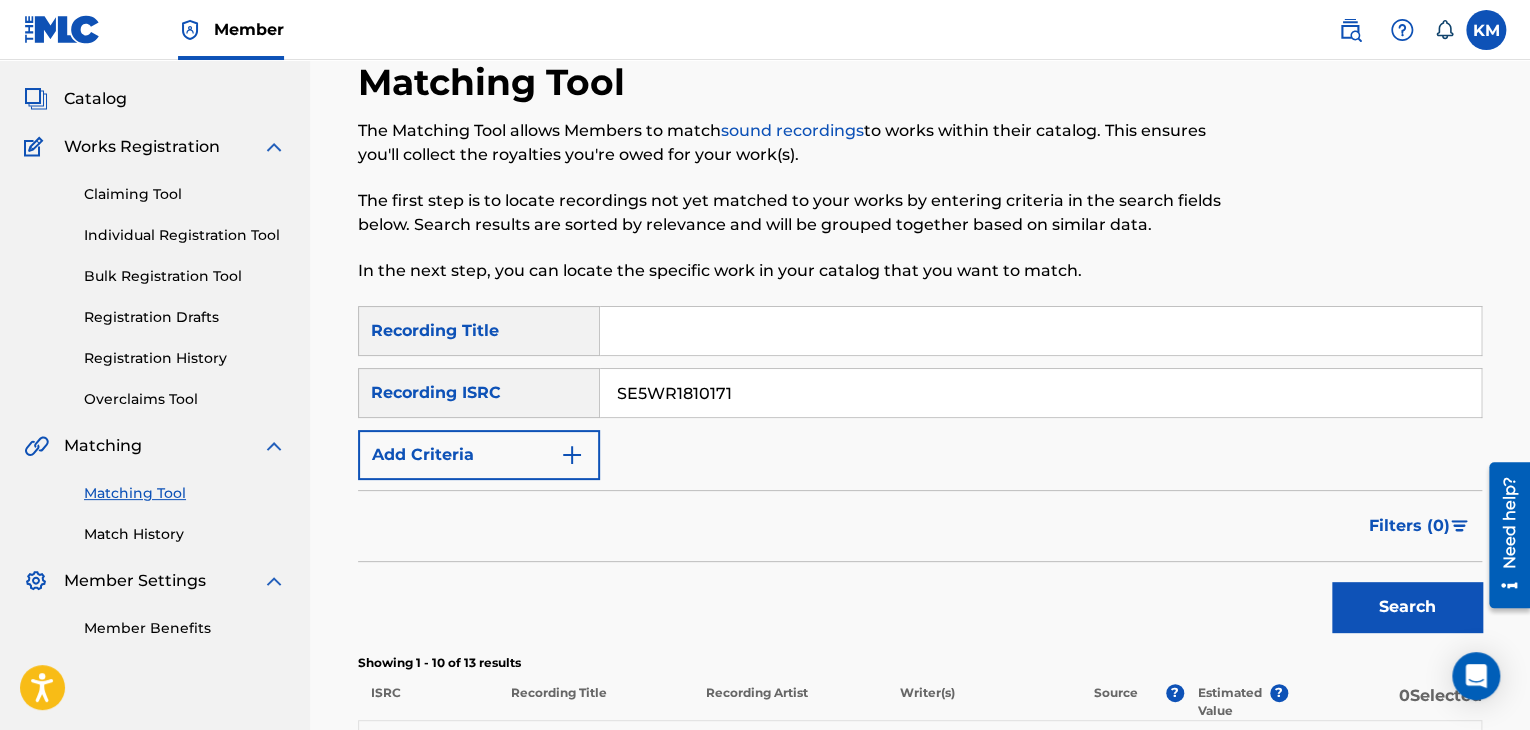 scroll, scrollTop: 700, scrollLeft: 0, axis: vertical 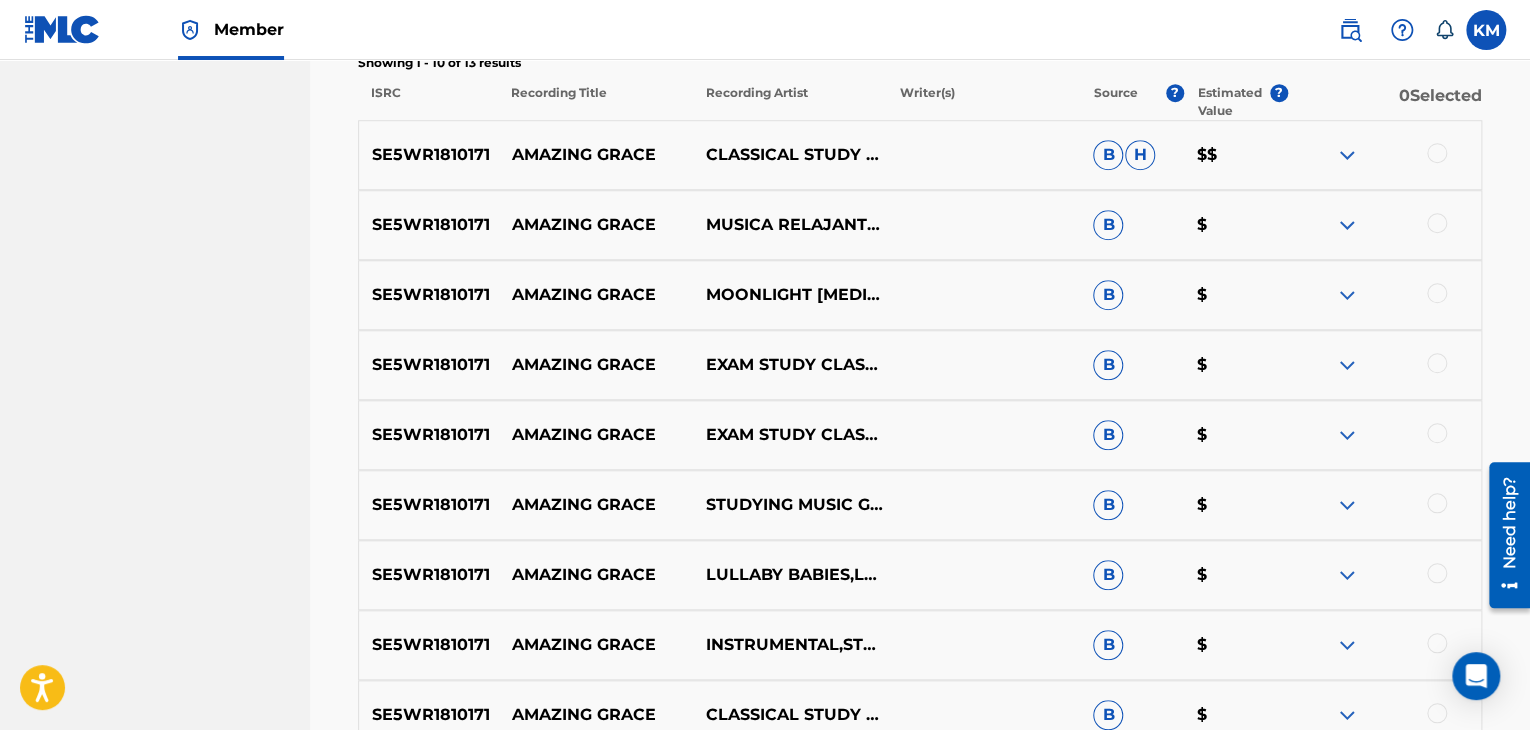 click at bounding box center (1437, 153) 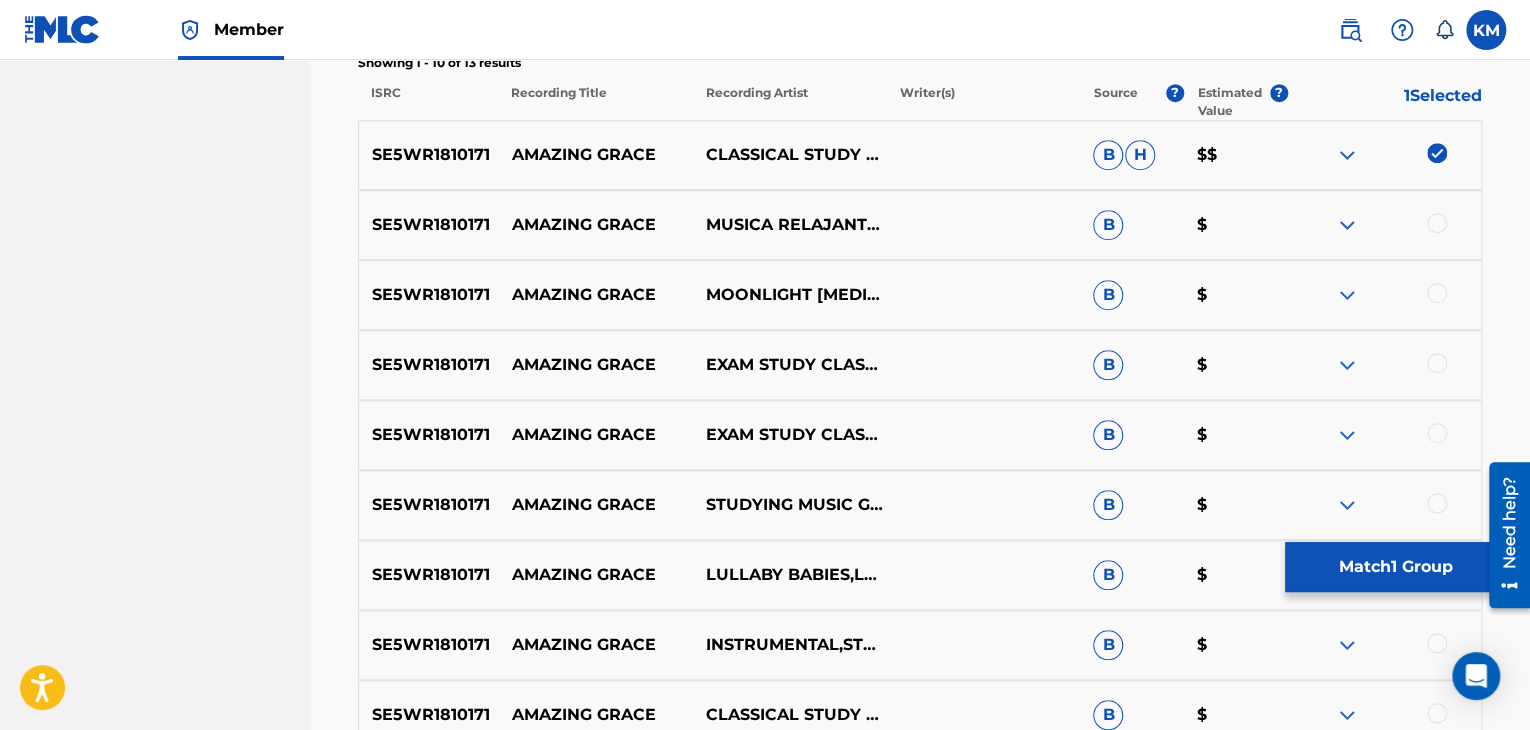 click at bounding box center (1437, 223) 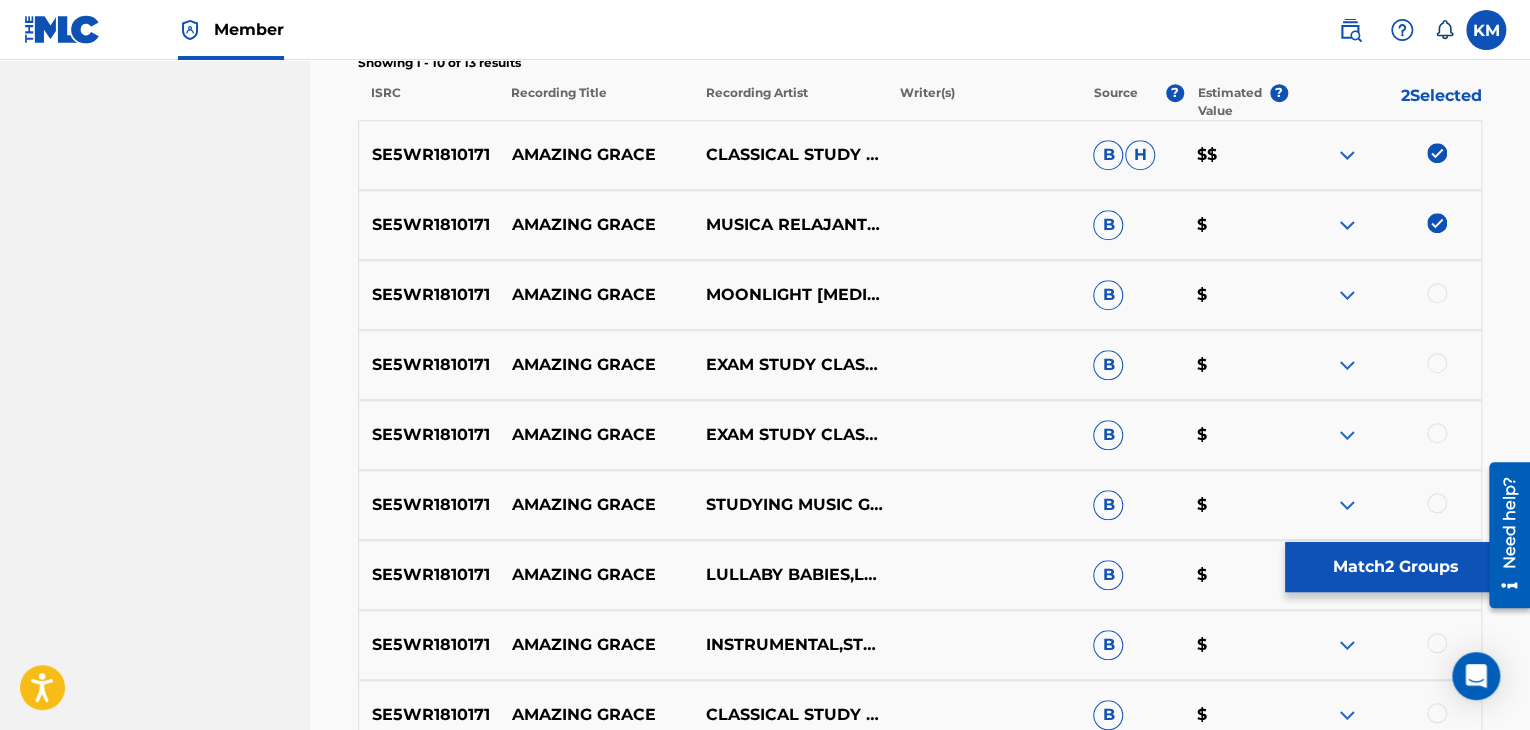click at bounding box center (1437, 293) 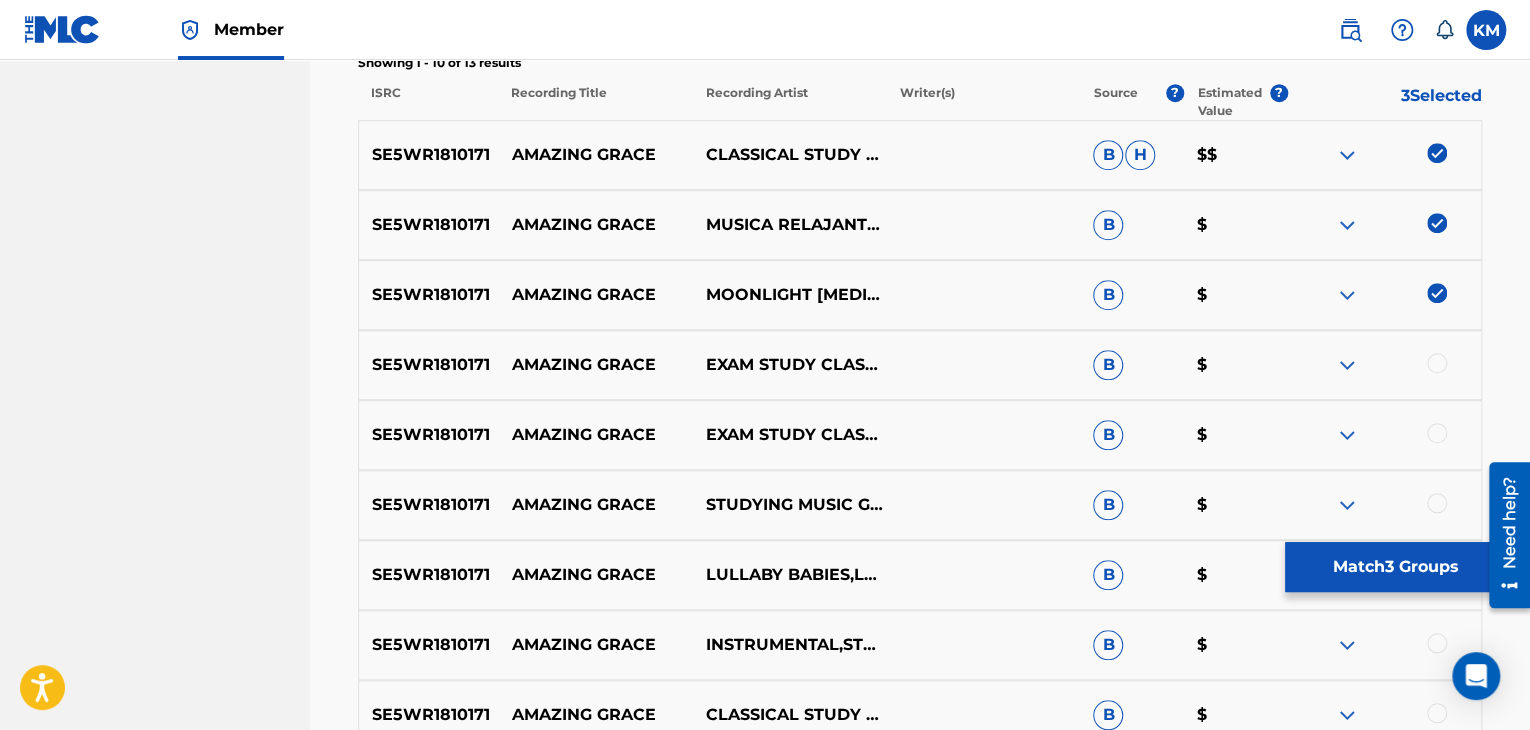click at bounding box center [1437, 363] 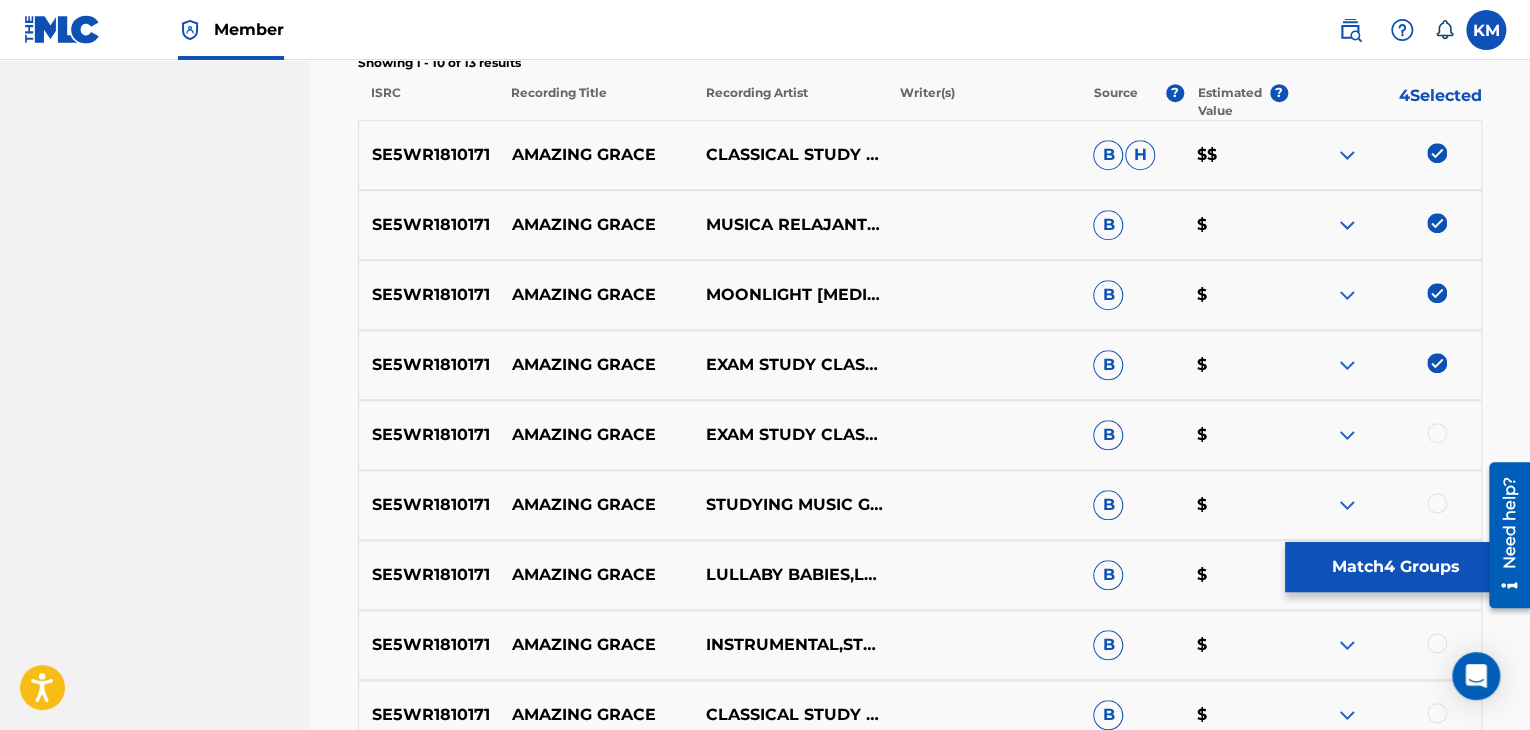click at bounding box center [1437, 433] 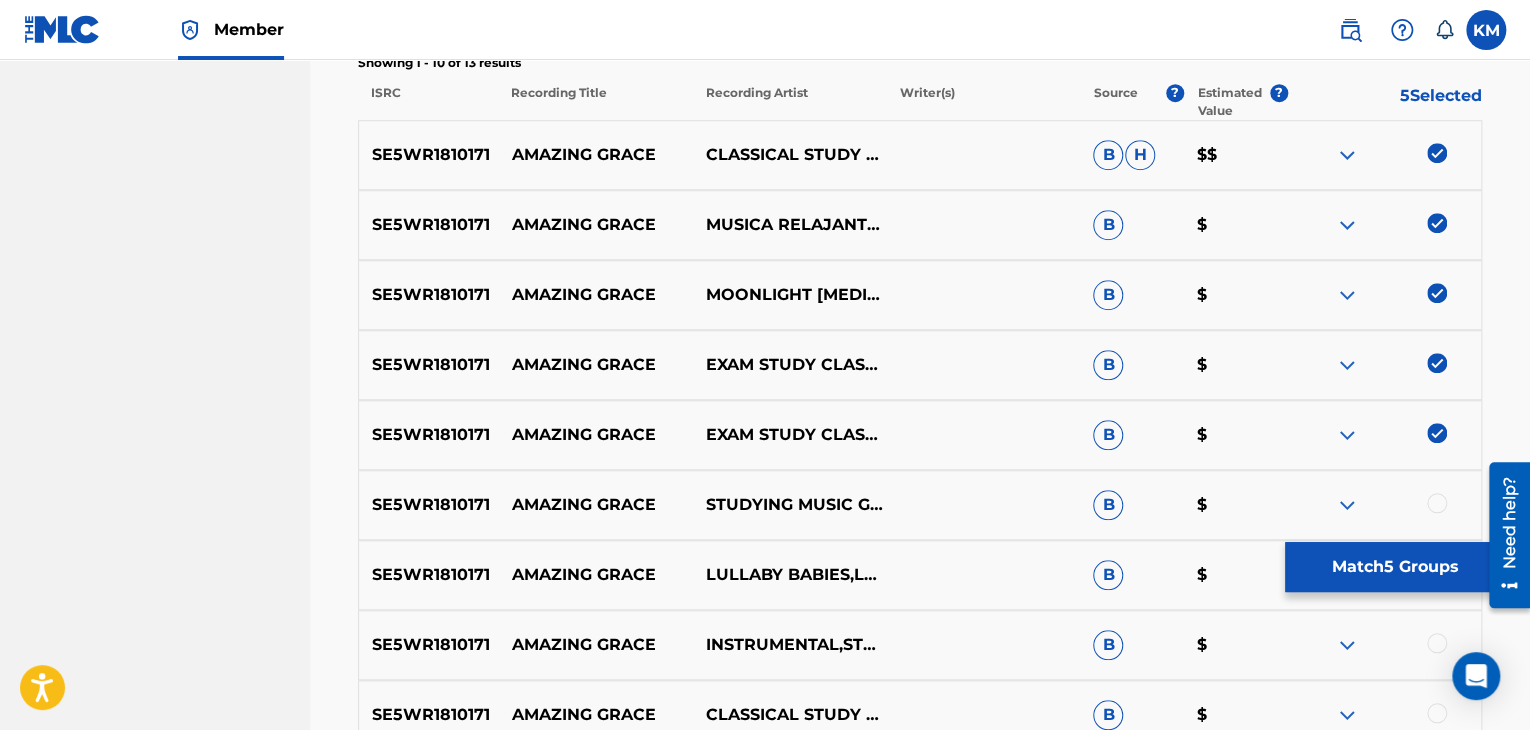 click at bounding box center (1437, 503) 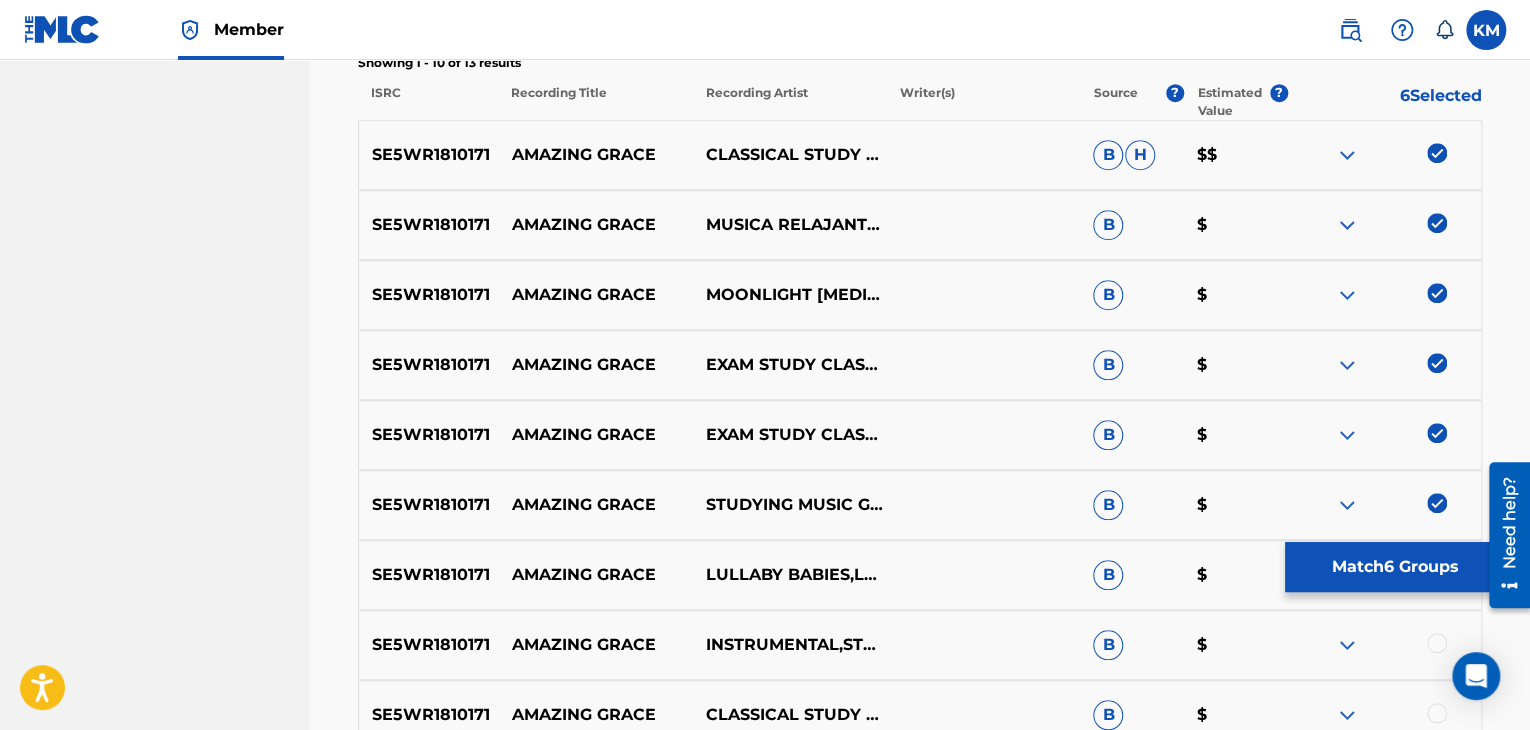 scroll, scrollTop: 1036, scrollLeft: 0, axis: vertical 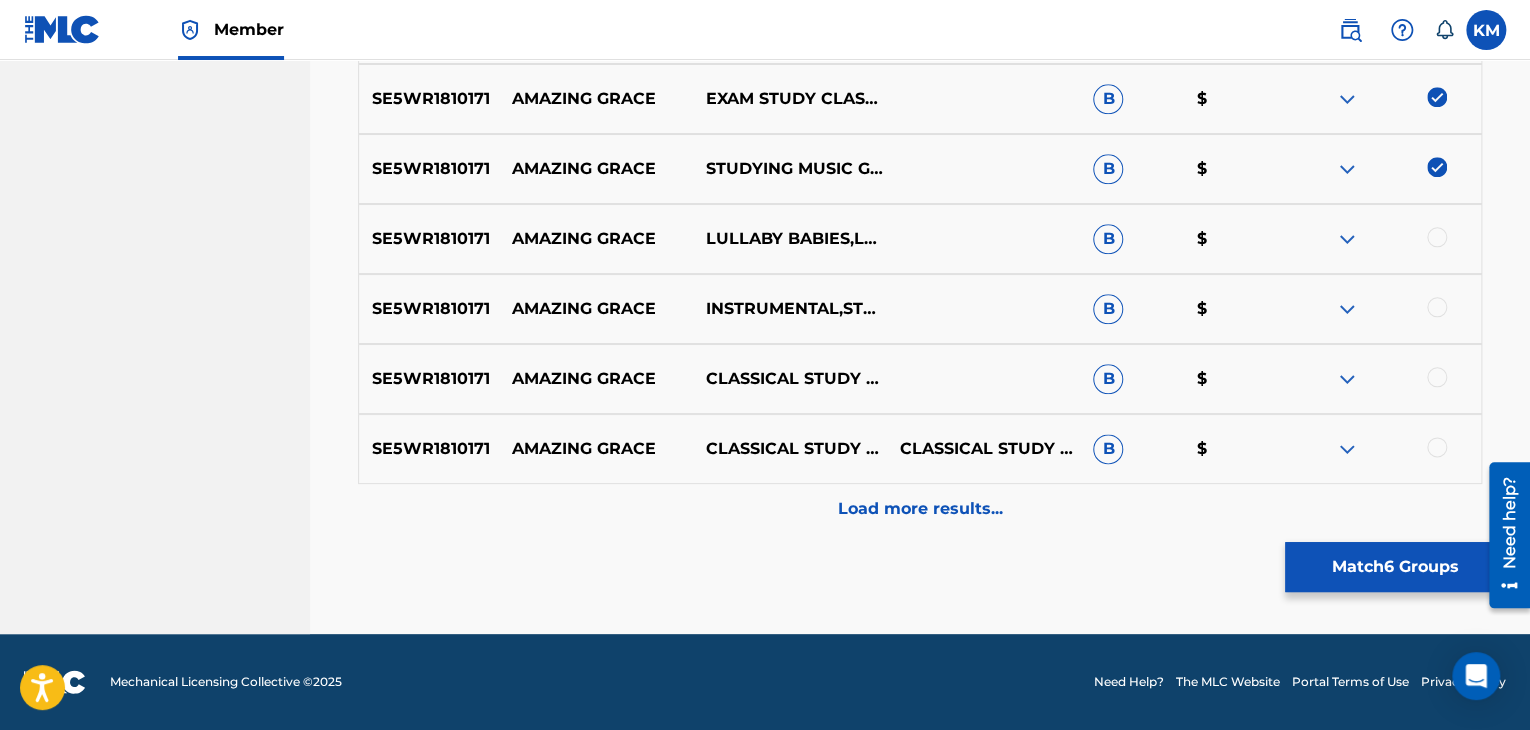 click at bounding box center (1437, 237) 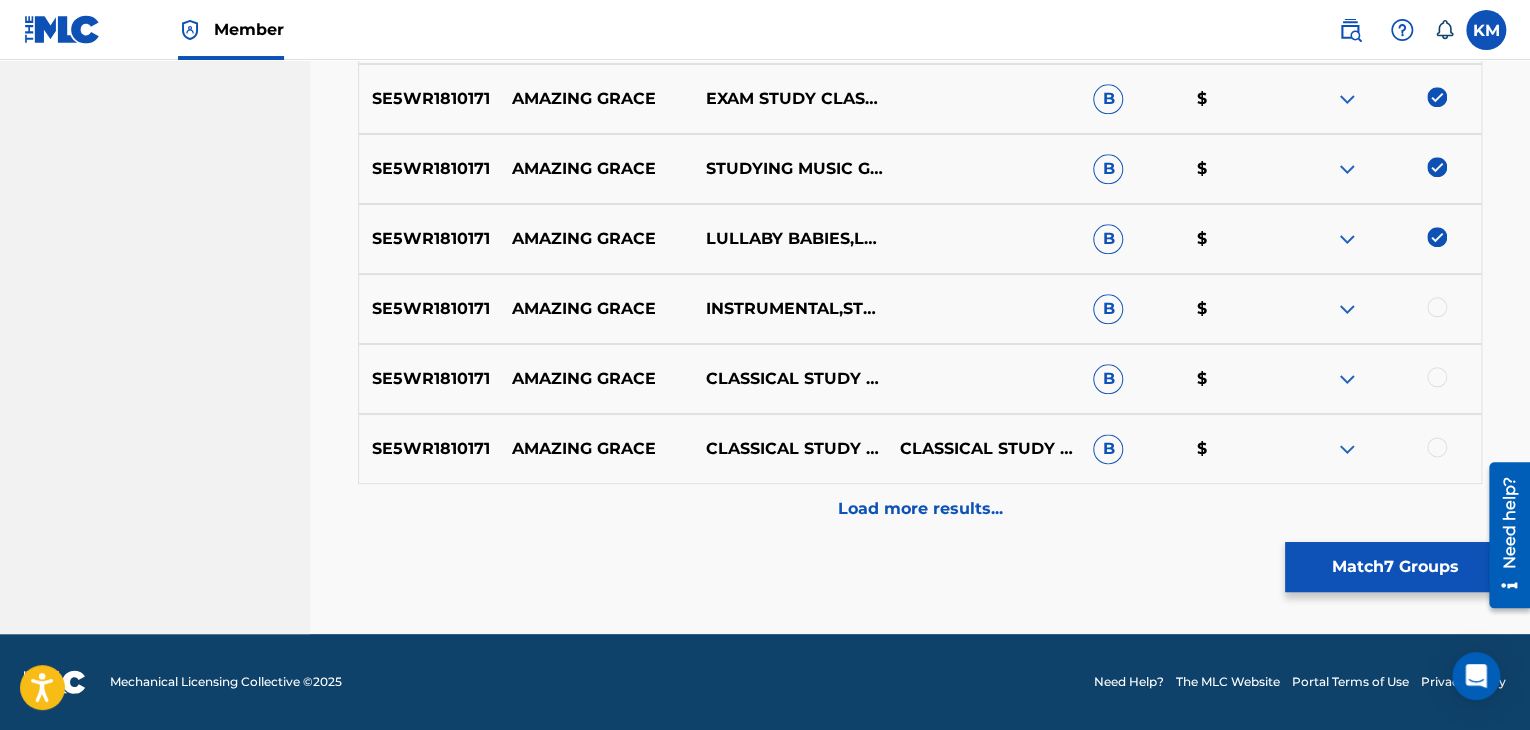 click at bounding box center [1437, 307] 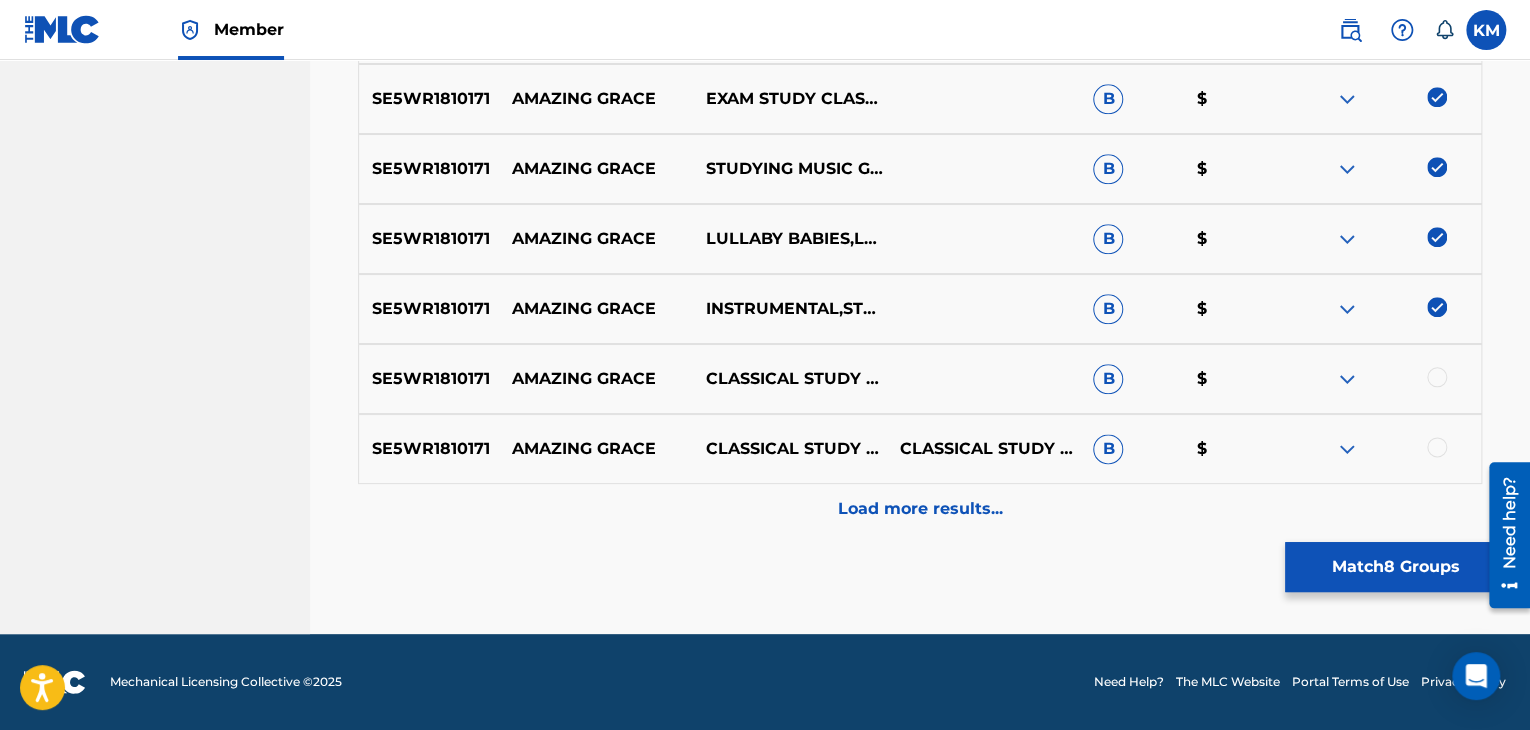click at bounding box center (1437, 377) 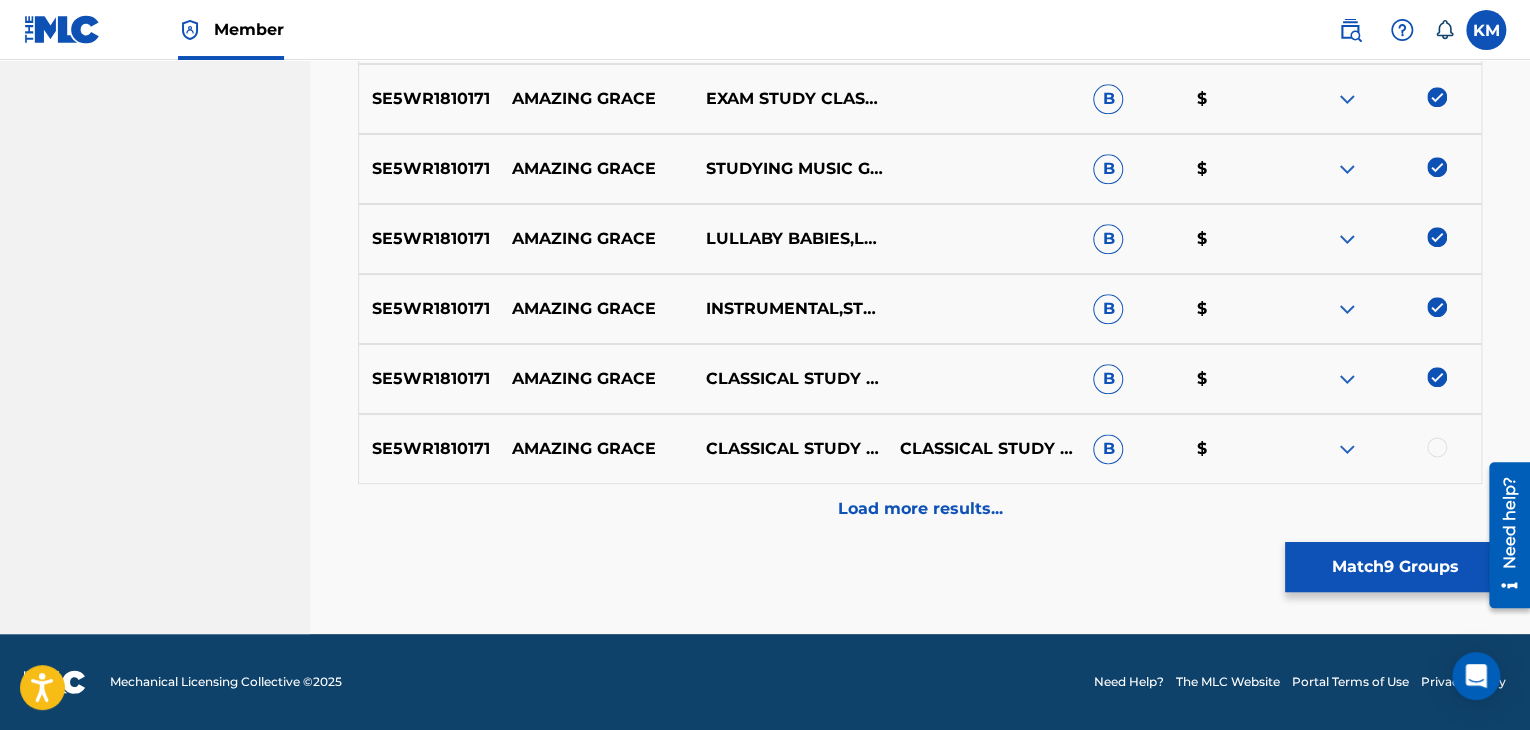 click at bounding box center (1437, 447) 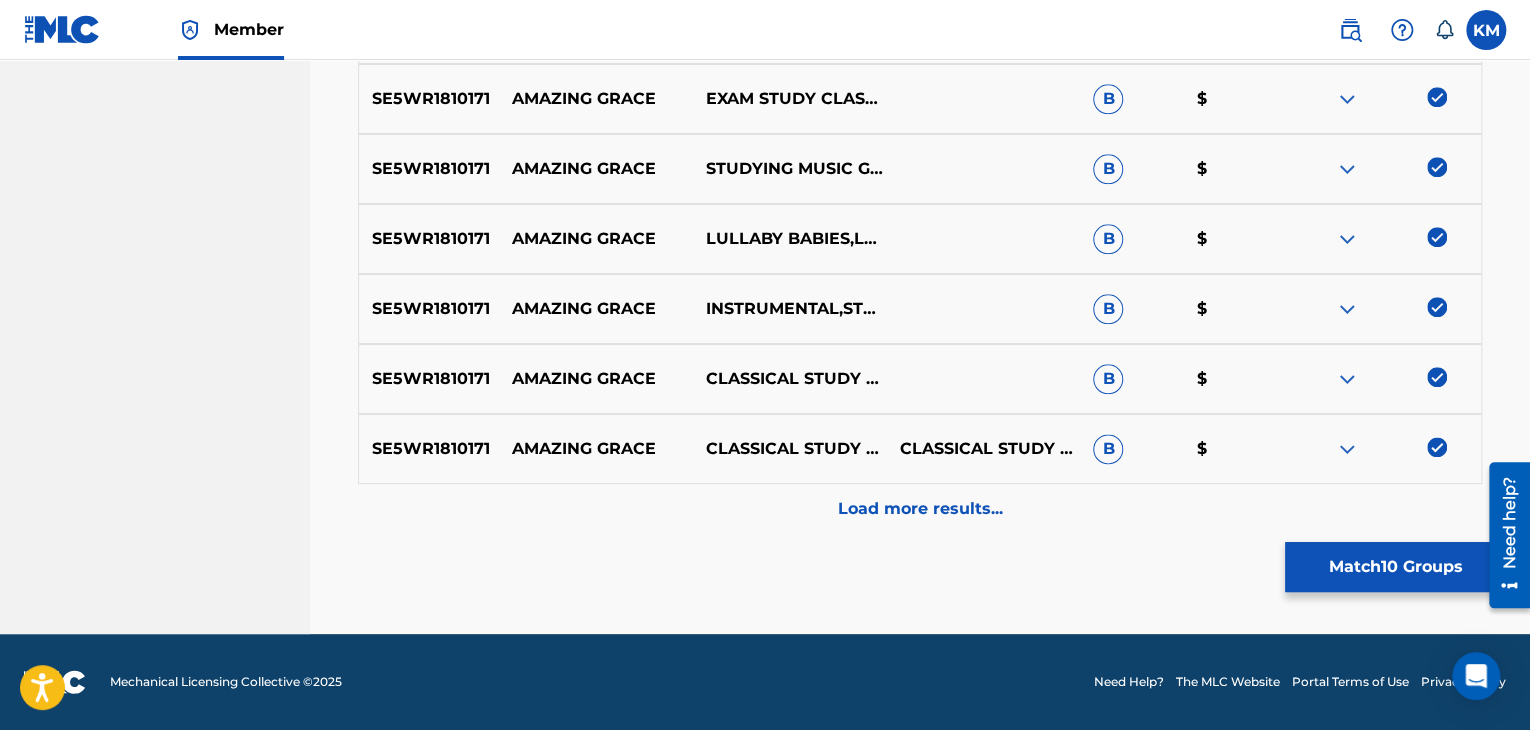 click on "Load more results..." at bounding box center (920, 509) 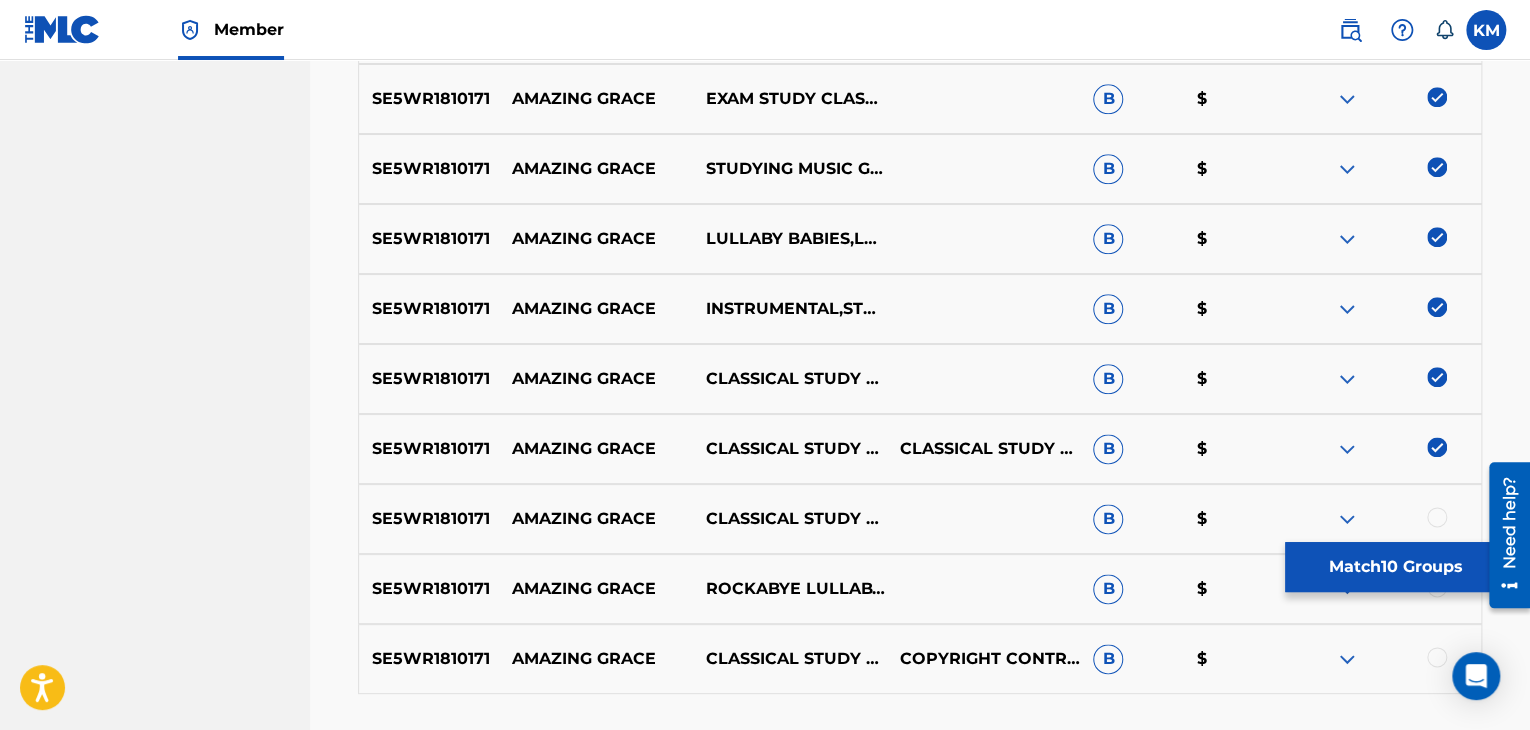 scroll, scrollTop: 1196, scrollLeft: 0, axis: vertical 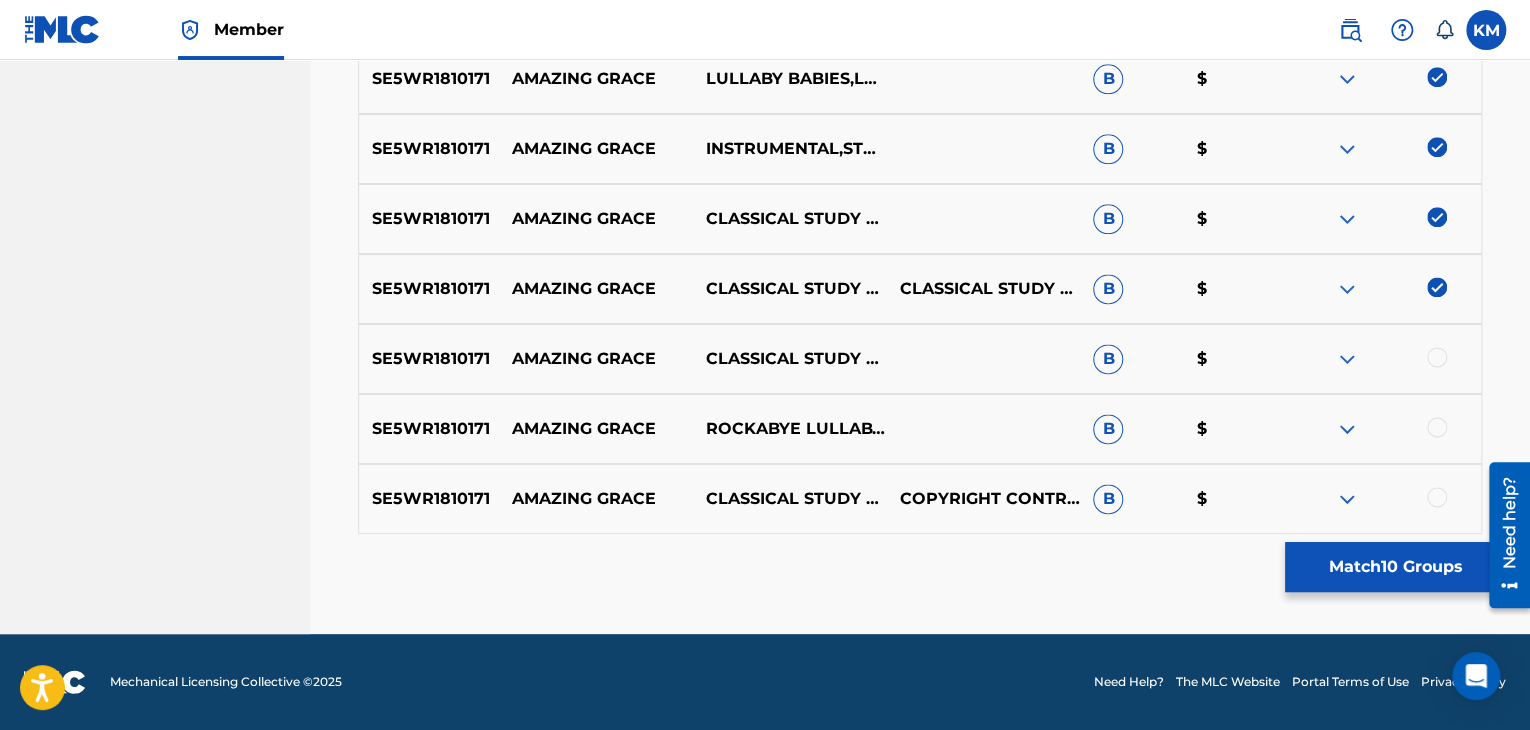 click at bounding box center (1437, 357) 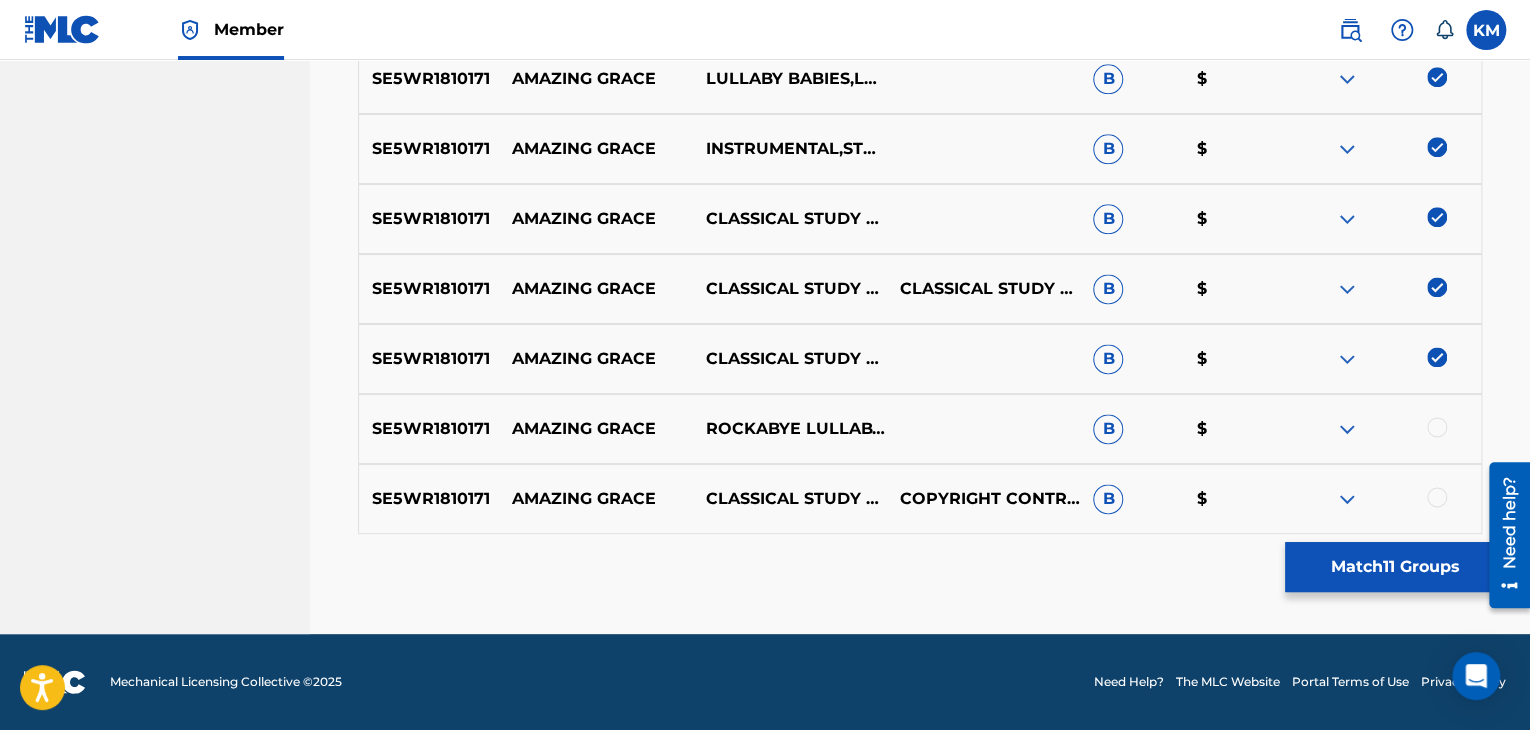 click at bounding box center [1437, 427] 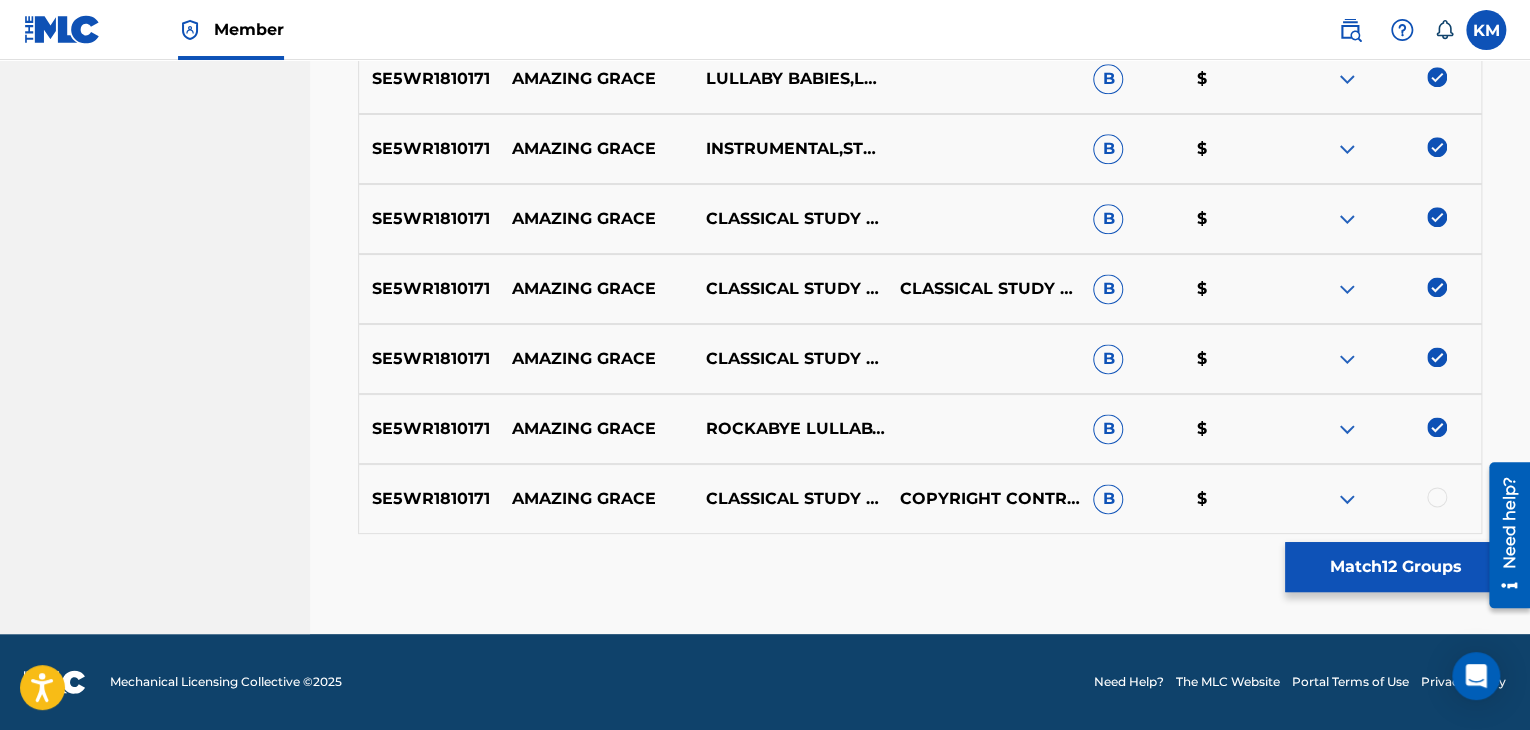 click at bounding box center [1437, 497] 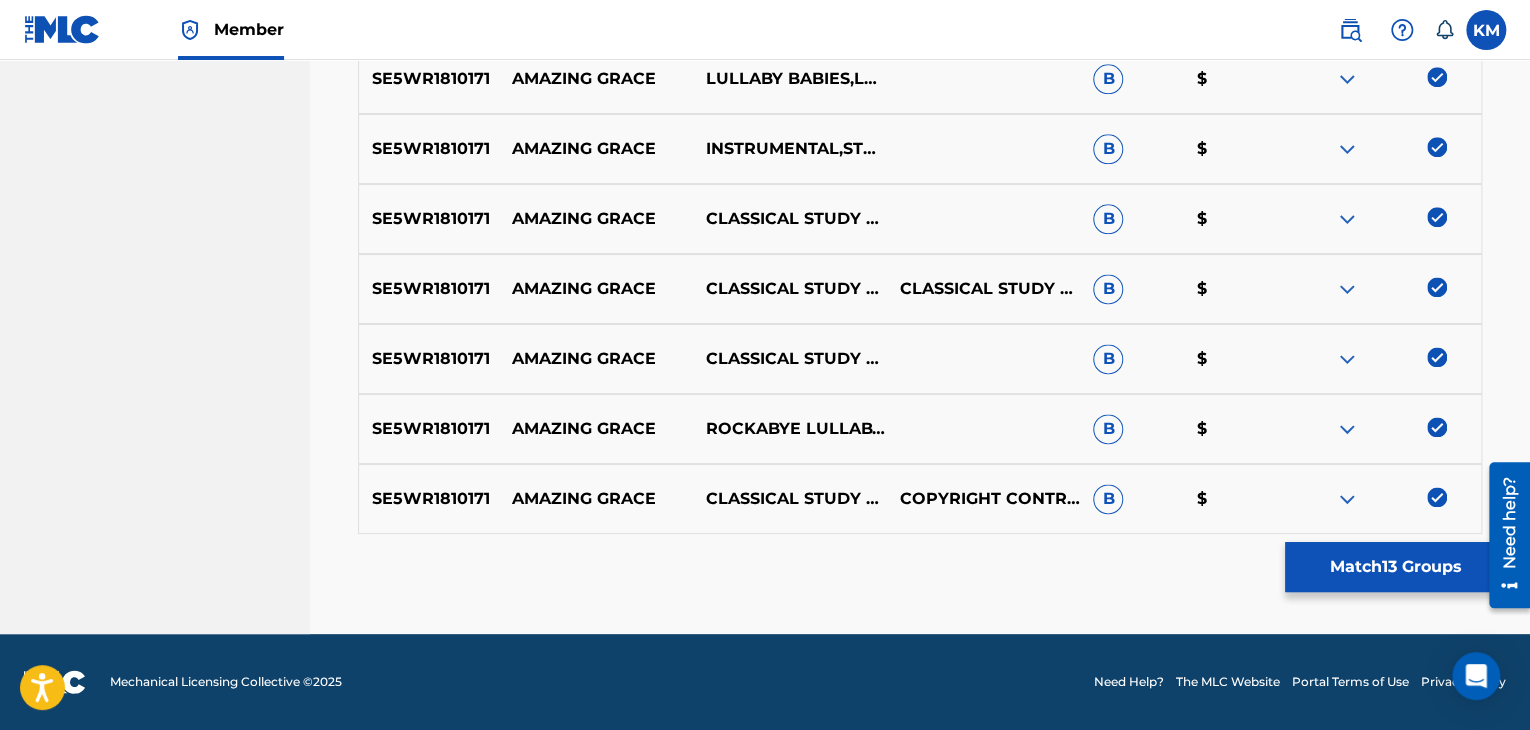 click on "Match  13 Groups" at bounding box center (1395, 567) 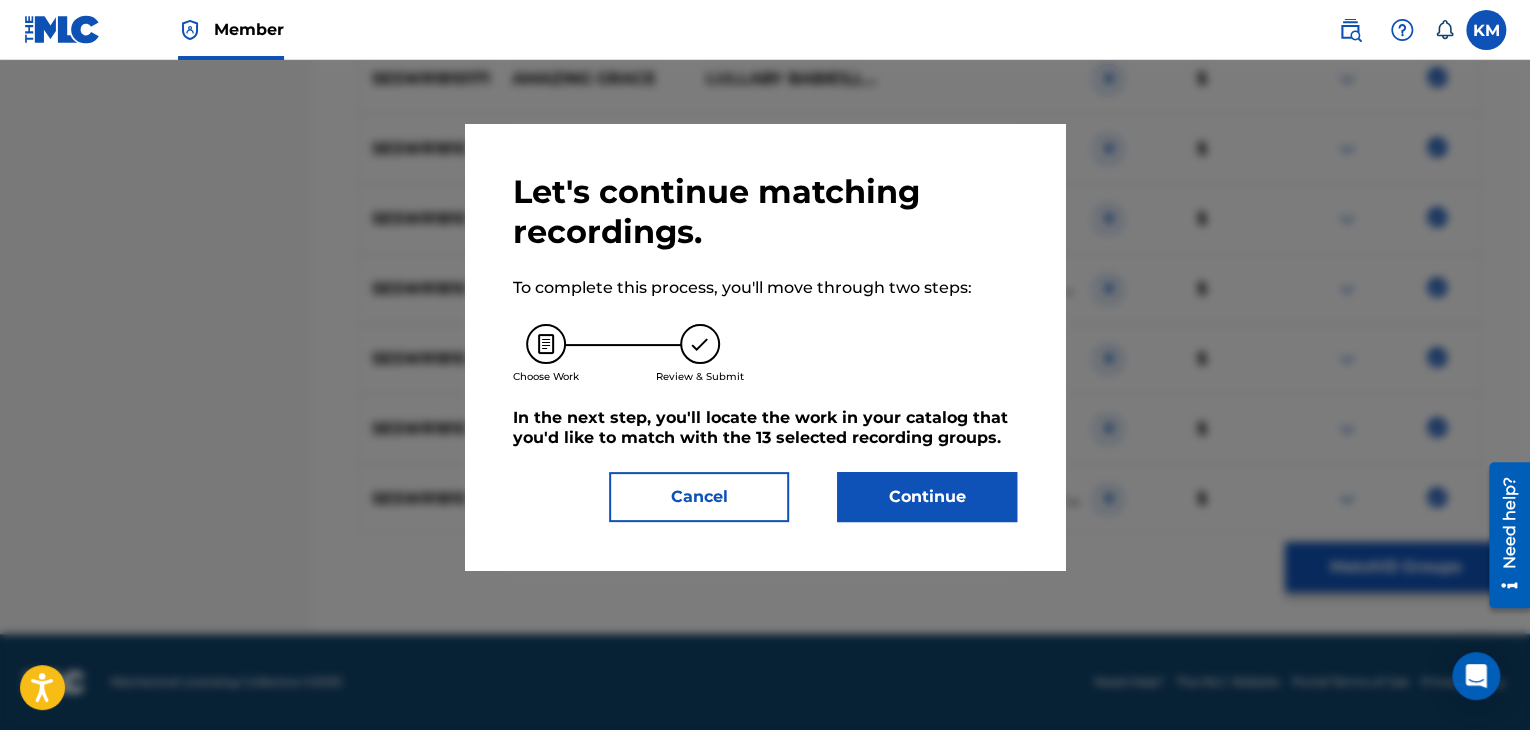 click on "Continue" at bounding box center [927, 497] 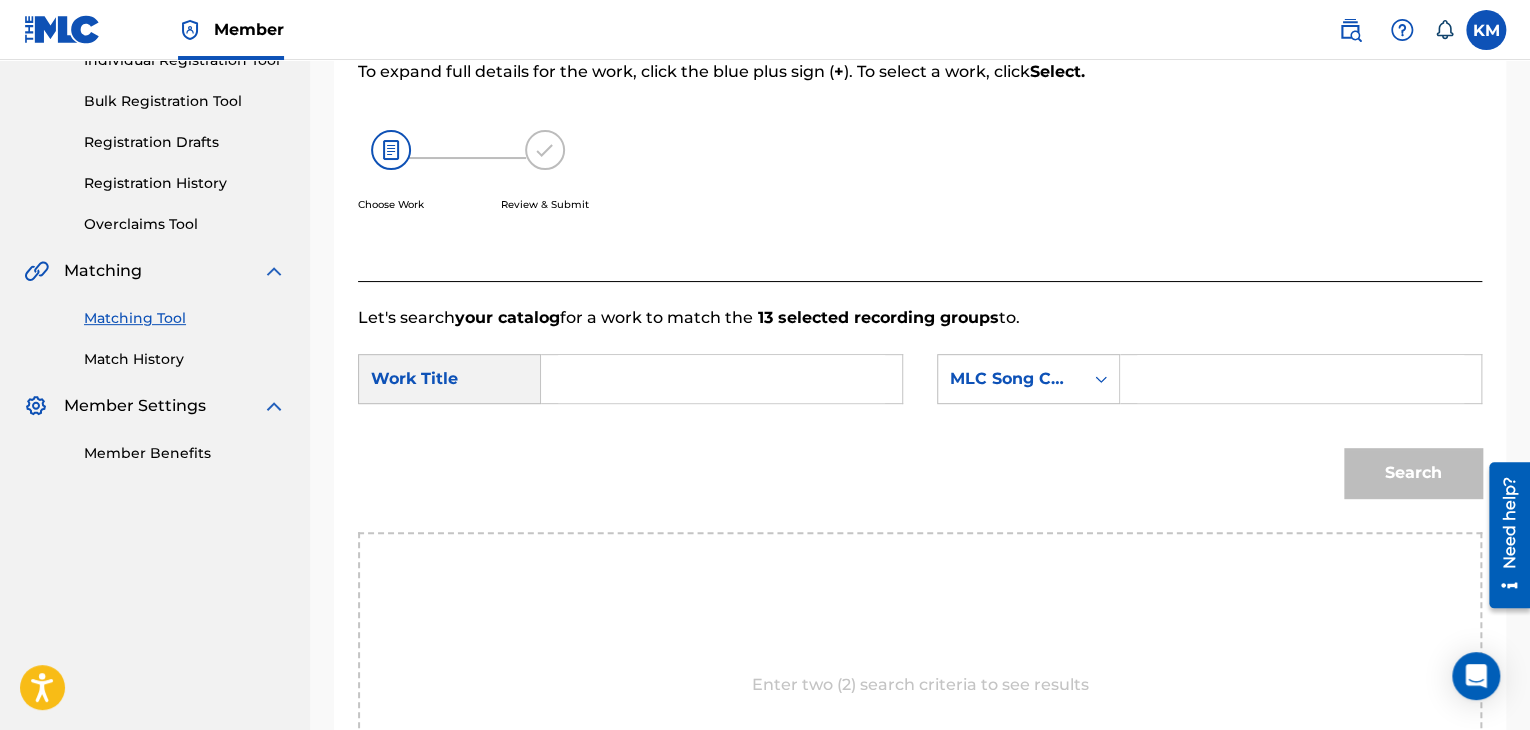 scroll, scrollTop: 102, scrollLeft: 0, axis: vertical 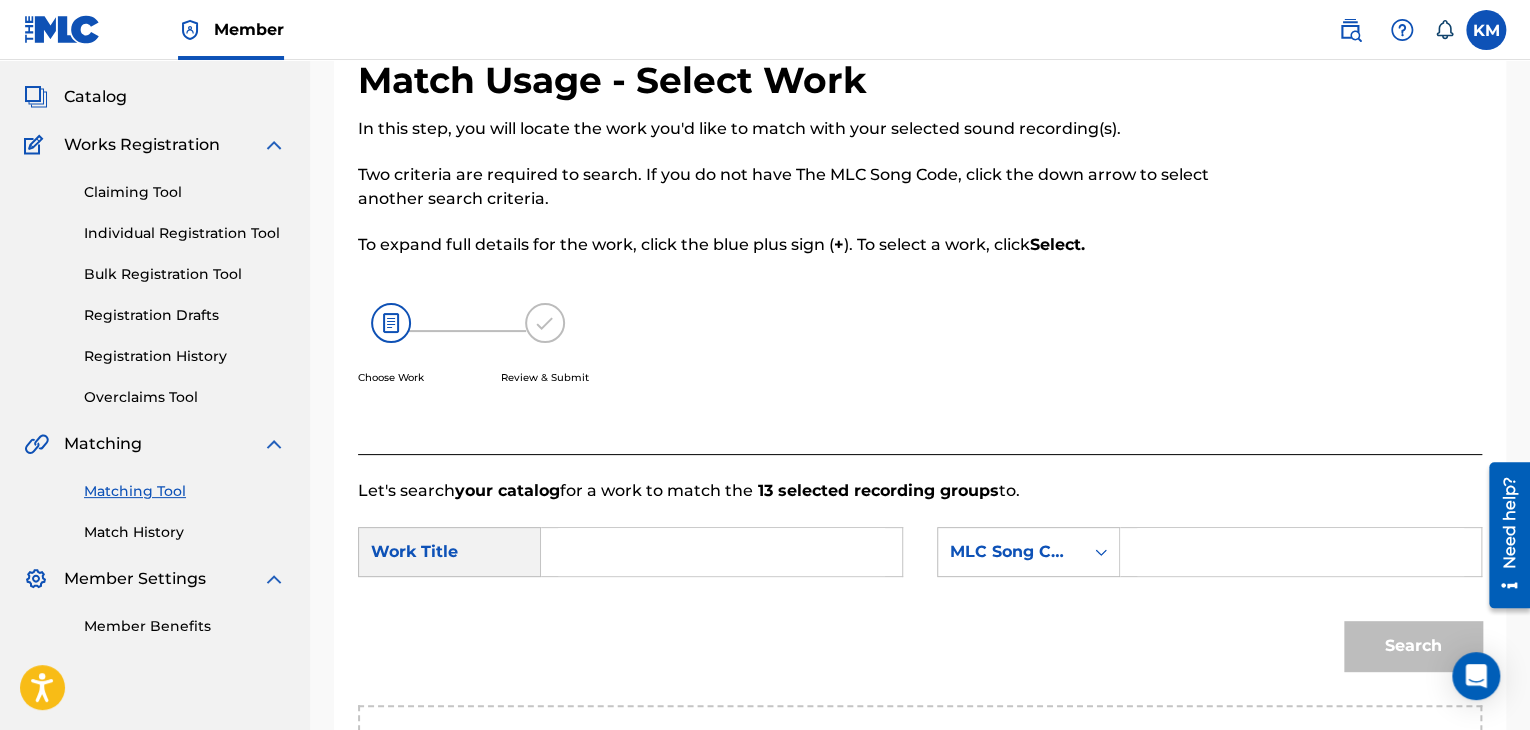 click at bounding box center [721, 552] 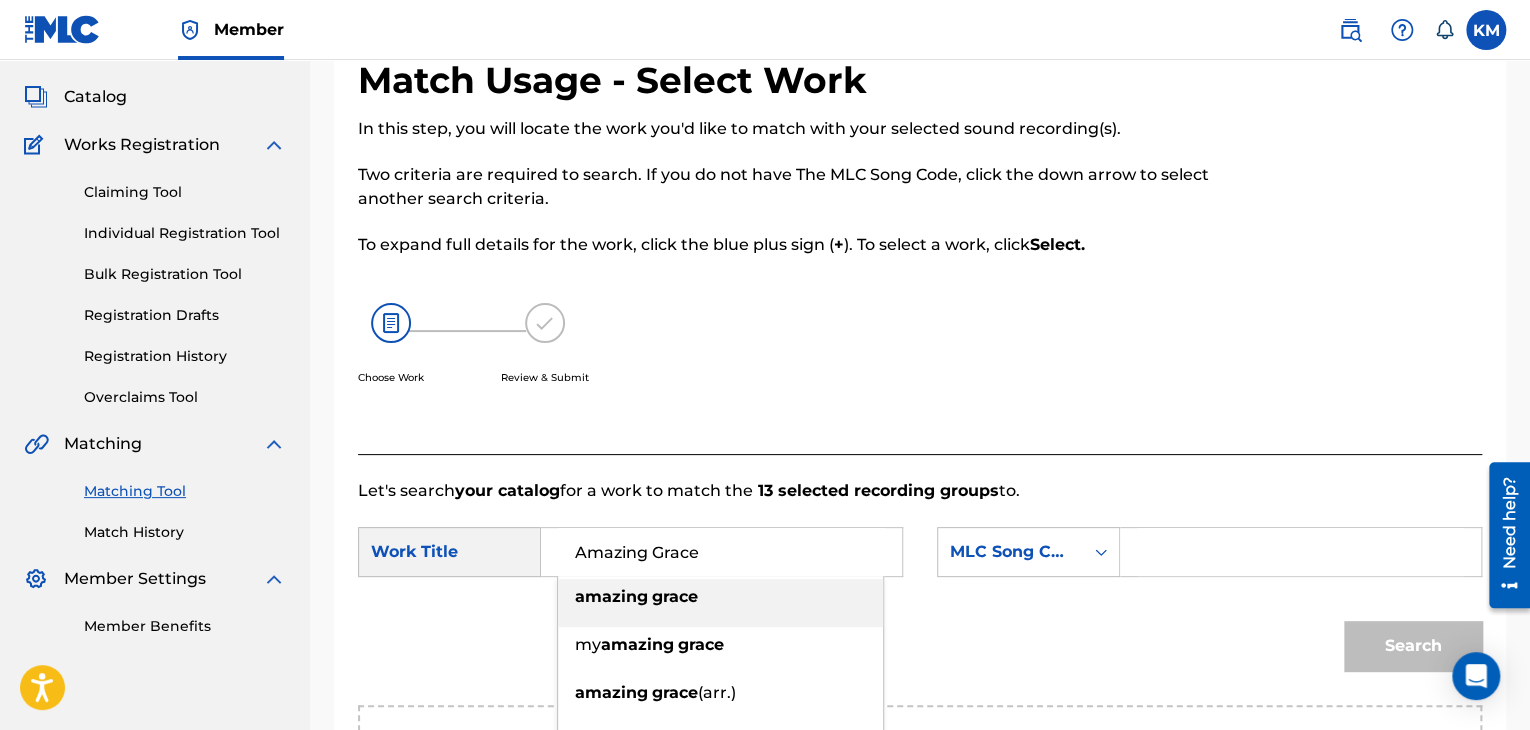 type on "Amazing Grace" 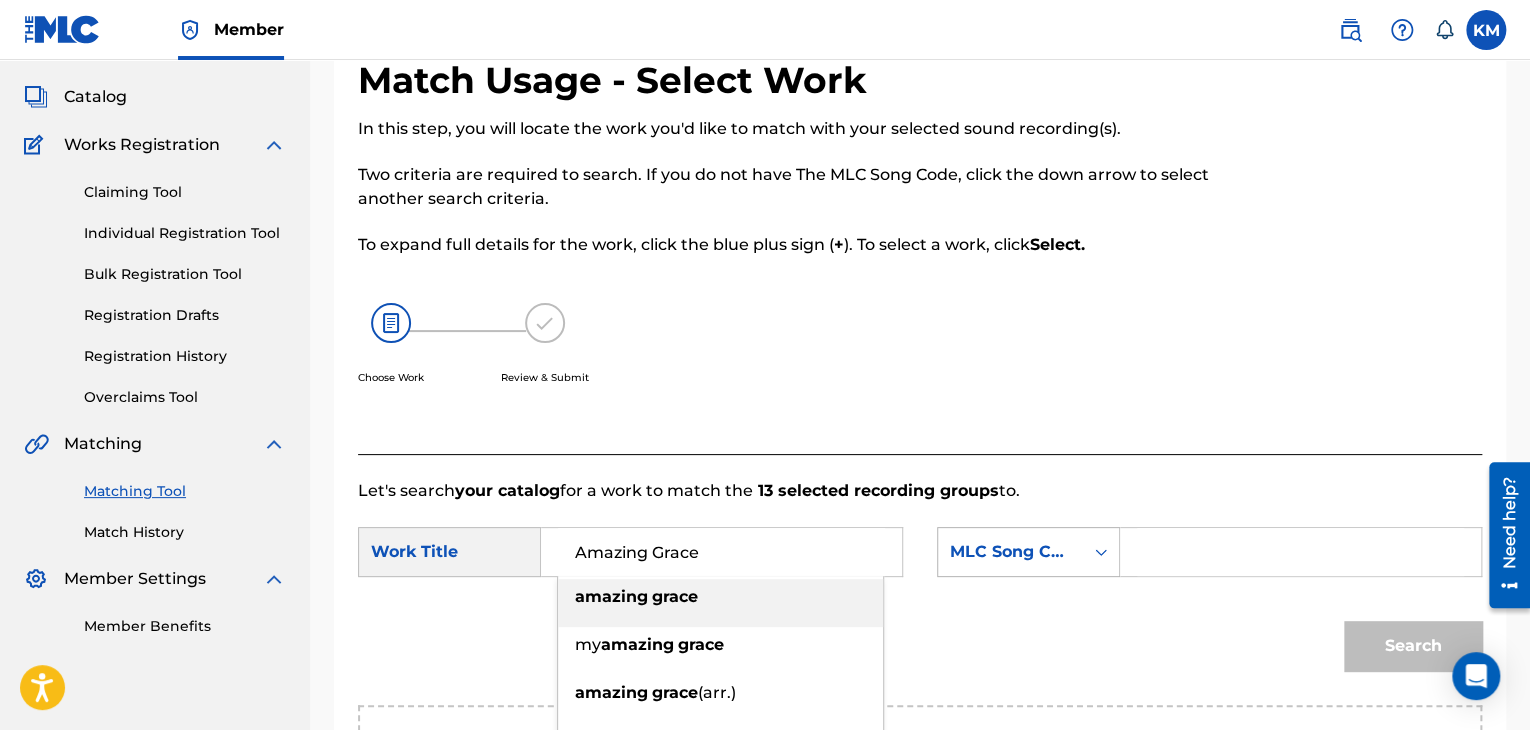 click 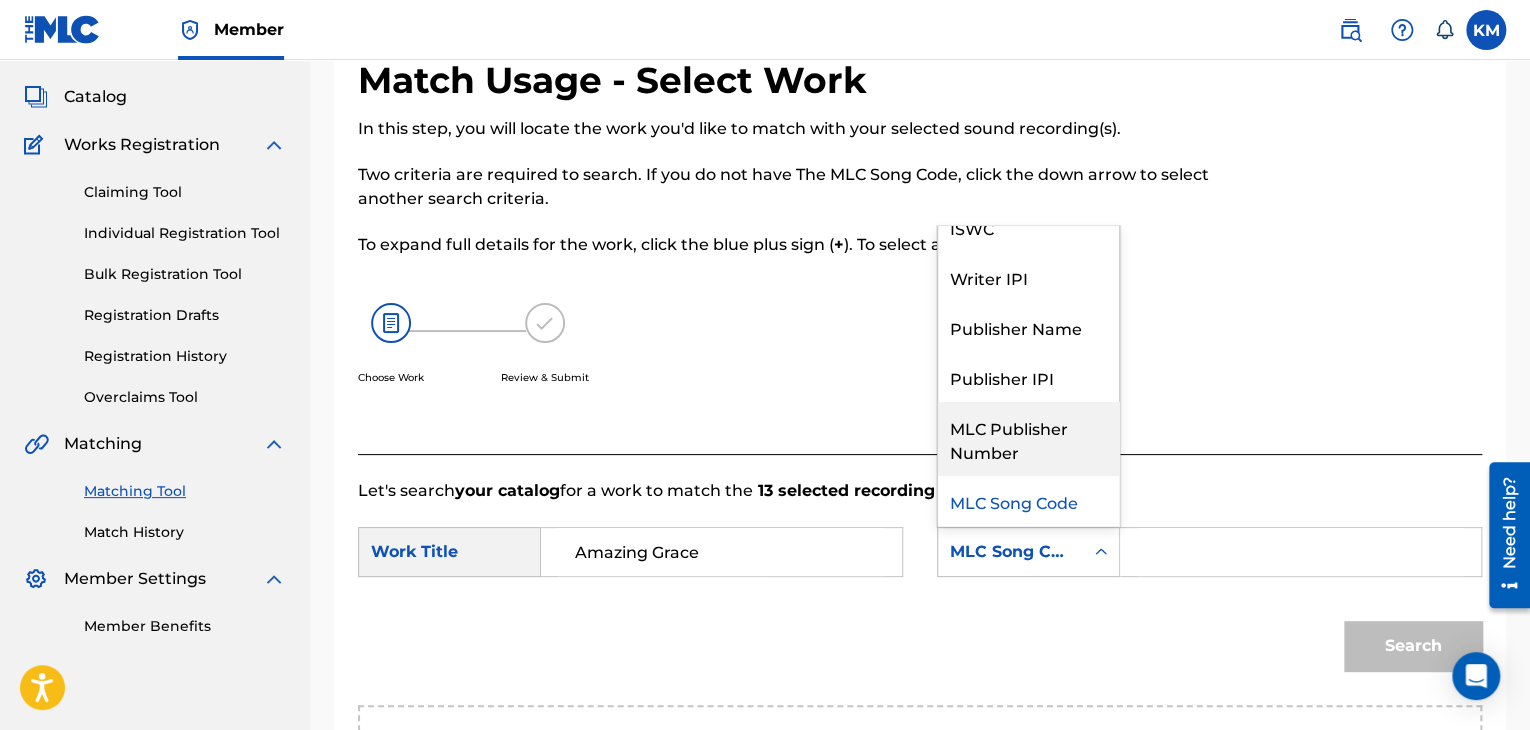 scroll, scrollTop: 0, scrollLeft: 0, axis: both 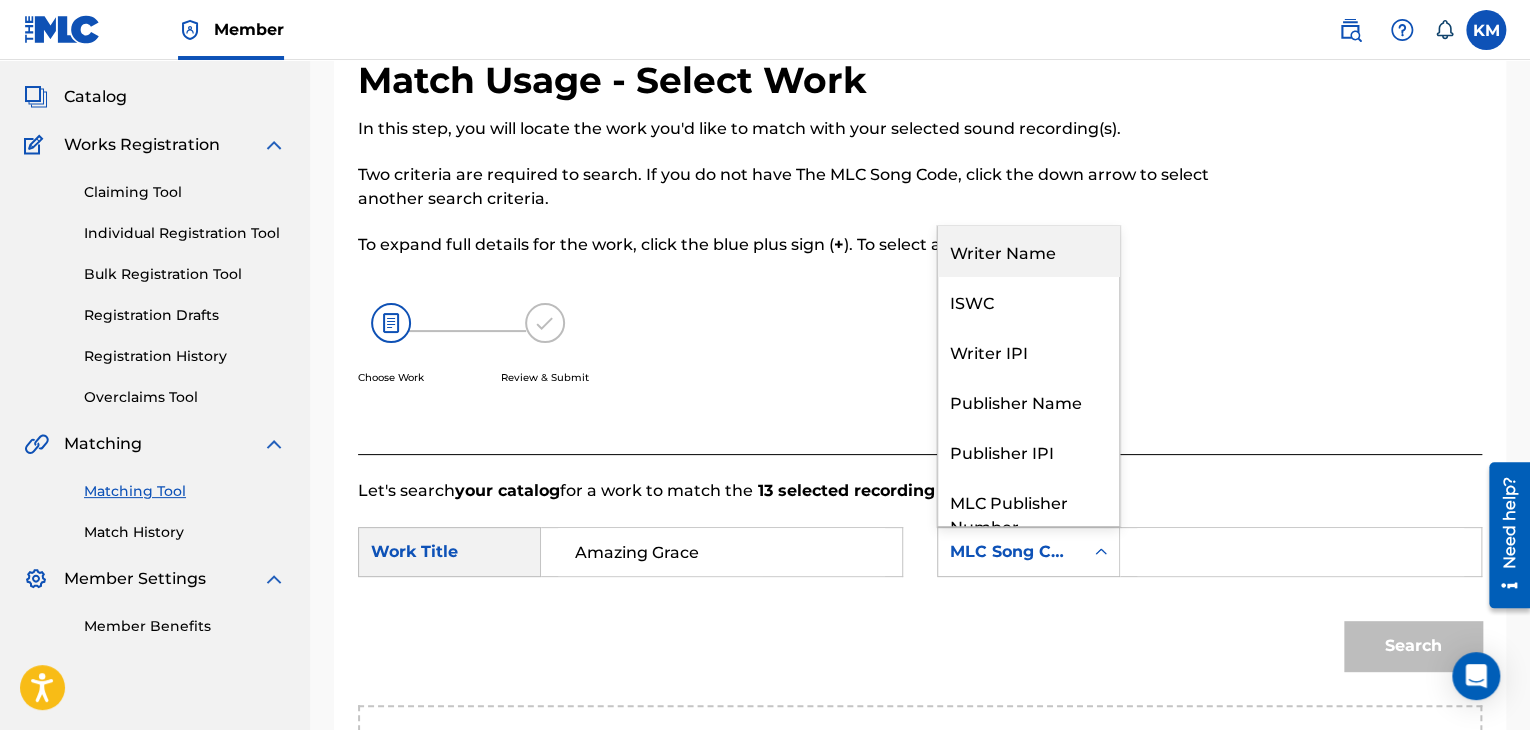 click on "Writer Name" at bounding box center (1028, 251) 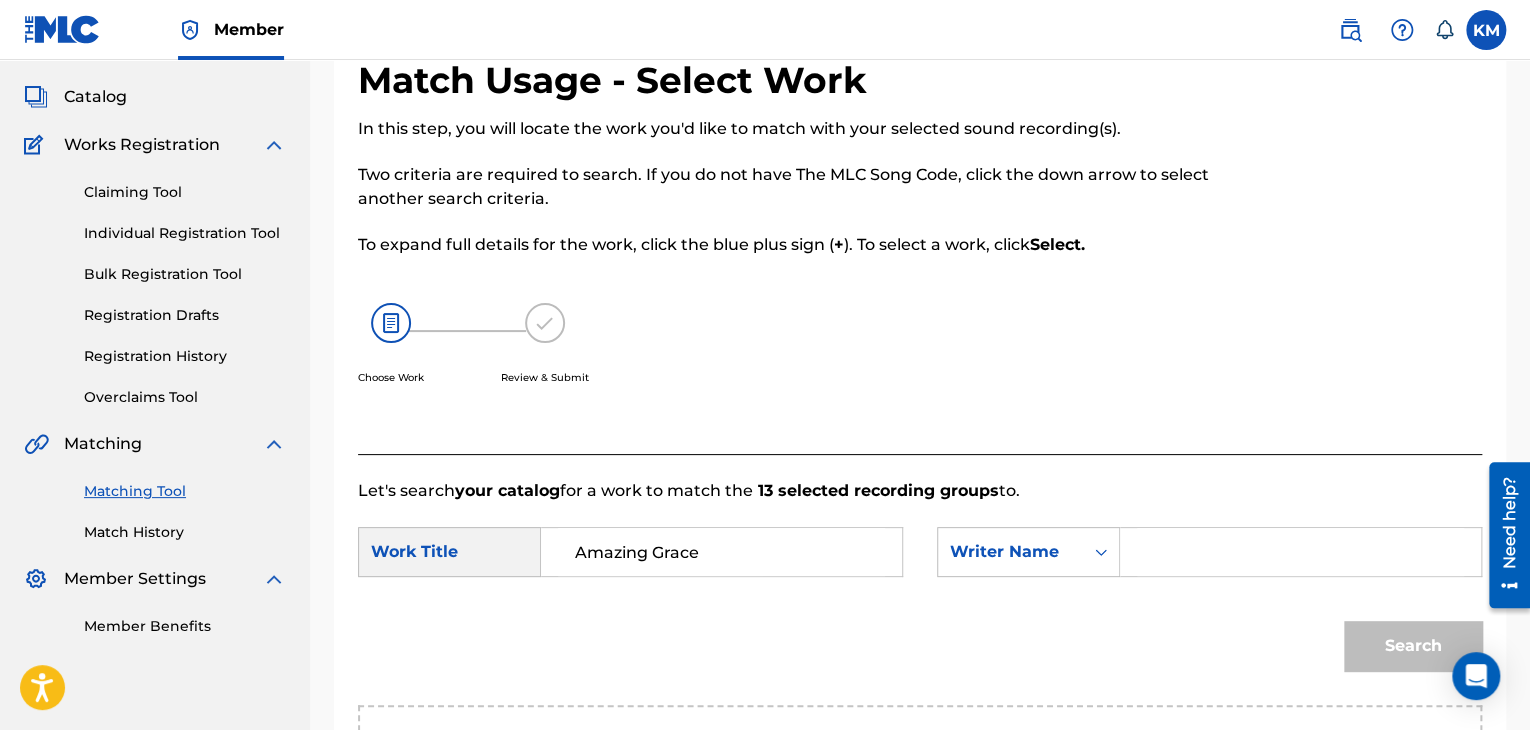 click at bounding box center (1300, 552) 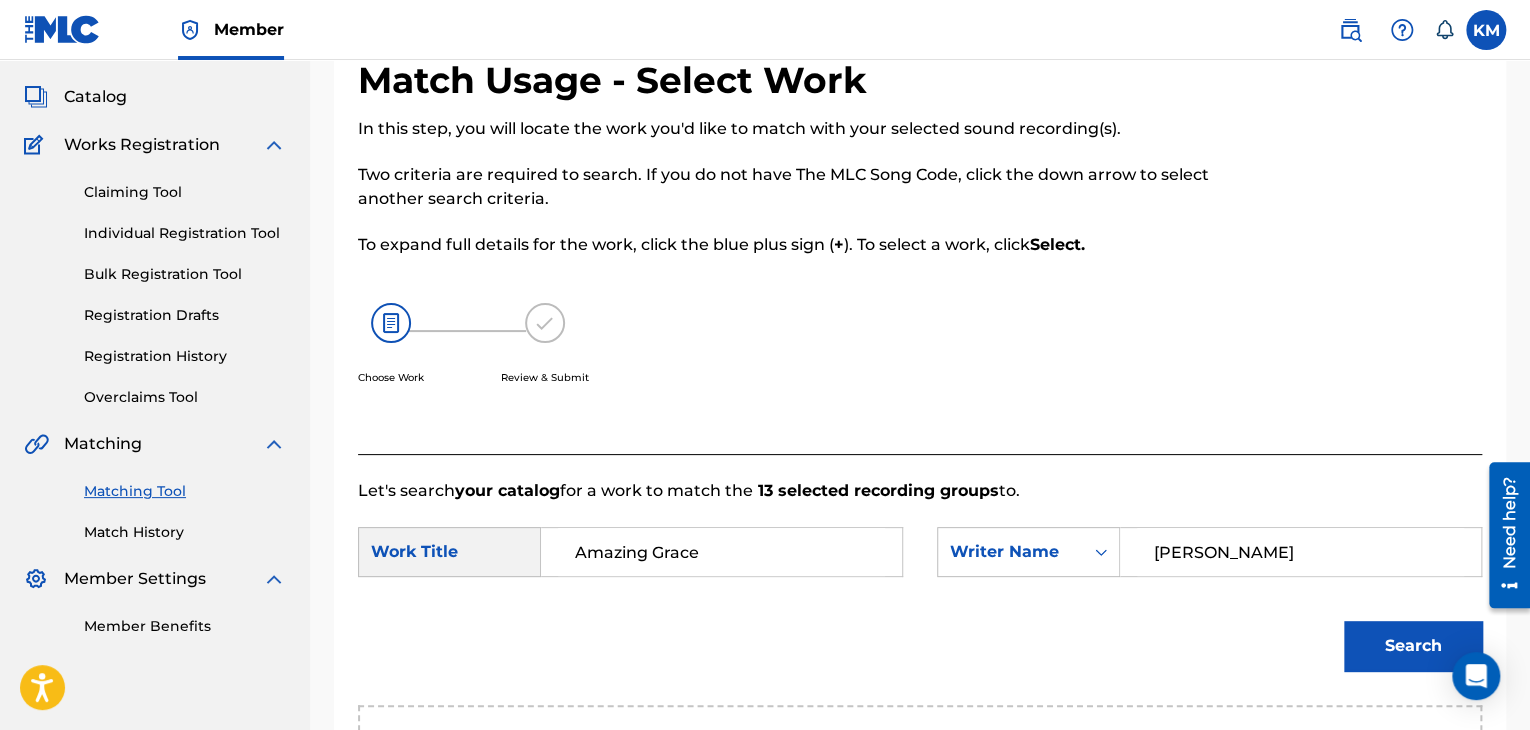 scroll, scrollTop: 402, scrollLeft: 0, axis: vertical 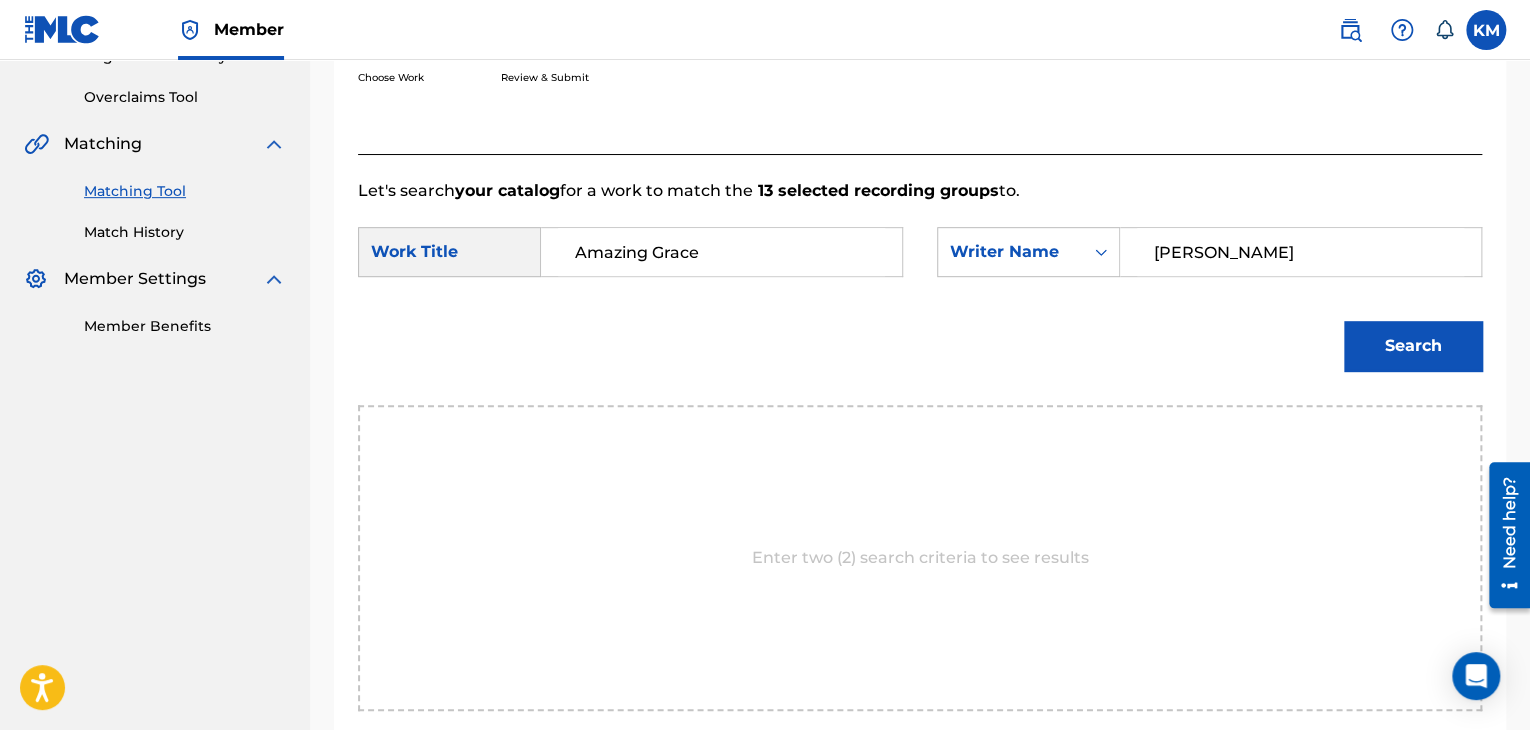 type on "[PERSON_NAME]" 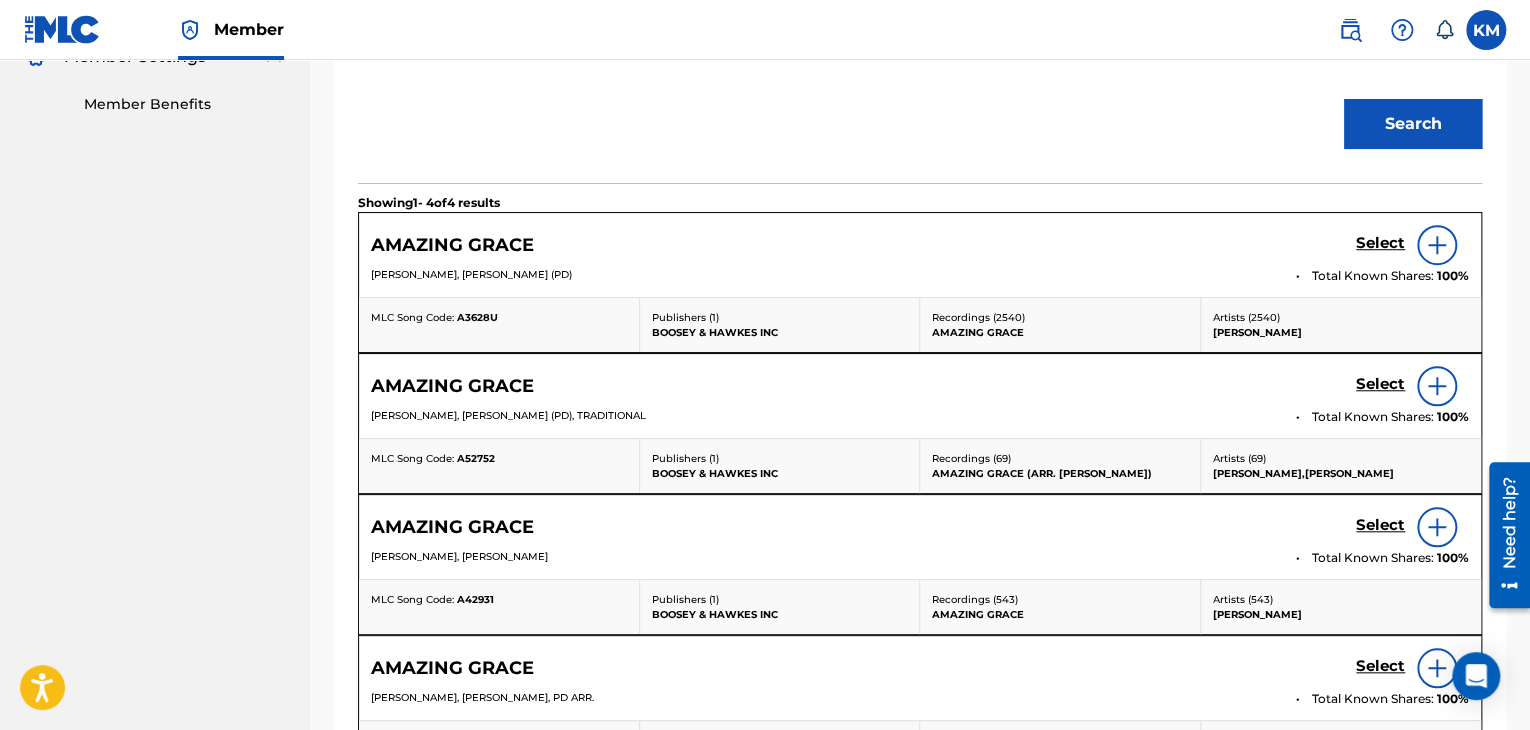 scroll, scrollTop: 502, scrollLeft: 0, axis: vertical 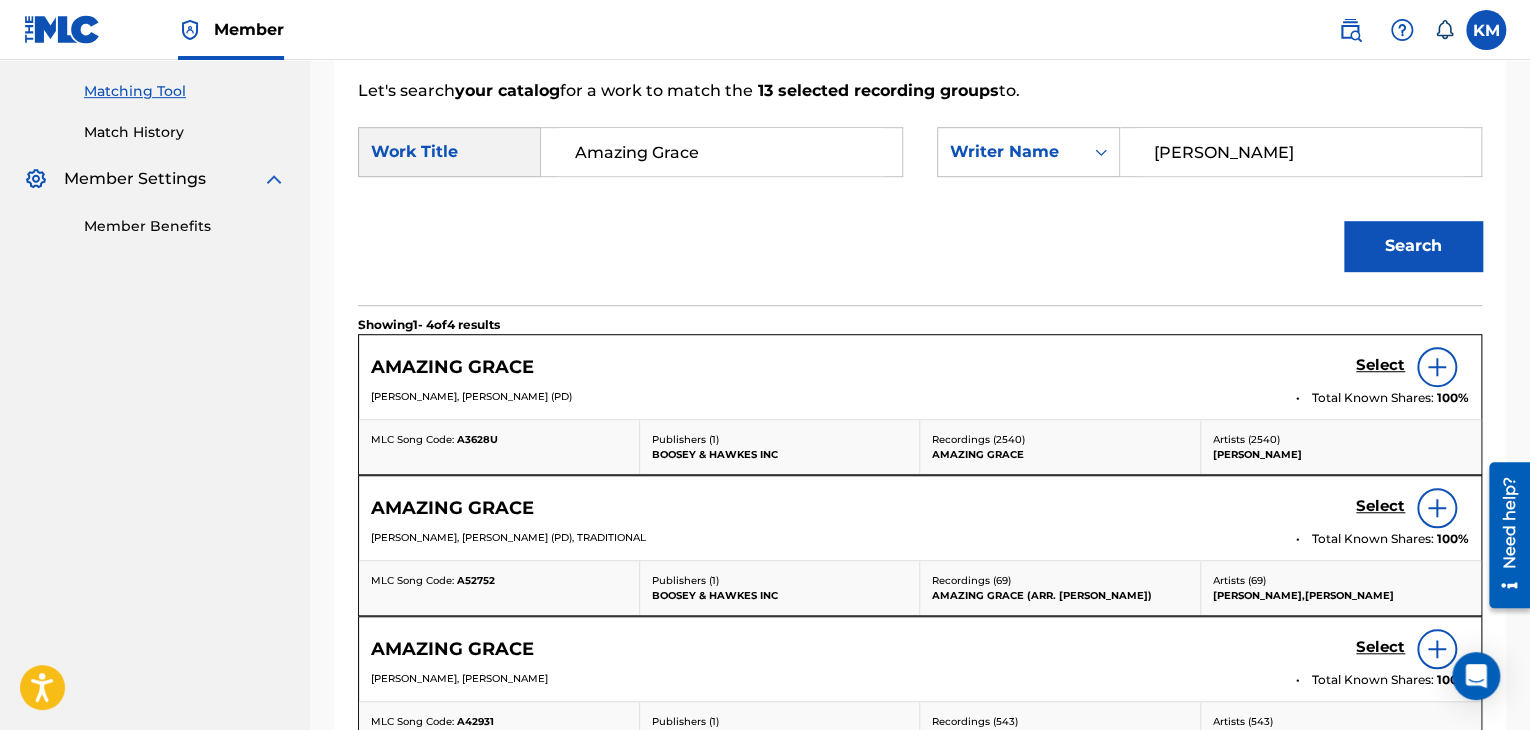 click on "Select" at bounding box center (1380, 365) 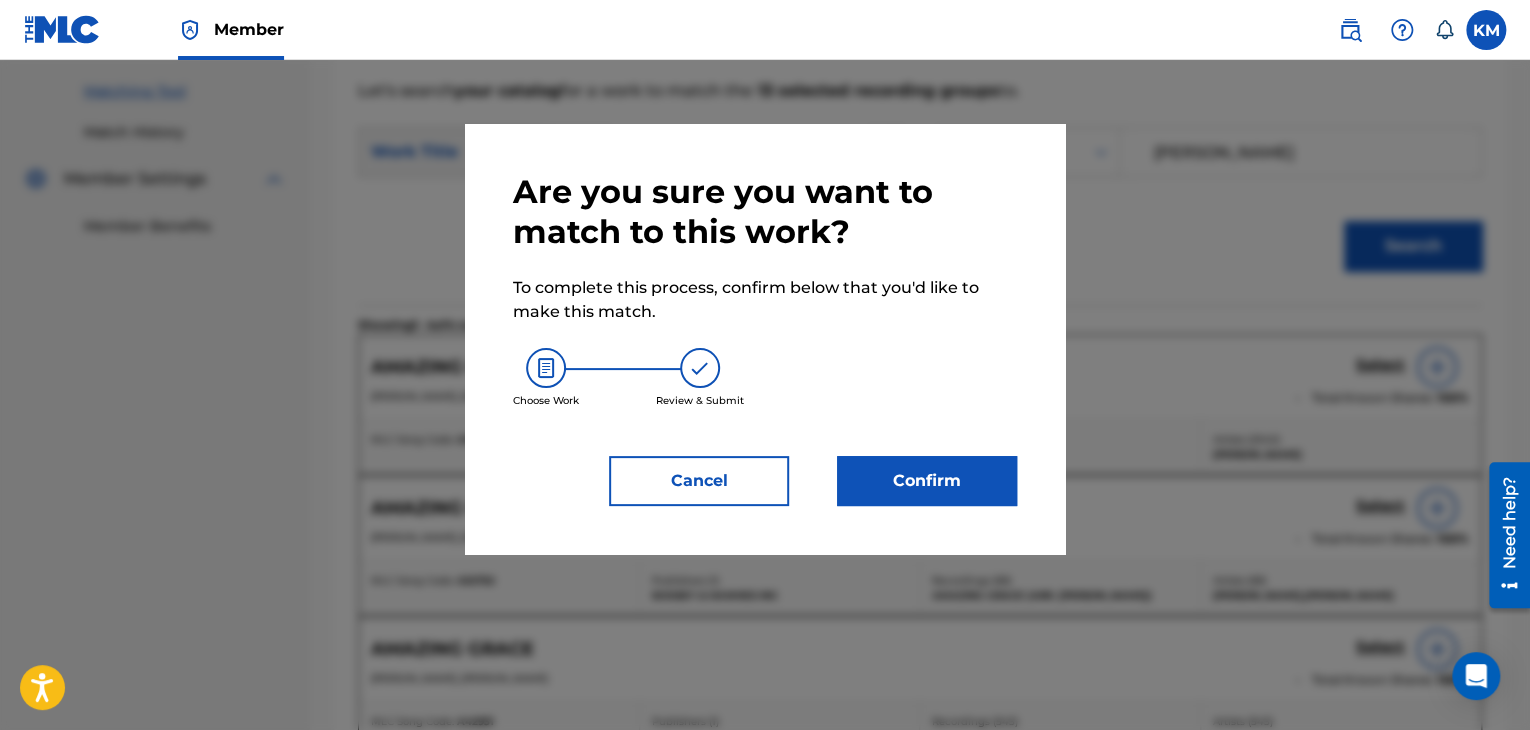 click on "Confirm" at bounding box center [927, 481] 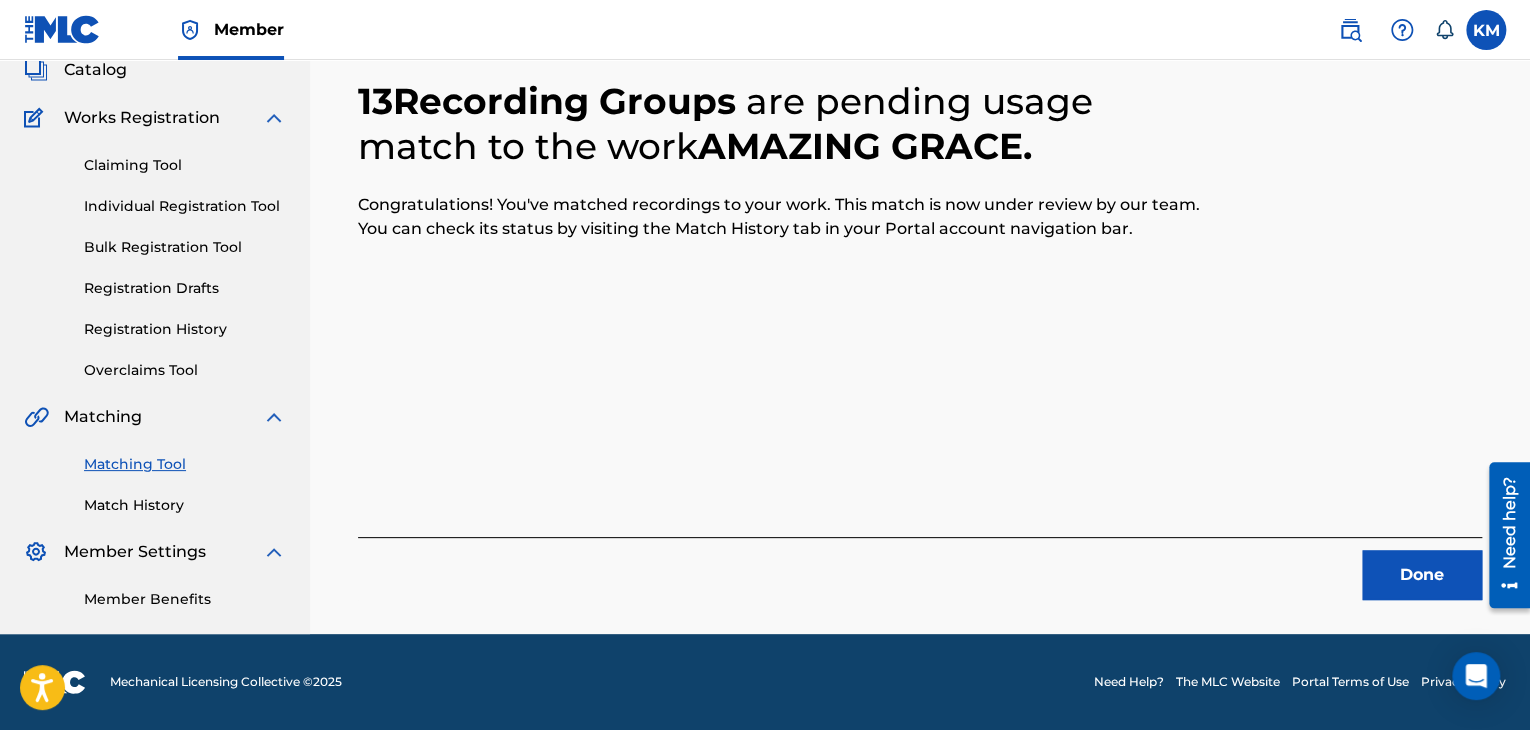scroll, scrollTop: 129, scrollLeft: 0, axis: vertical 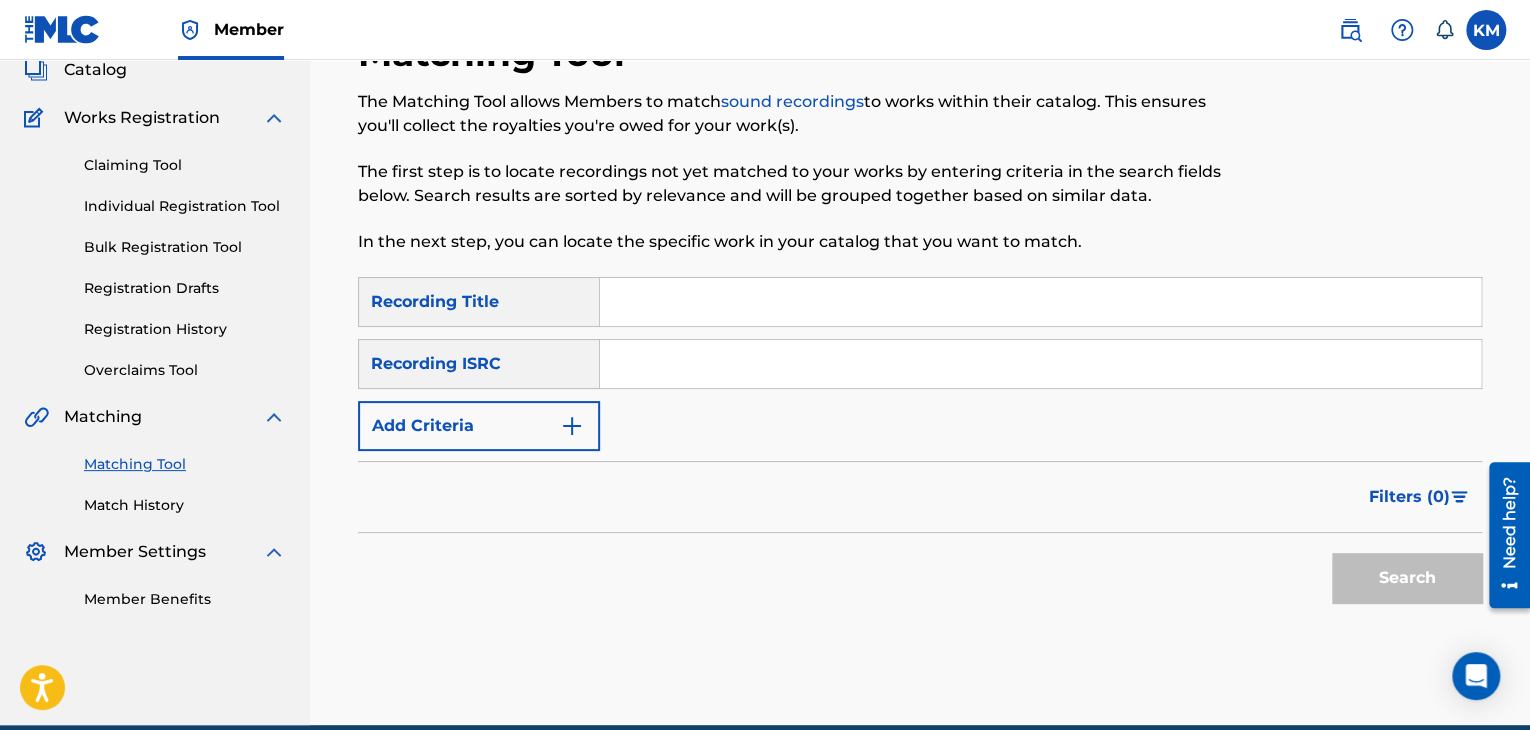 paste on "TCADA1772036" 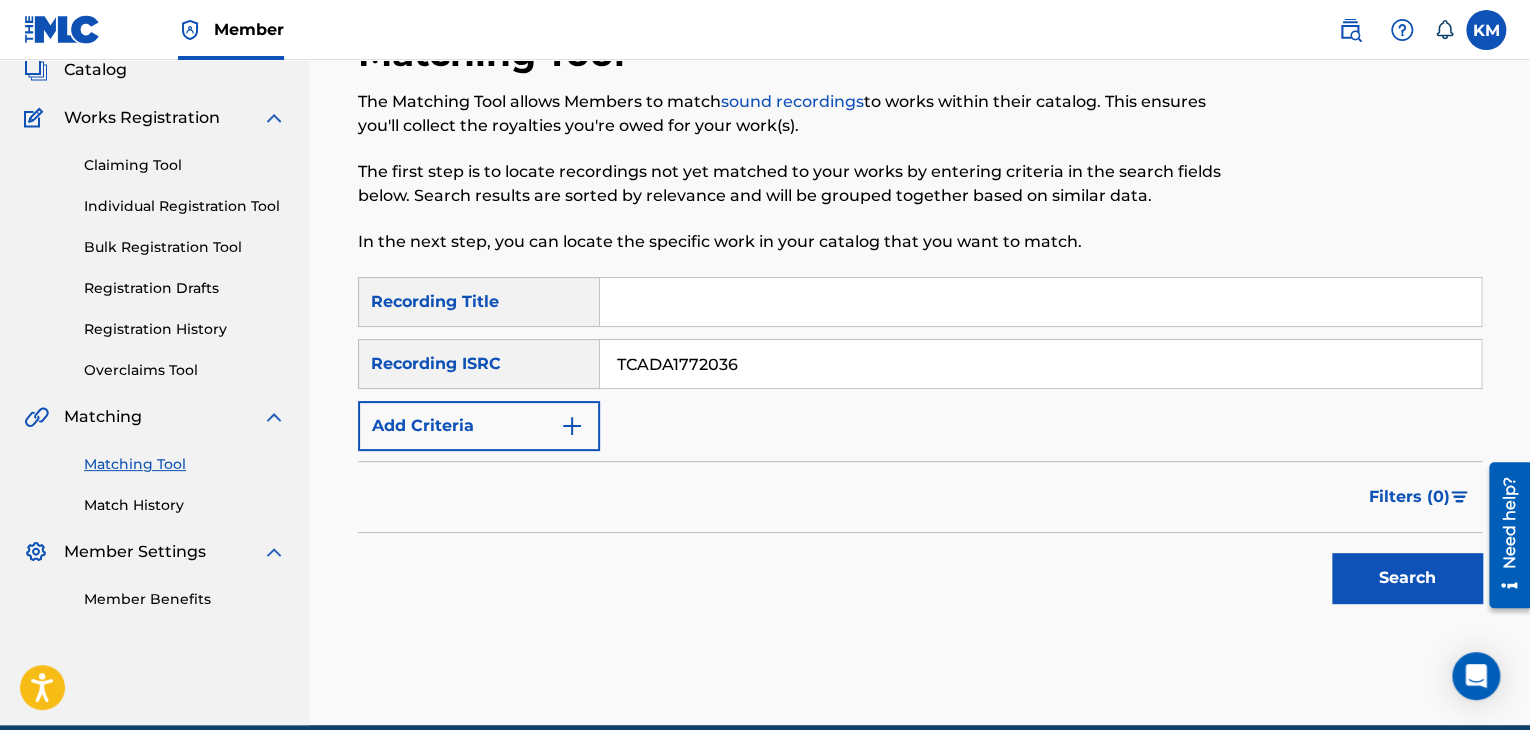type on "TCADA1772036" 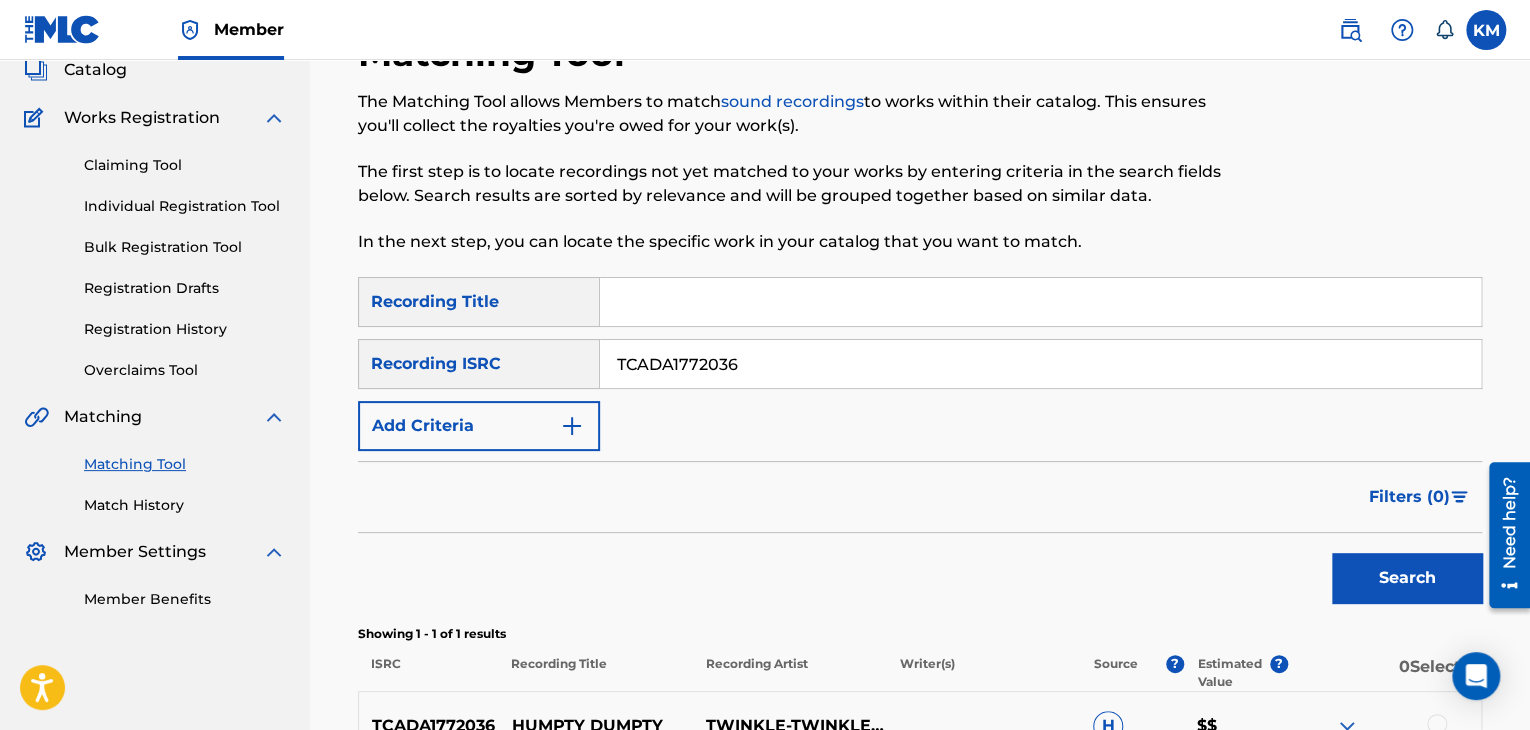 click on "Match History" at bounding box center [185, 505] 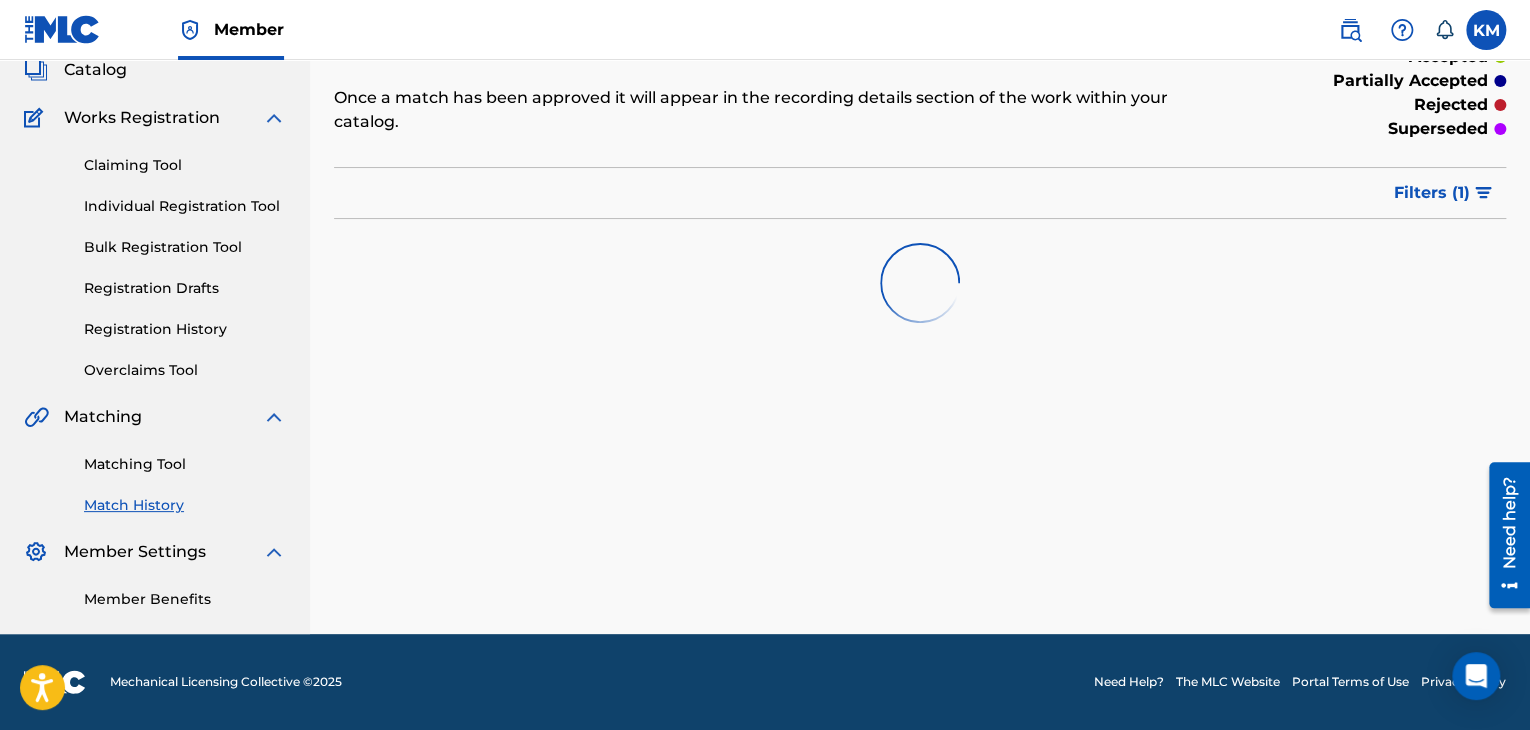 scroll, scrollTop: 0, scrollLeft: 0, axis: both 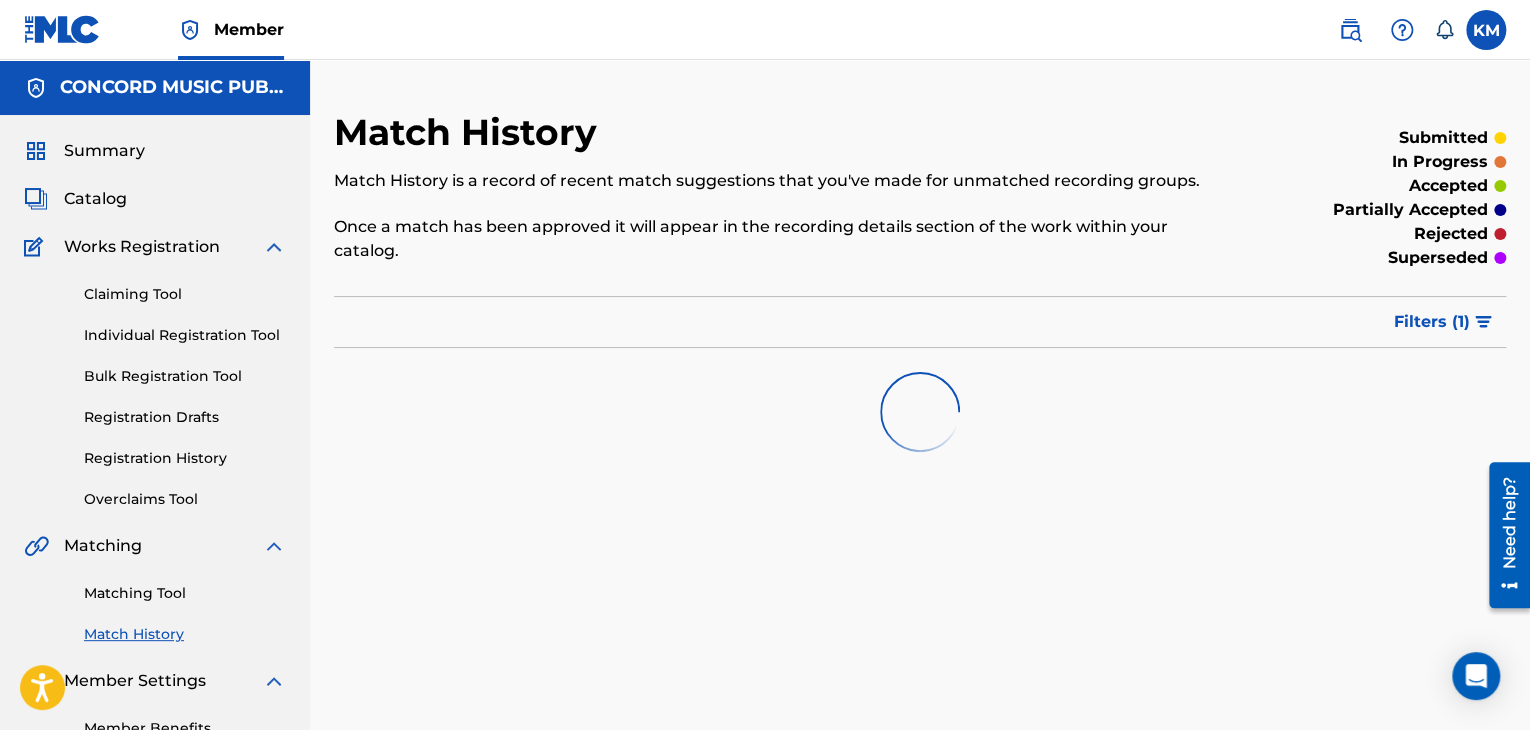 click on "Matching Tool" at bounding box center [185, 593] 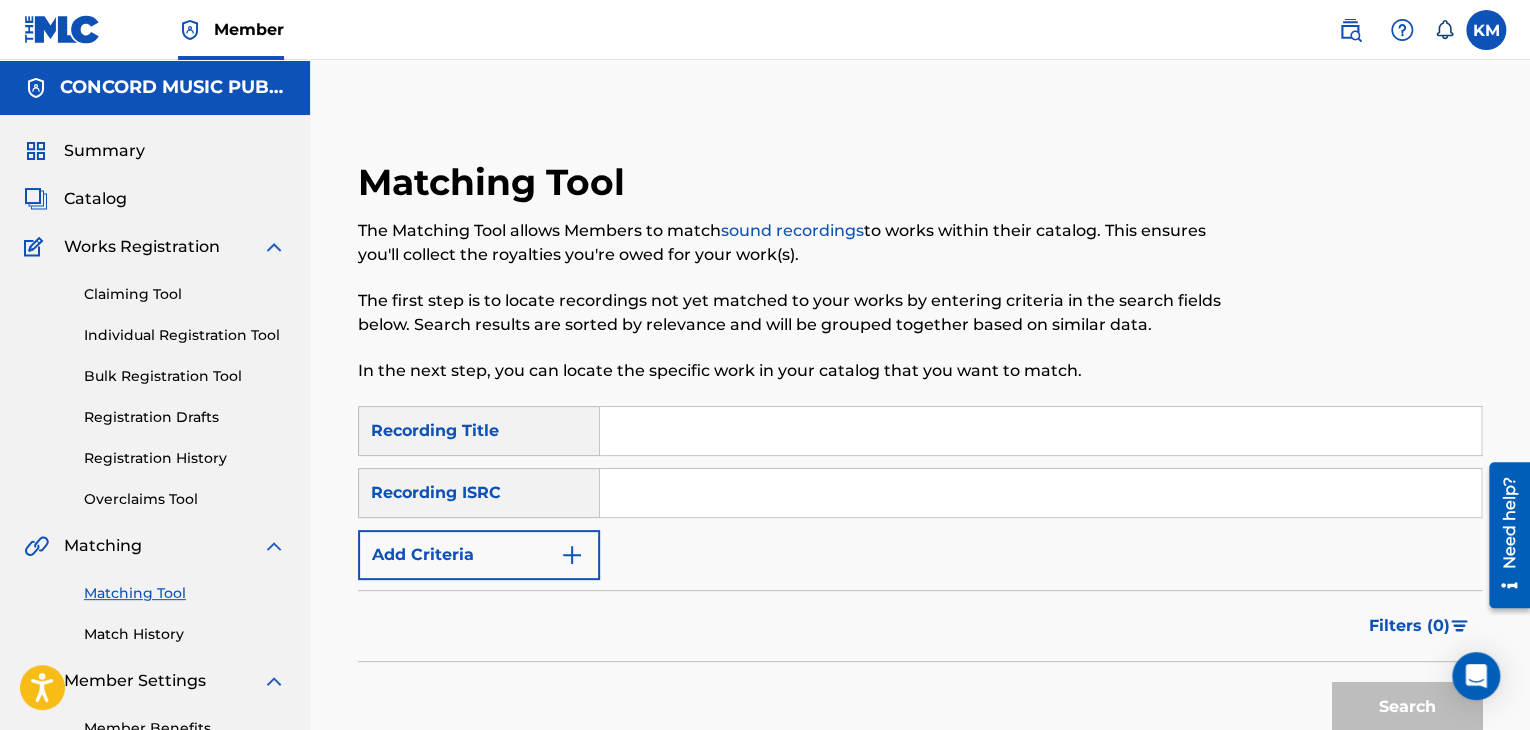 click at bounding box center (1040, 493) 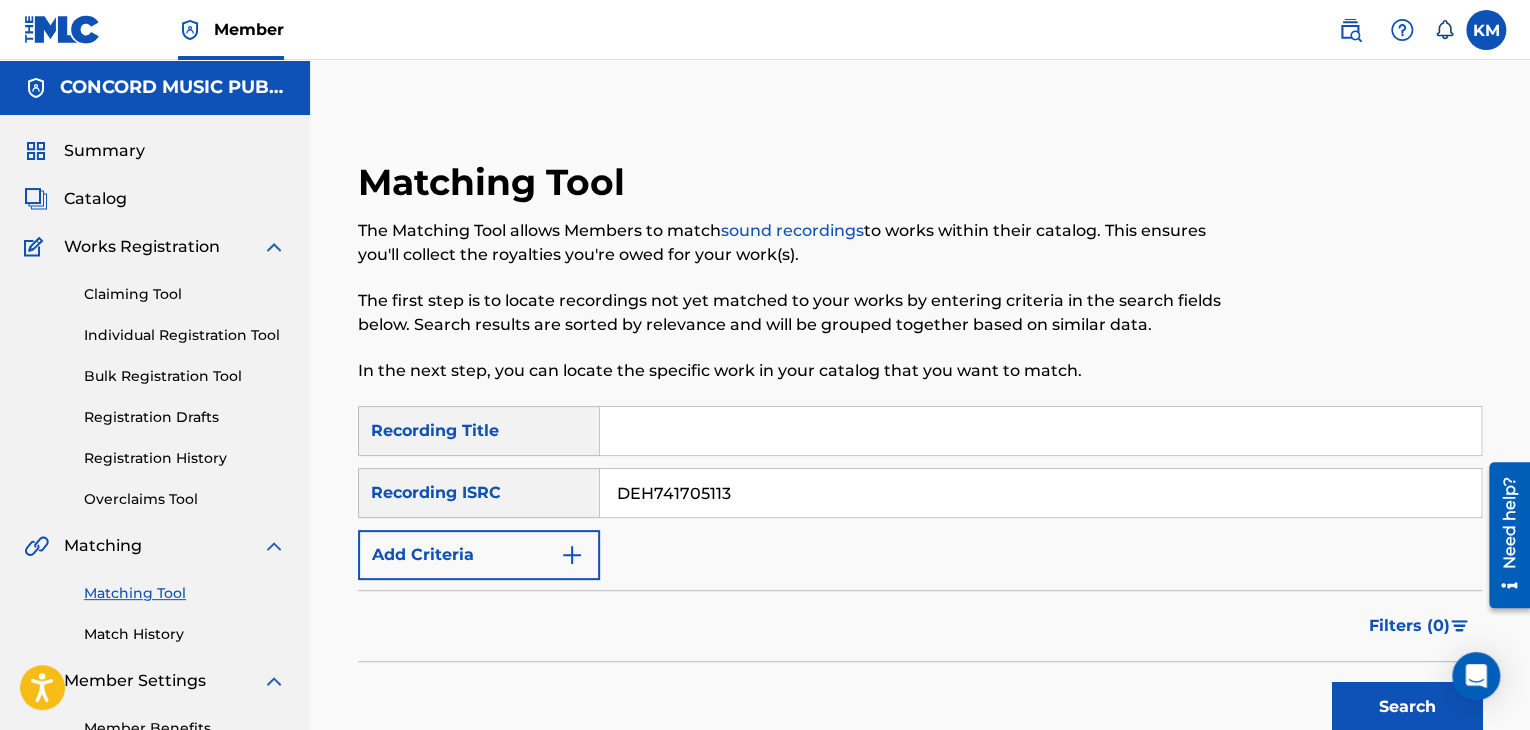 type on "DEH741705113" 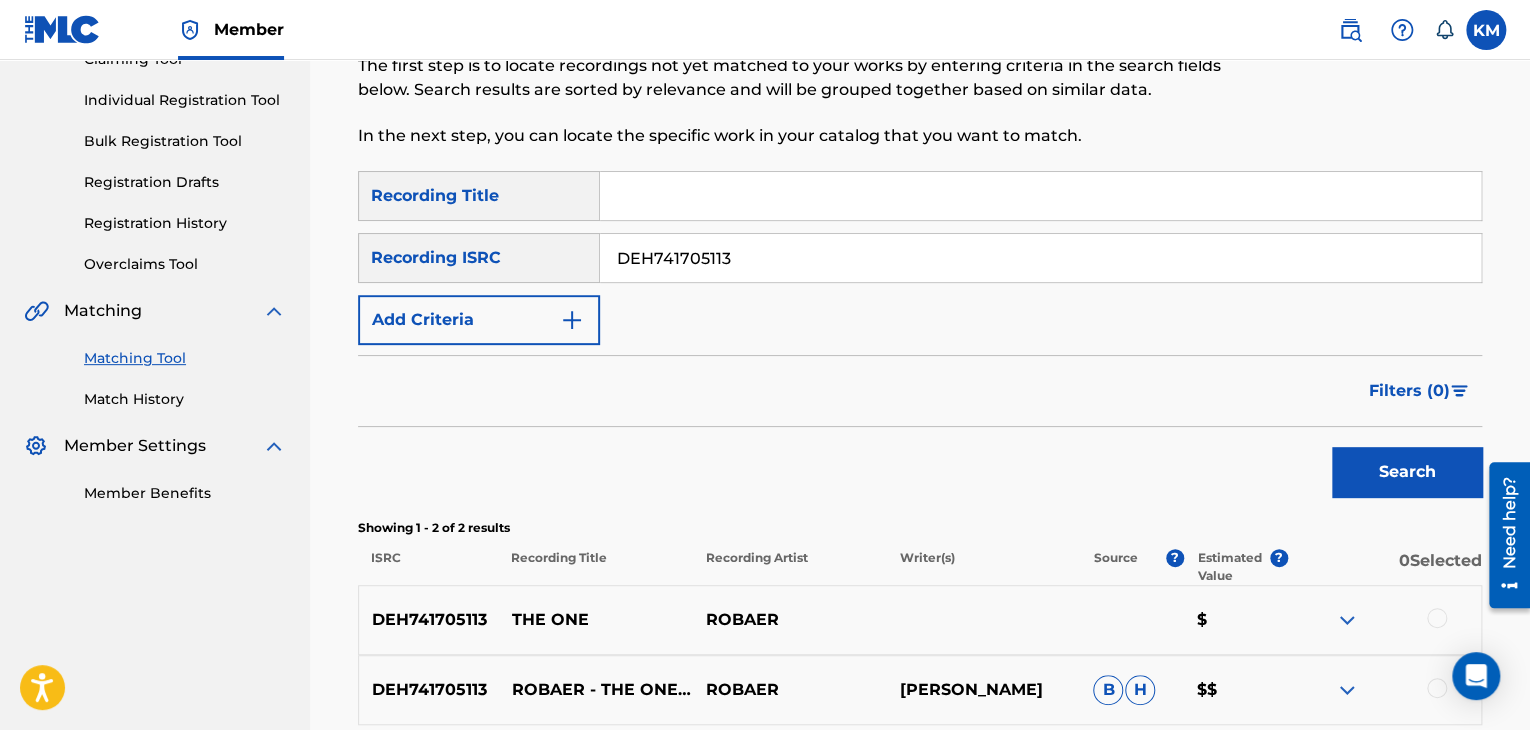 scroll, scrollTop: 426, scrollLeft: 0, axis: vertical 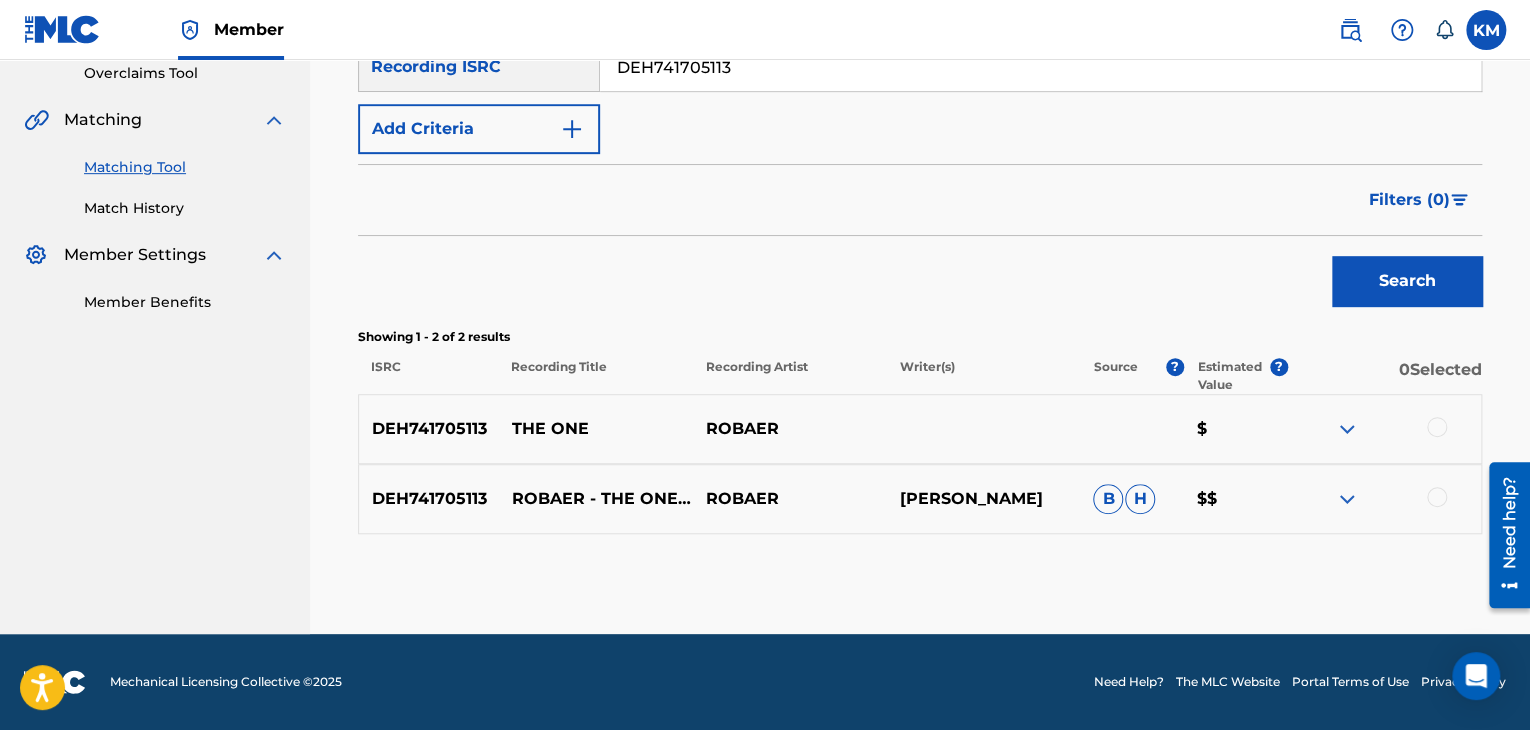 click at bounding box center (1437, 497) 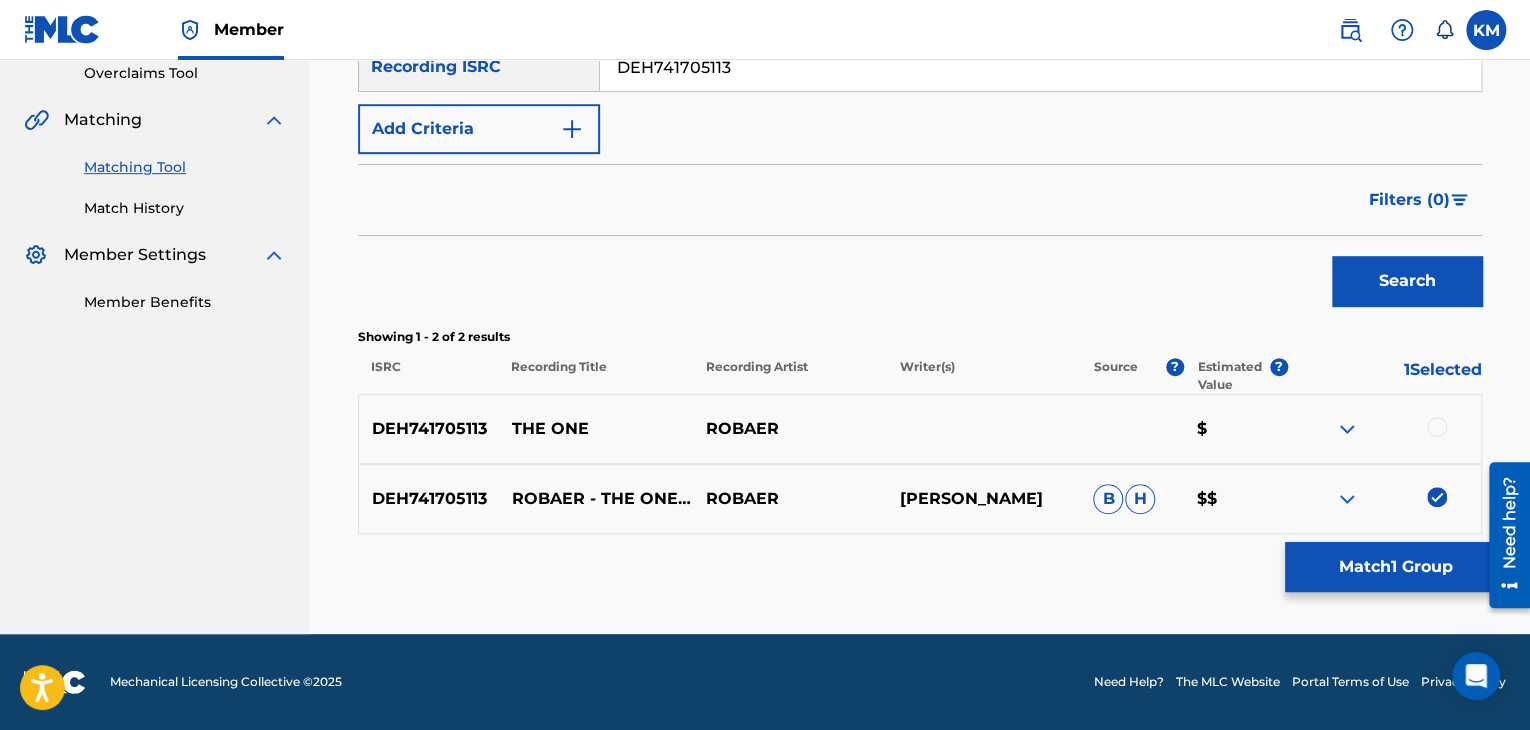 click at bounding box center (1437, 427) 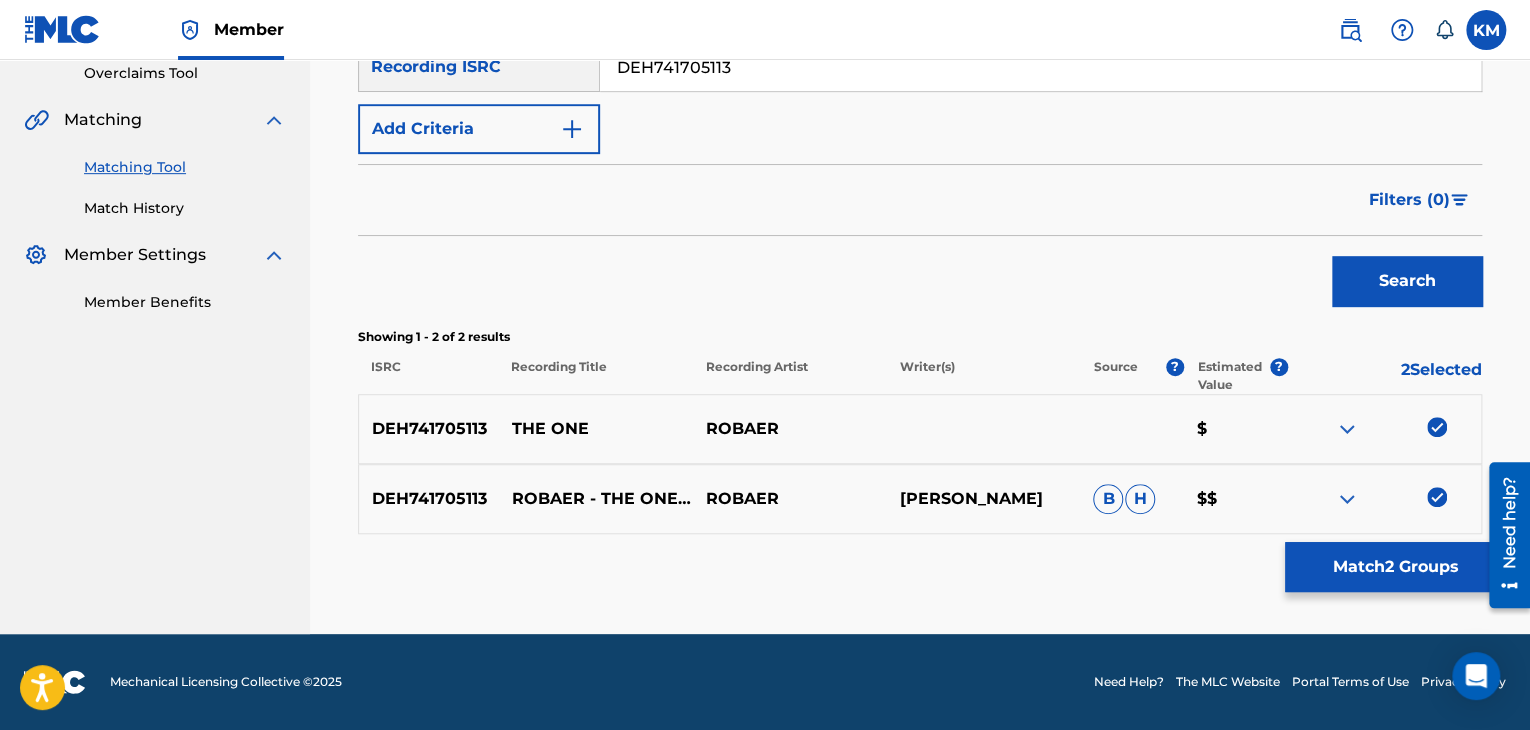 click on "Match  2 Groups" at bounding box center (1395, 567) 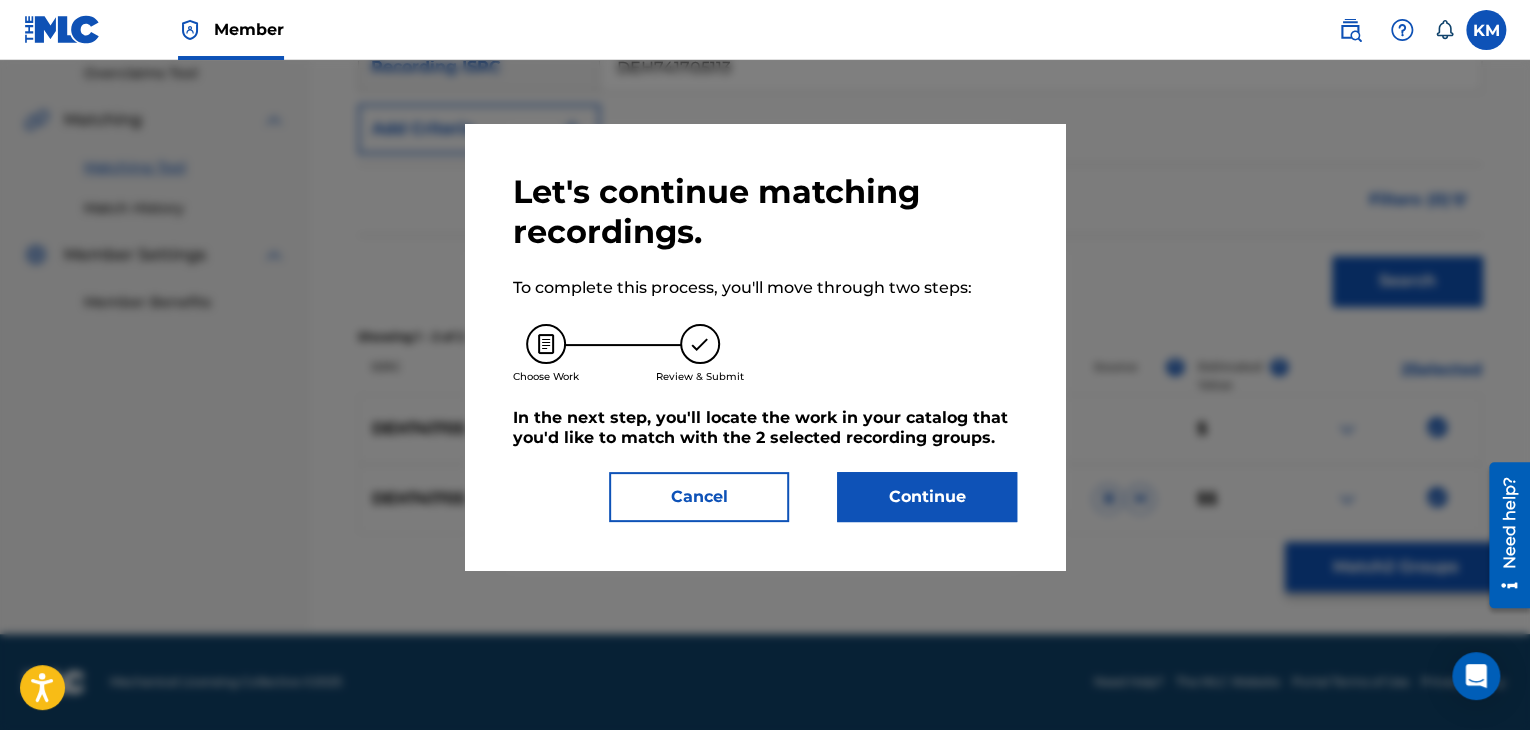 click on "Continue" at bounding box center (927, 497) 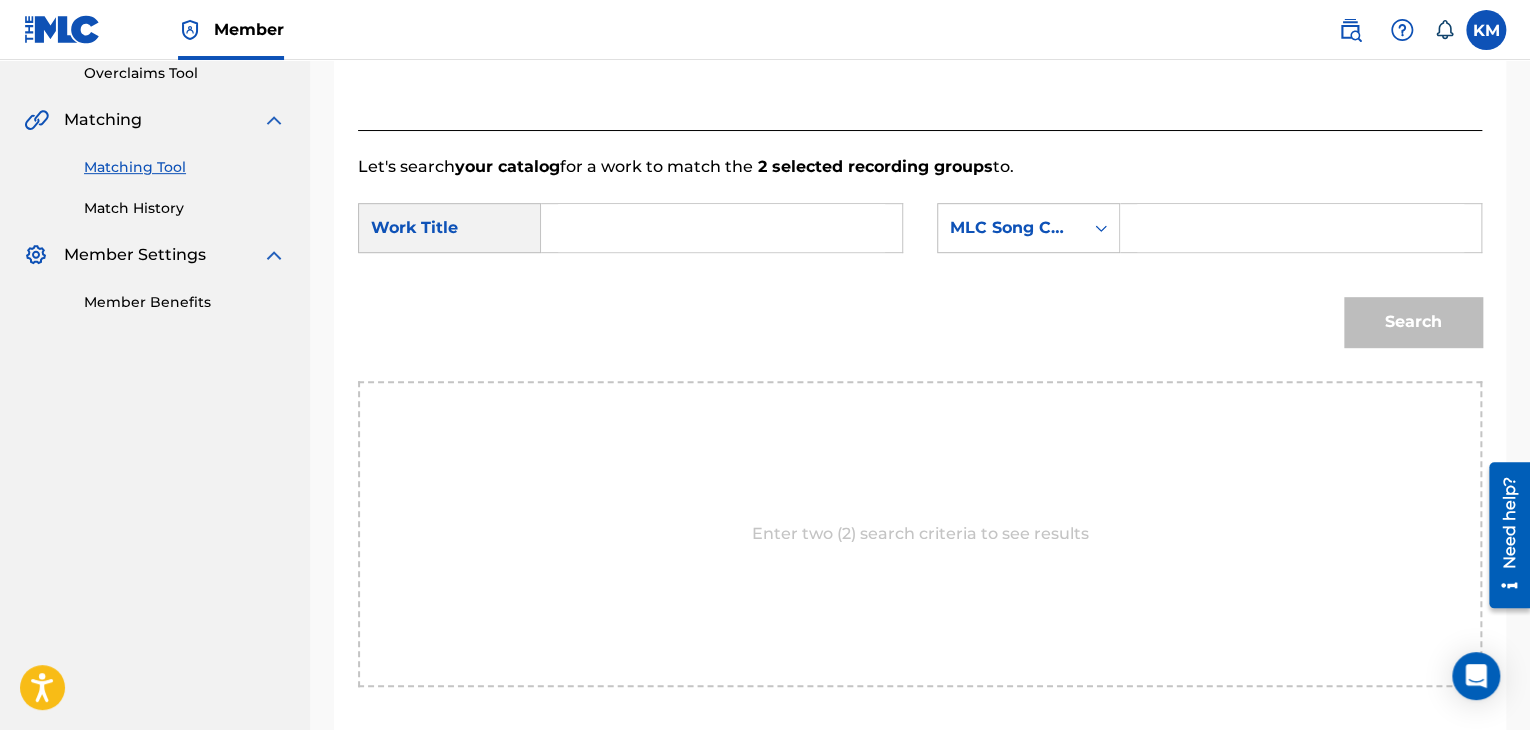 click at bounding box center [721, 228] 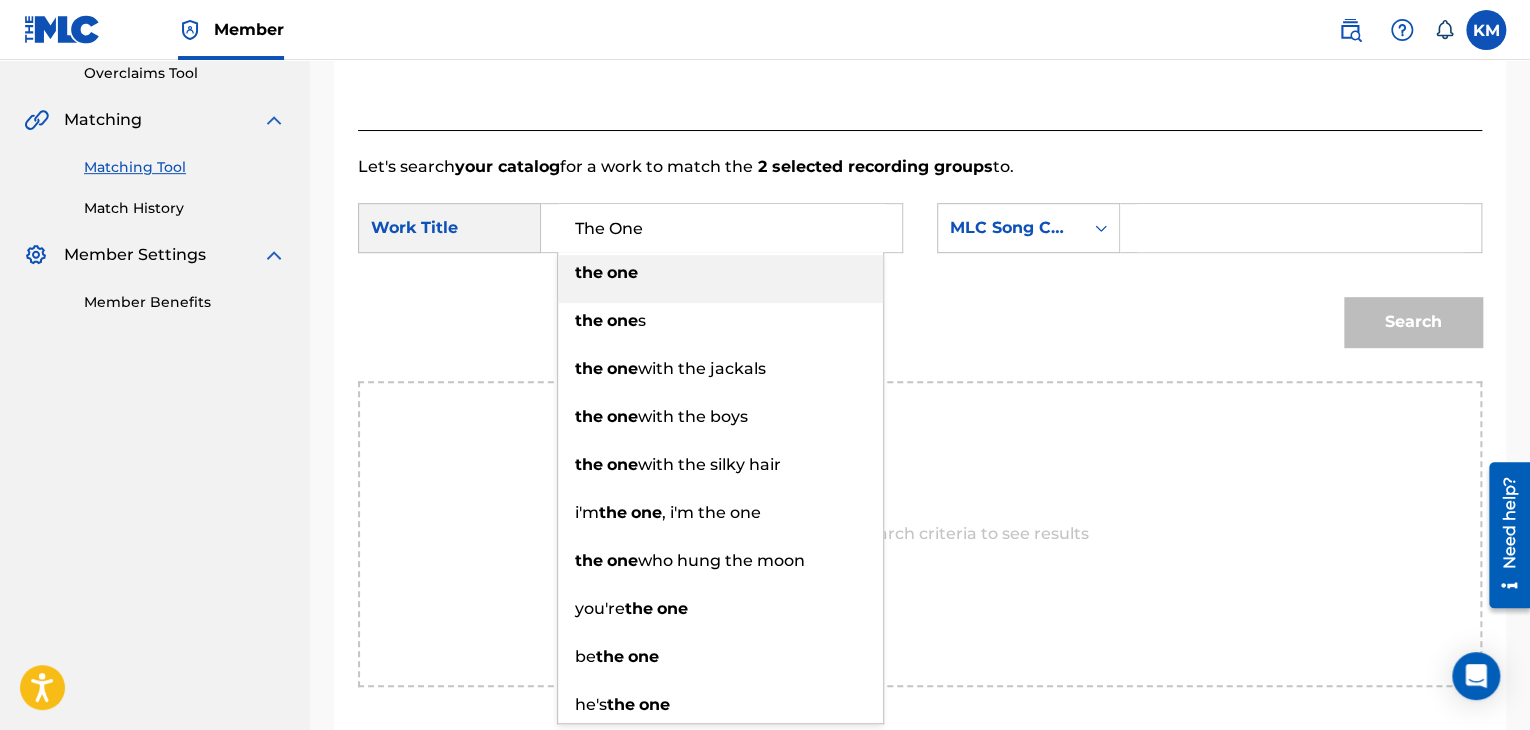 type on "The One" 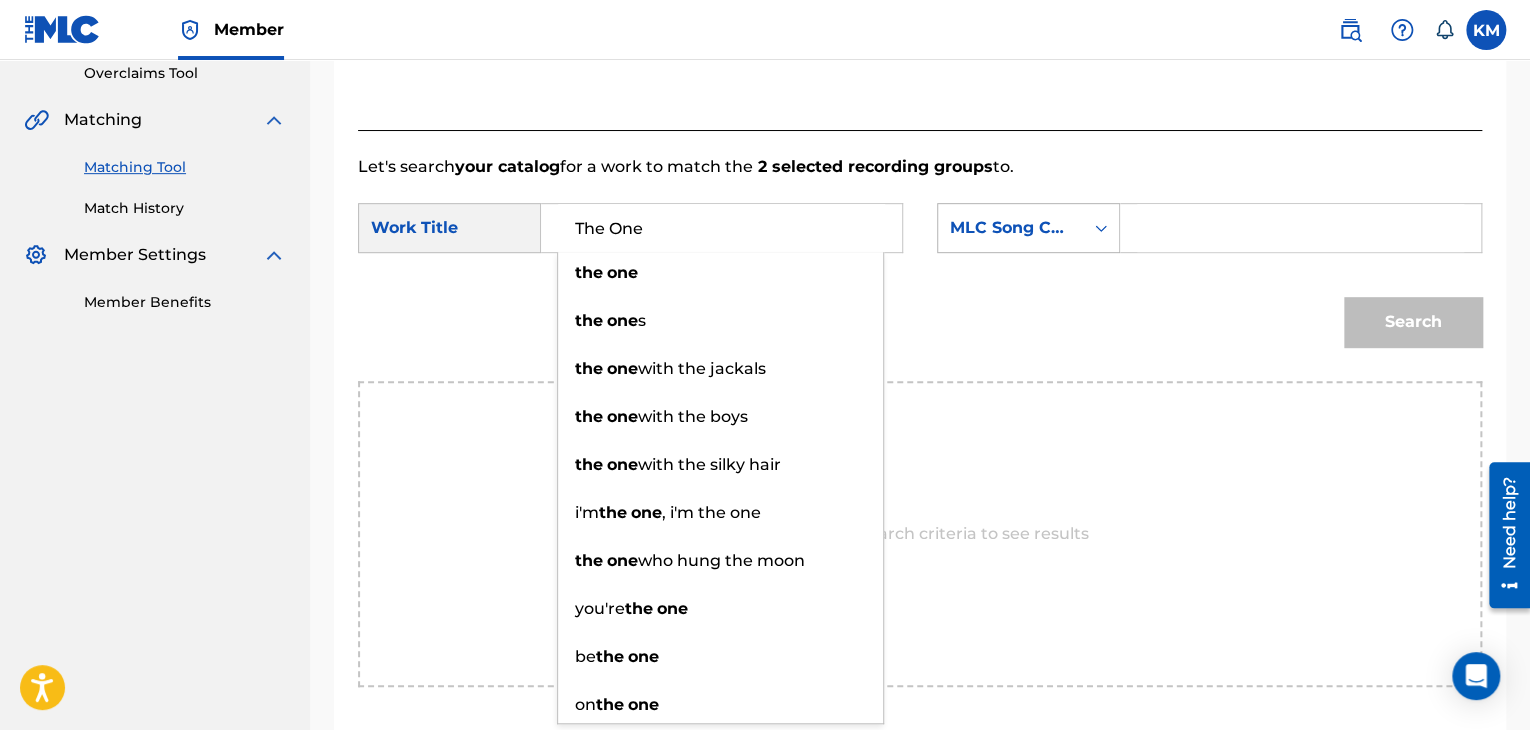click 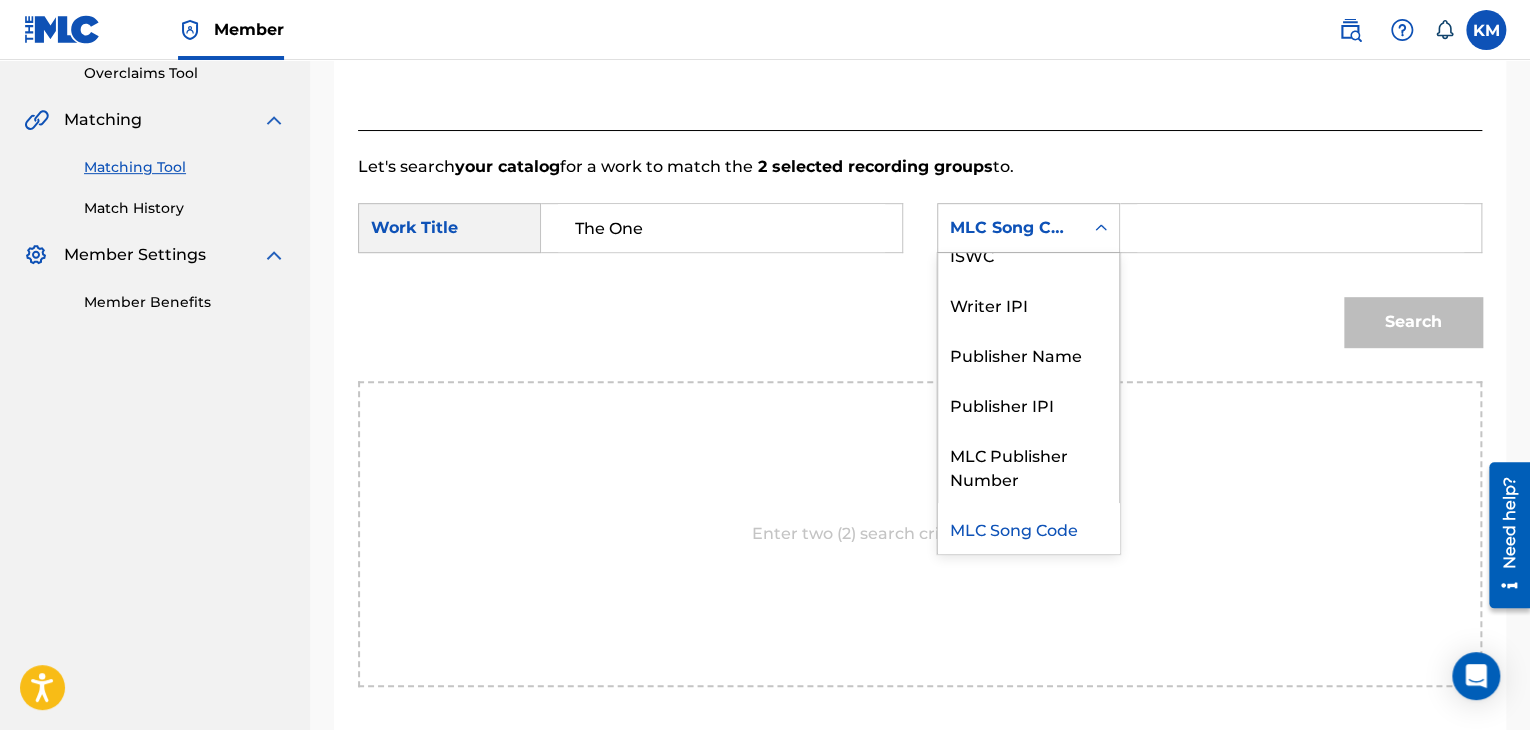 scroll, scrollTop: 0, scrollLeft: 0, axis: both 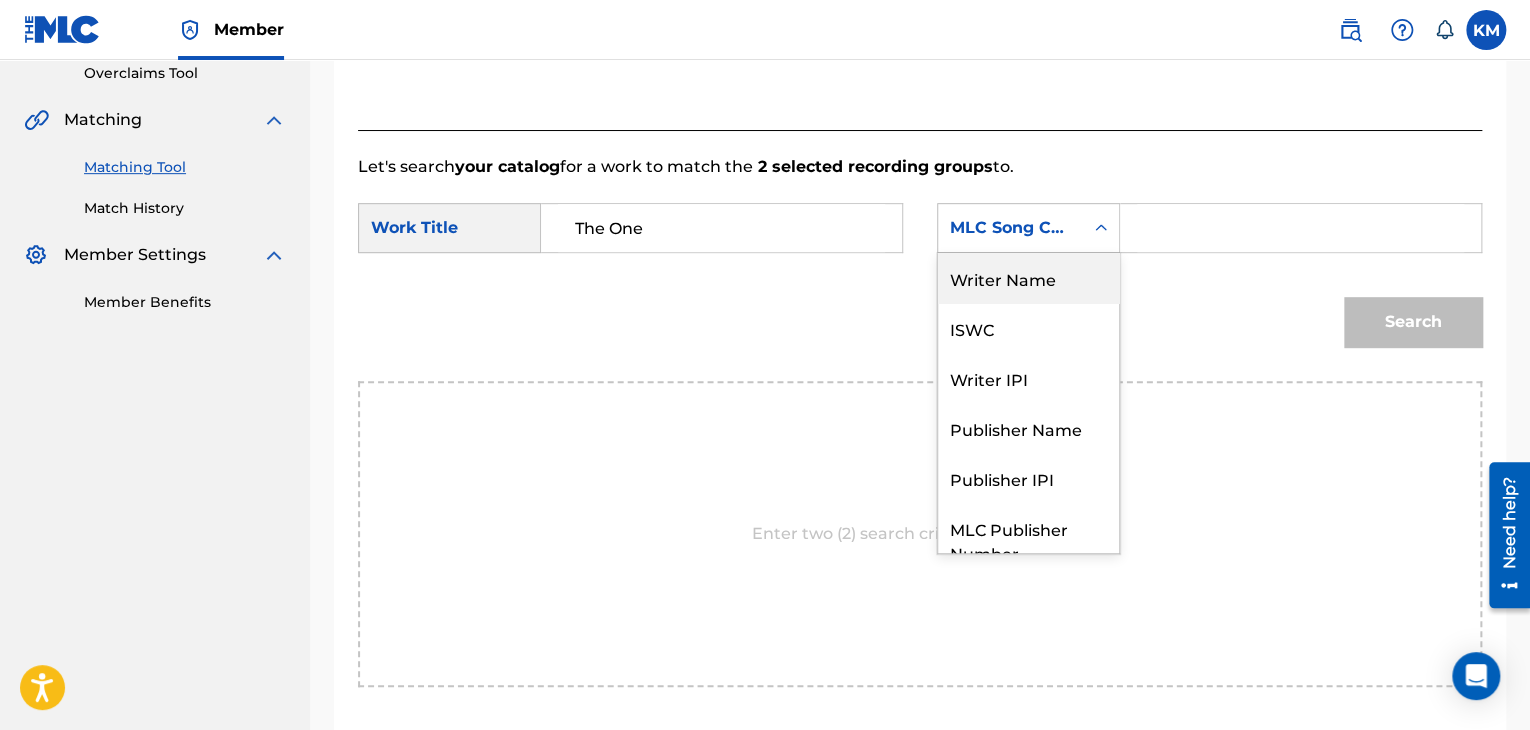 click on "Writer Name" at bounding box center (1028, 278) 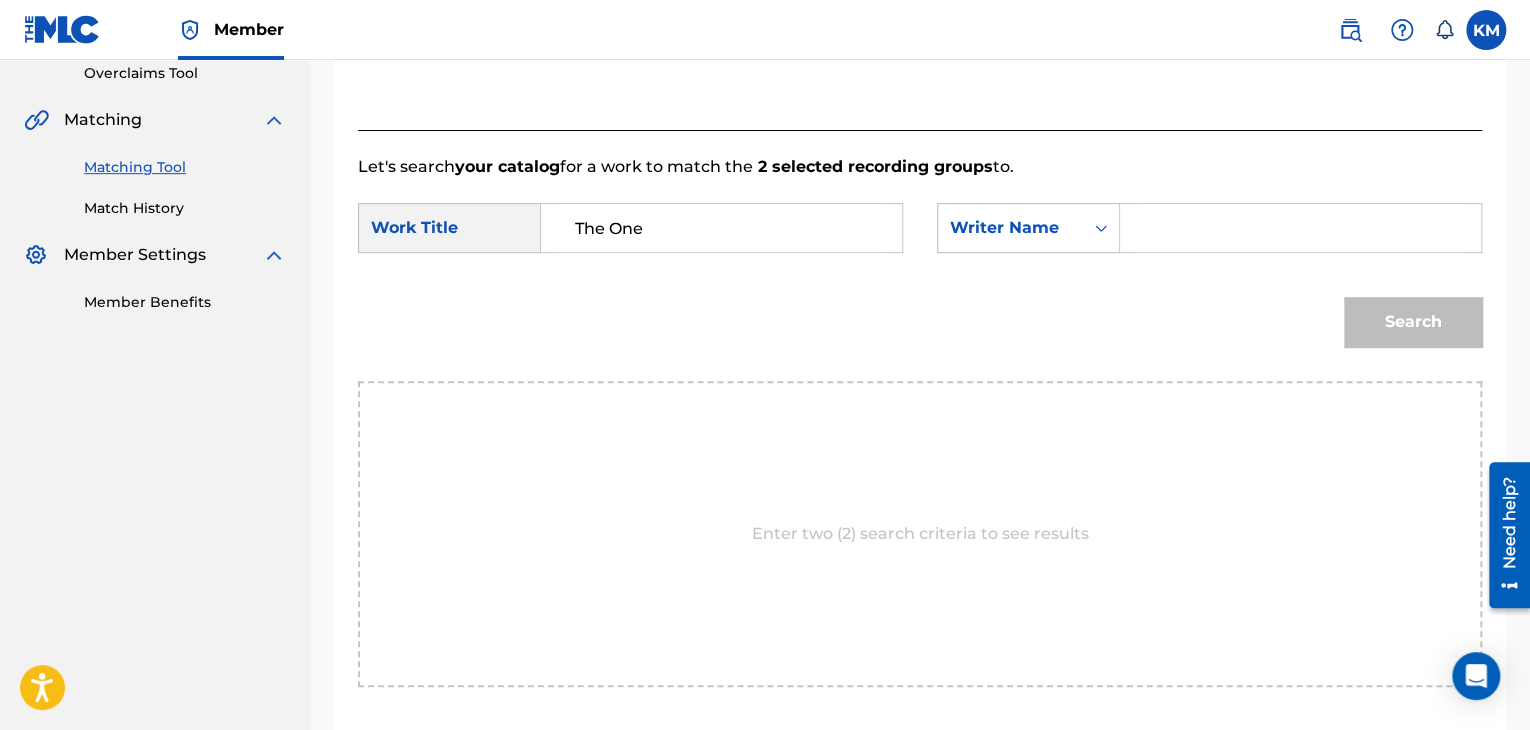 click at bounding box center [1300, 228] 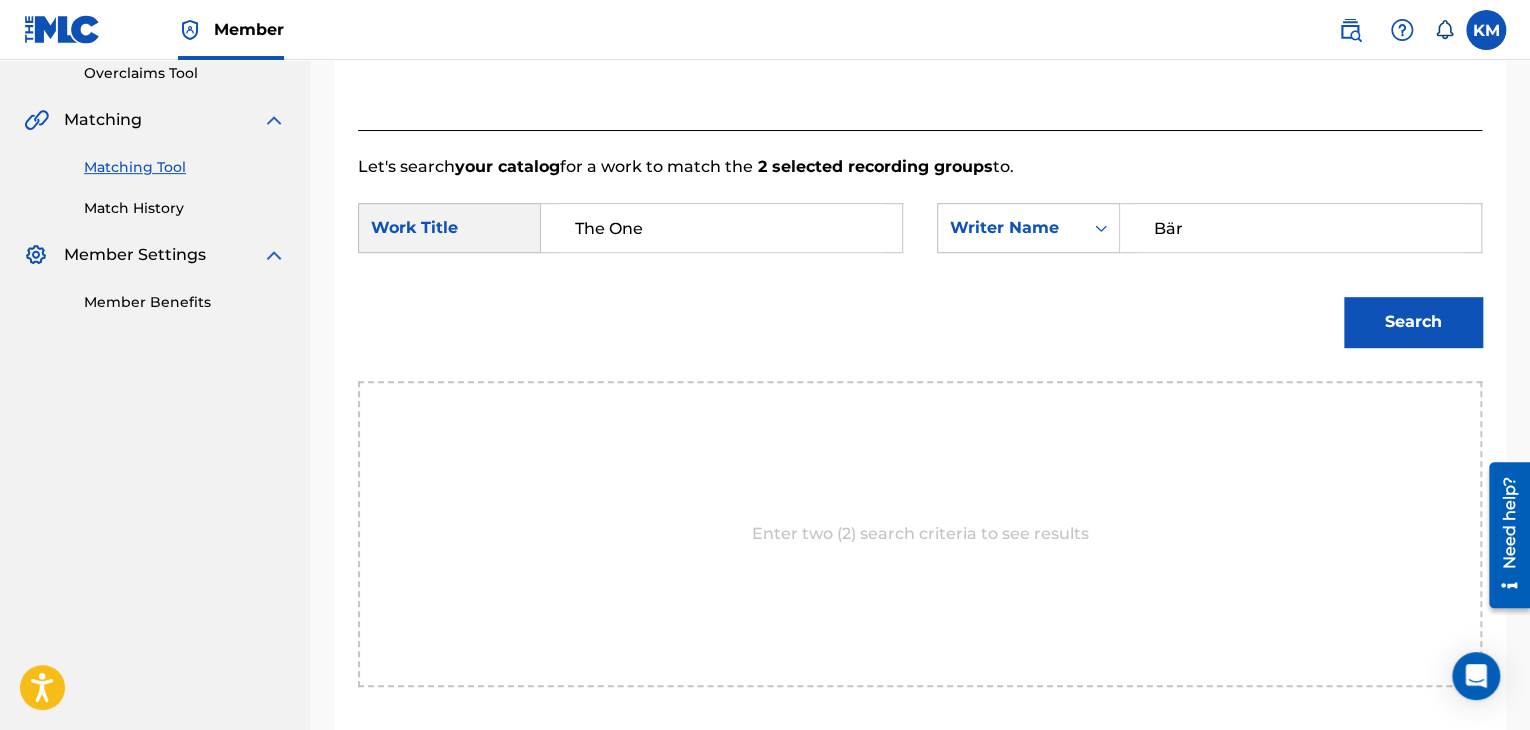 click on "Search" at bounding box center (1413, 322) 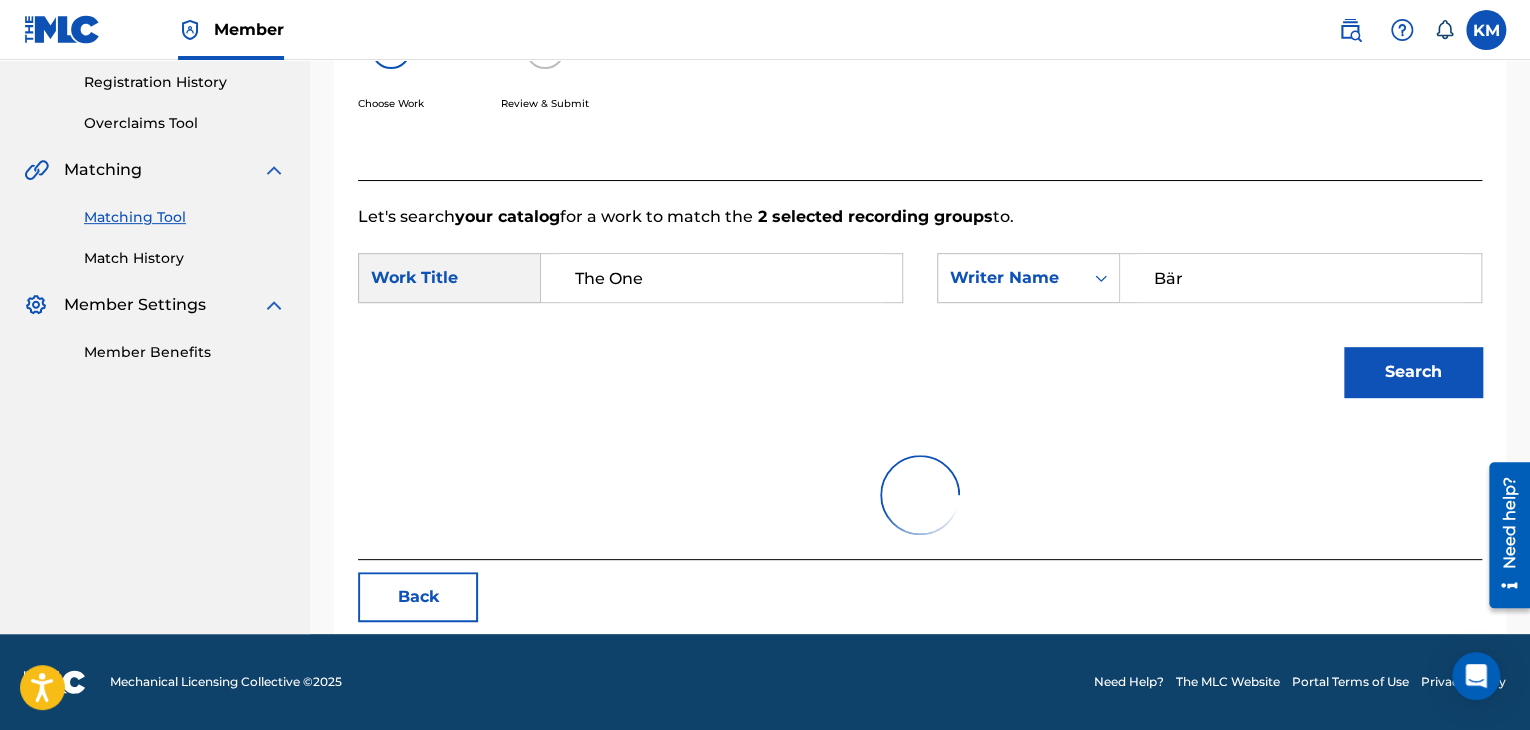 scroll, scrollTop: 426, scrollLeft: 0, axis: vertical 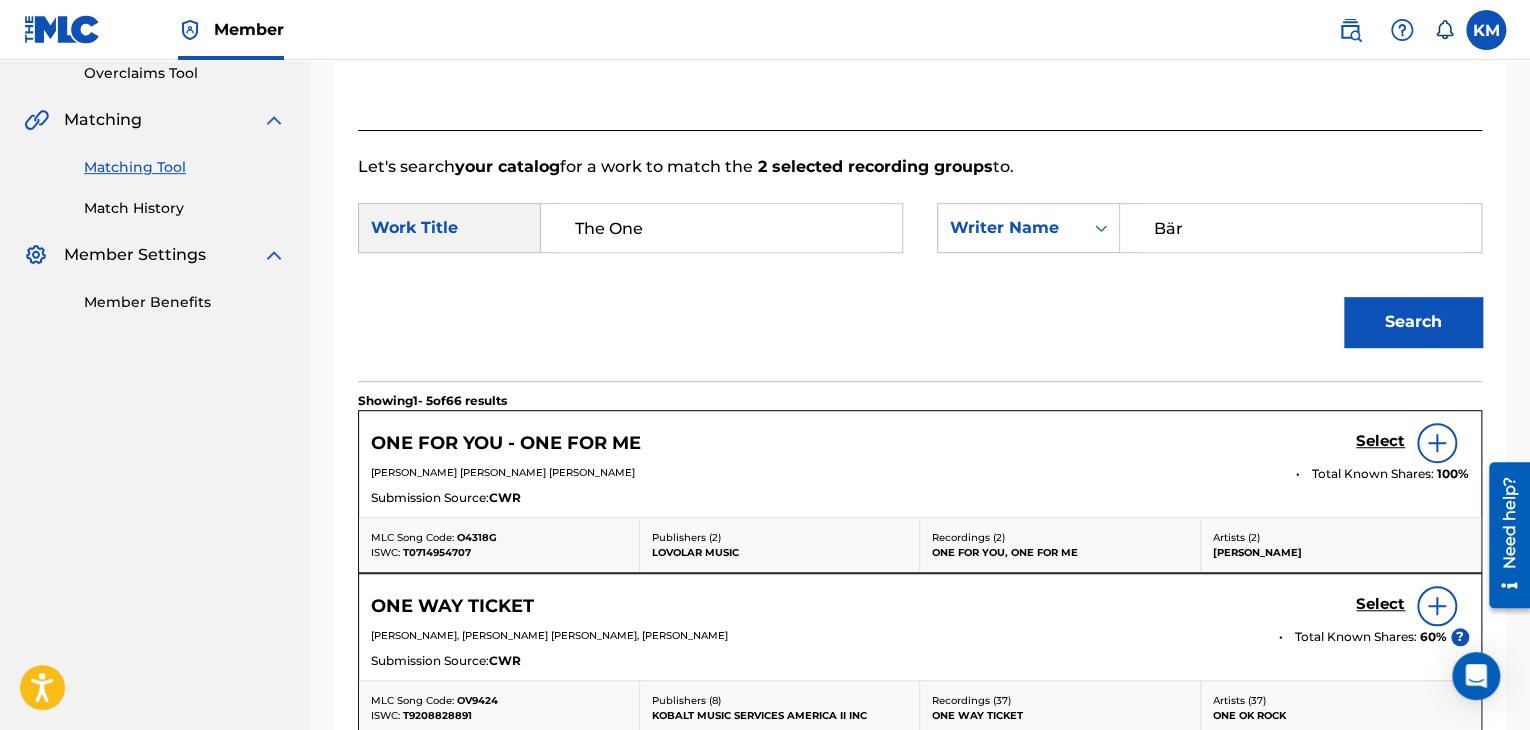 click on "Bär" at bounding box center [1300, 228] 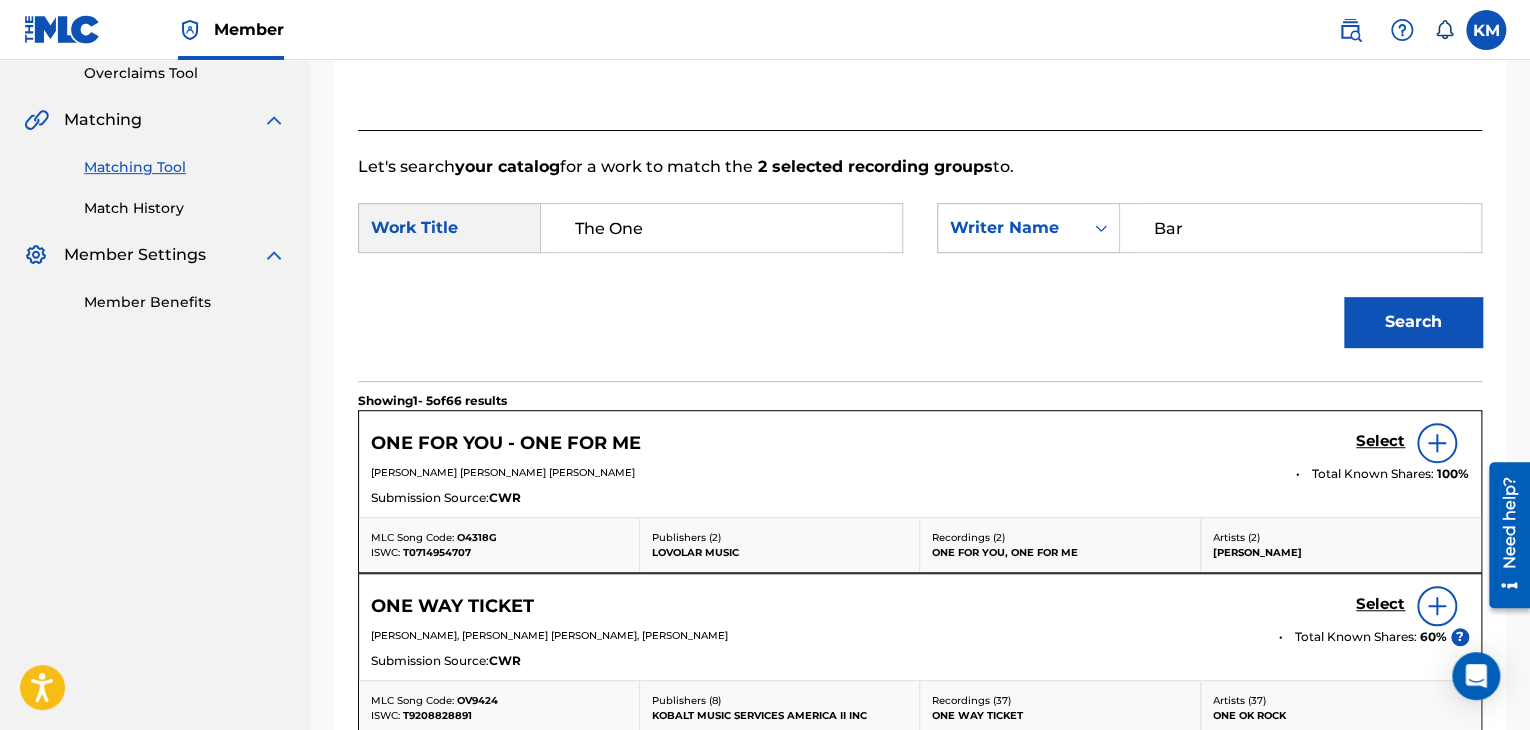 click on "Search" at bounding box center [1413, 322] 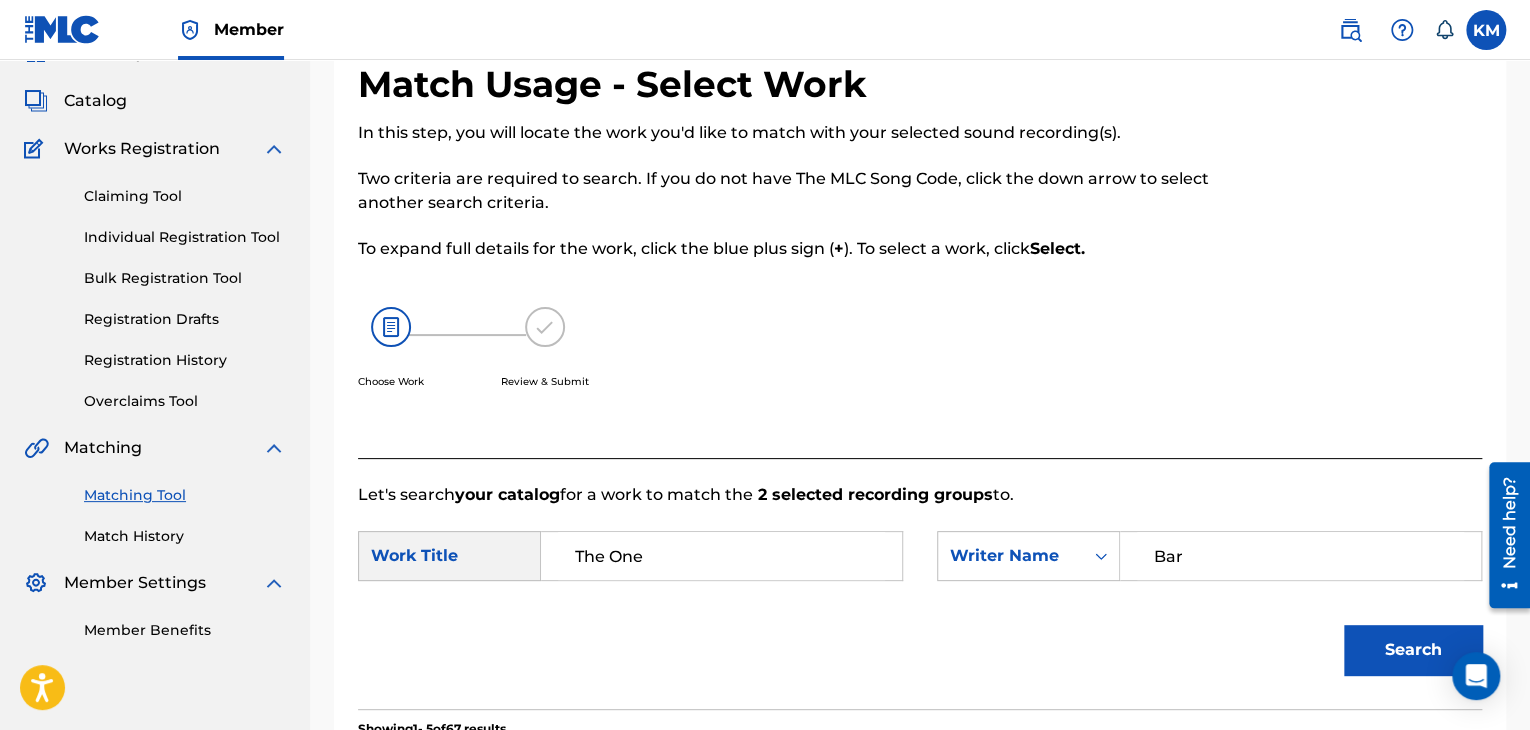 scroll, scrollTop: 0, scrollLeft: 0, axis: both 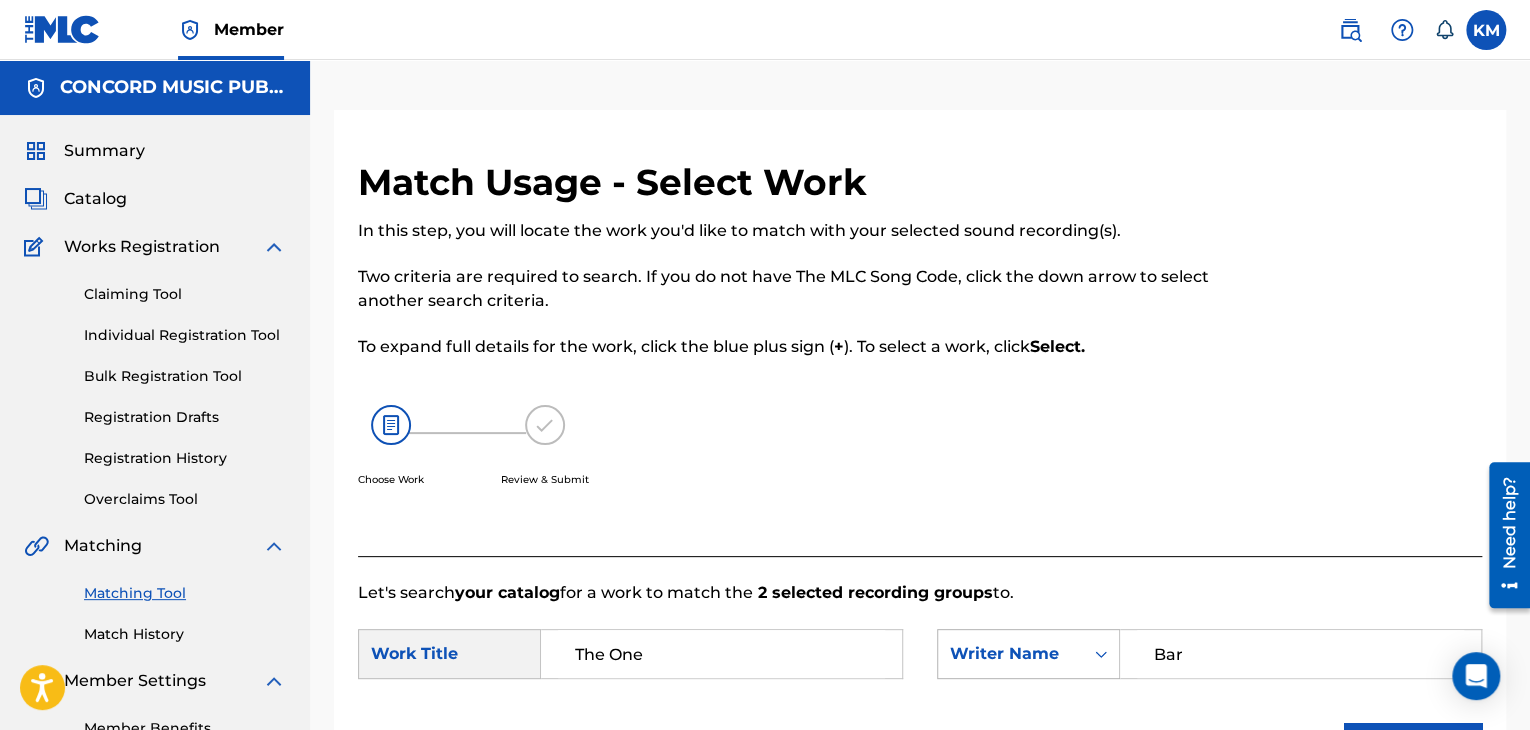 paste on "[PERSON_NAME]" 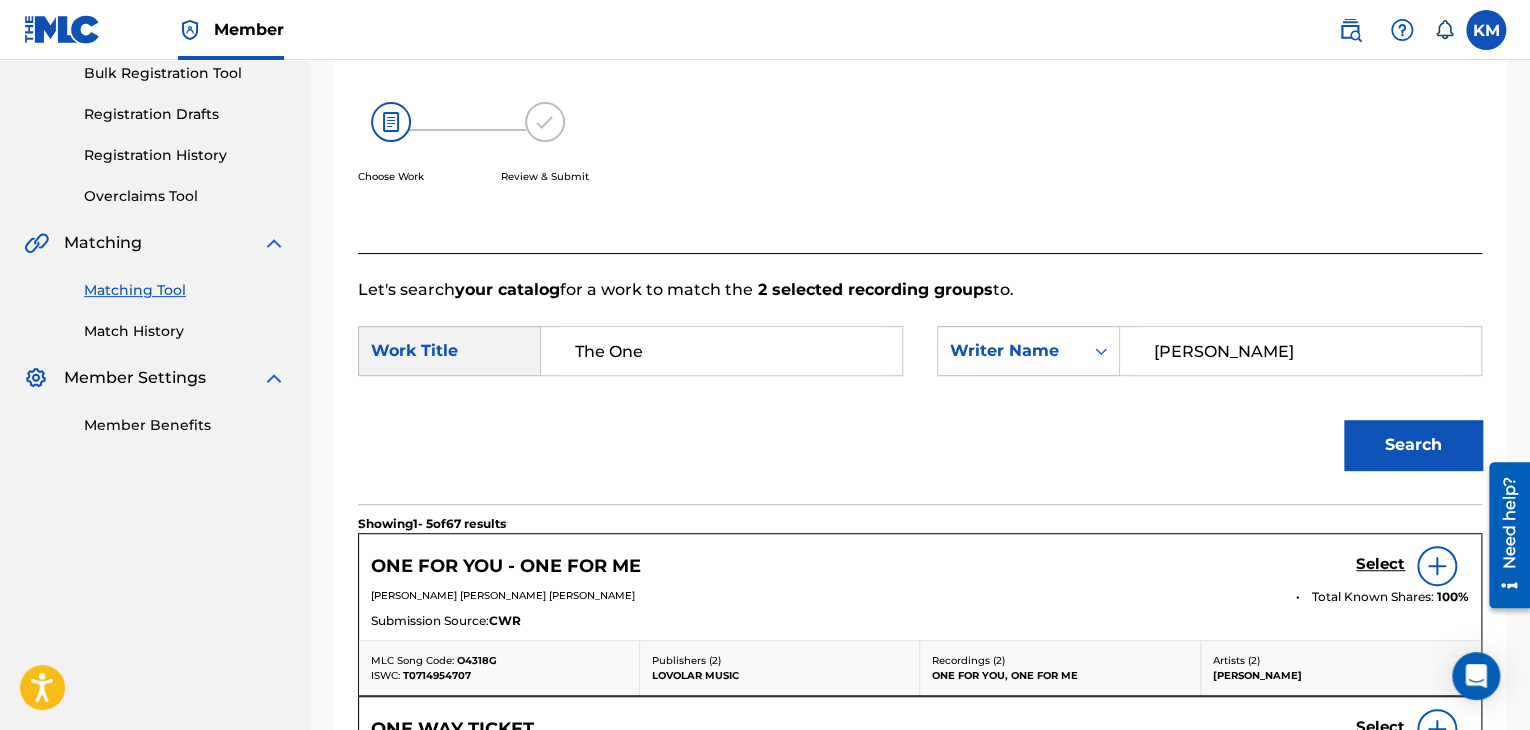 scroll, scrollTop: 600, scrollLeft: 0, axis: vertical 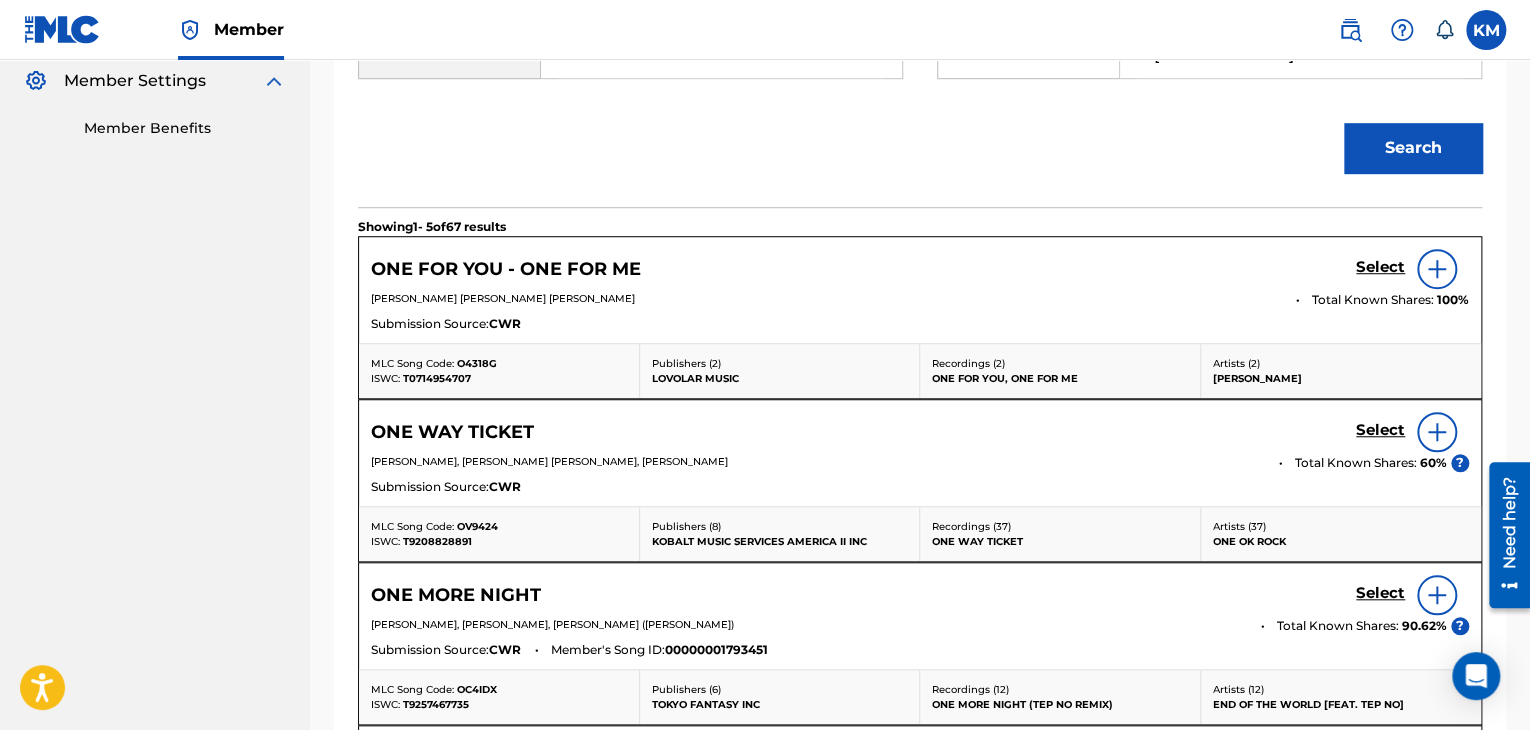 click on "Search" at bounding box center [1413, 148] 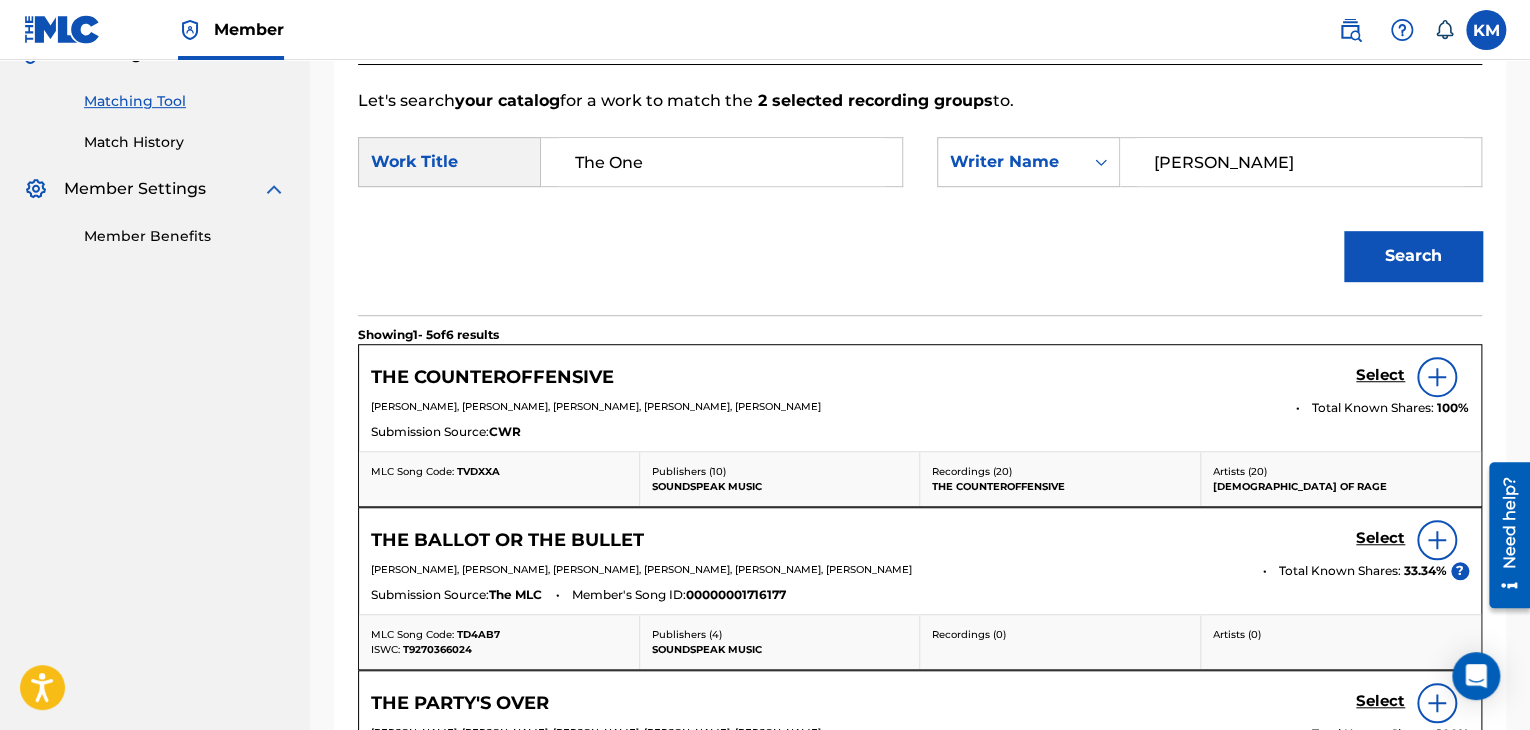 scroll, scrollTop: 0, scrollLeft: 0, axis: both 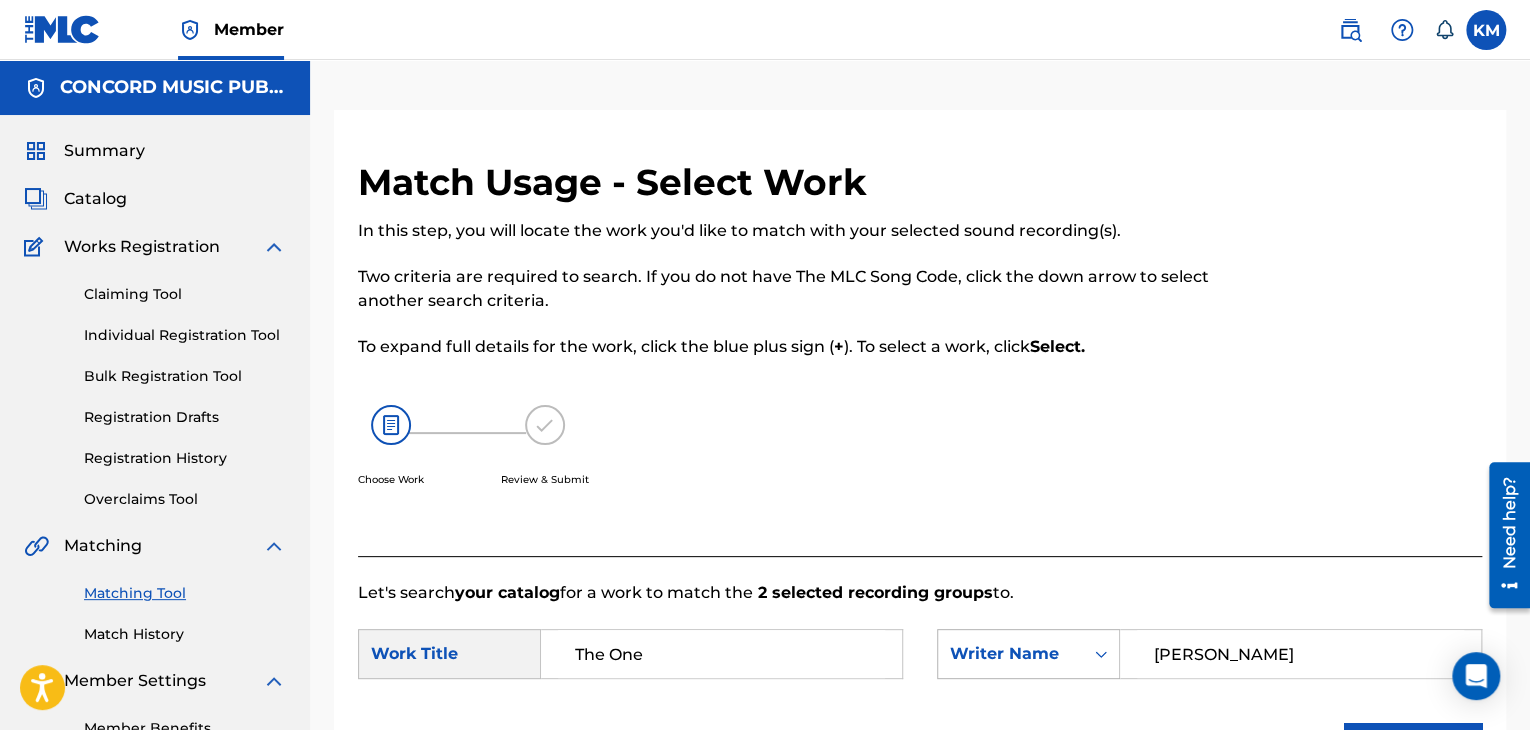 paste on "Callaway" 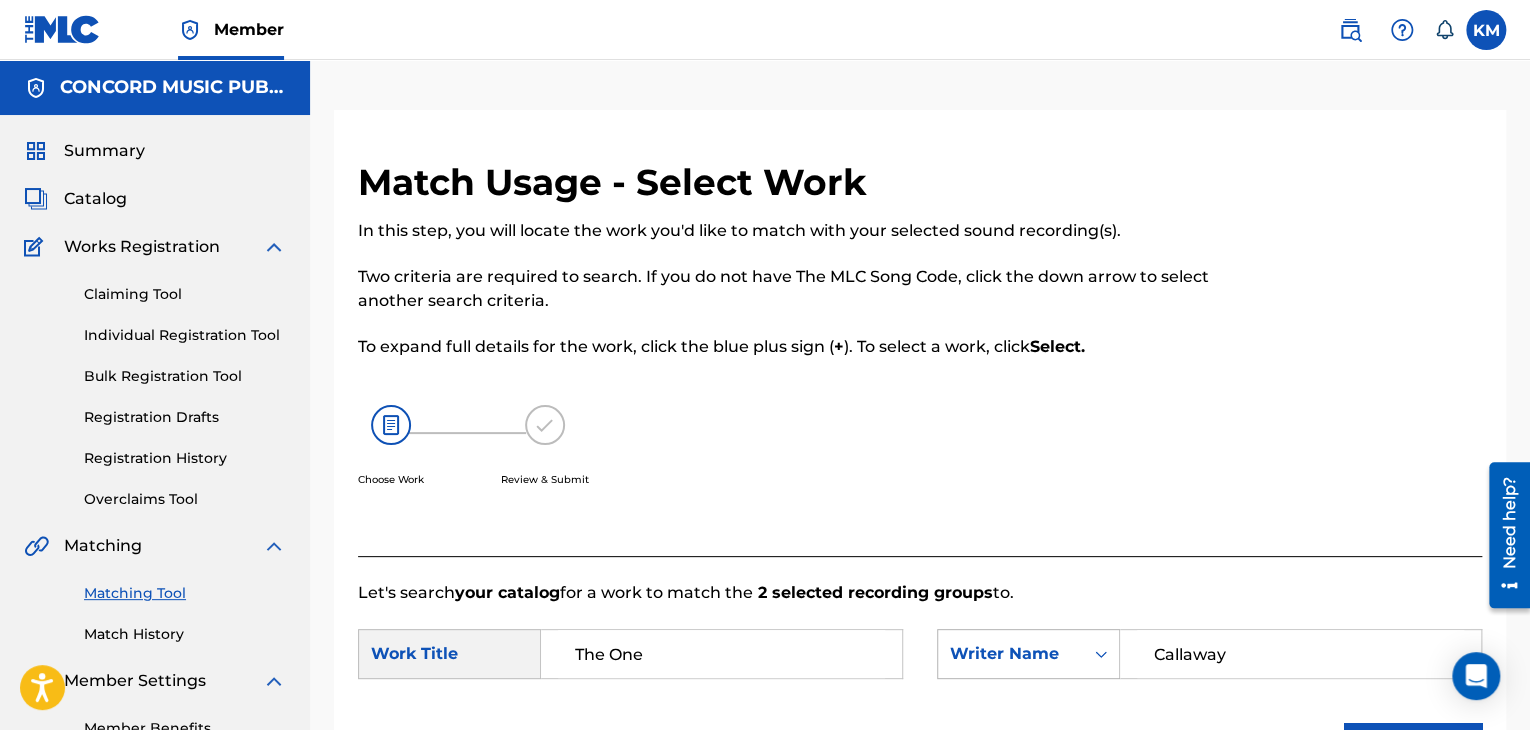 drag, startPoint x: 1247, startPoint y: 657, endPoint x: 943, endPoint y: 655, distance: 304.0066 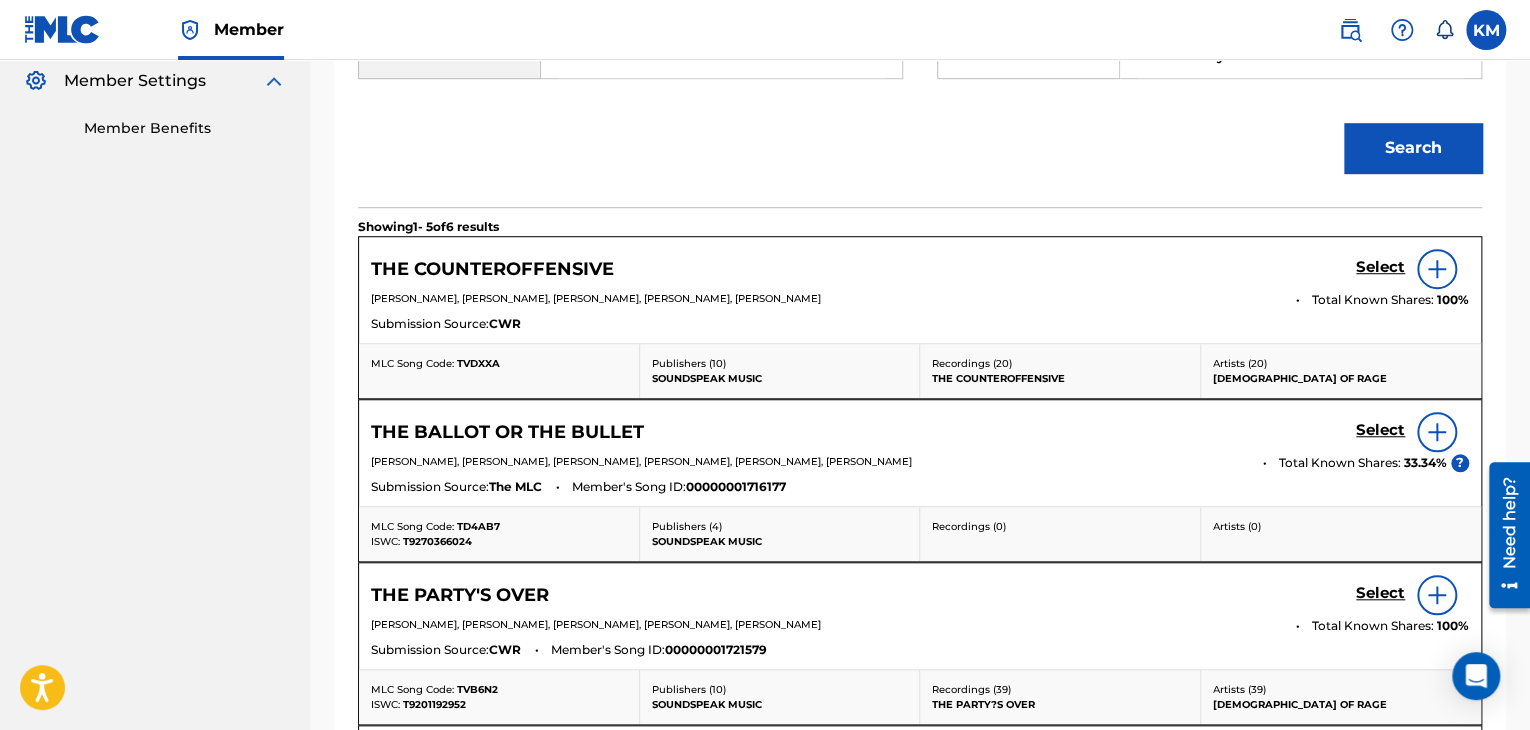 type on "Callaway" 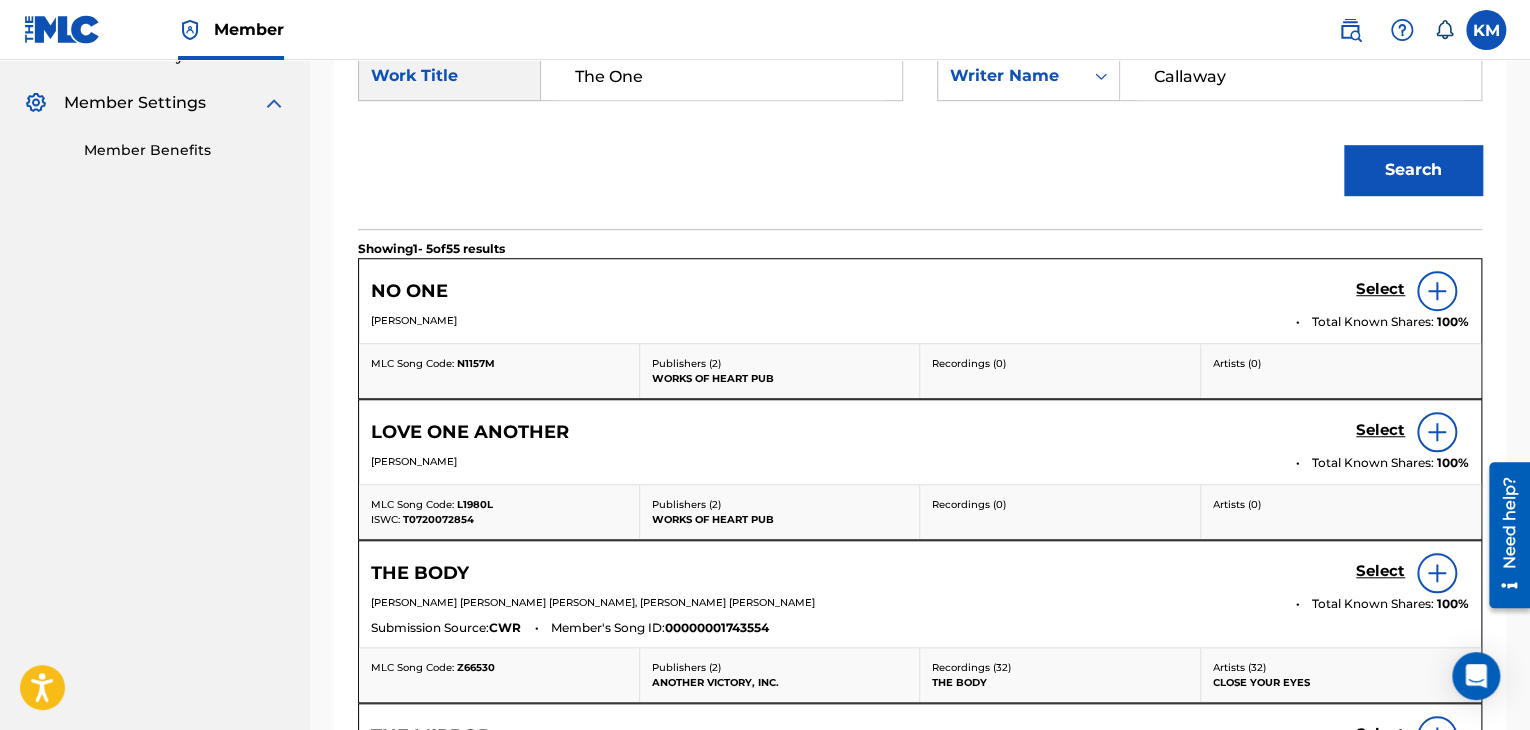scroll, scrollTop: 404, scrollLeft: 0, axis: vertical 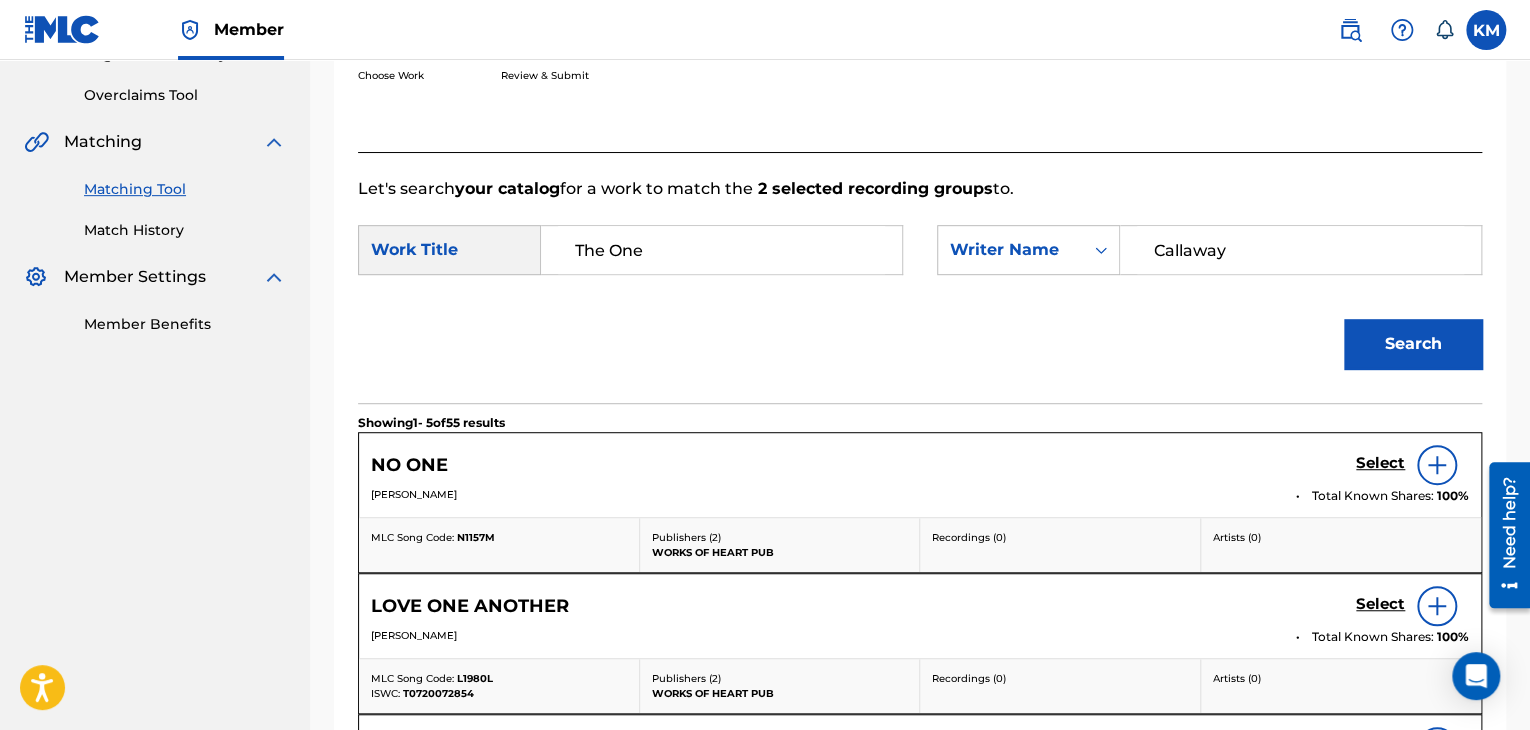 click on "Match History" at bounding box center [185, 230] 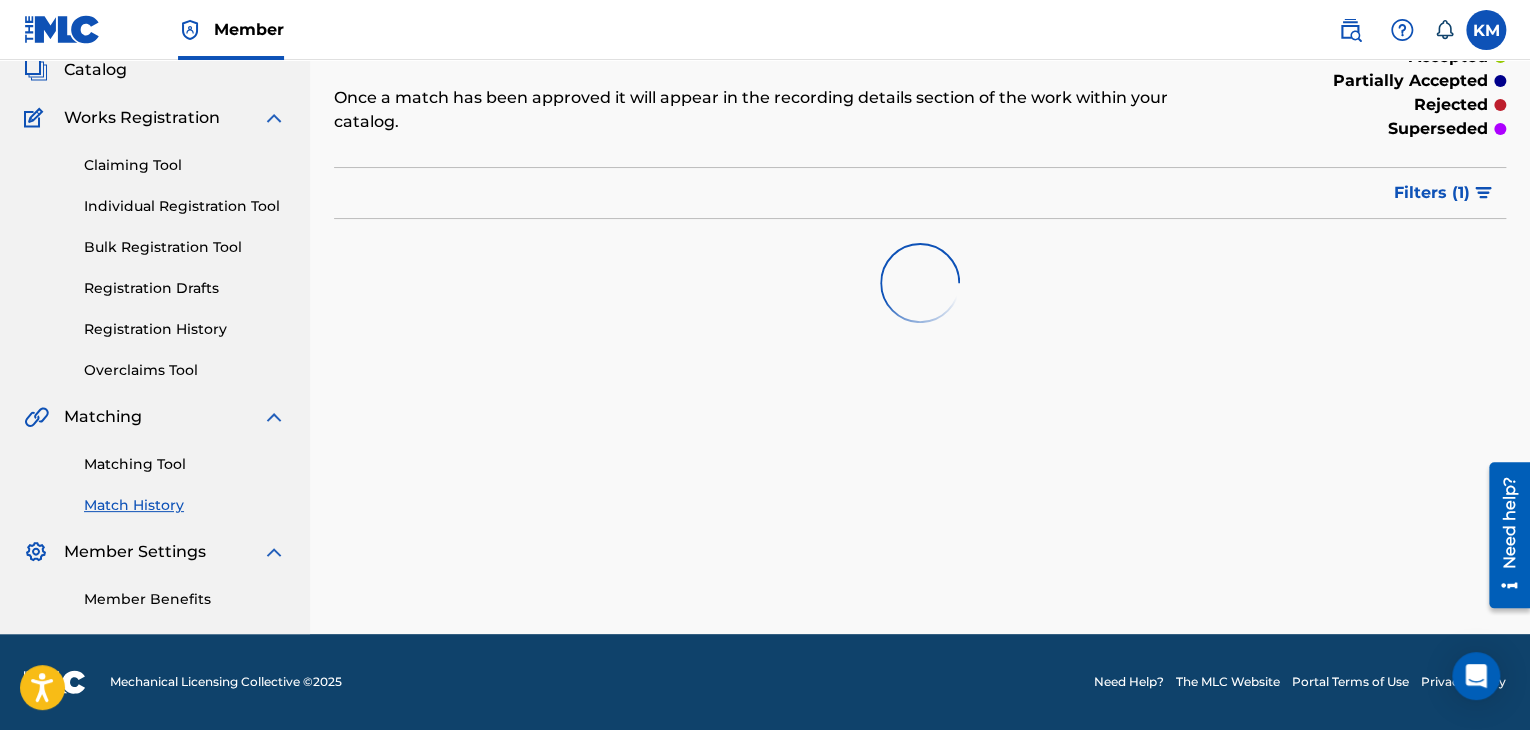 scroll, scrollTop: 0, scrollLeft: 0, axis: both 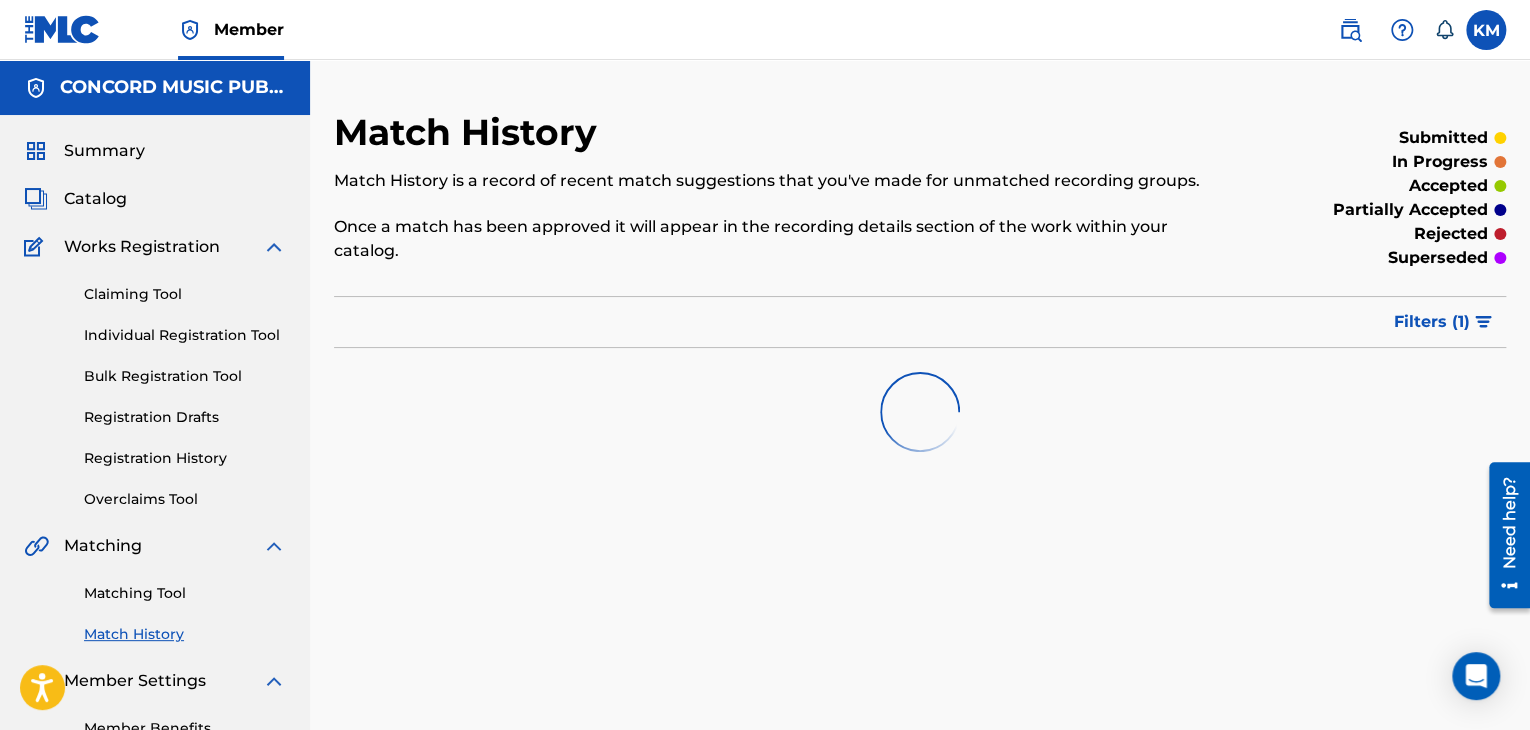 click on "Matching Tool" at bounding box center [185, 593] 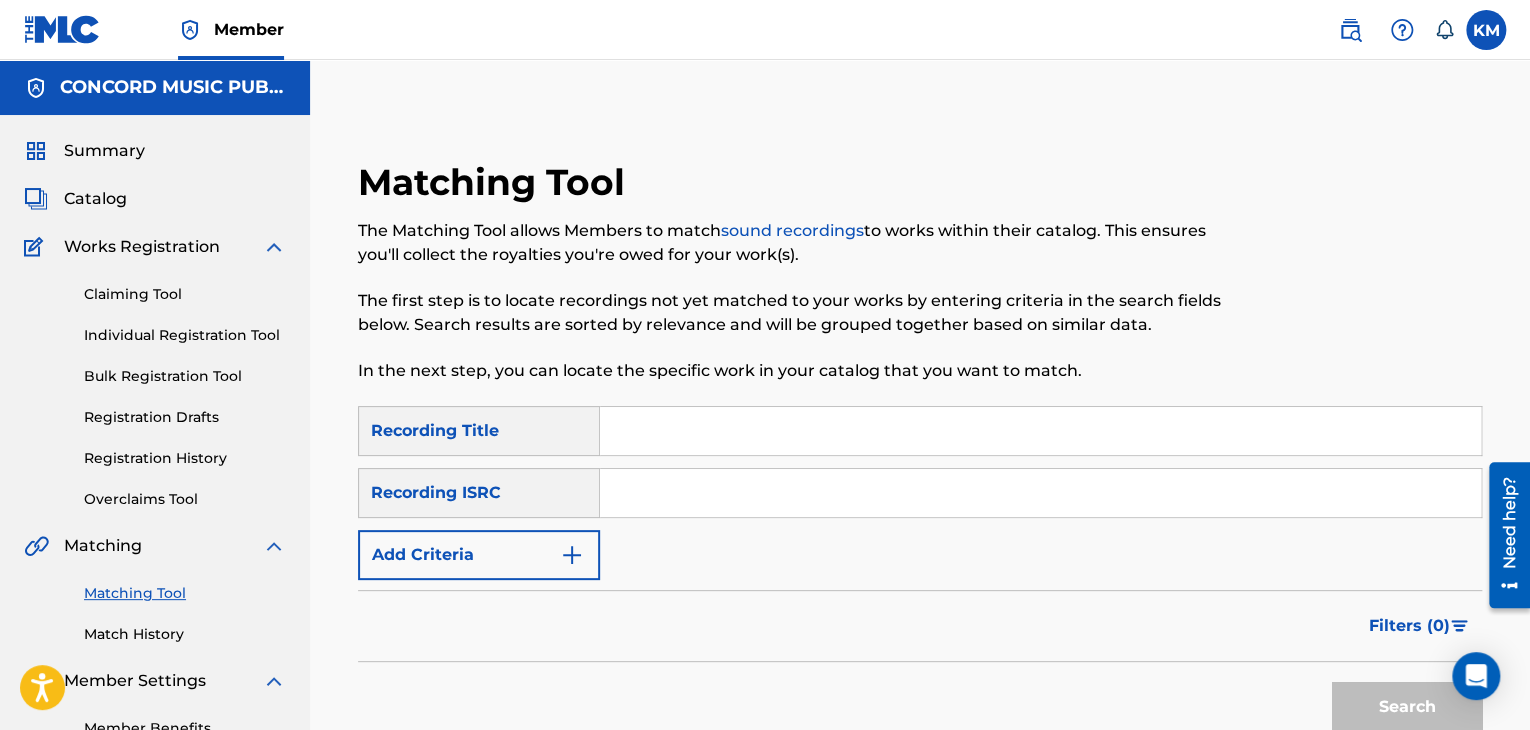 paste on "US23M0800022" 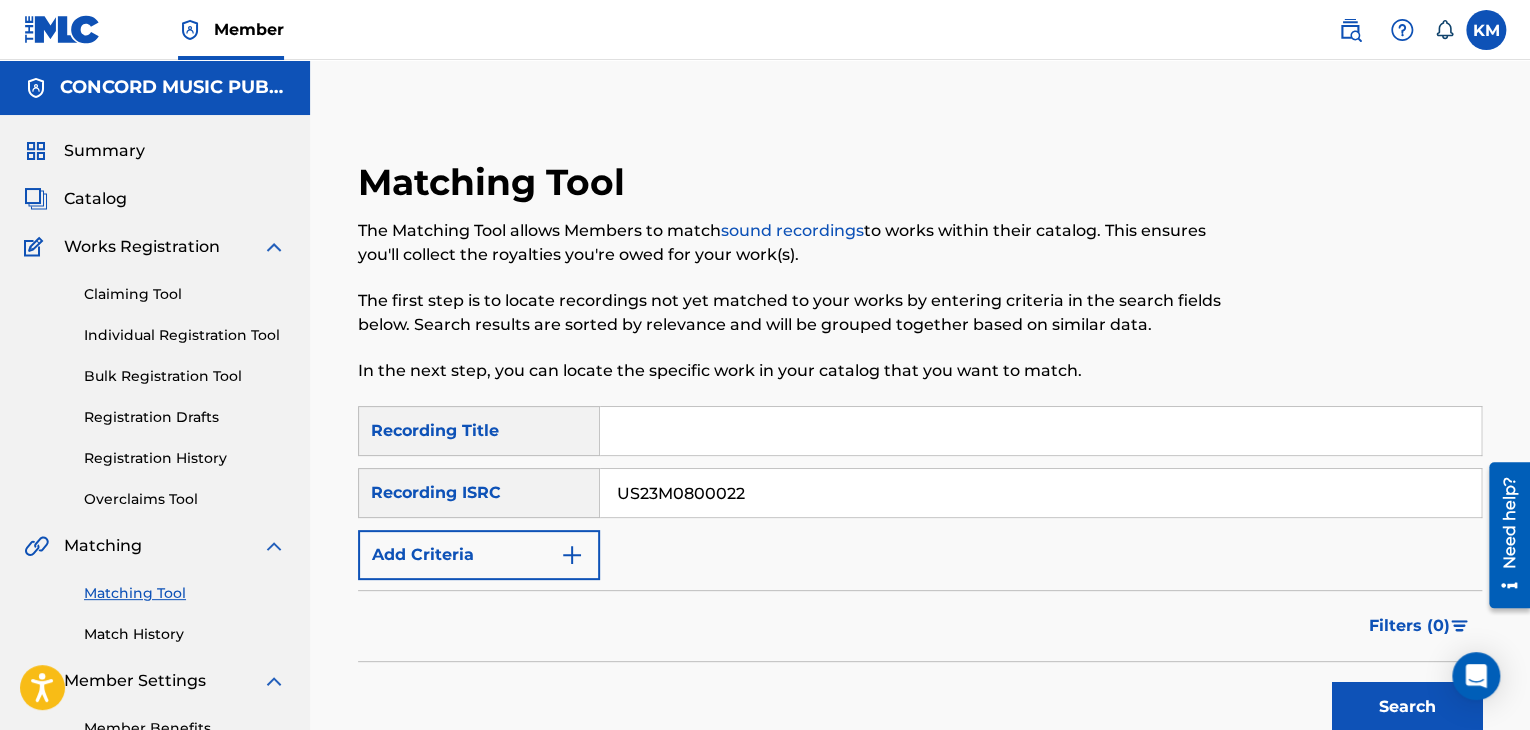 type on "US23M0800022" 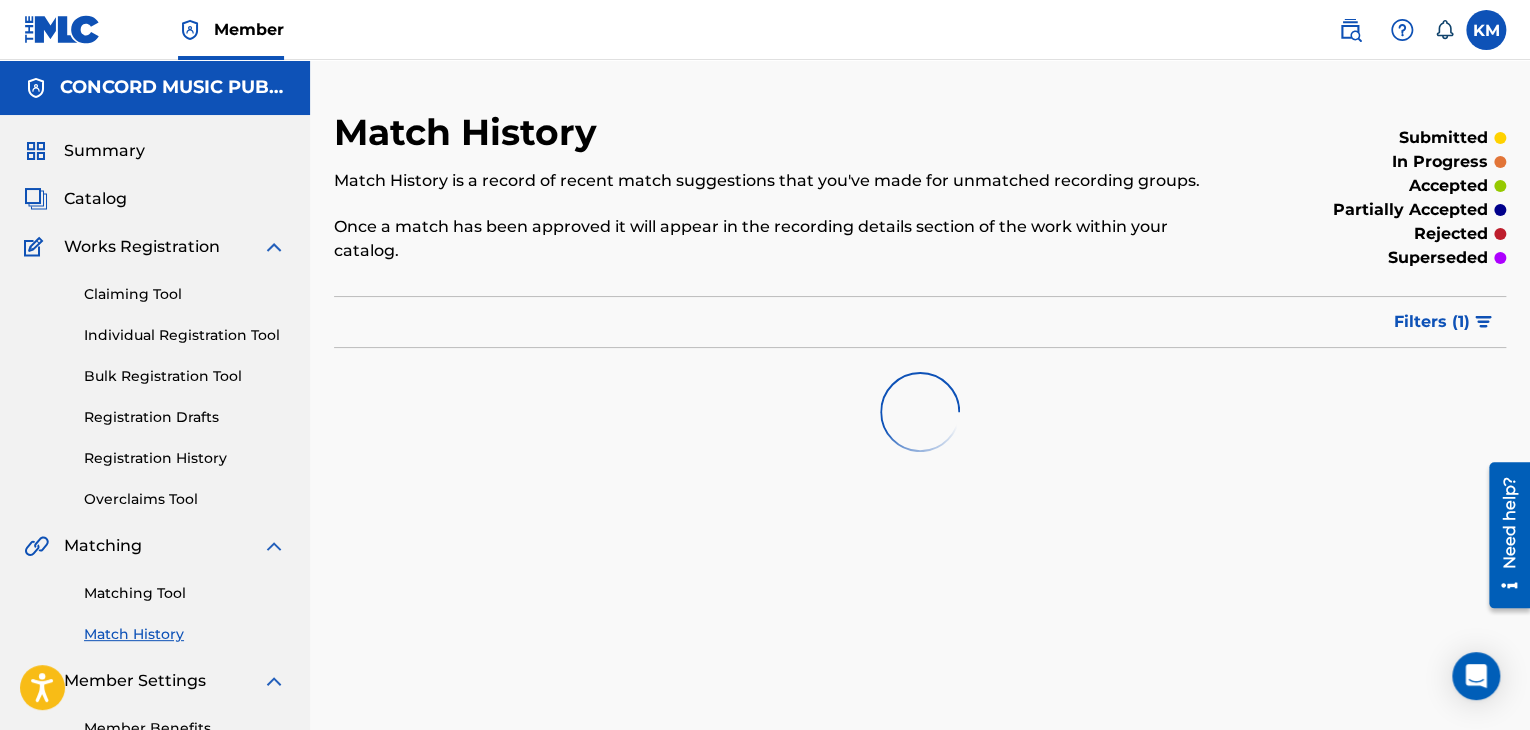 click on "Matching Tool" at bounding box center [185, 593] 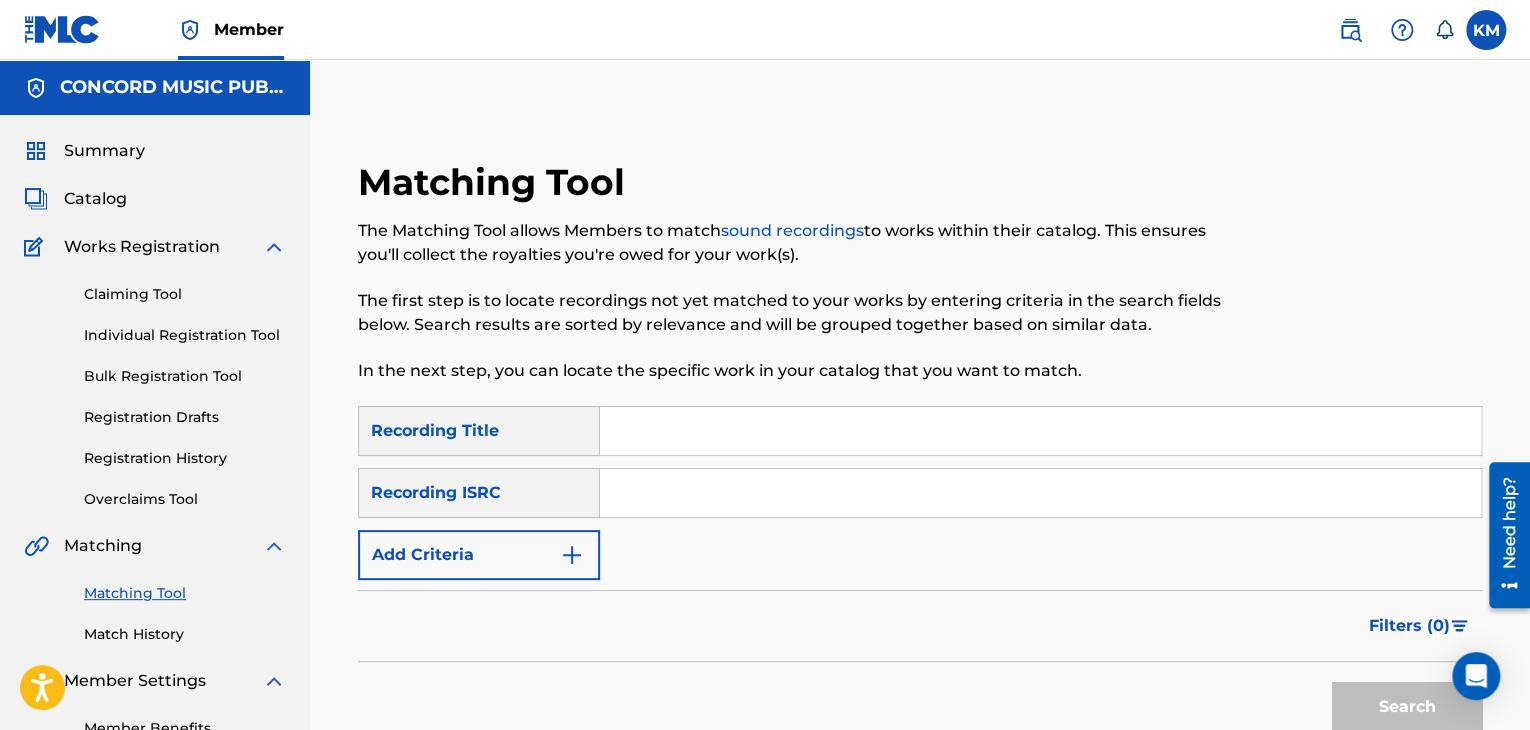 click at bounding box center (1040, 493) 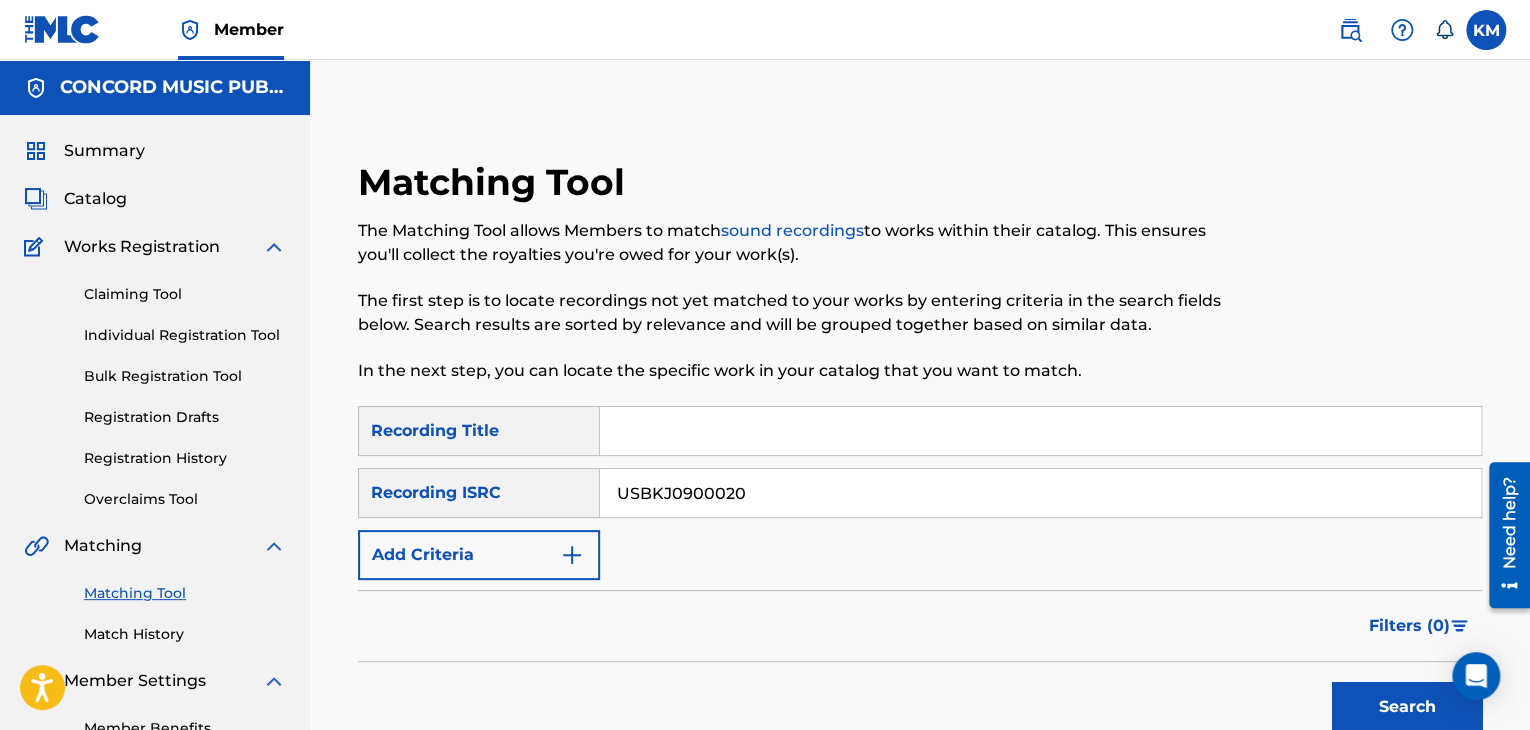 type on "USBKJ0900020" 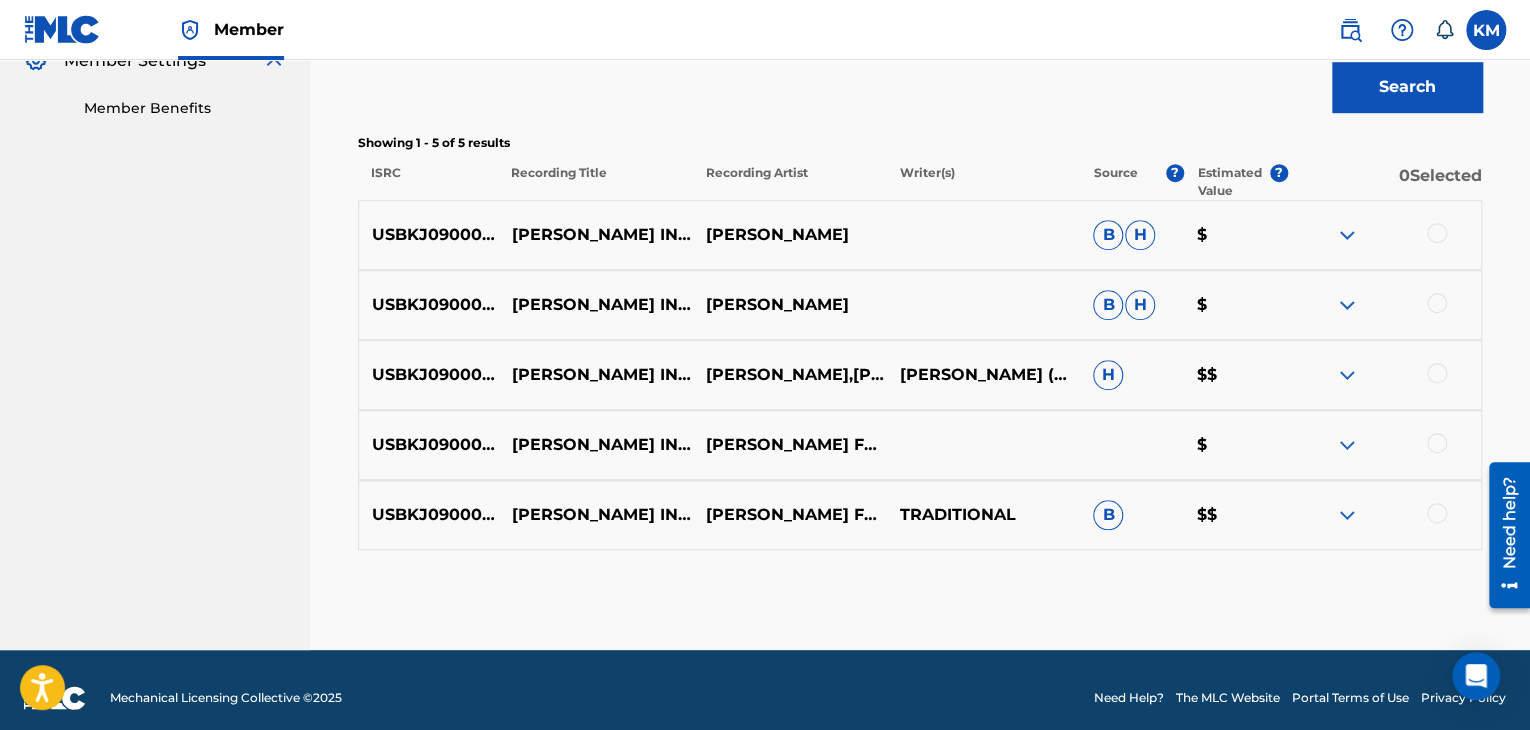 scroll, scrollTop: 636, scrollLeft: 0, axis: vertical 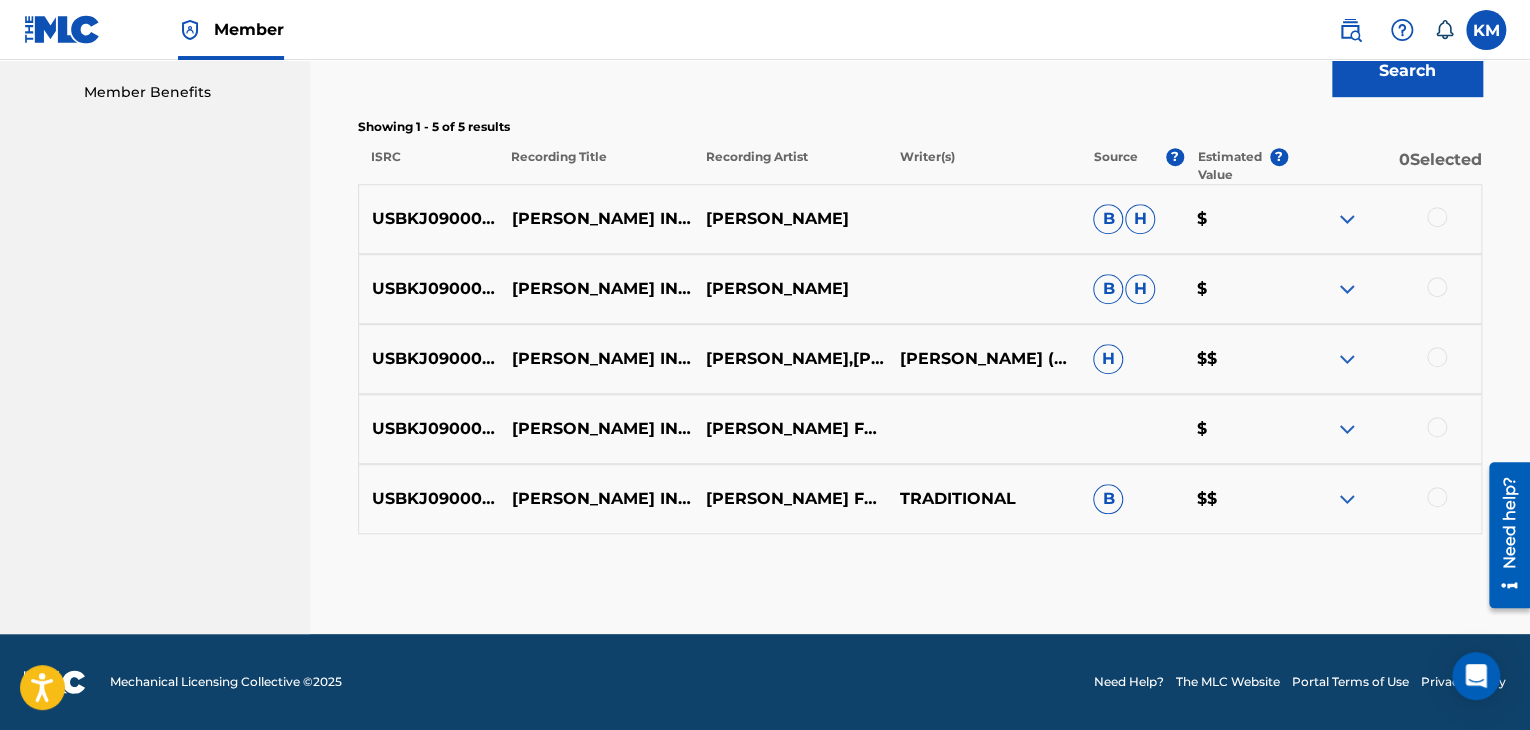 click at bounding box center (1437, 217) 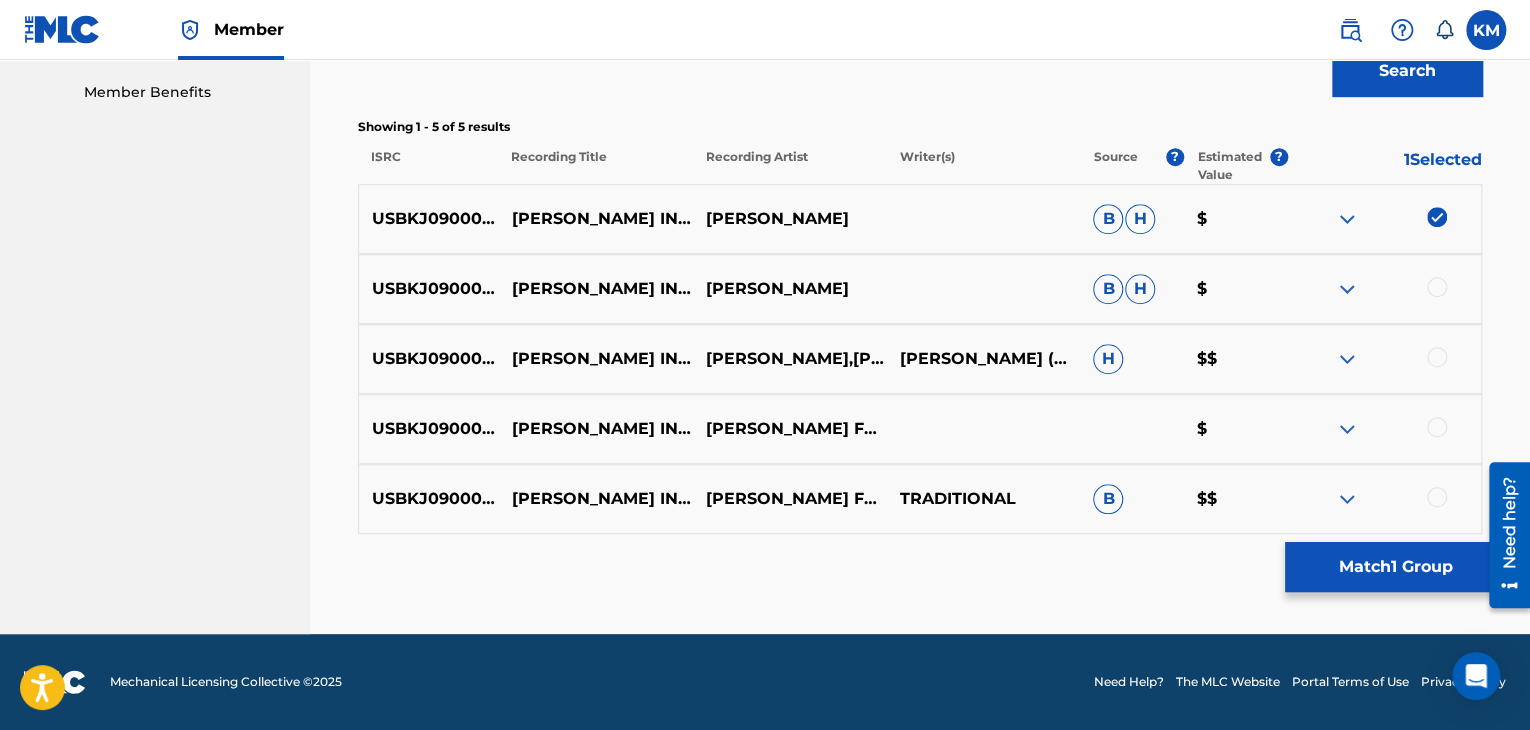 click at bounding box center (1437, 287) 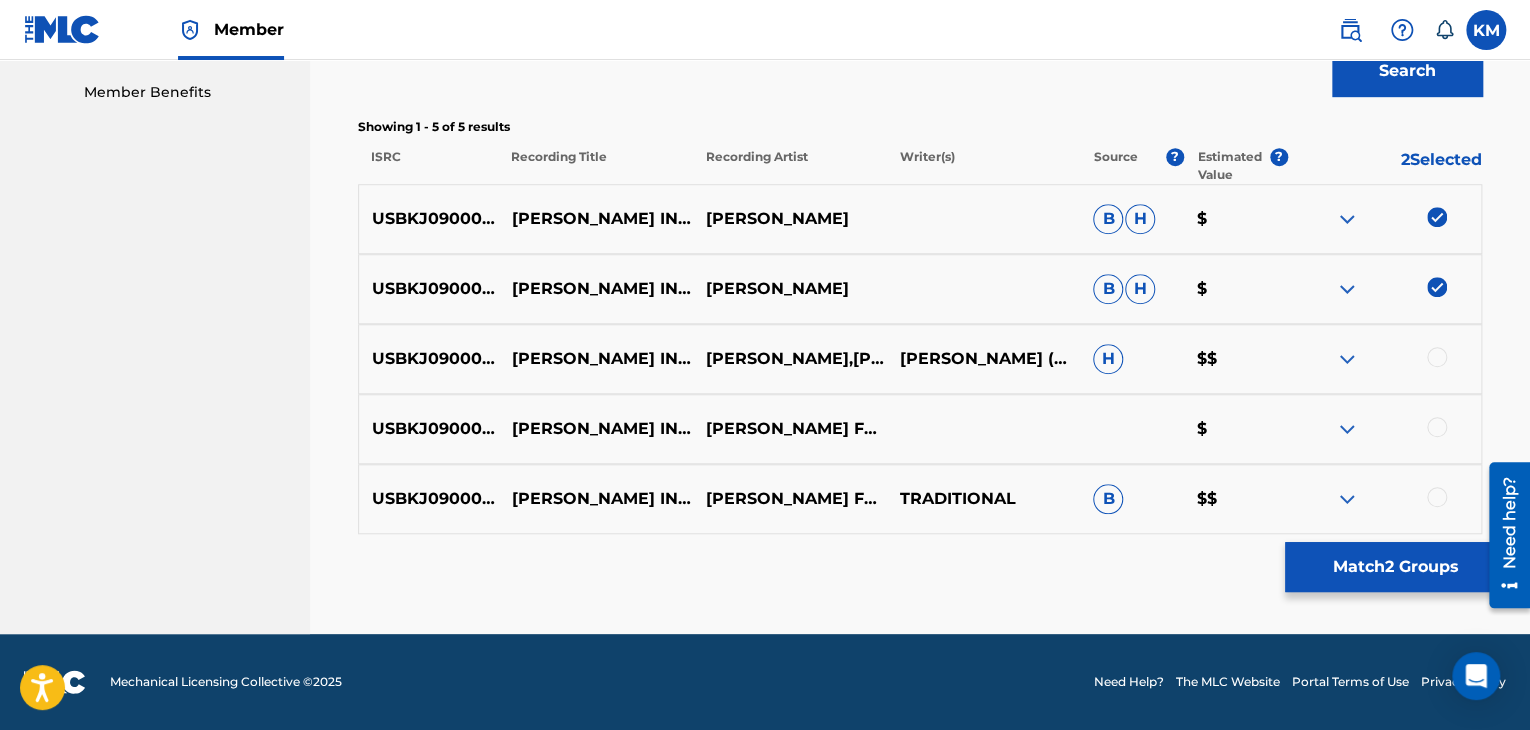 click at bounding box center [1437, 357] 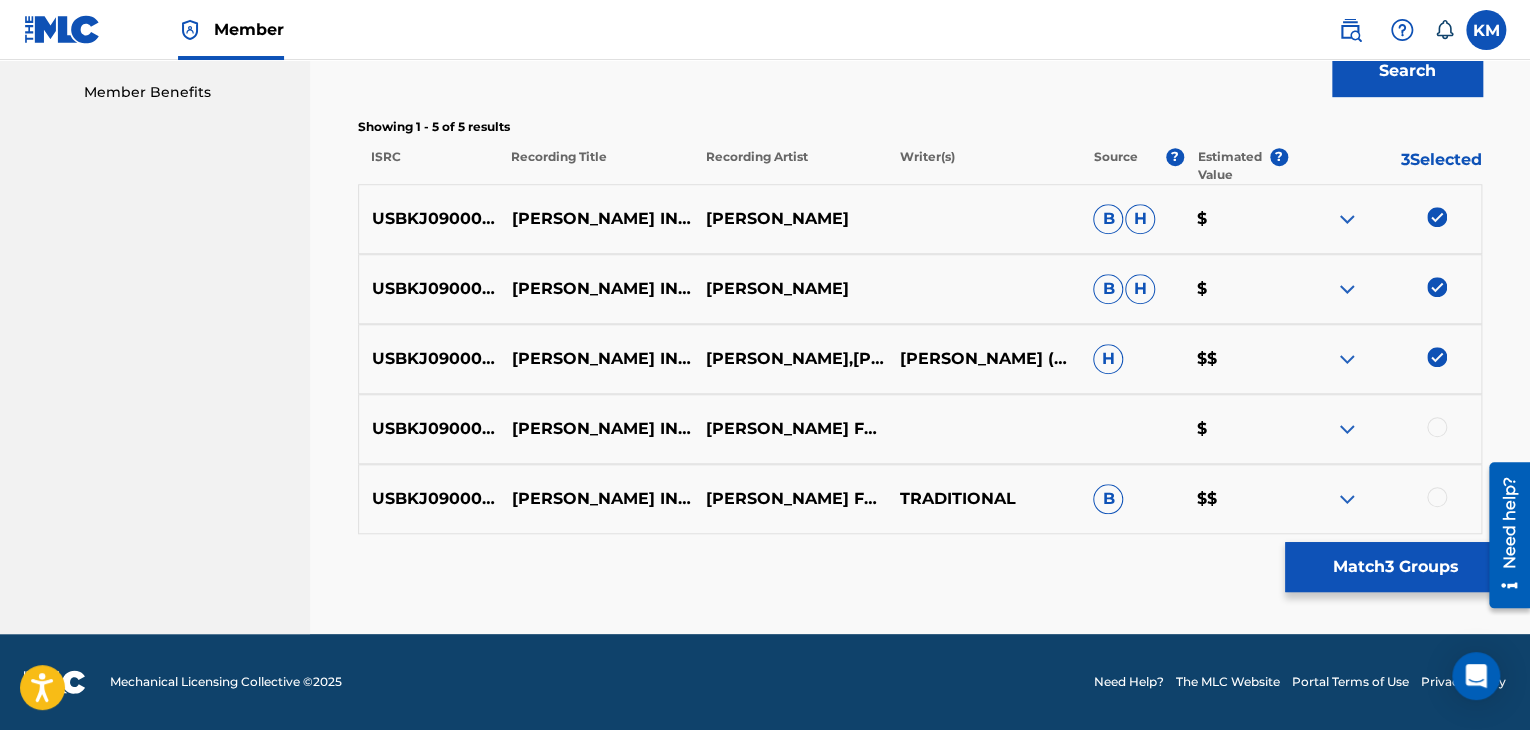click at bounding box center (1437, 427) 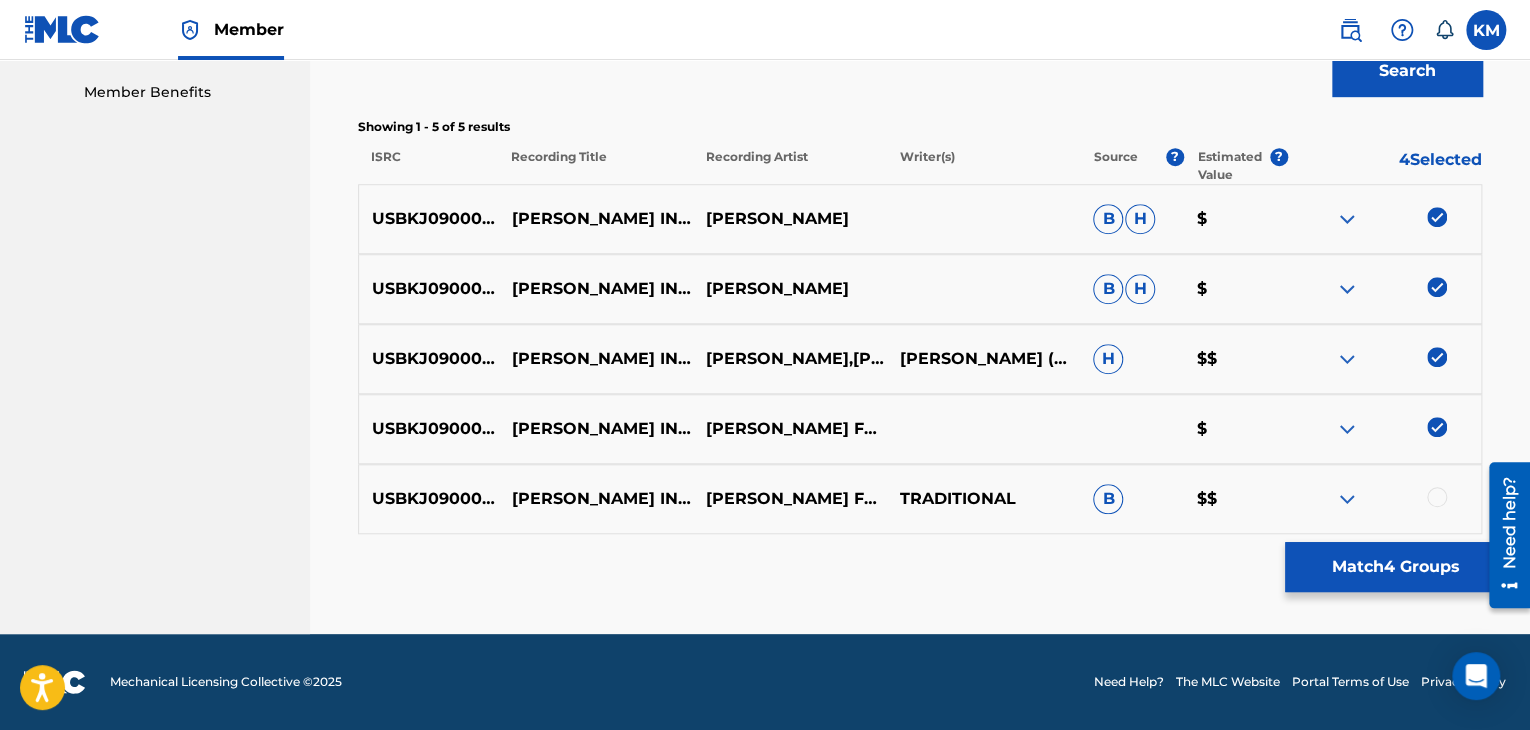 click at bounding box center [1437, 497] 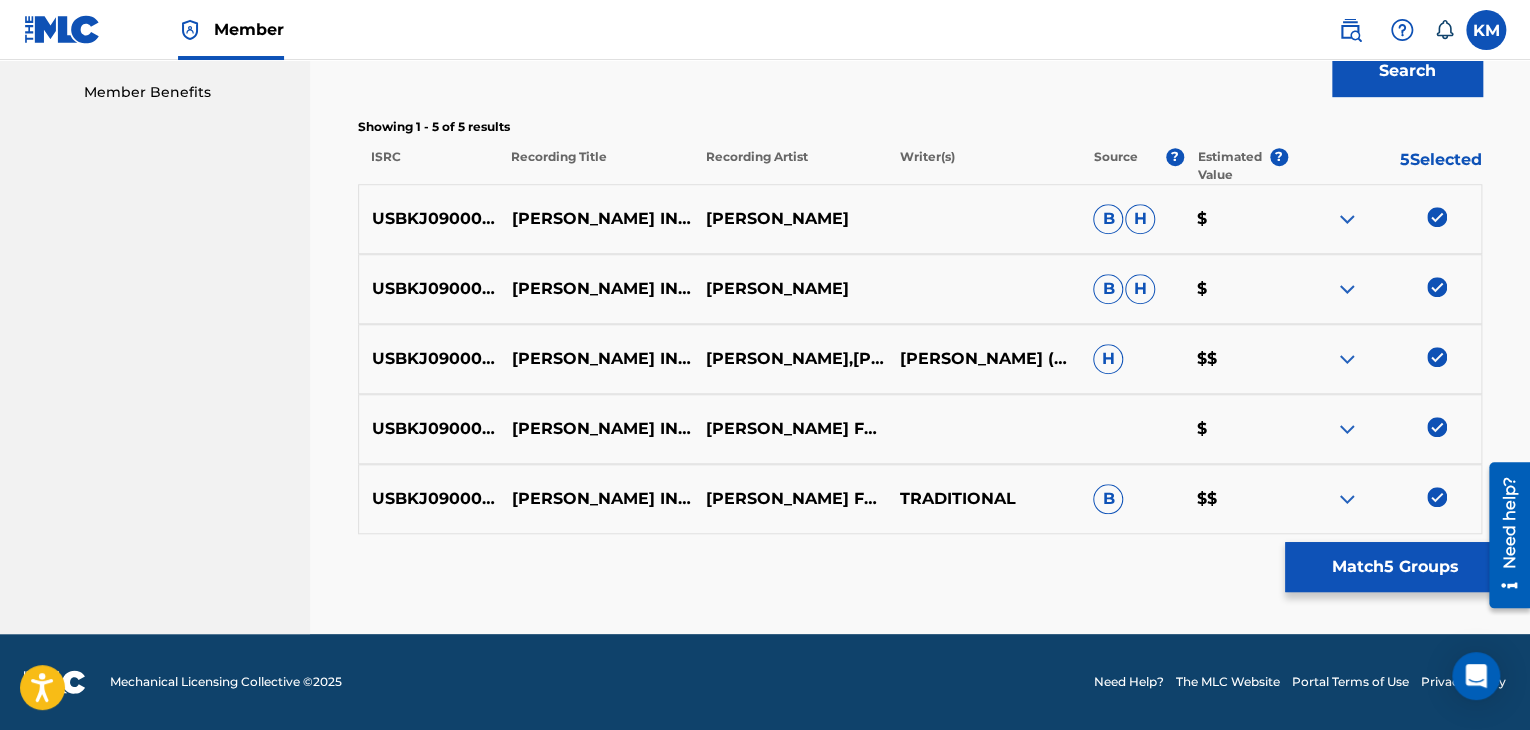 click on "Match  5 Groups" at bounding box center [1395, 567] 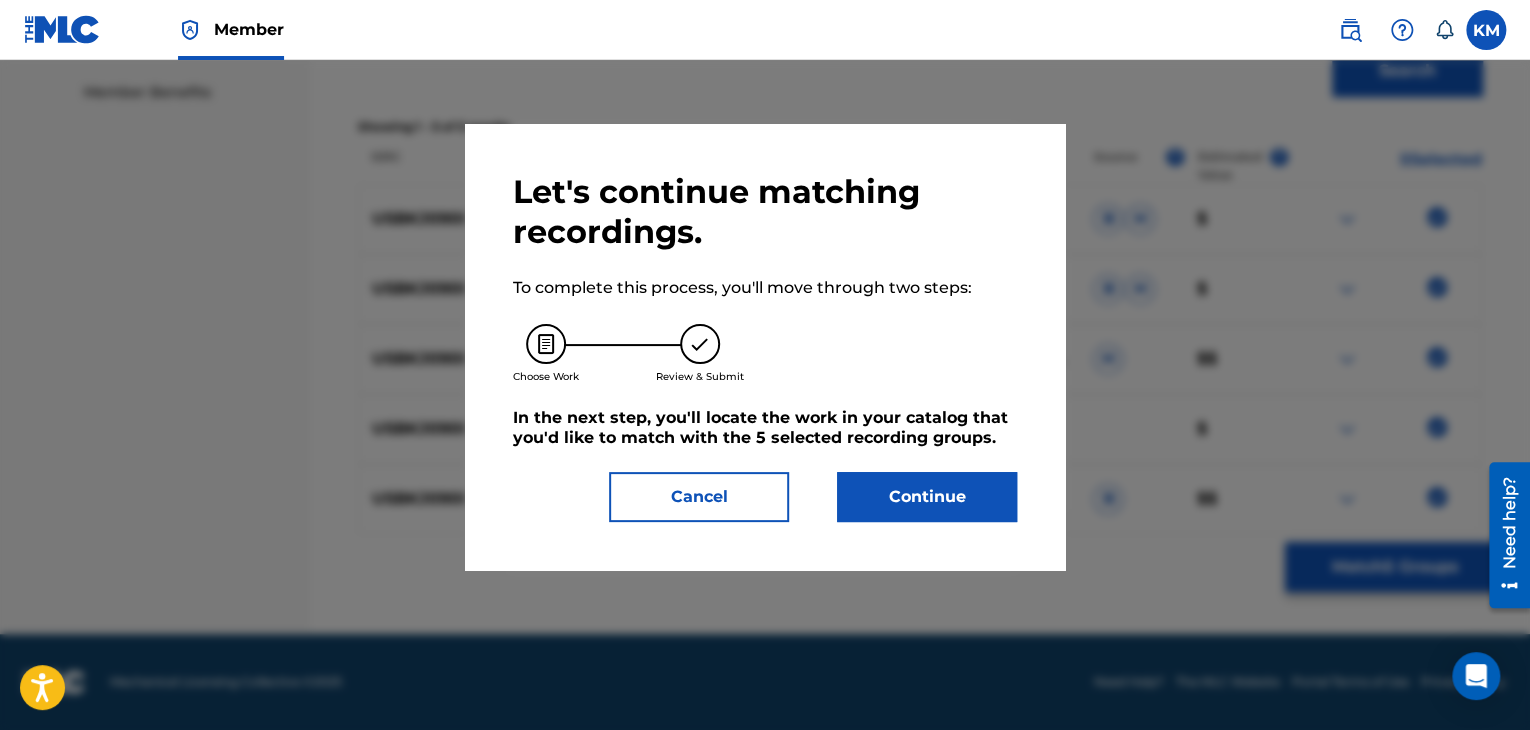 click on "Continue" at bounding box center [927, 497] 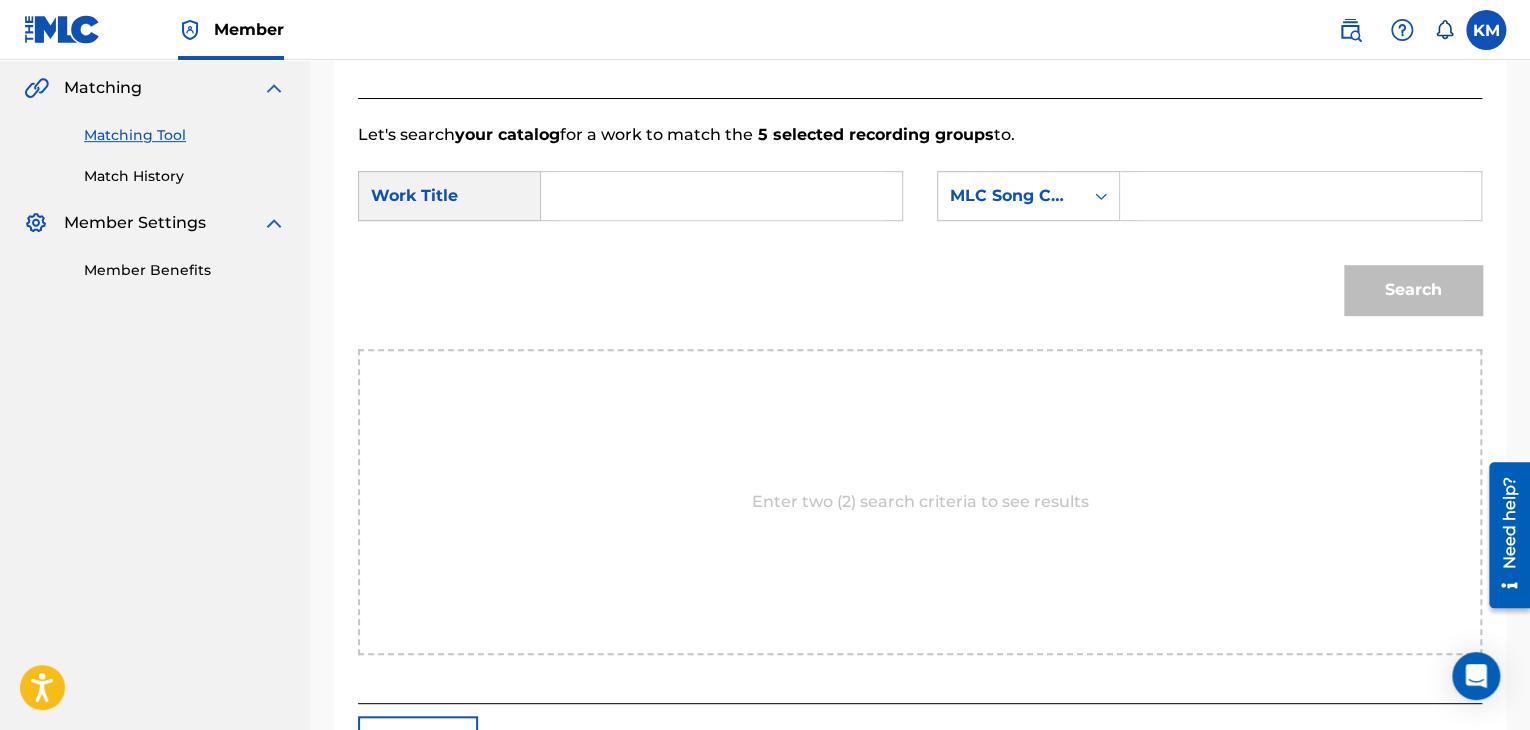 scroll, scrollTop: 202, scrollLeft: 0, axis: vertical 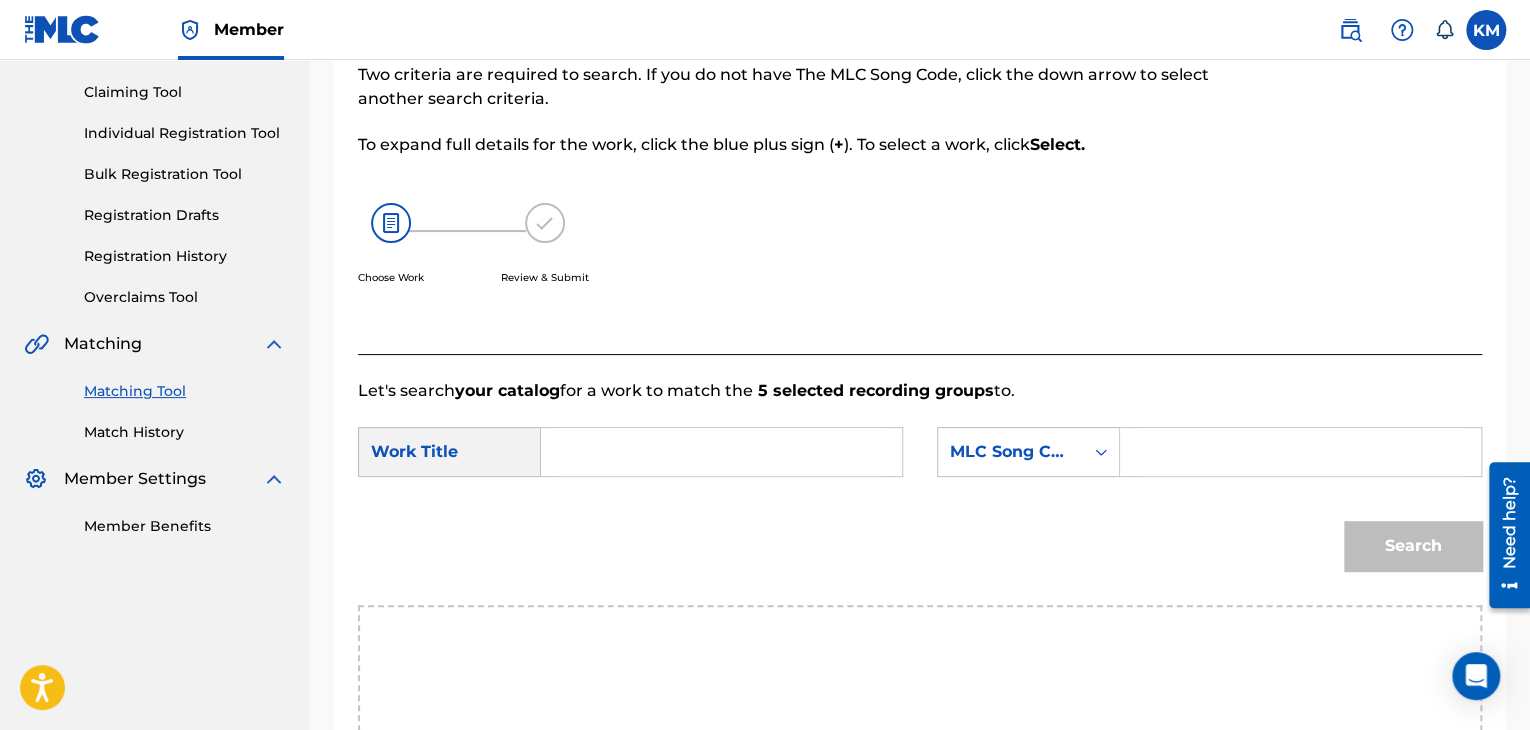 click at bounding box center (721, 452) 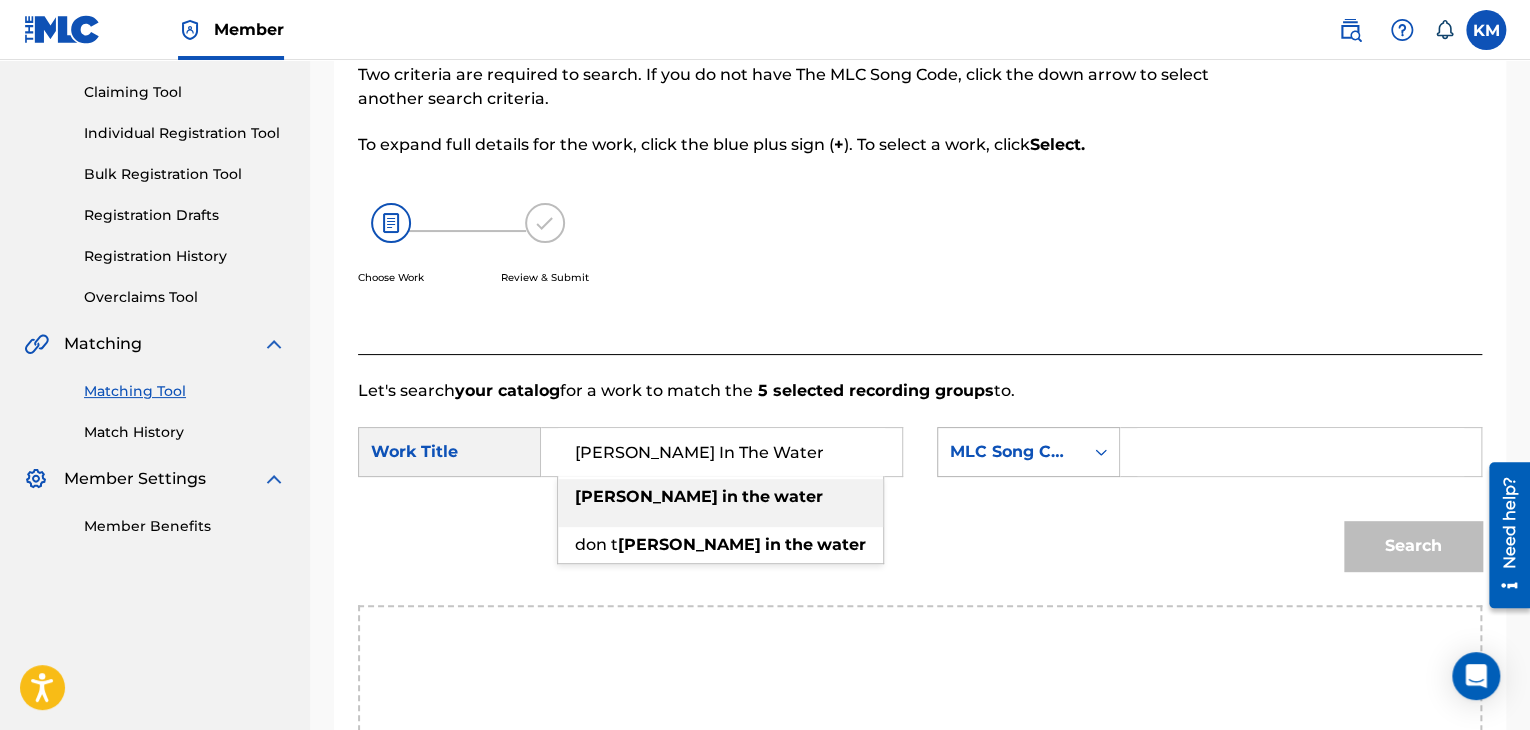 type on "[PERSON_NAME] In The Water" 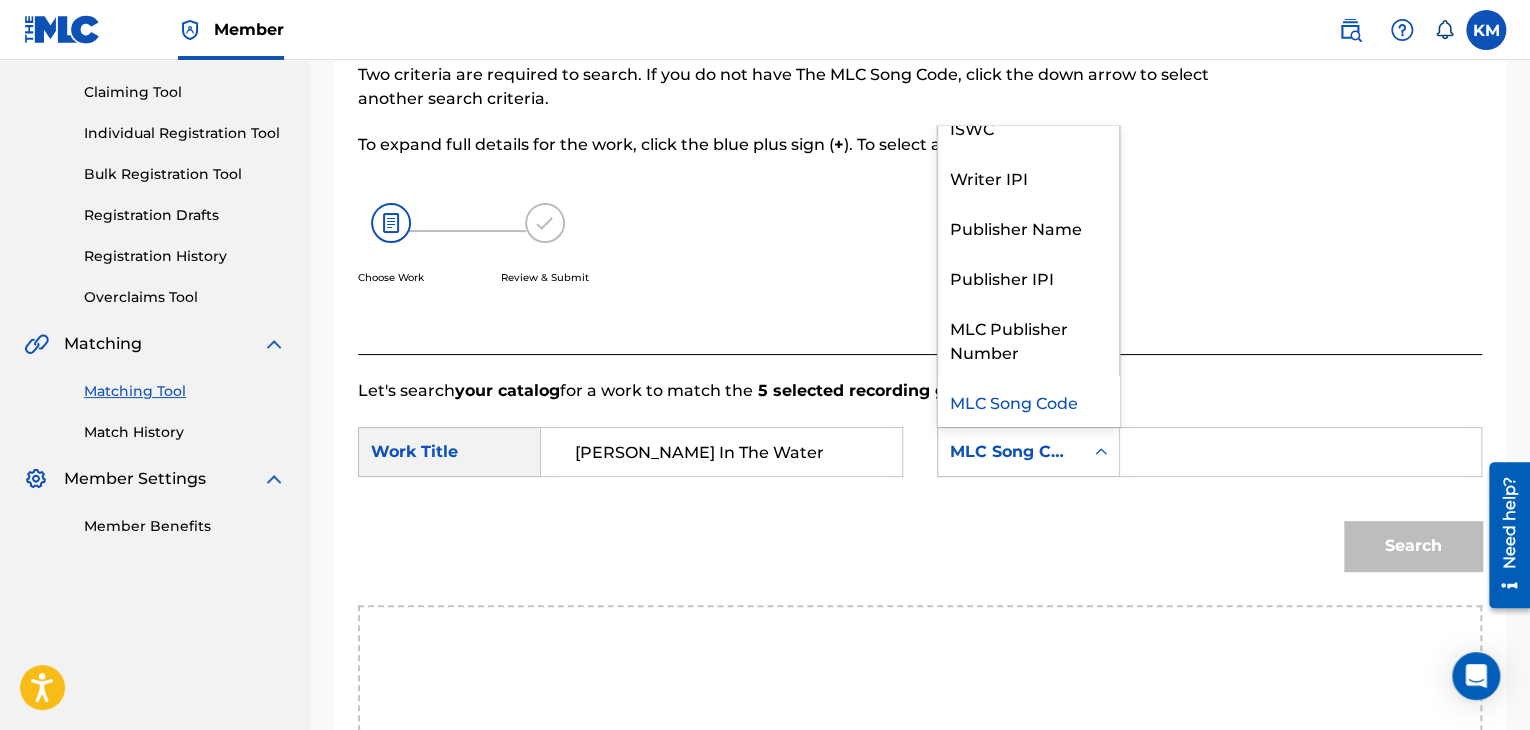 scroll, scrollTop: 0, scrollLeft: 0, axis: both 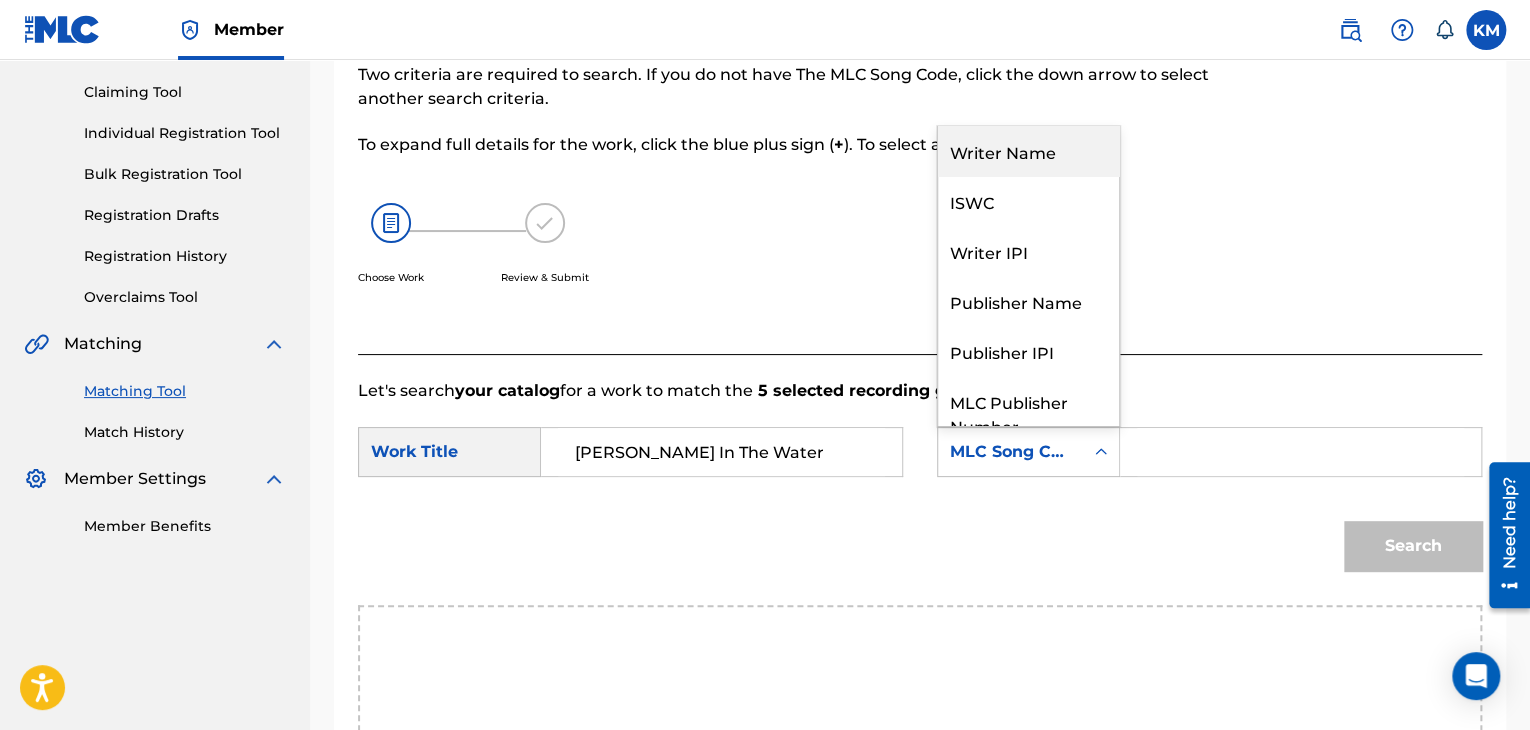 click on "Writer Name" at bounding box center (1028, 151) 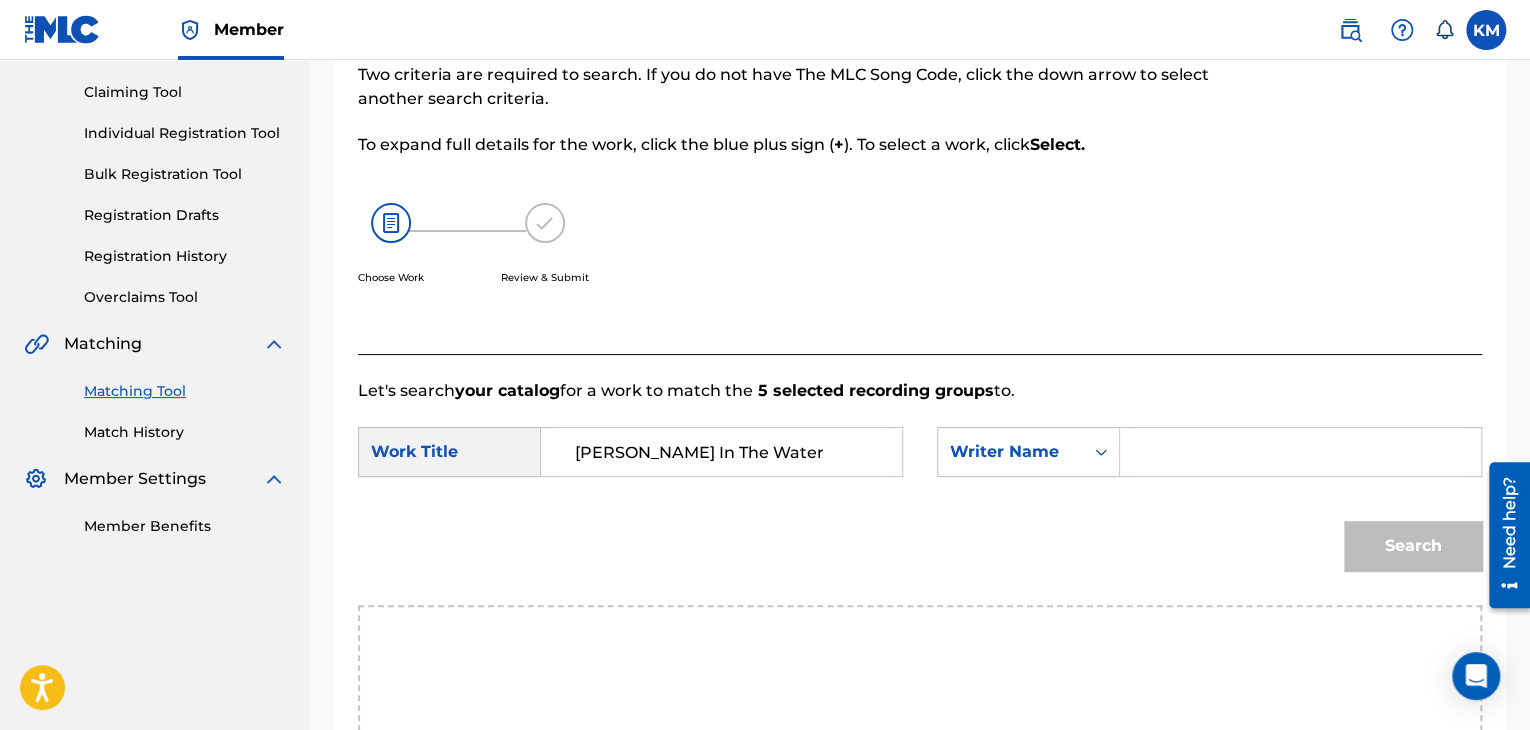 click at bounding box center [1300, 452] 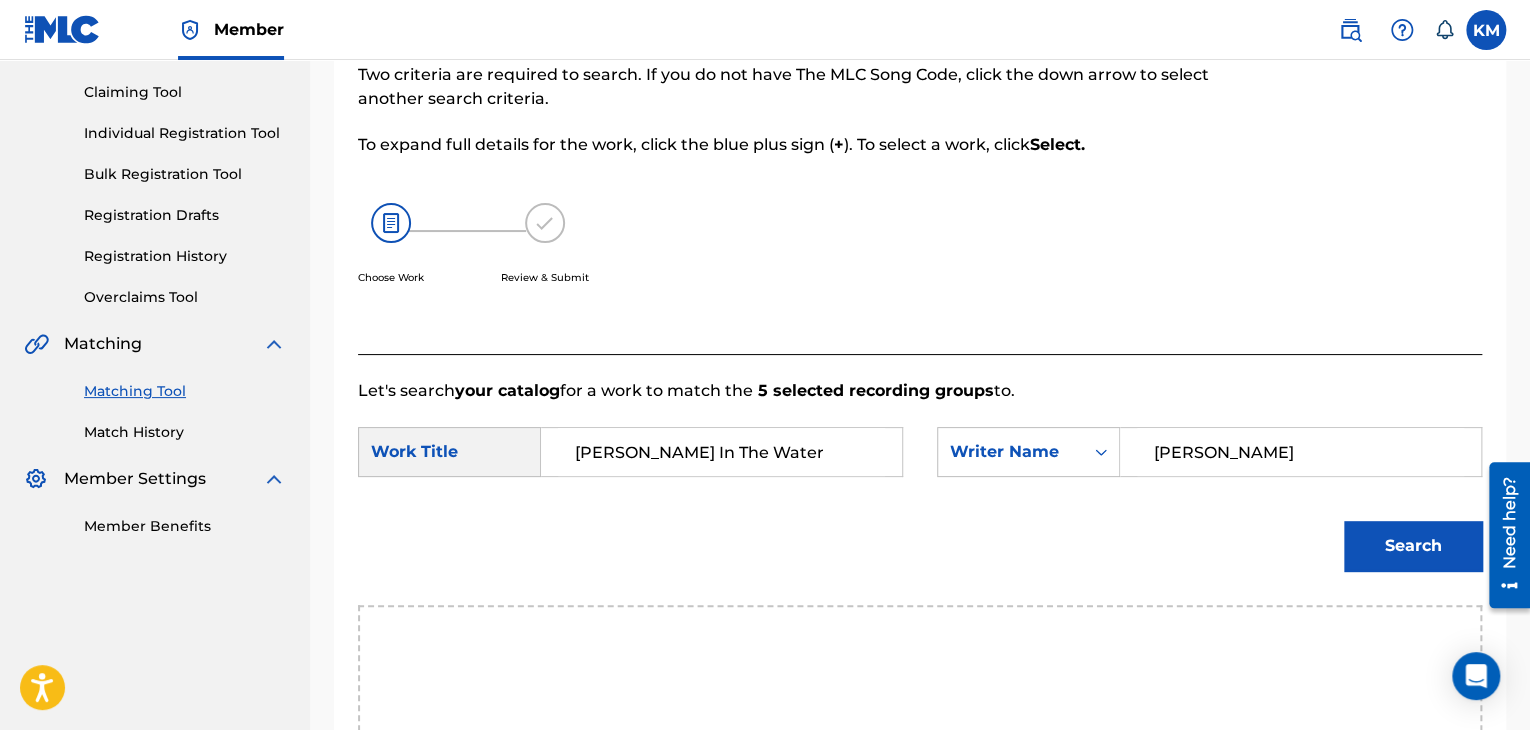 type on "[PERSON_NAME]" 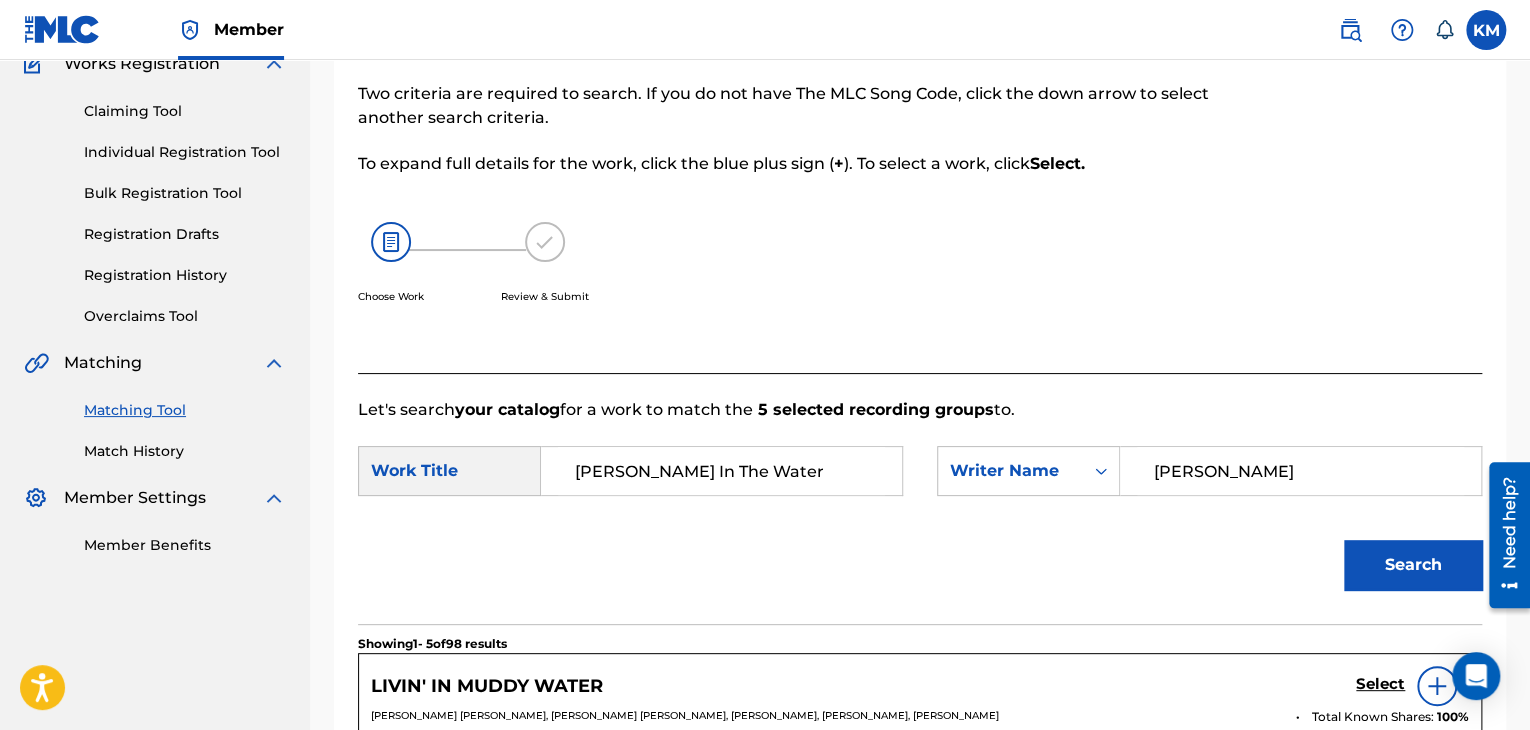 scroll, scrollTop: 0, scrollLeft: 0, axis: both 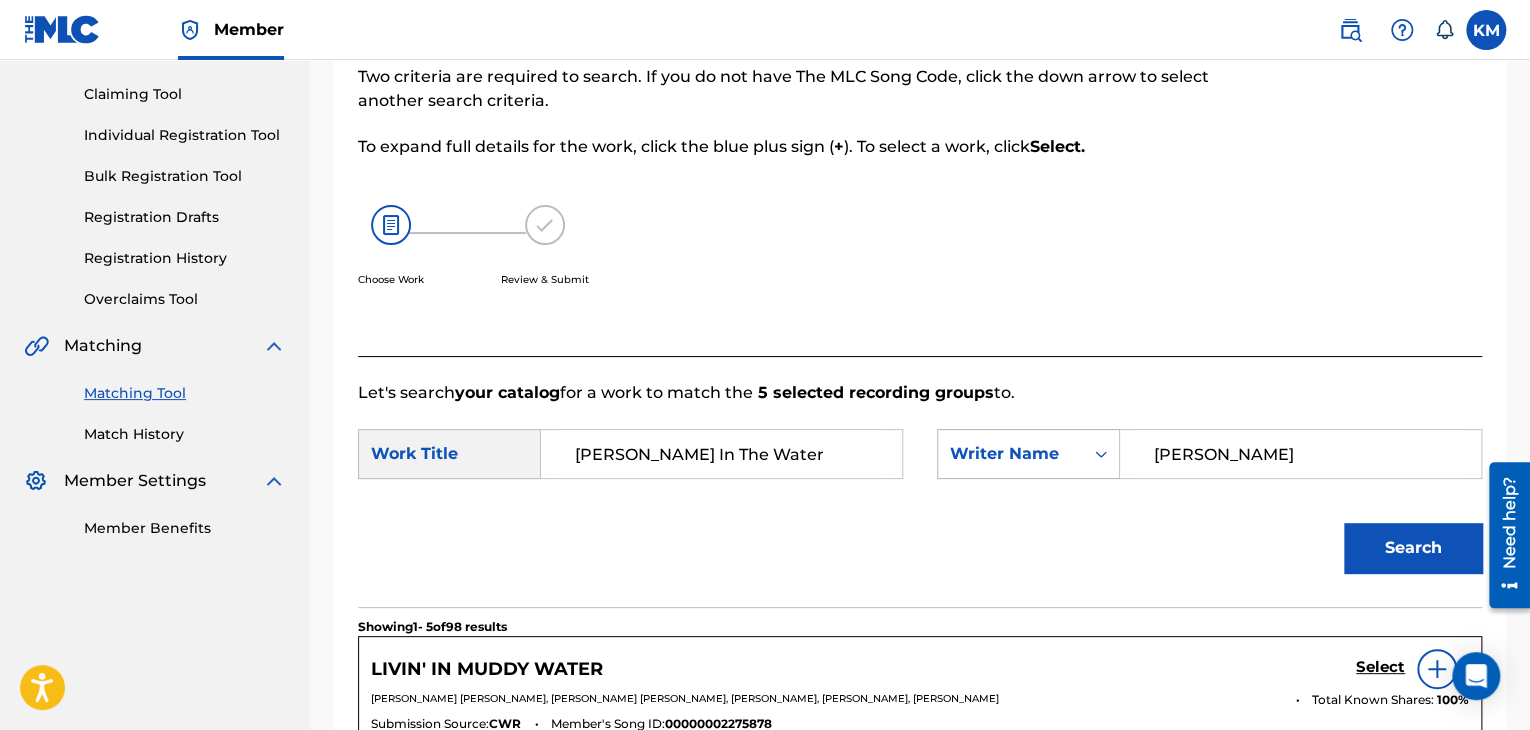 click 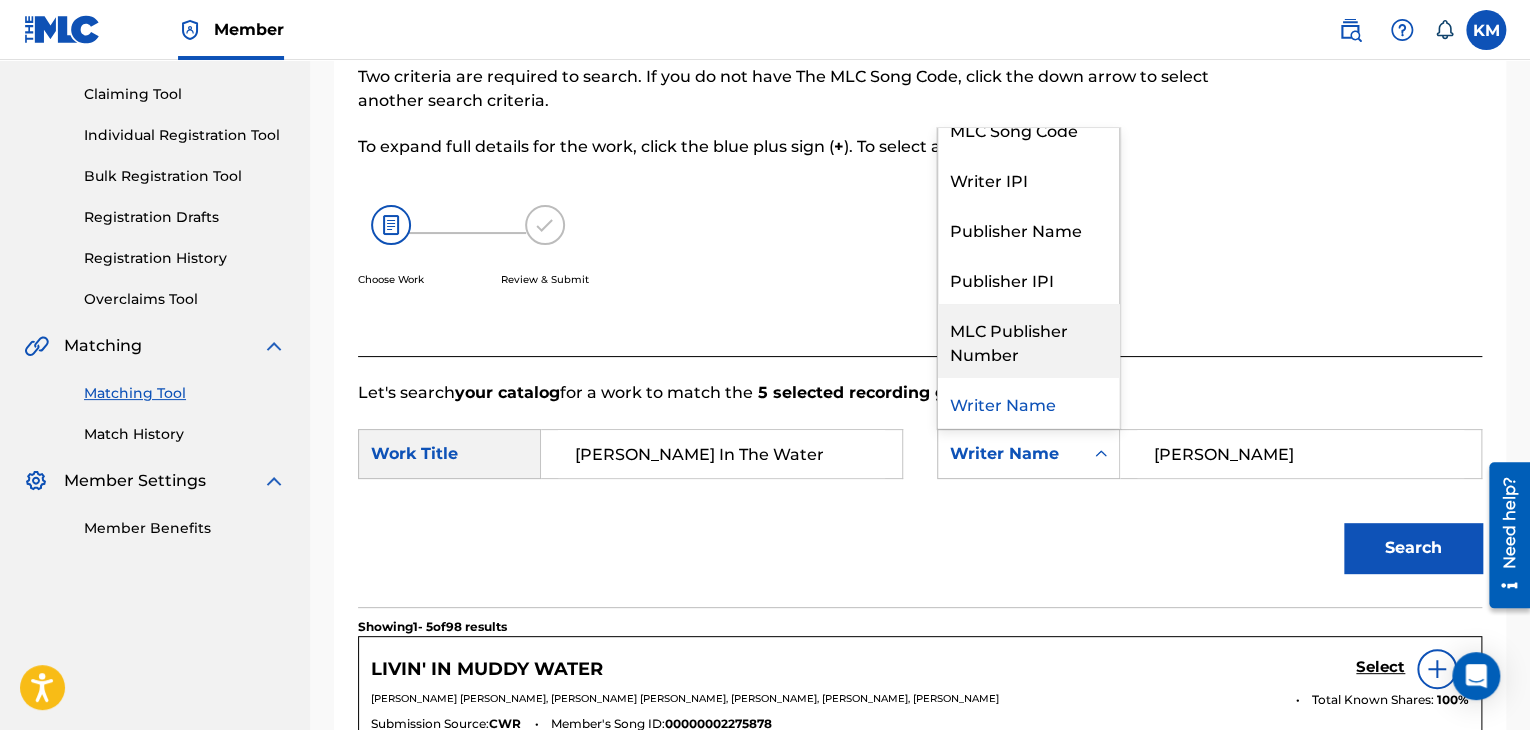 scroll, scrollTop: 0, scrollLeft: 0, axis: both 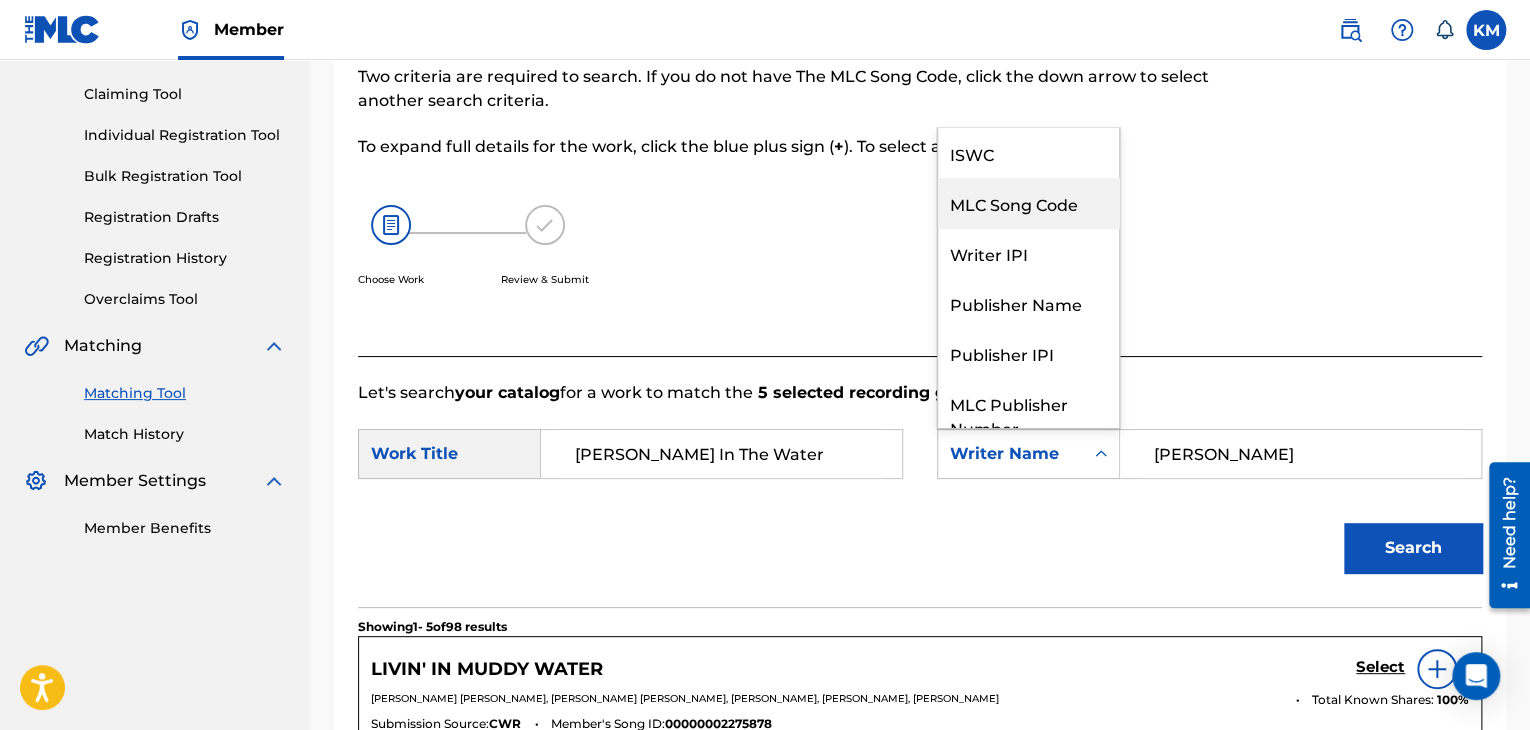 click on "MLC Song Code" at bounding box center (1028, 203) 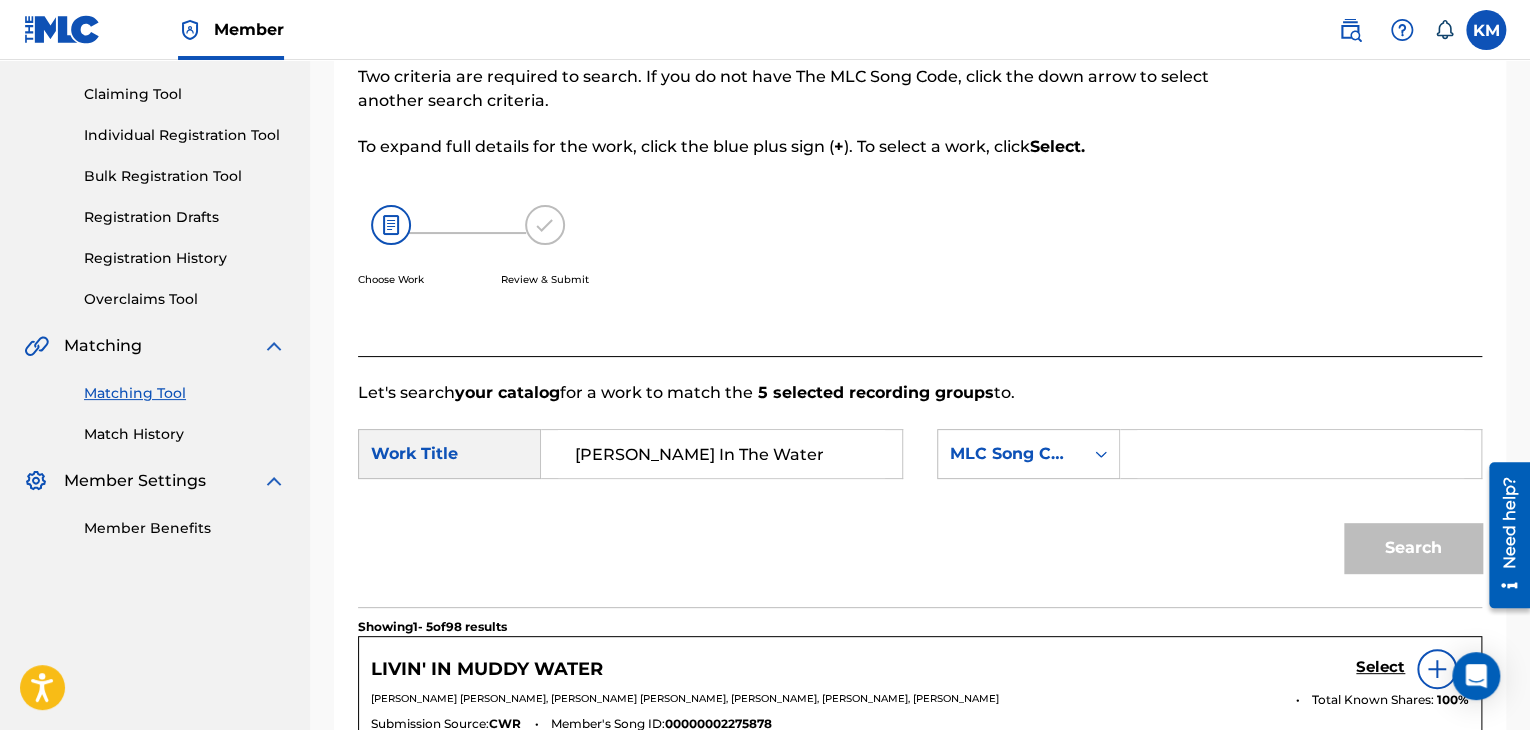 click at bounding box center (1300, 454) 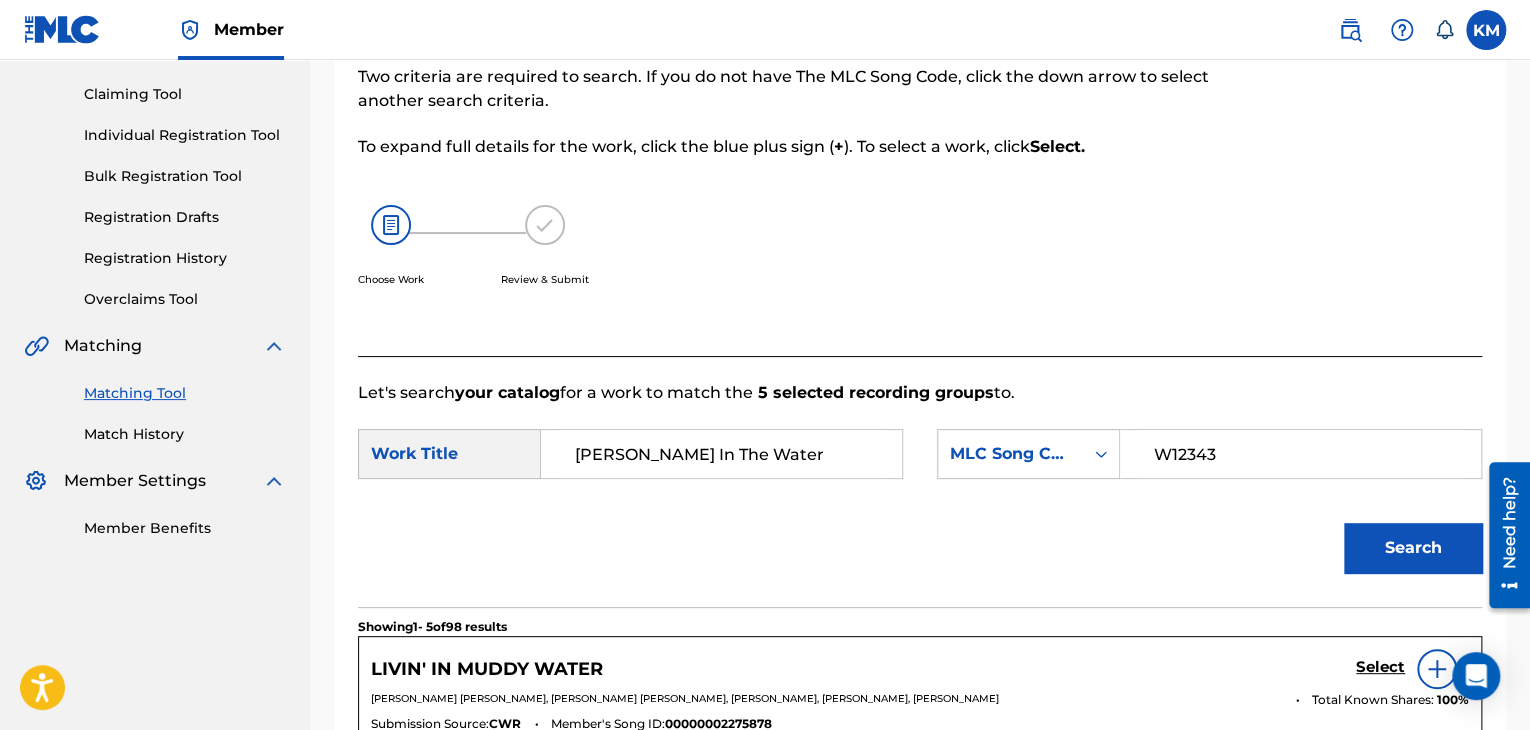 type on "W12343" 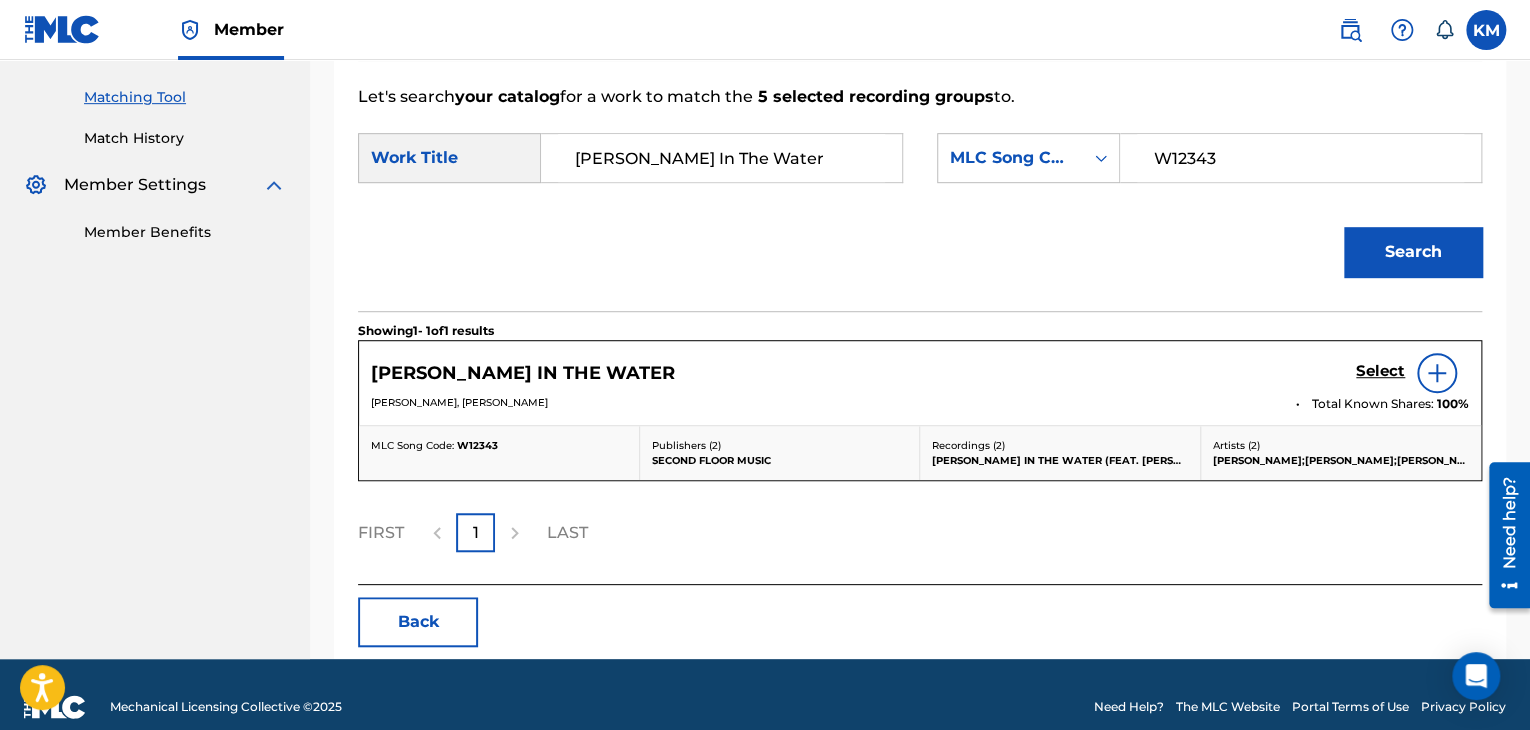 scroll, scrollTop: 500, scrollLeft: 0, axis: vertical 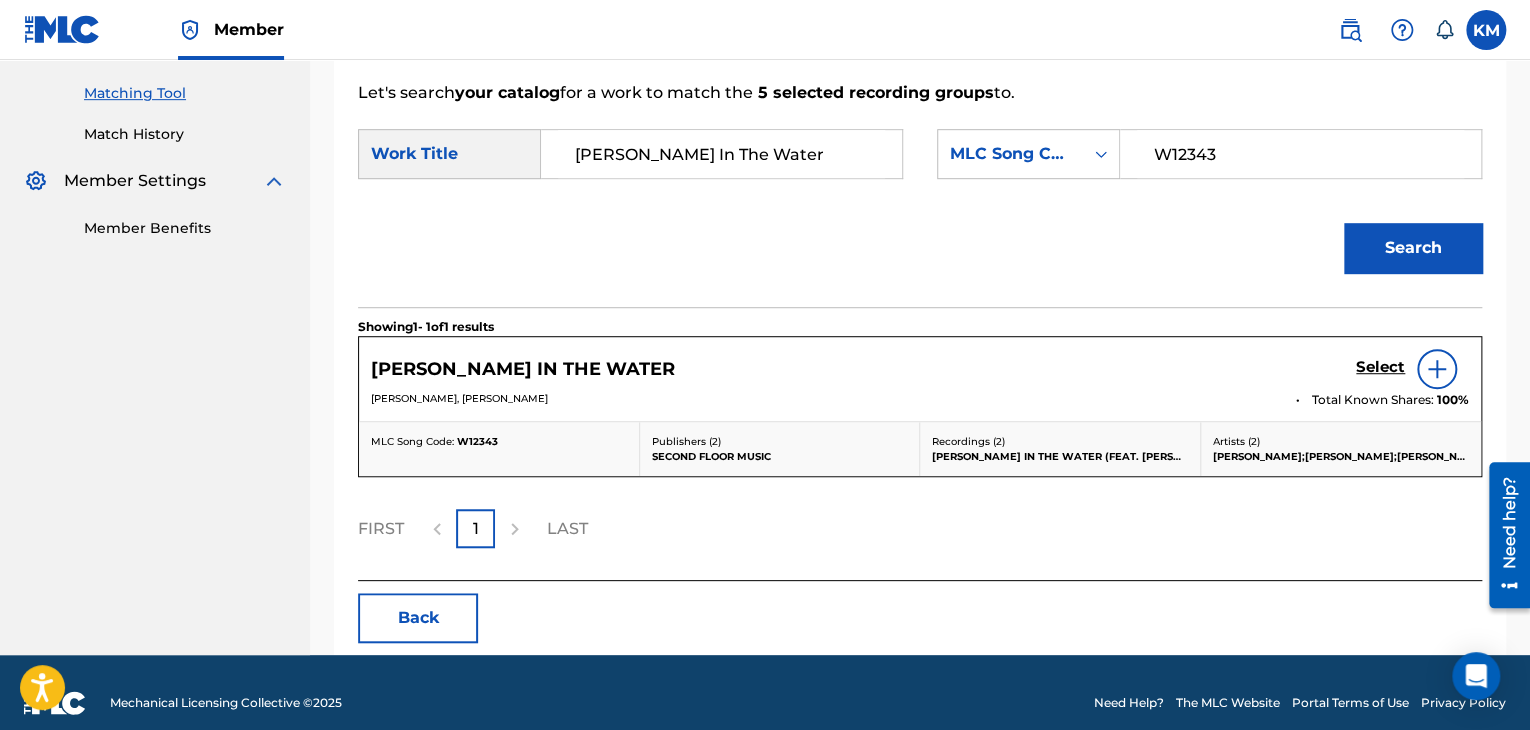 type 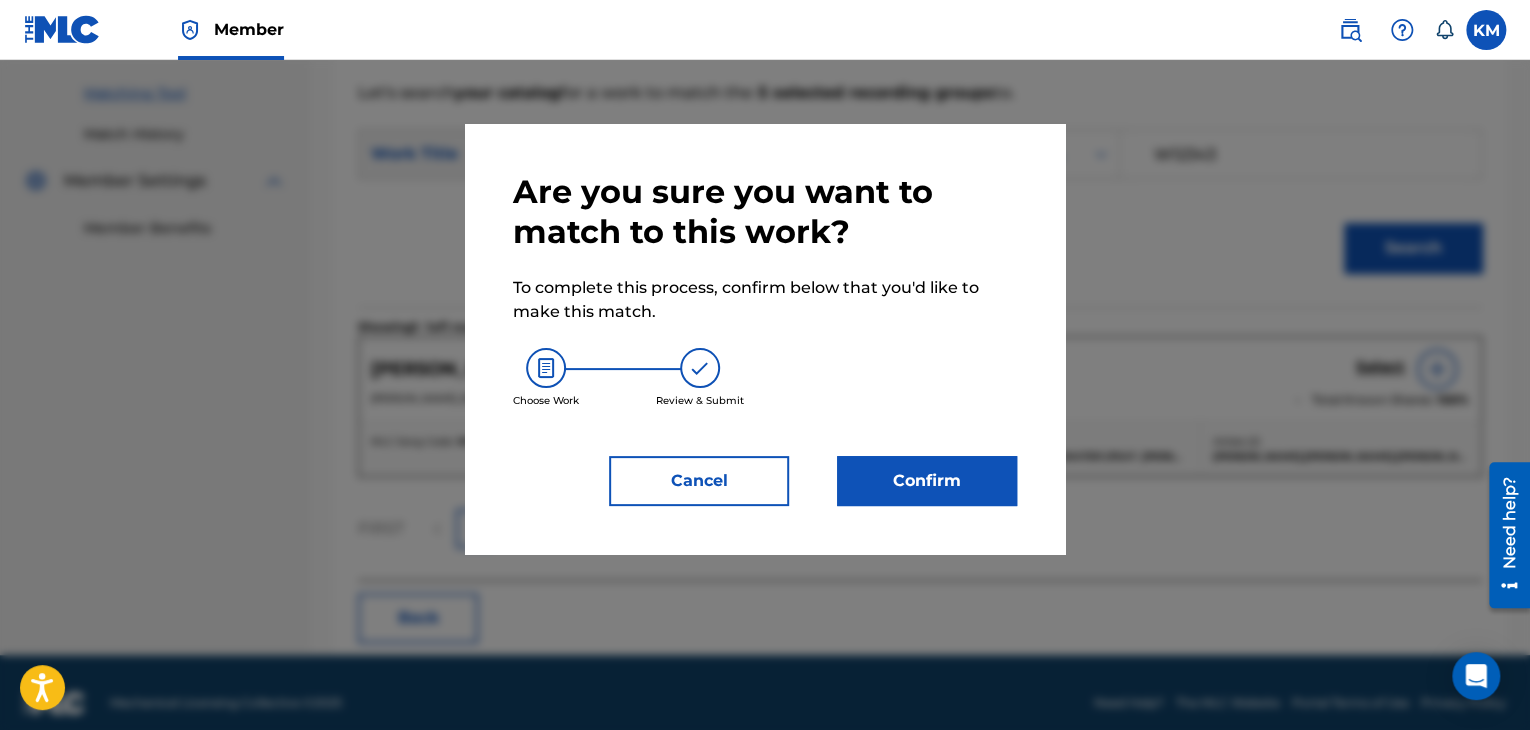 click on "Confirm" at bounding box center (927, 481) 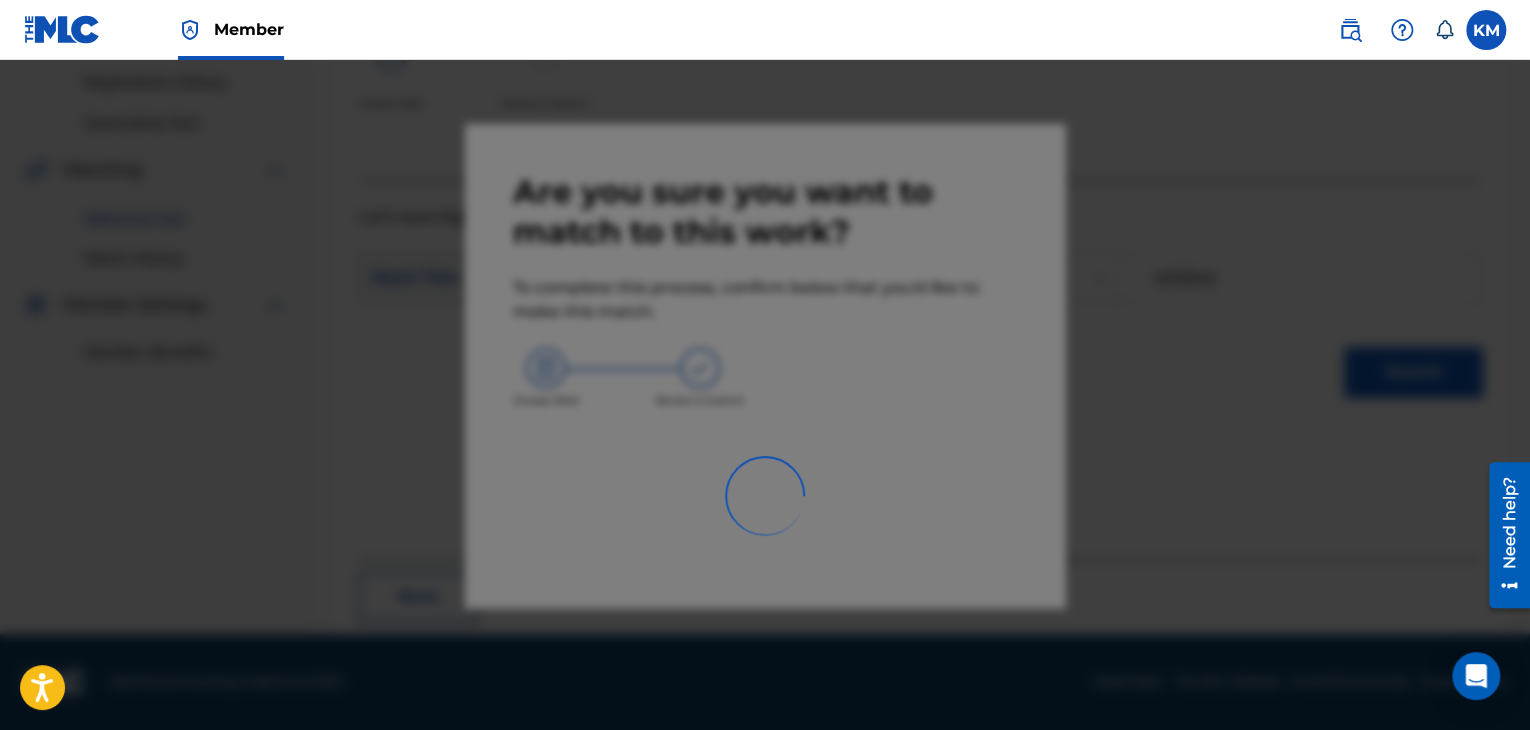 scroll, scrollTop: 129, scrollLeft: 0, axis: vertical 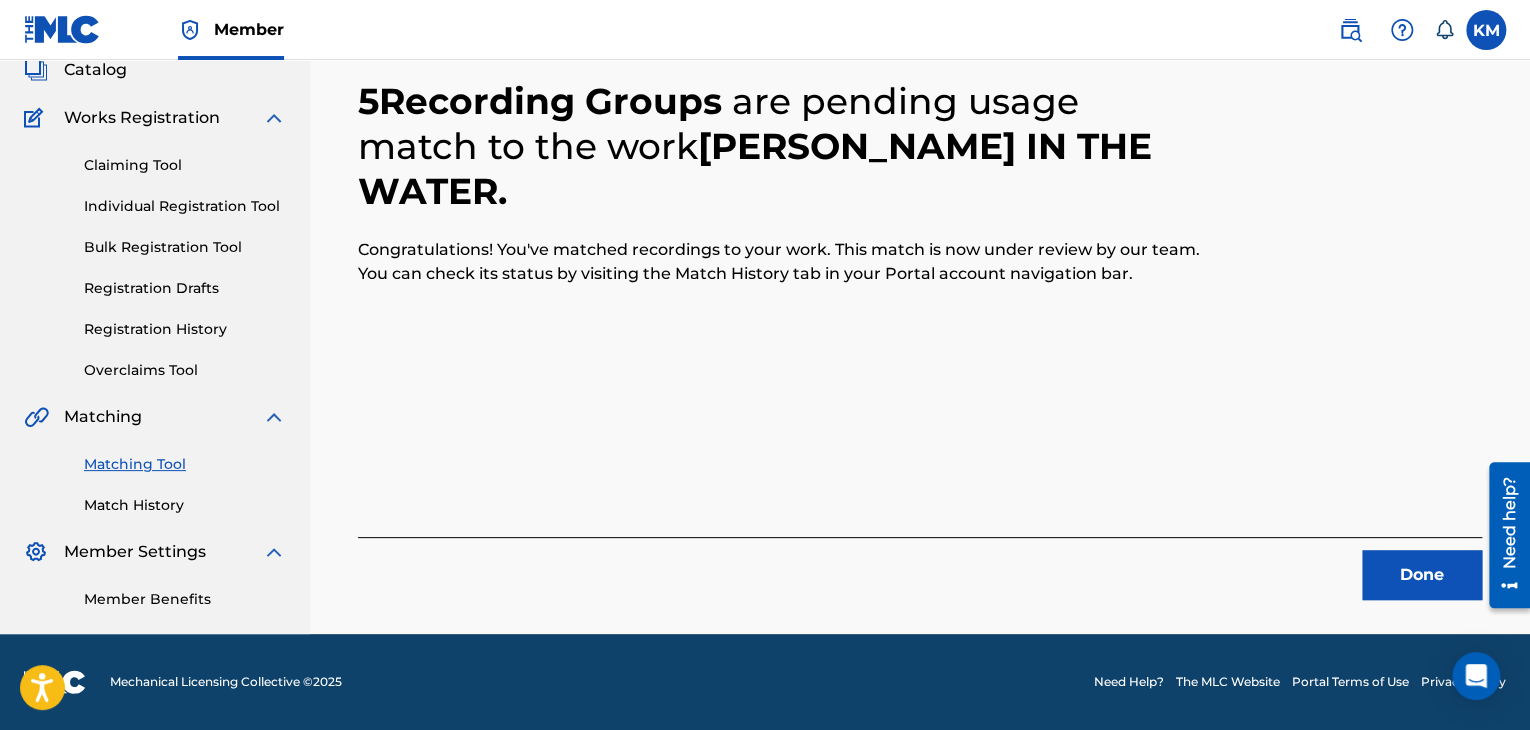 click on "Done" at bounding box center (1422, 575) 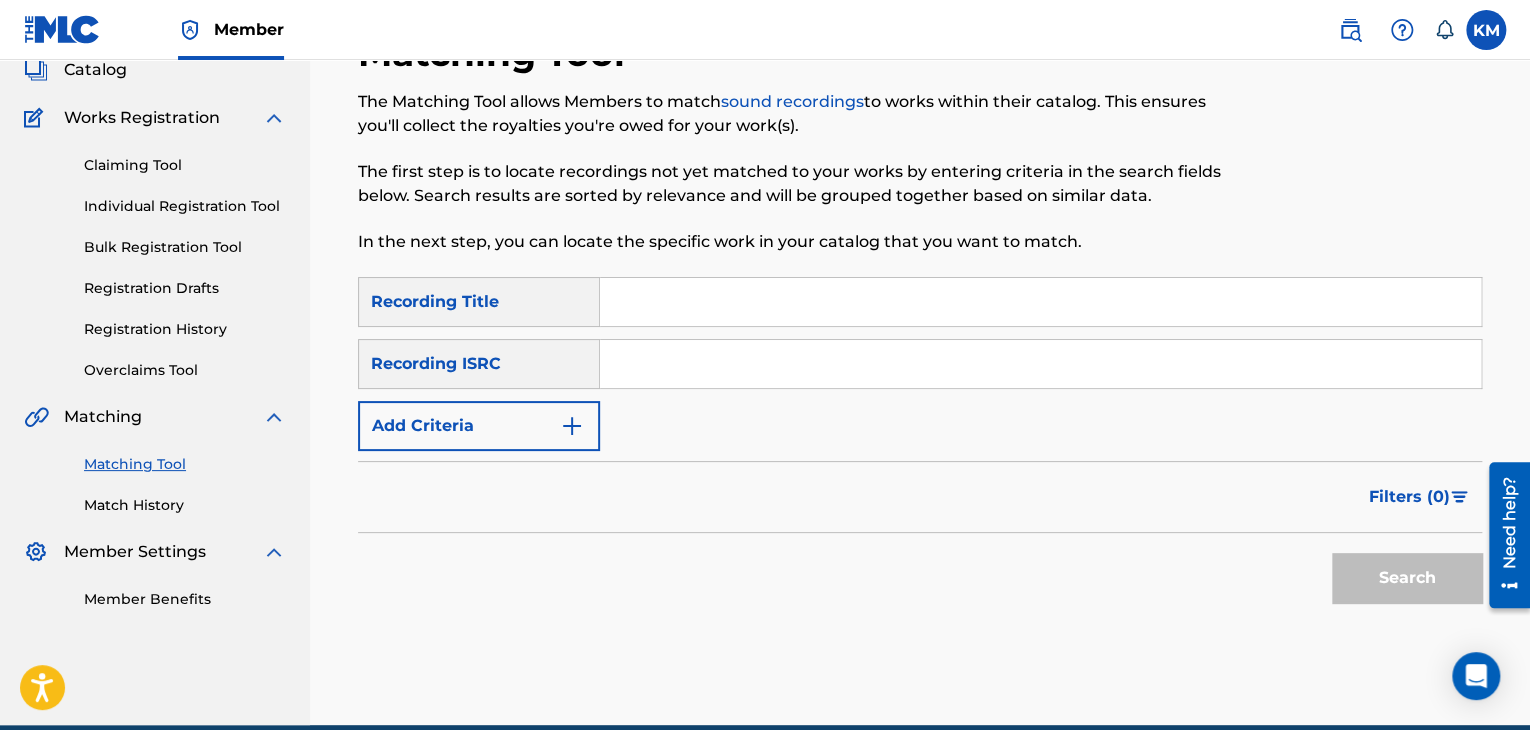 click at bounding box center [1040, 364] 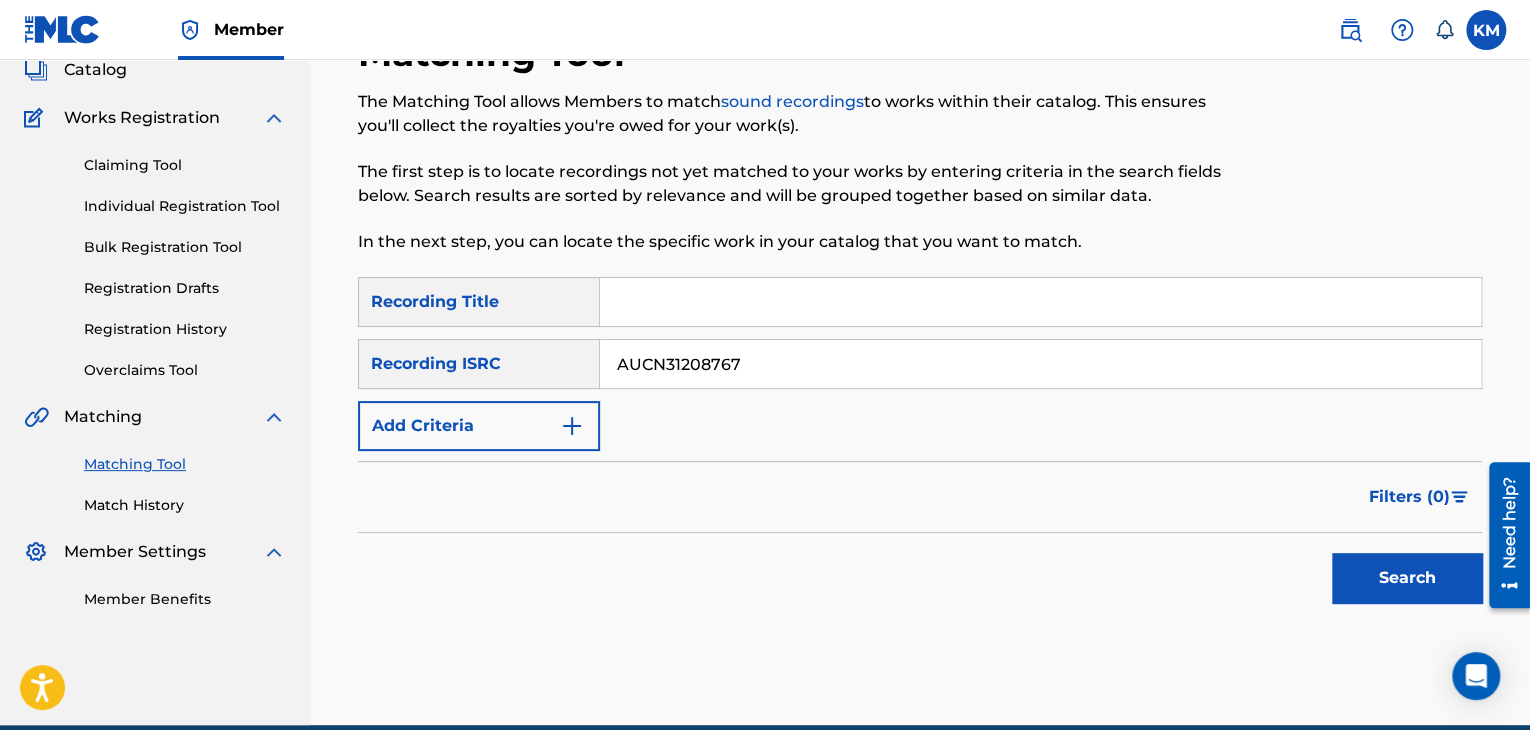 type on "AUCN31208767" 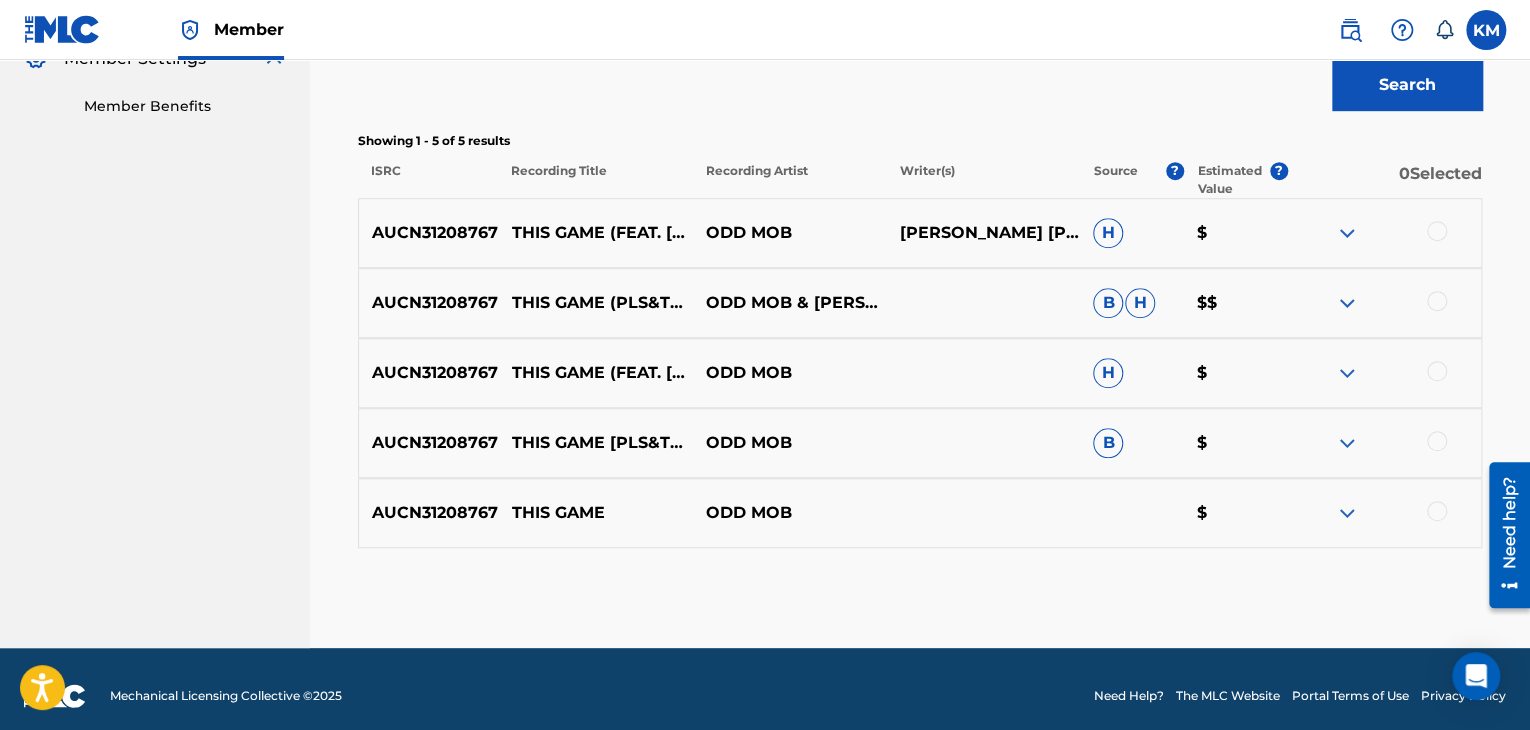 scroll, scrollTop: 636, scrollLeft: 0, axis: vertical 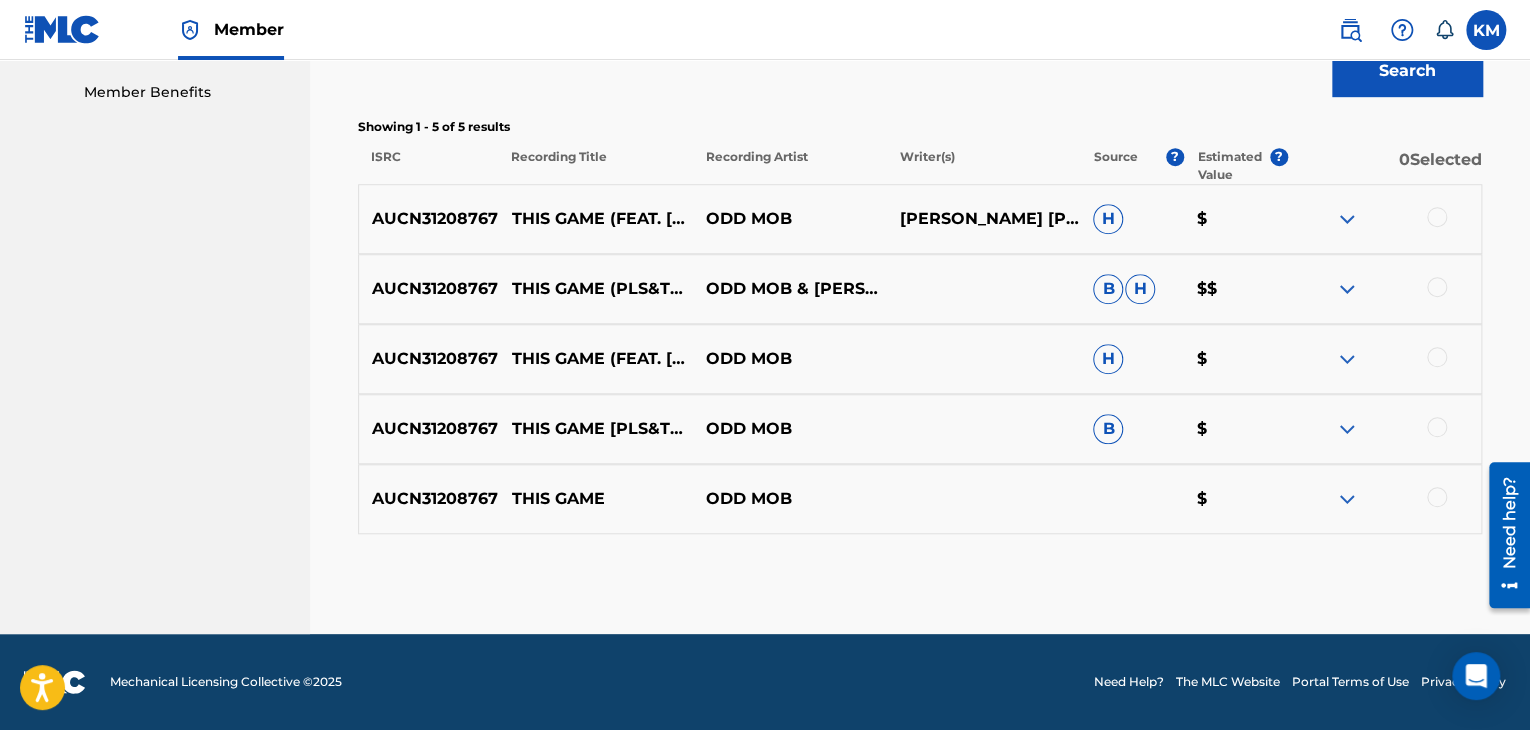 click at bounding box center (1437, 497) 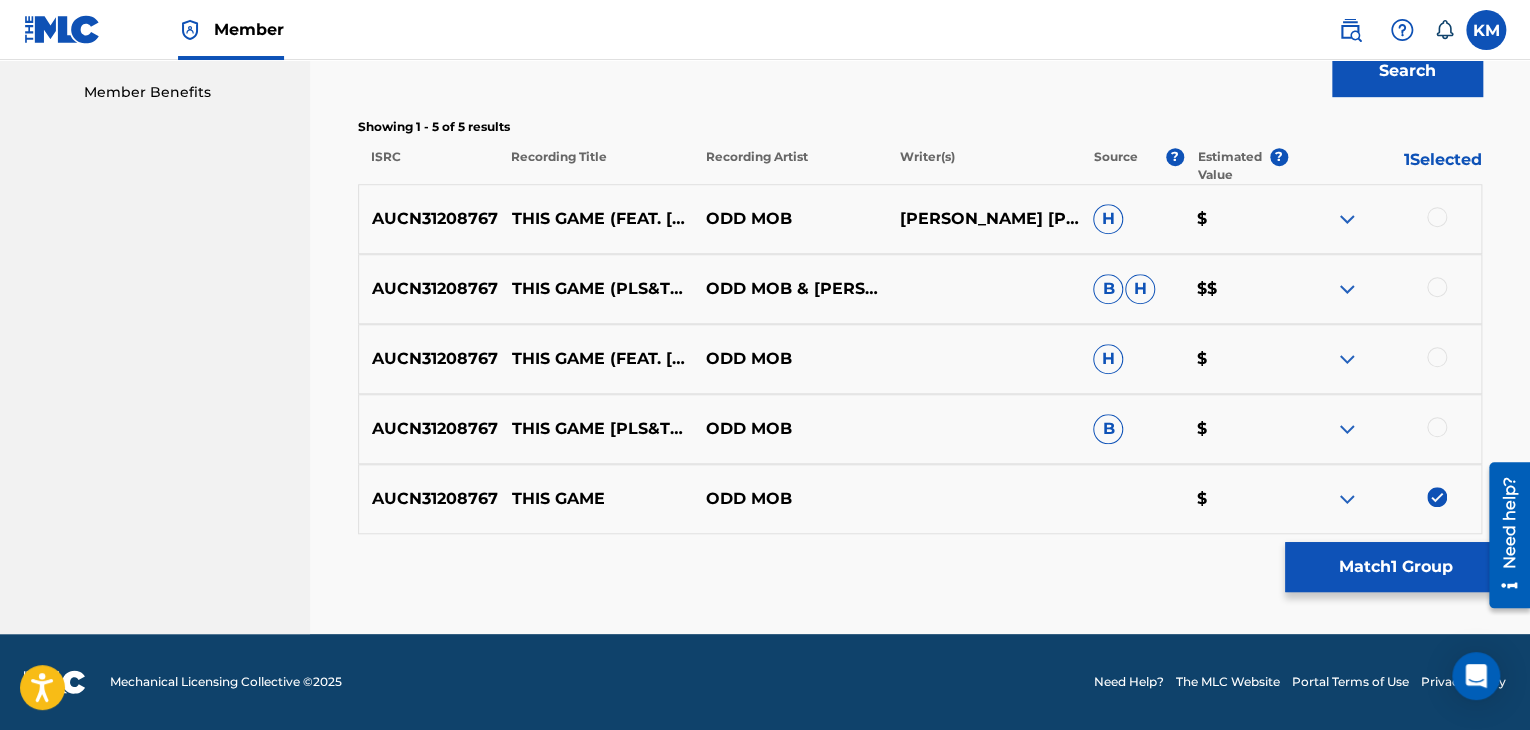 click at bounding box center (1437, 427) 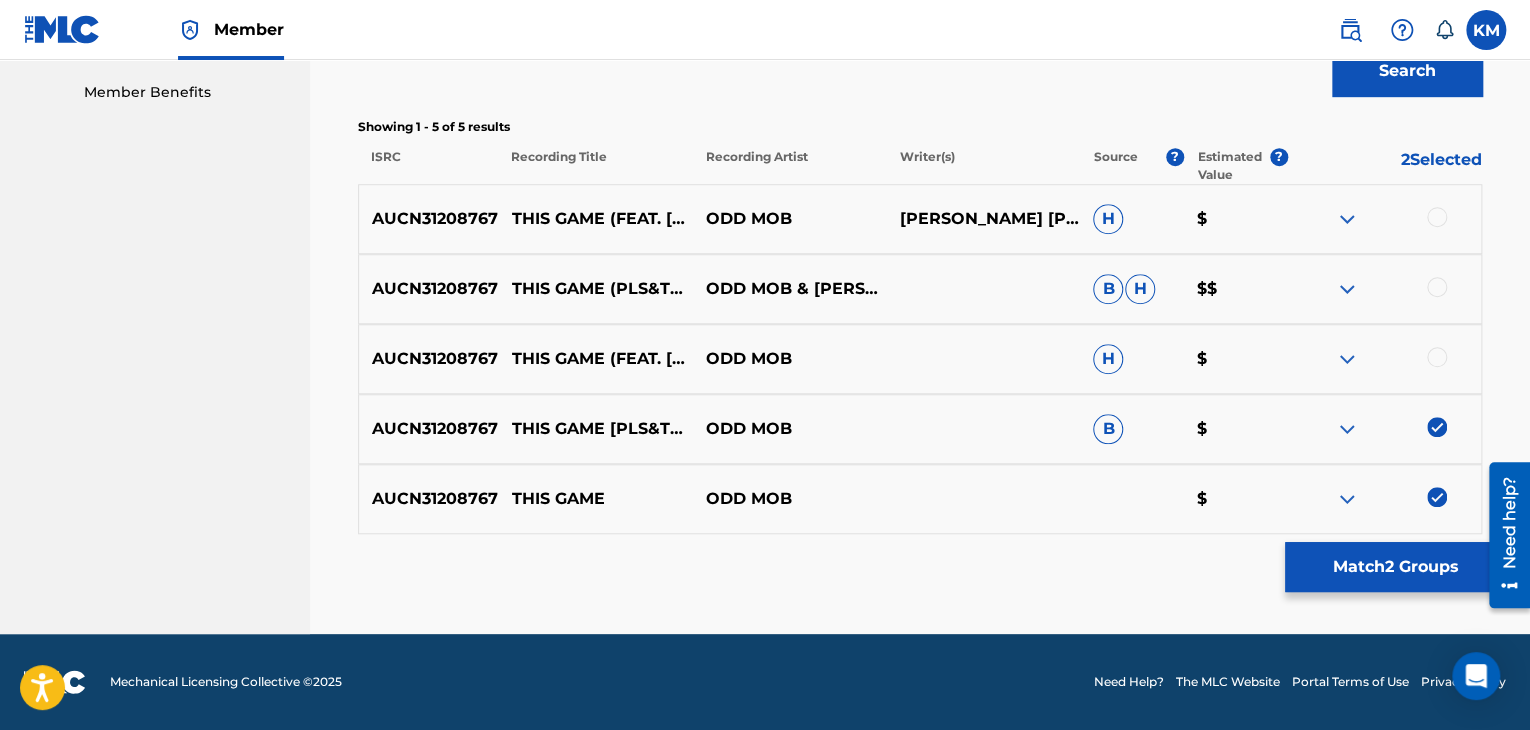 click at bounding box center [1437, 357] 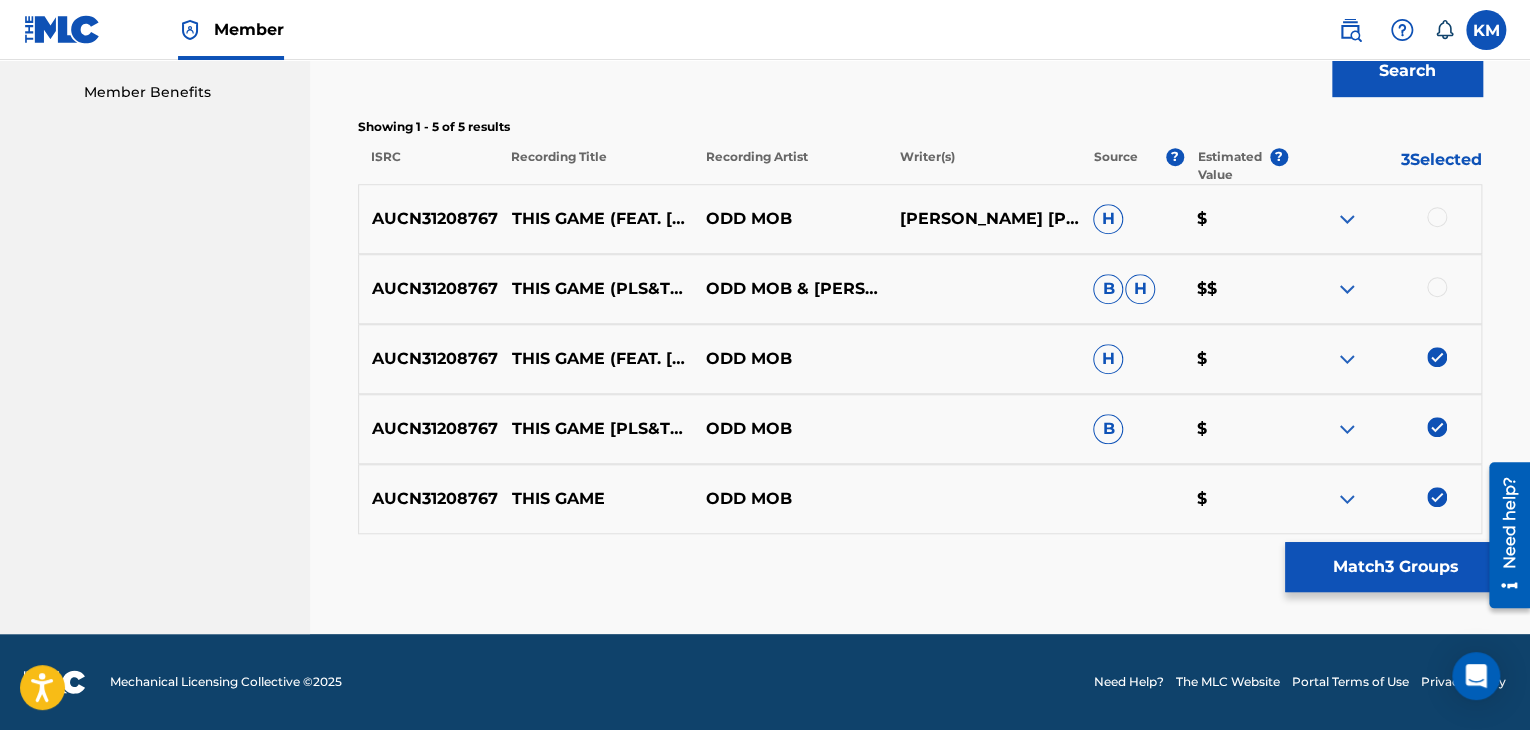 click at bounding box center (1437, 287) 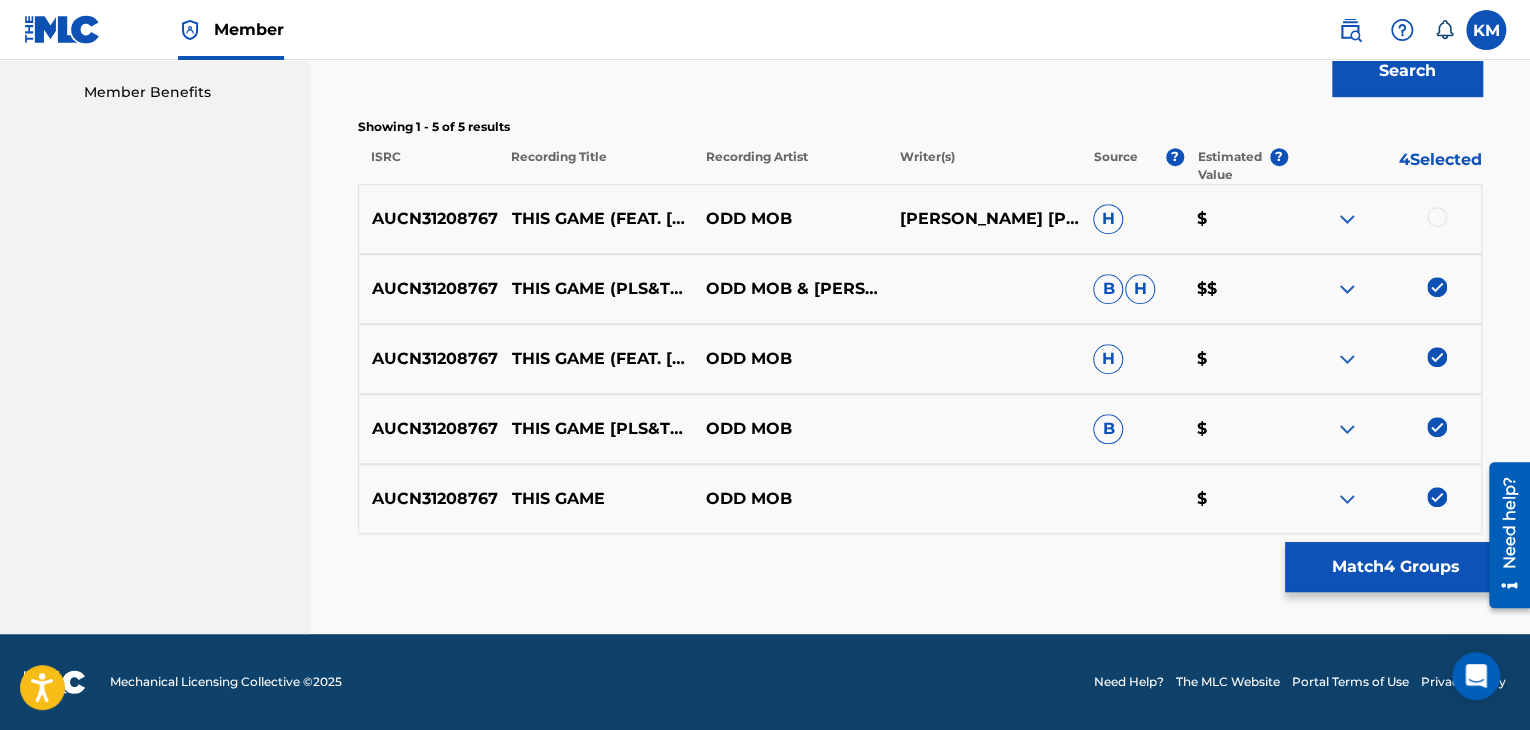 click at bounding box center [1437, 217] 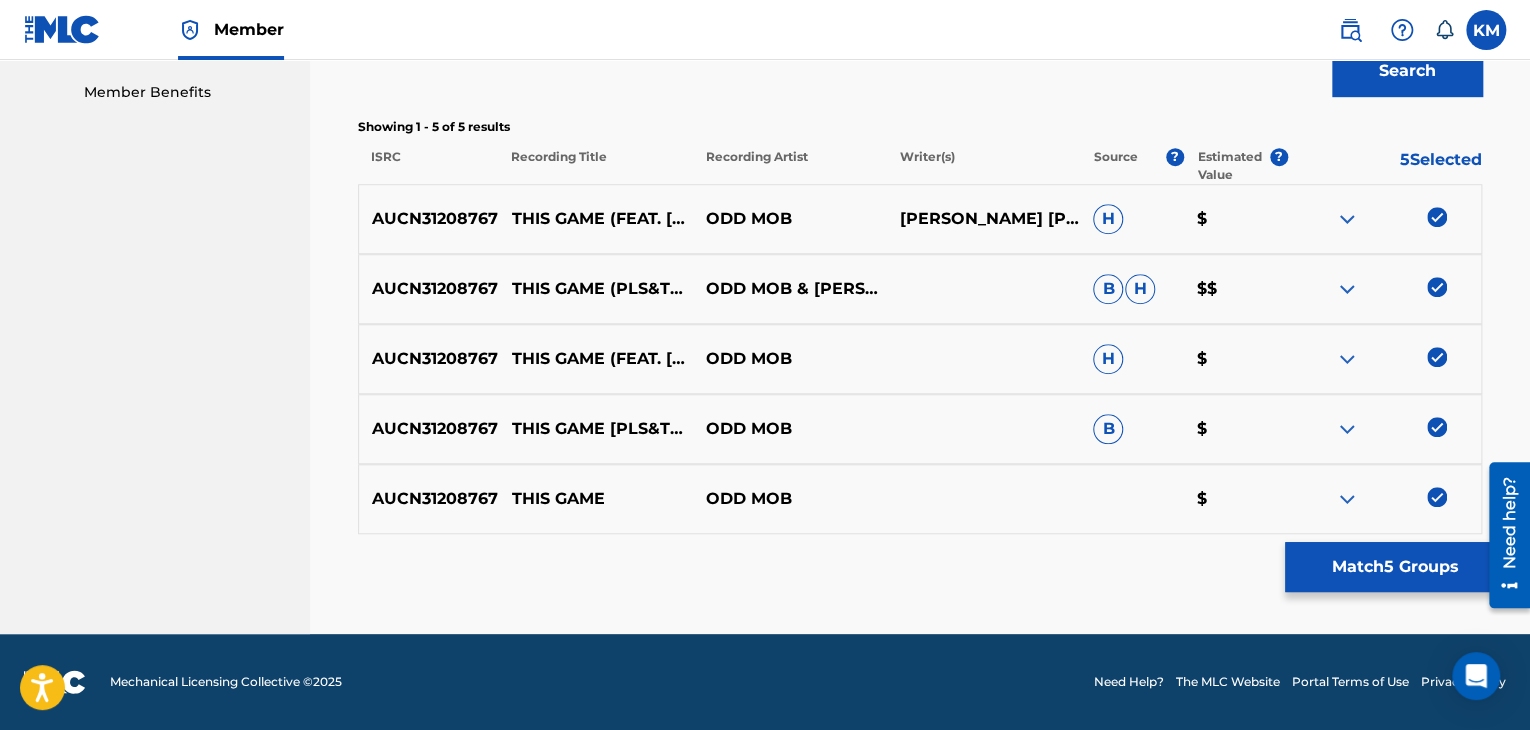 click on "Match  5 Groups" at bounding box center (1395, 567) 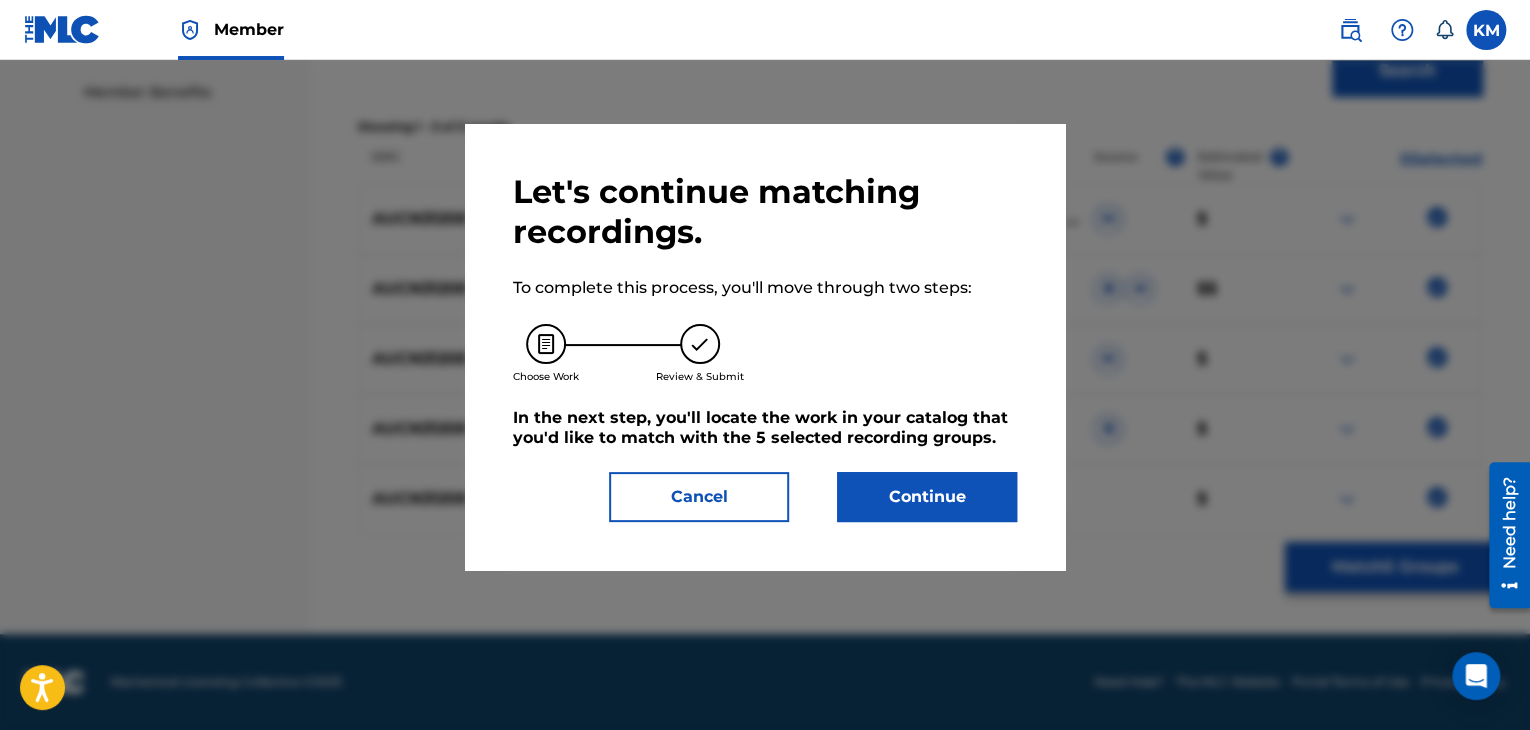 click on "Continue" at bounding box center (927, 497) 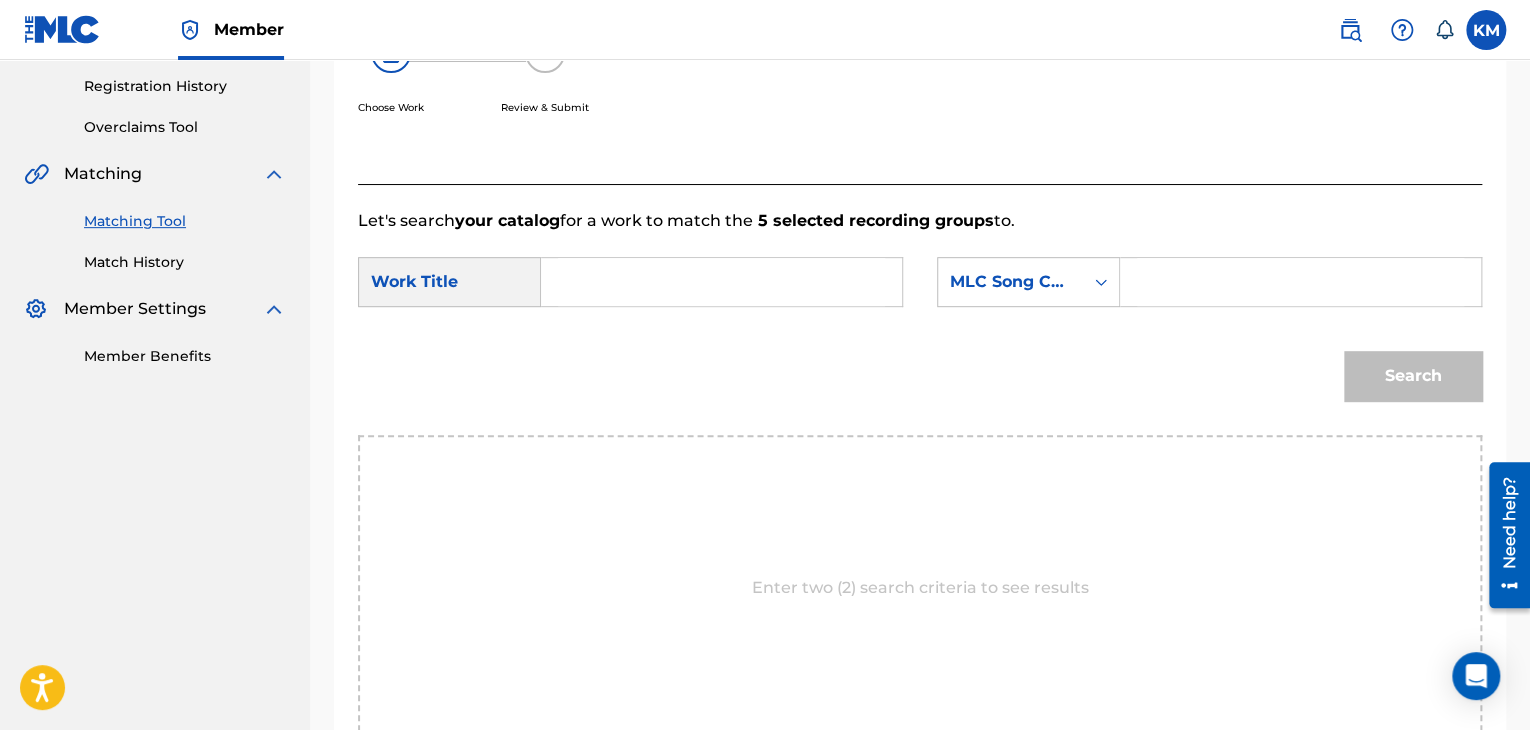 scroll, scrollTop: 302, scrollLeft: 0, axis: vertical 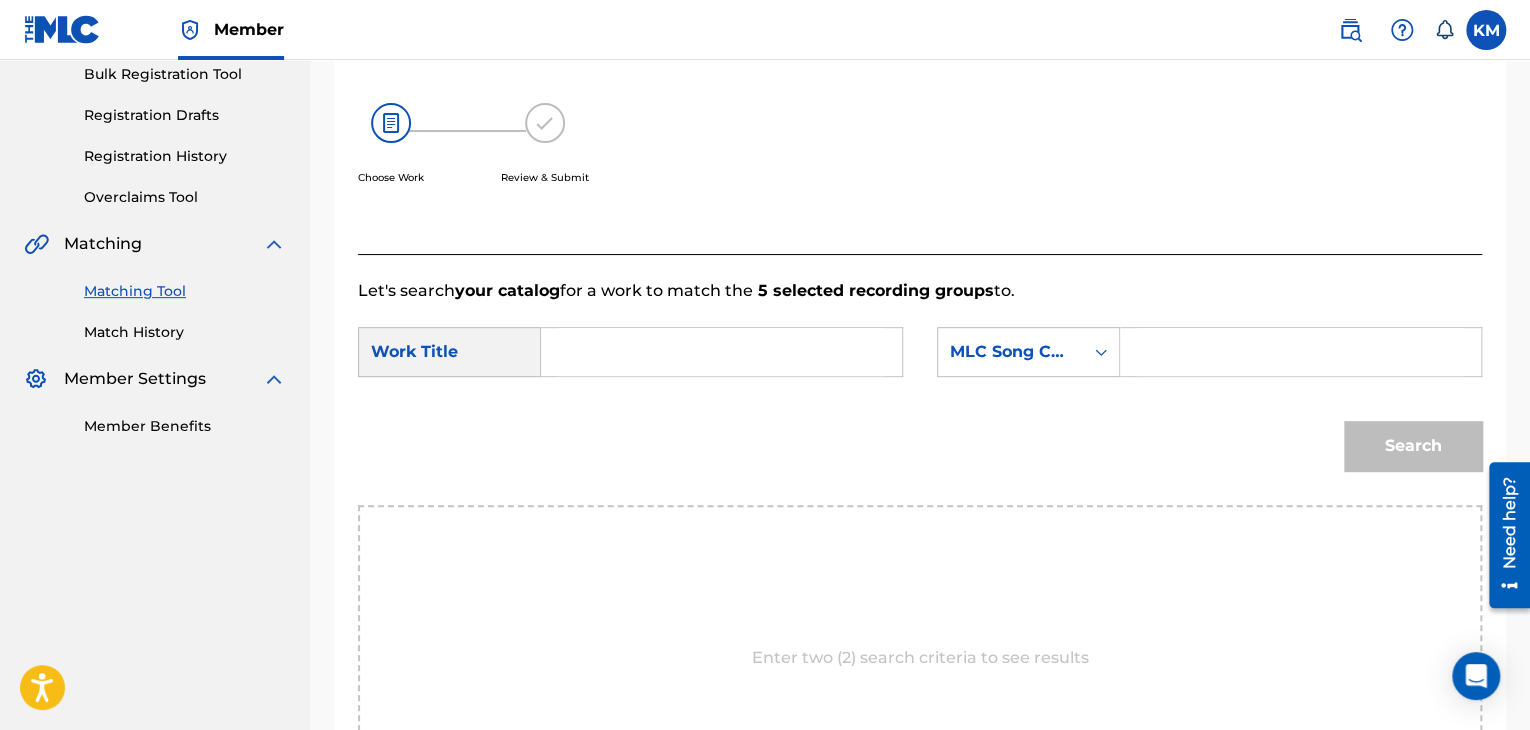 click at bounding box center (721, 352) 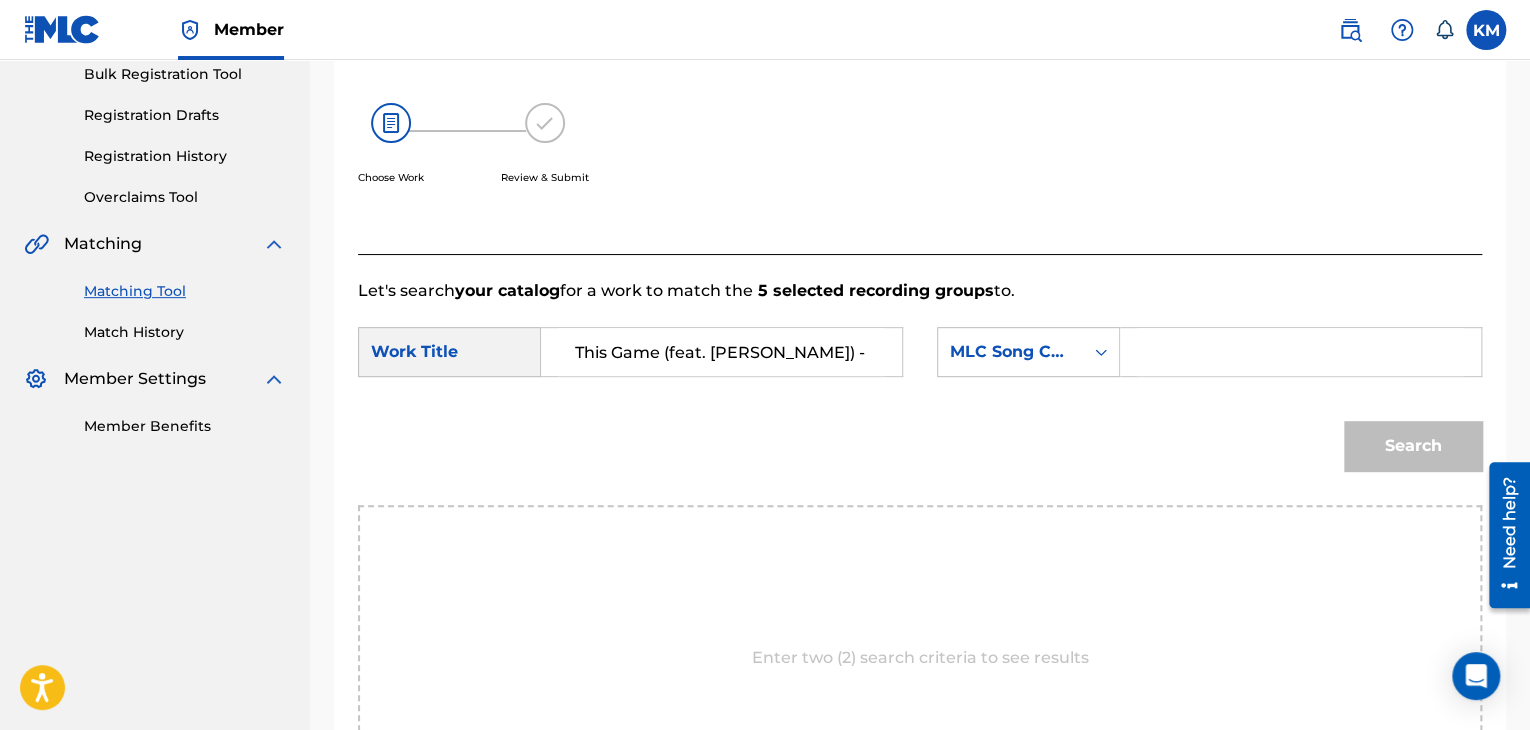 scroll, scrollTop: 0, scrollLeft: 114, axis: horizontal 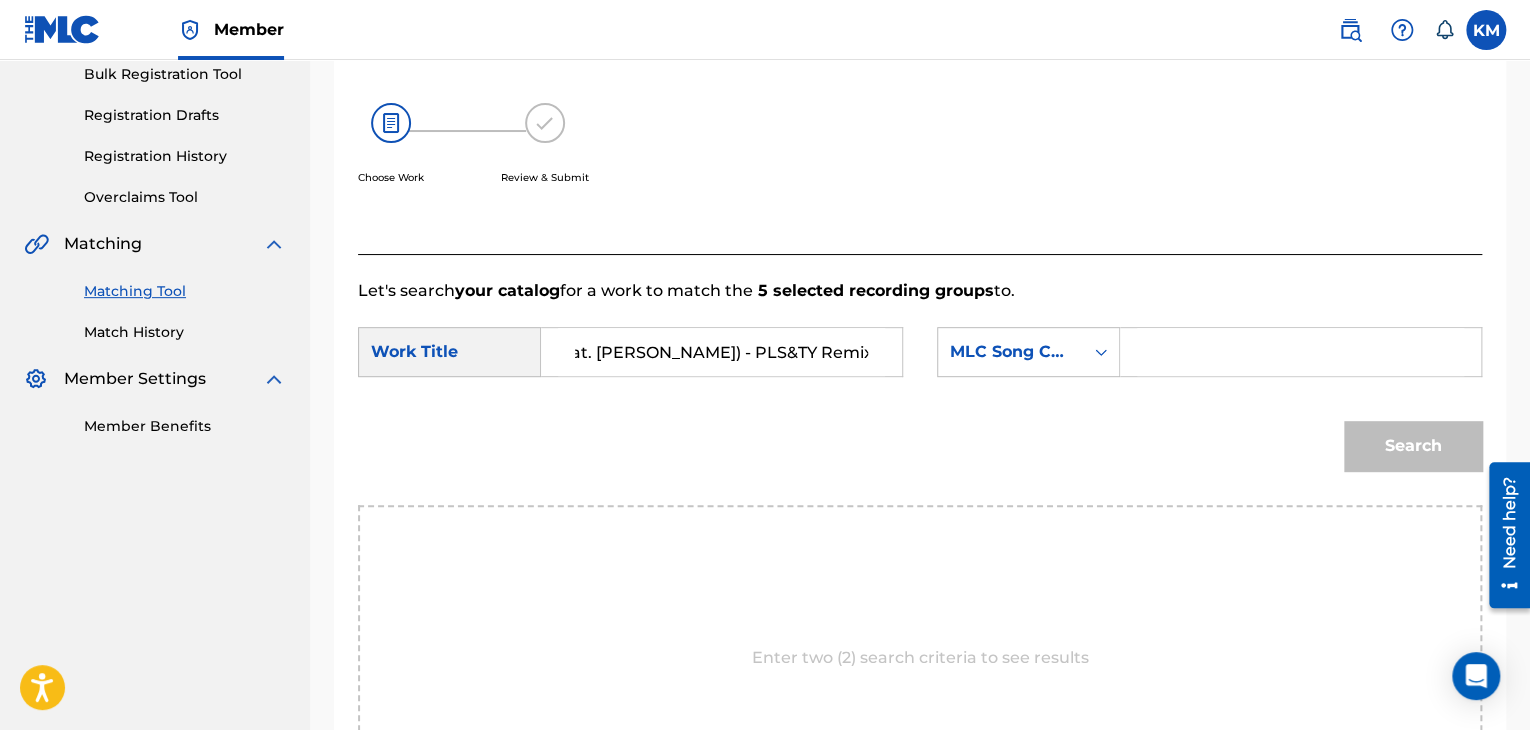 type on "This Game (feat. [PERSON_NAME]) - PLS&TY Remix" 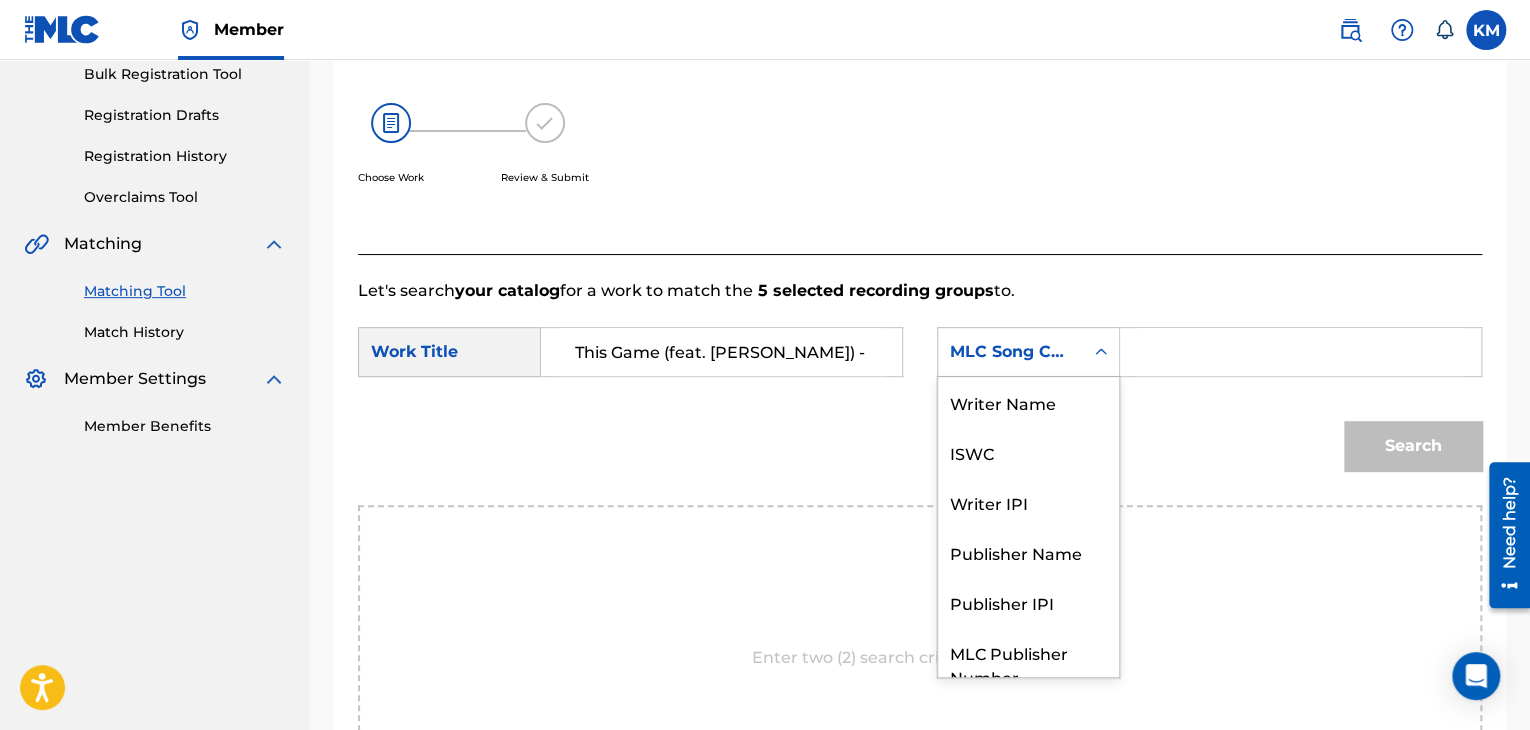 click 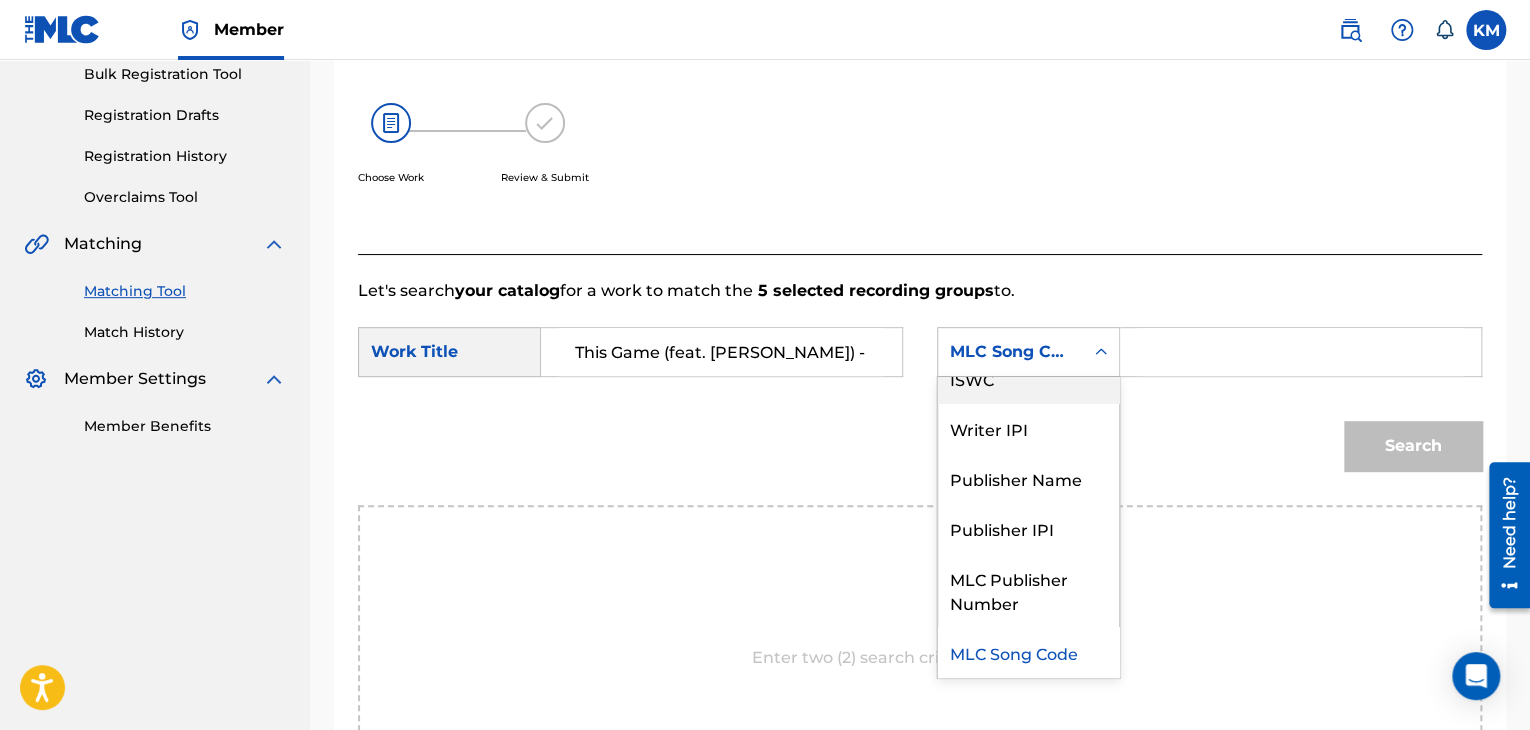 scroll, scrollTop: 0, scrollLeft: 0, axis: both 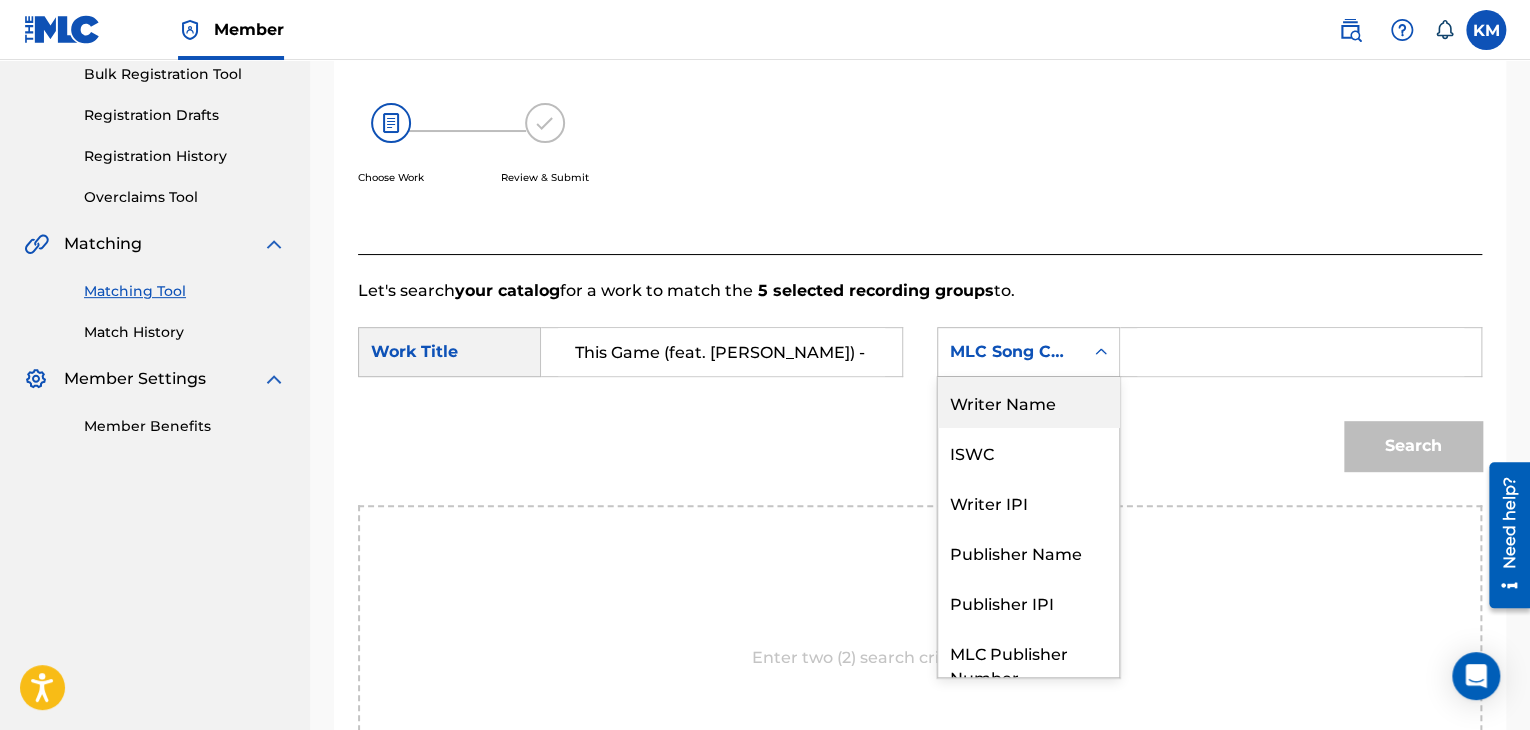 click on "Writer Name" at bounding box center [1028, 402] 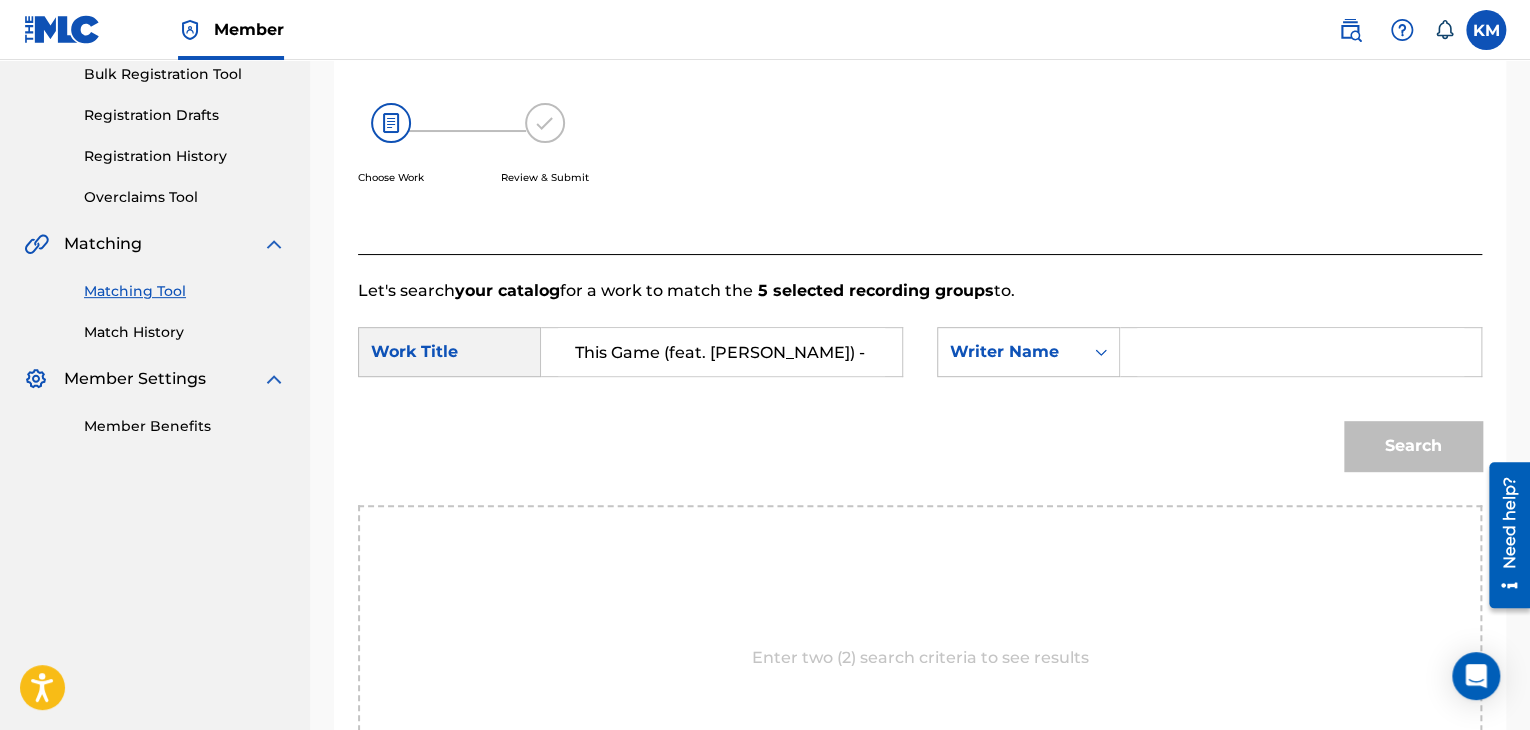 click at bounding box center (1300, 352) 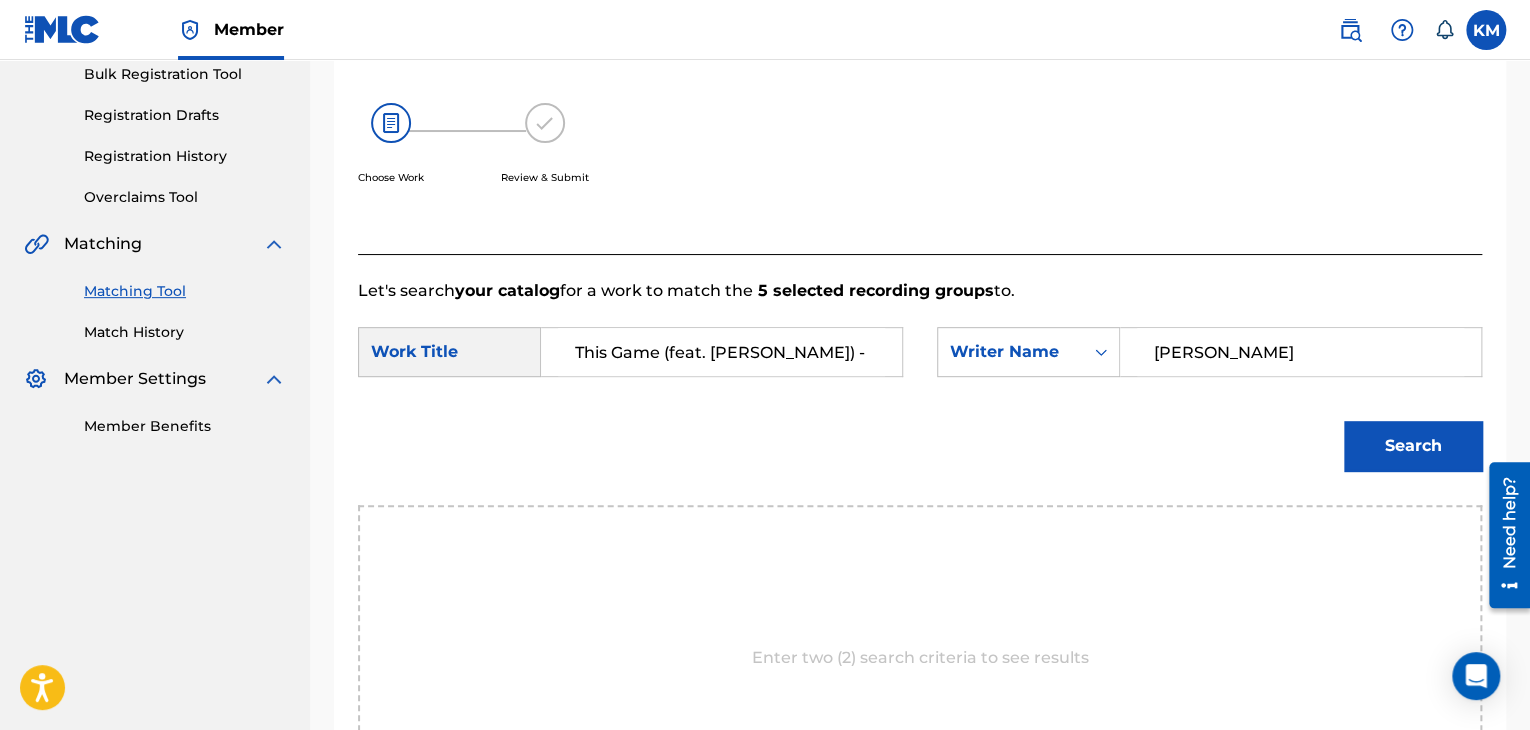 drag, startPoint x: 1401, startPoint y: 447, endPoint x: 1259, endPoint y: 429, distance: 143.13629 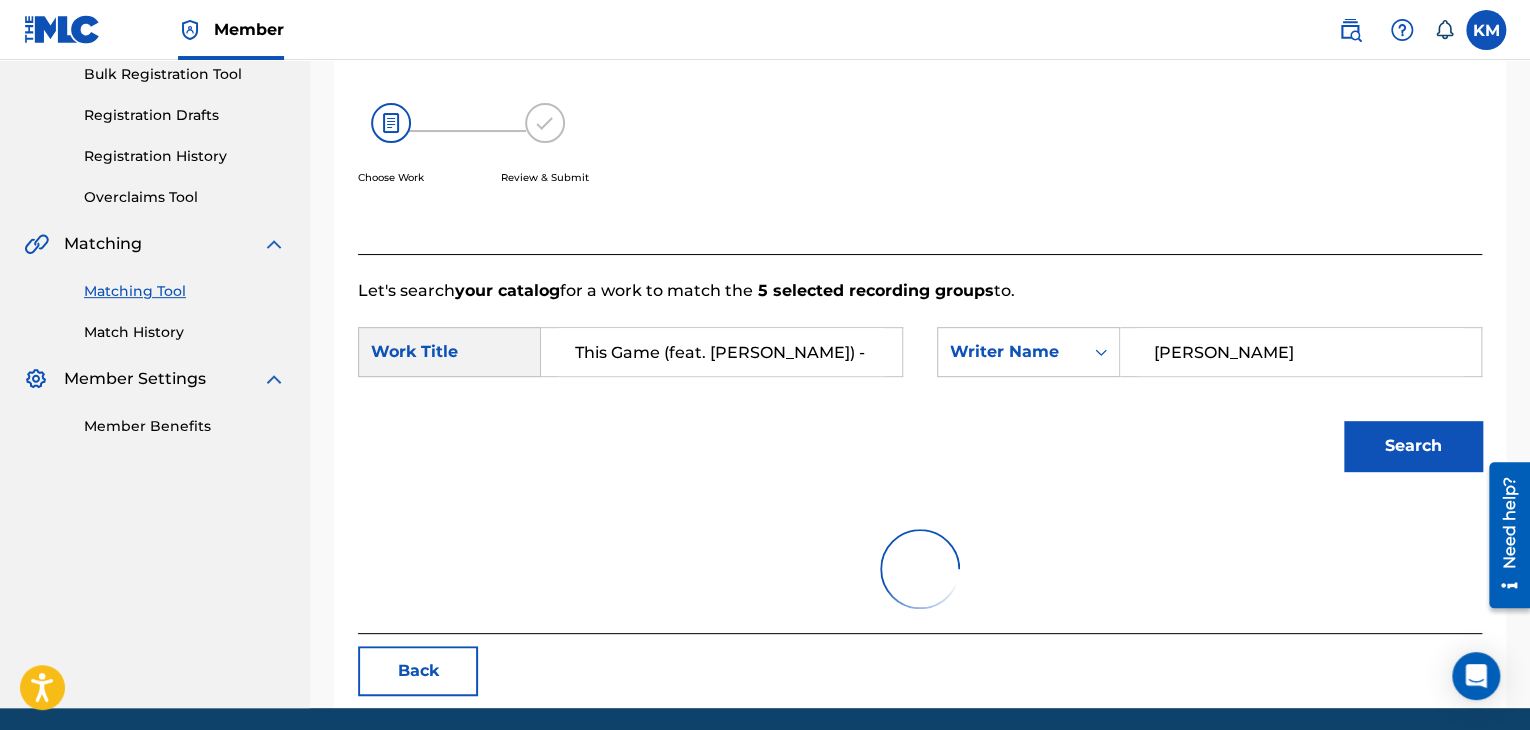 scroll, scrollTop: 290, scrollLeft: 0, axis: vertical 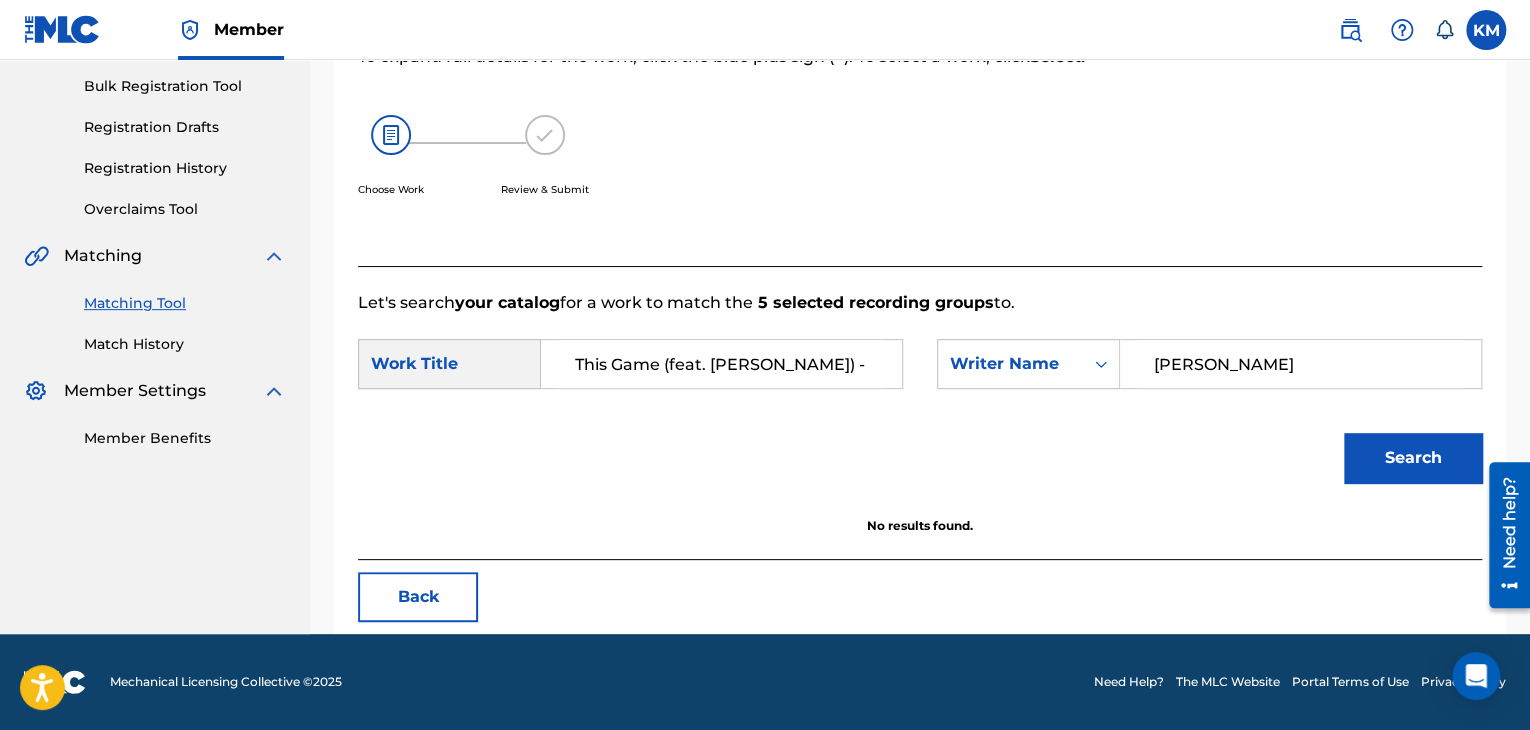 paste on "[PERSON_NAME]" 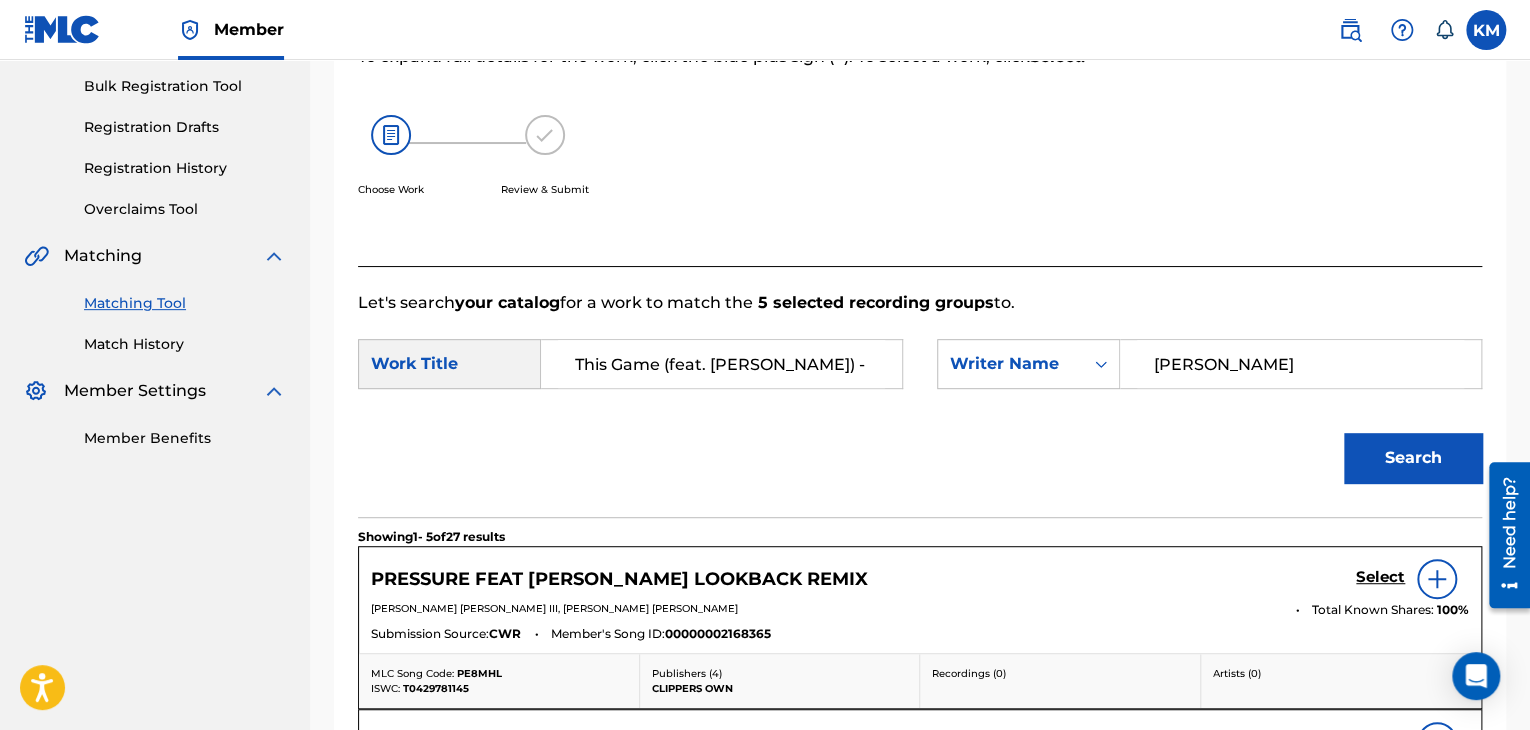 paste on "Hope" 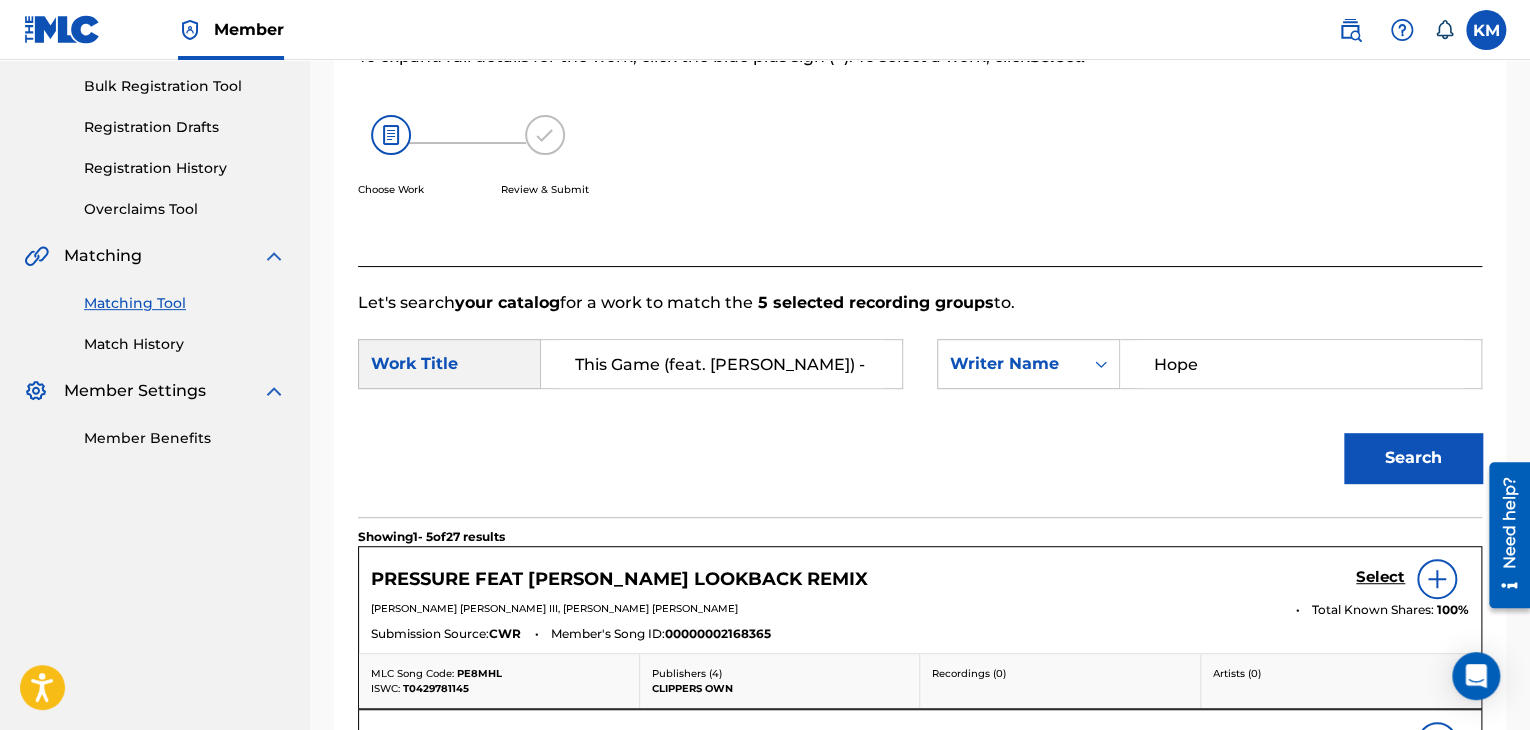 drag, startPoint x: 1224, startPoint y: 361, endPoint x: 867, endPoint y: 328, distance: 358.52197 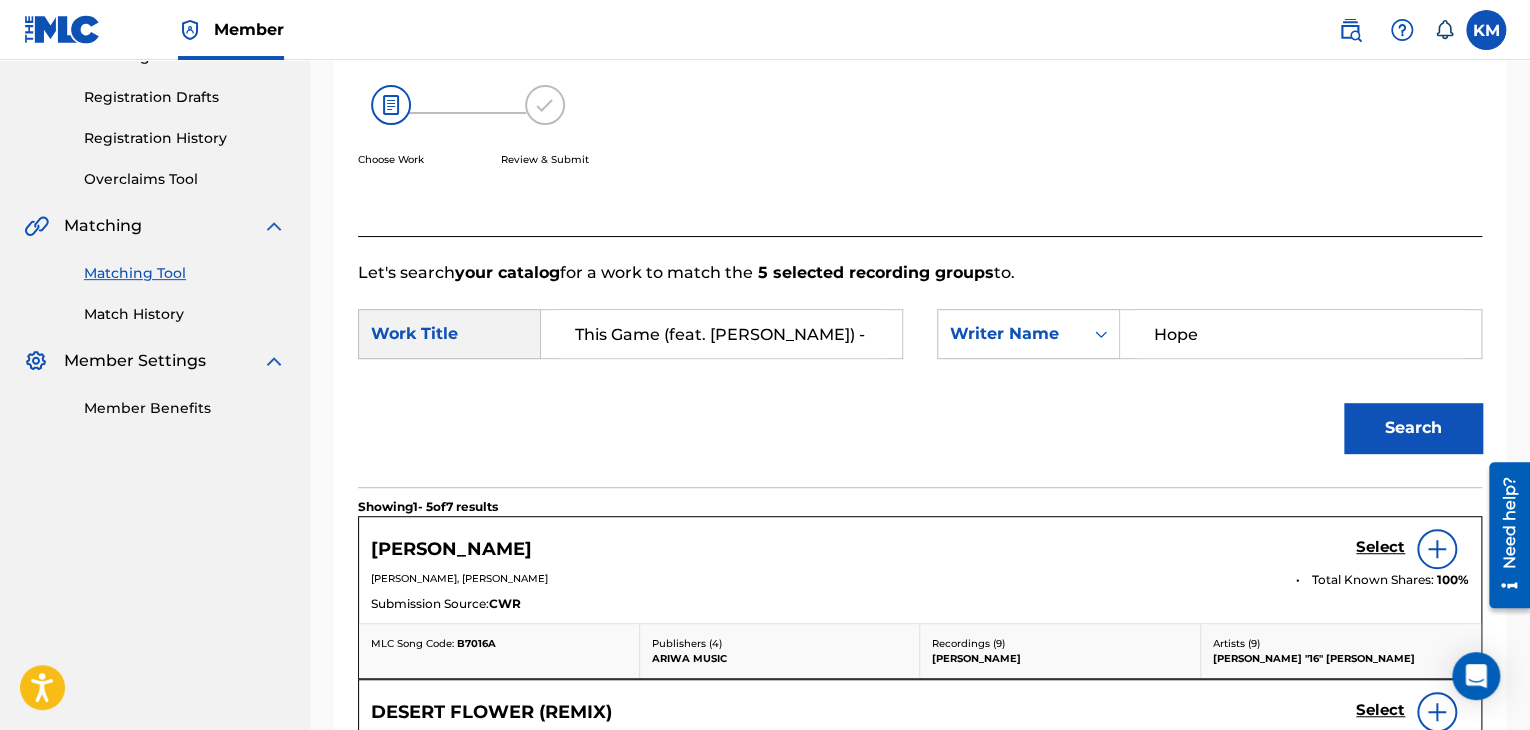 scroll, scrollTop: 290, scrollLeft: 0, axis: vertical 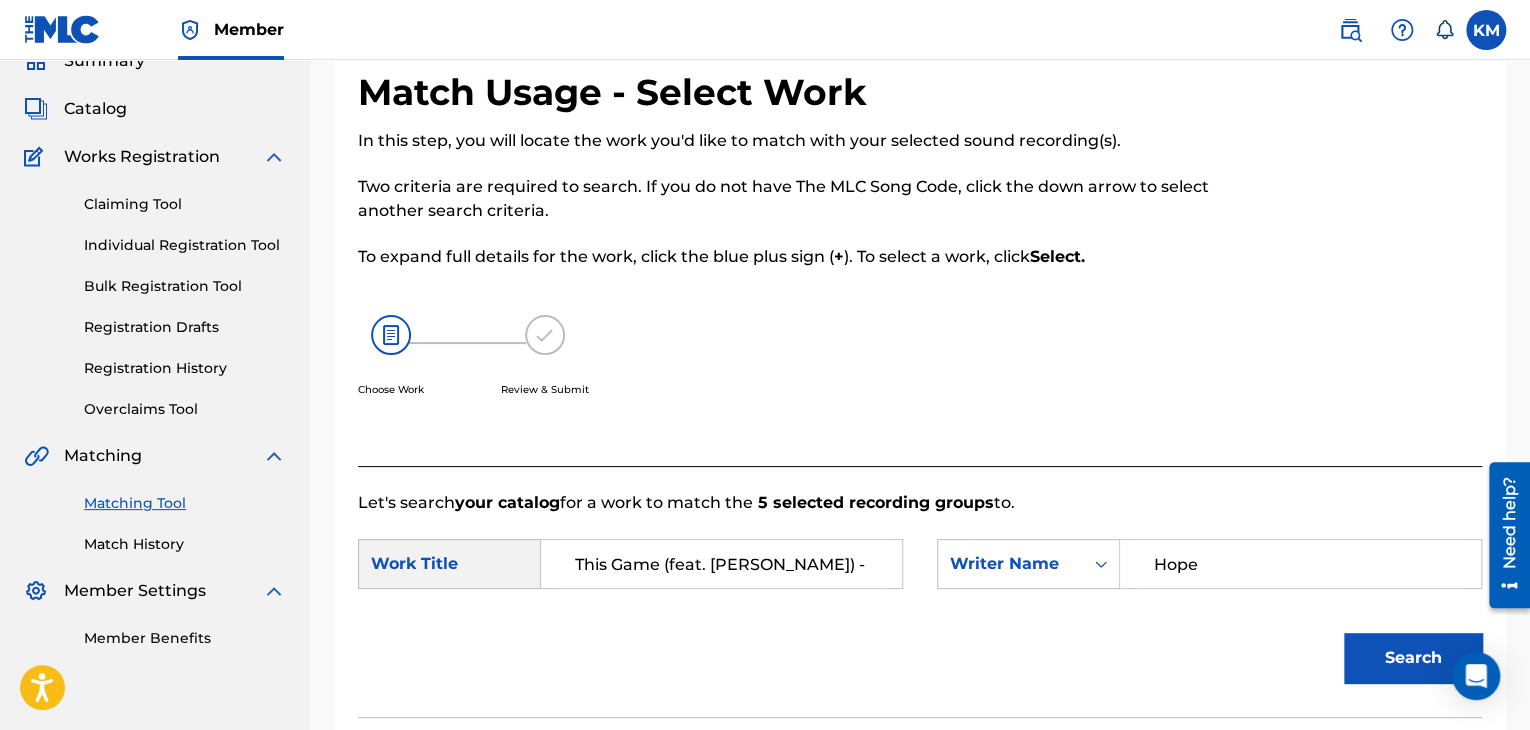 click on "Match History" at bounding box center [185, 544] 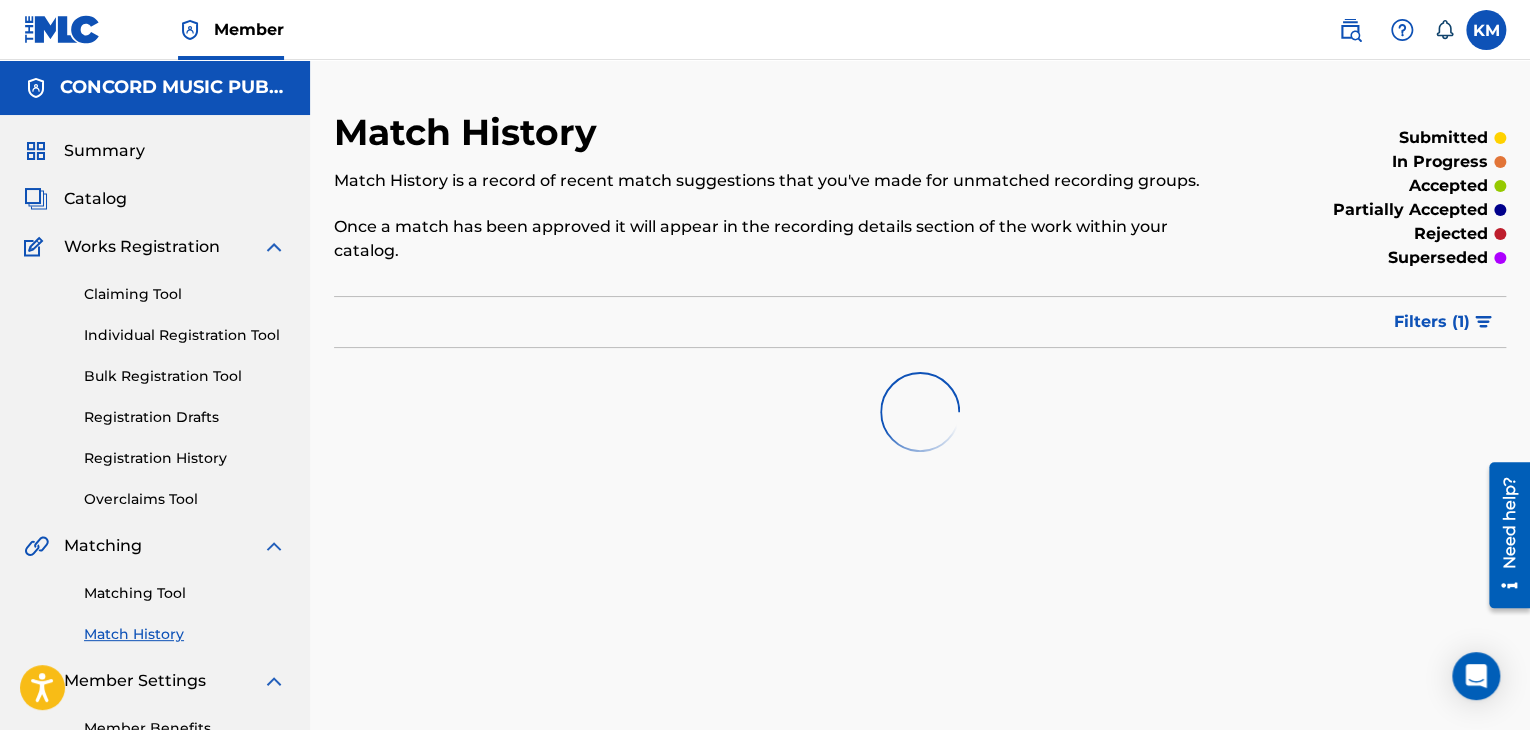 click on "Matching Tool" at bounding box center (185, 593) 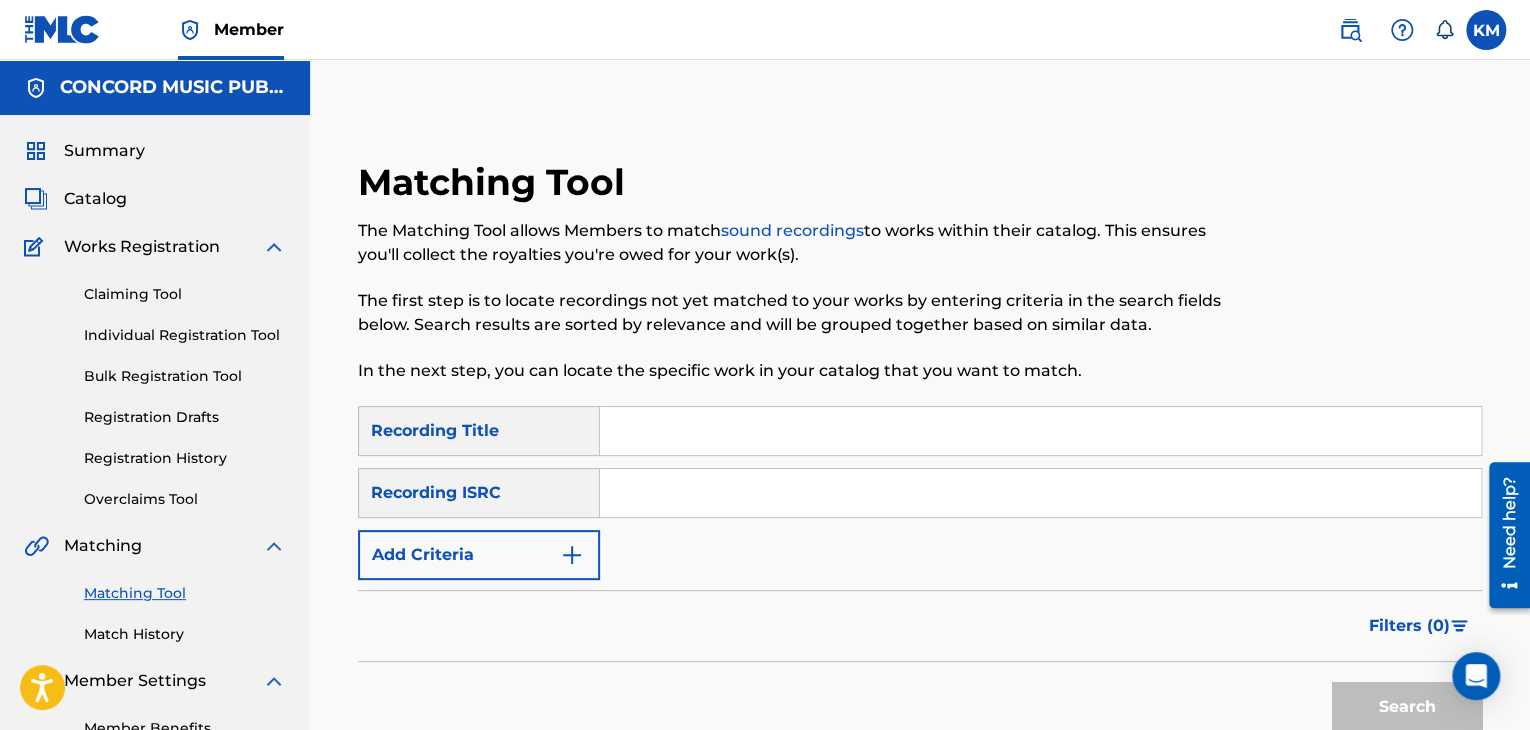 click at bounding box center (1040, 493) 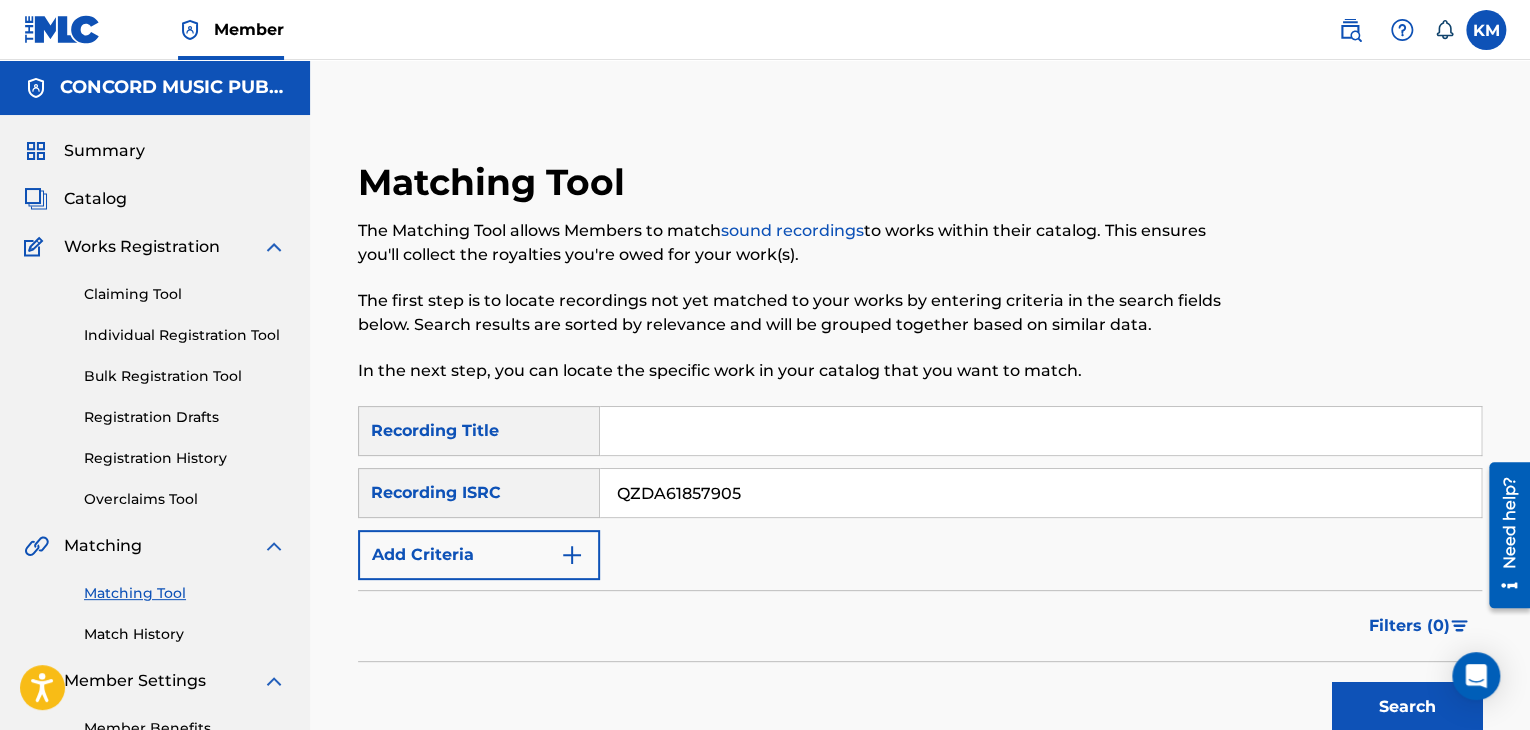 type on "QZDA61857905" 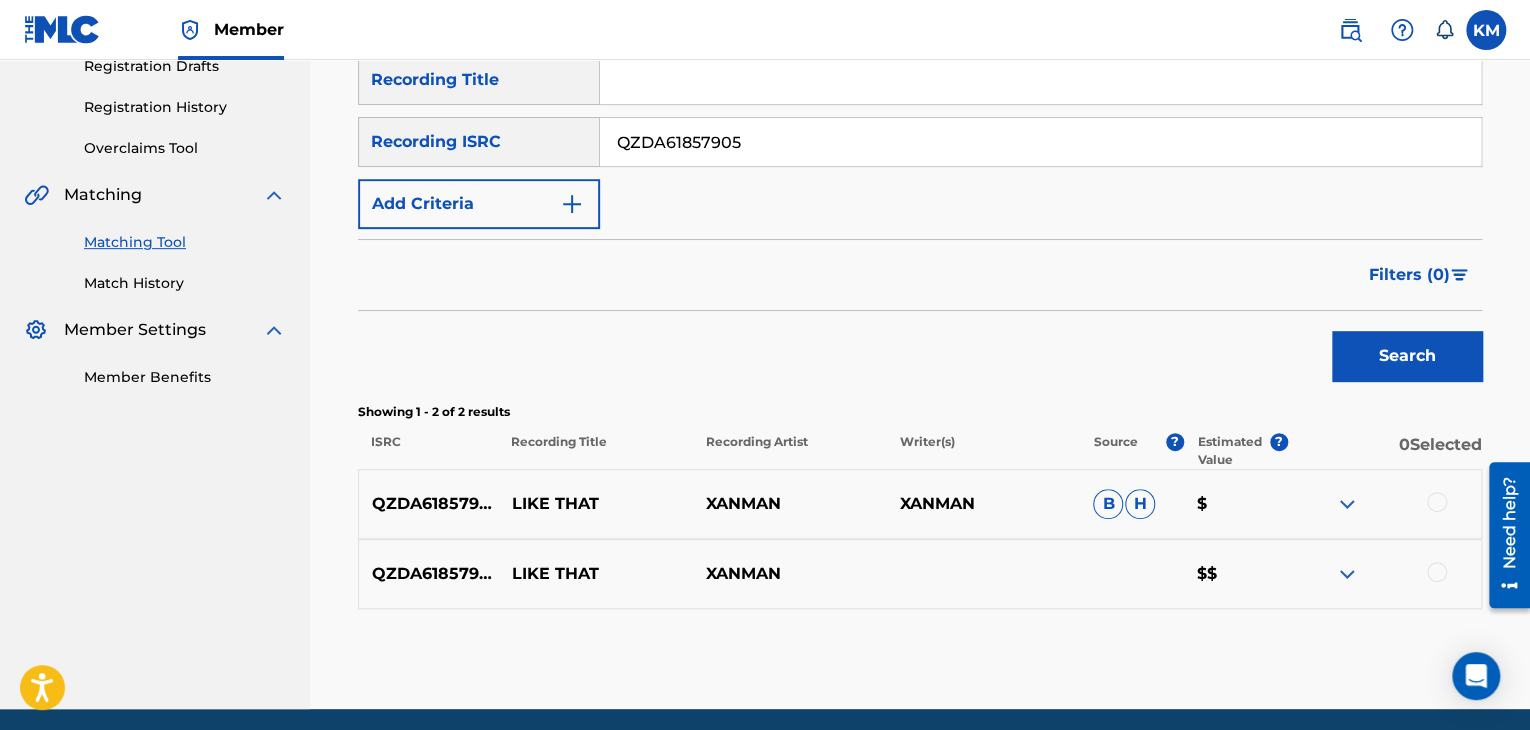 scroll, scrollTop: 426, scrollLeft: 0, axis: vertical 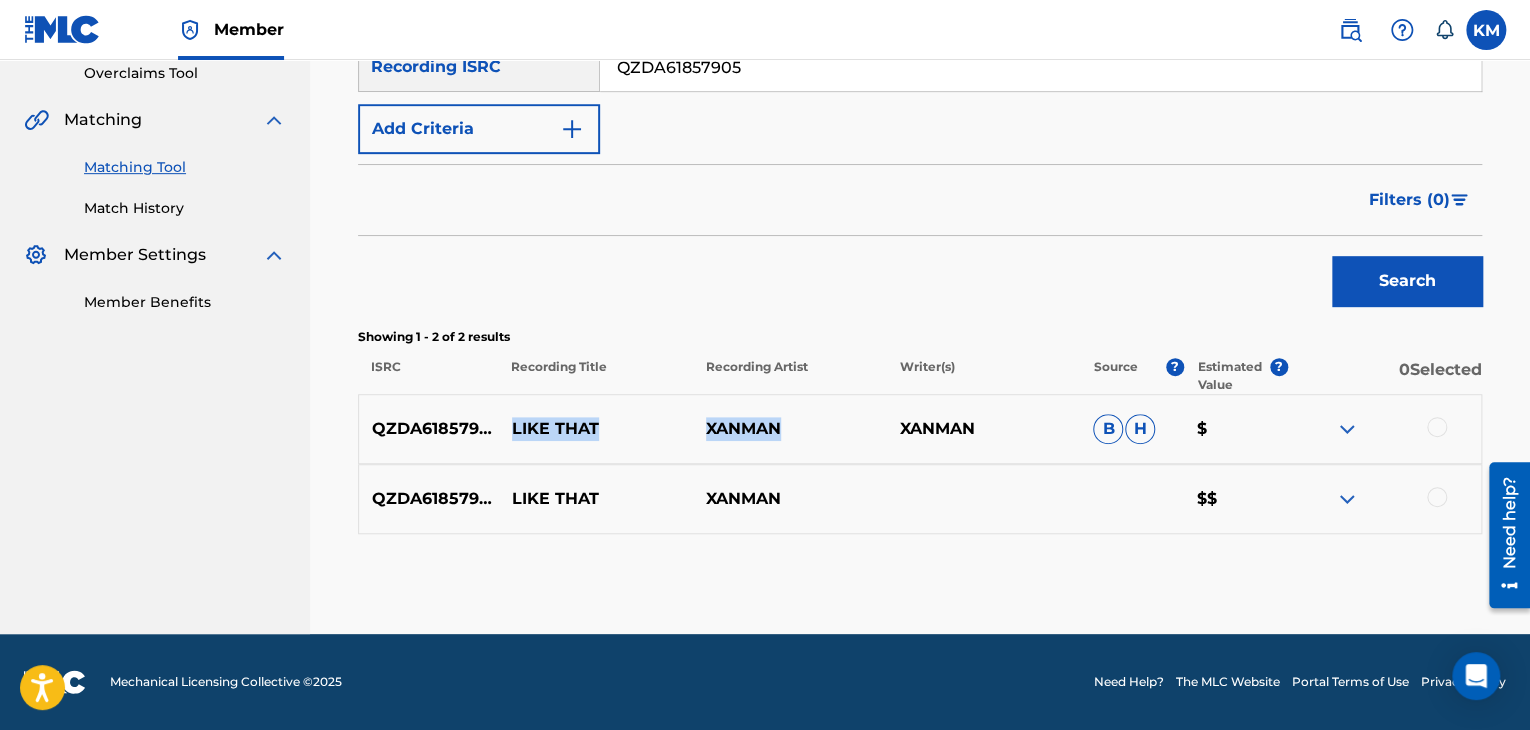 drag, startPoint x: 512, startPoint y: 426, endPoint x: 781, endPoint y: 421, distance: 269.04648 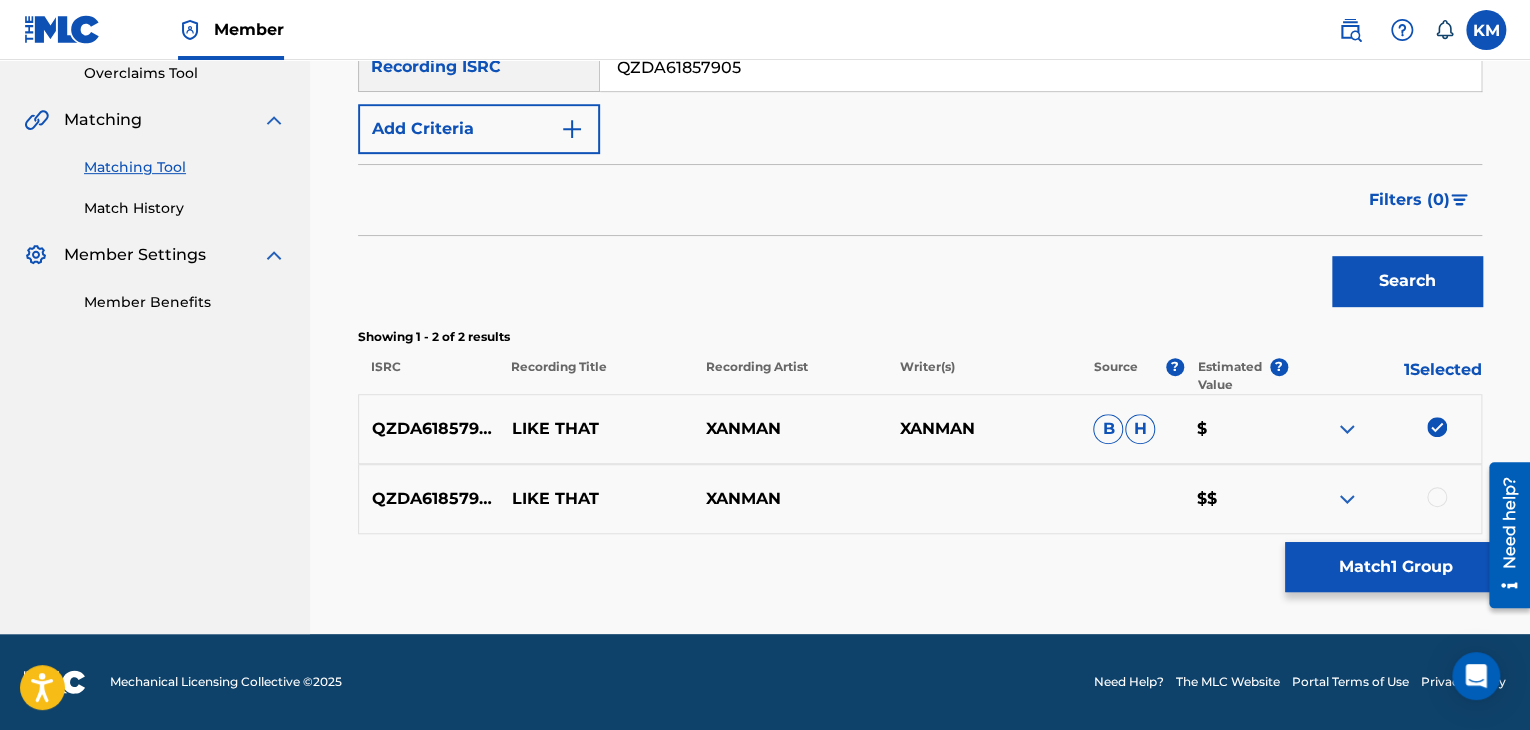 click at bounding box center (1437, 497) 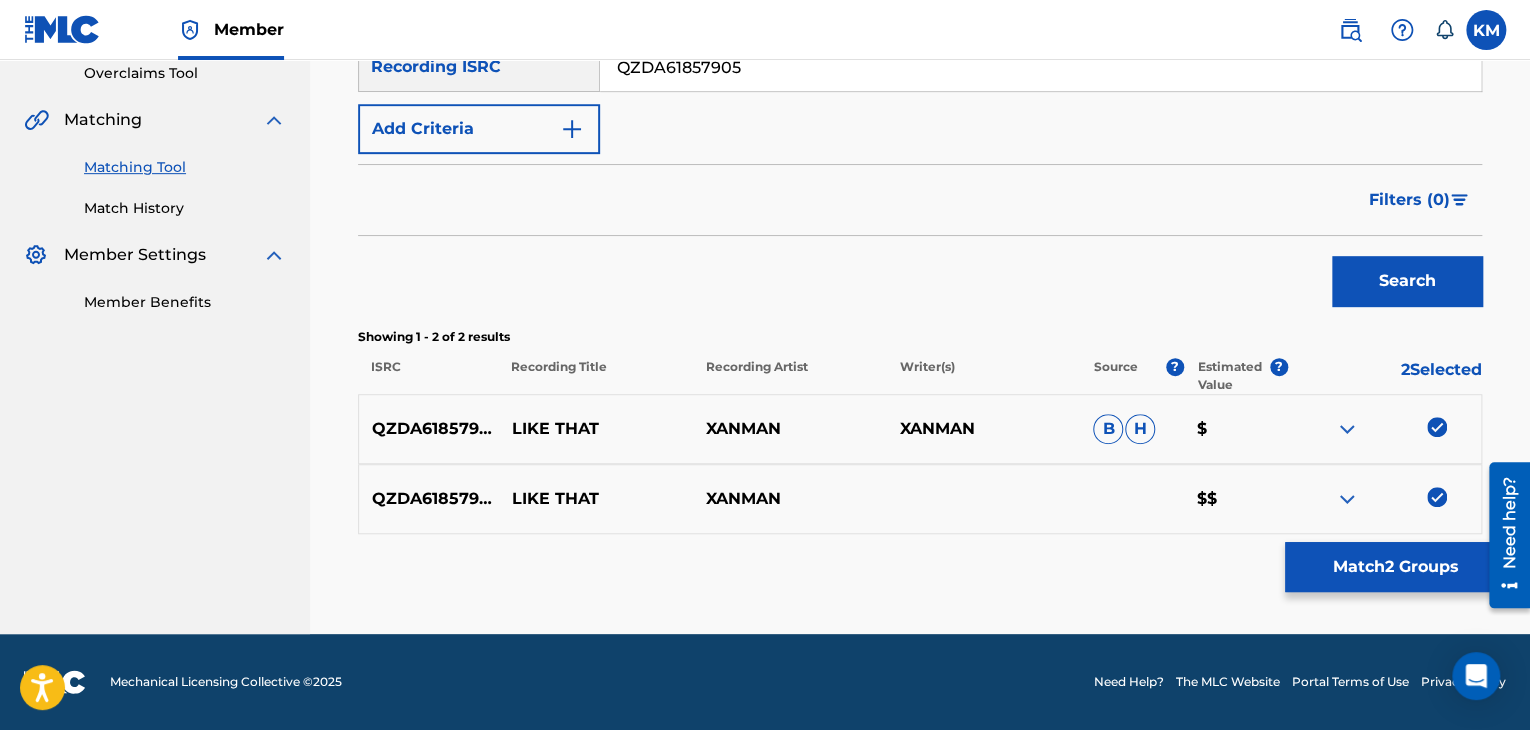 click on "Match  2 Groups" at bounding box center (1395, 567) 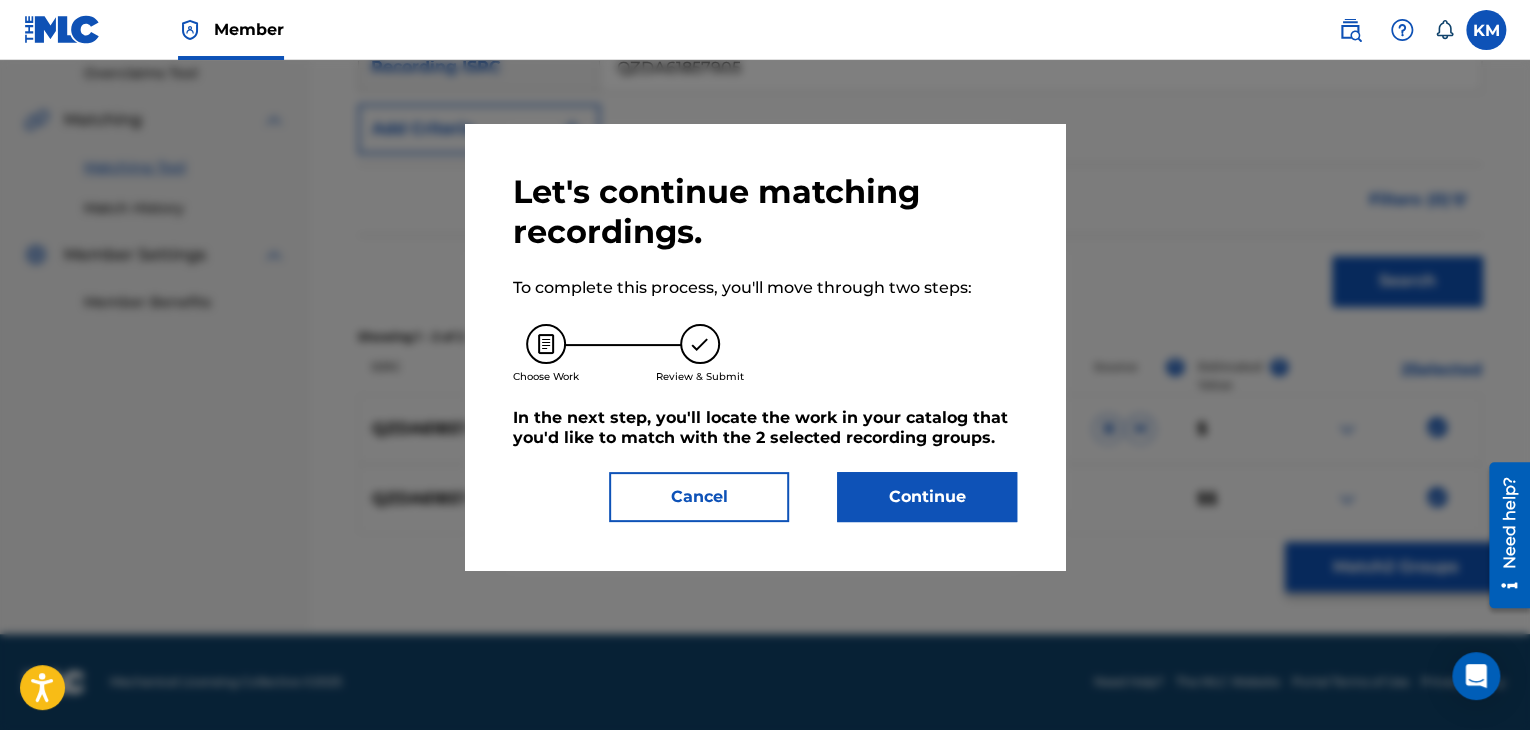 click on "Let's continue matching recordings. To complete this process, you'll move through two steps: Choose Work Review & Submit In the next step, you'll locate the work in your catalog that you'd like to match with the   2 selected recording groups . Cancel Continue" at bounding box center [765, 347] 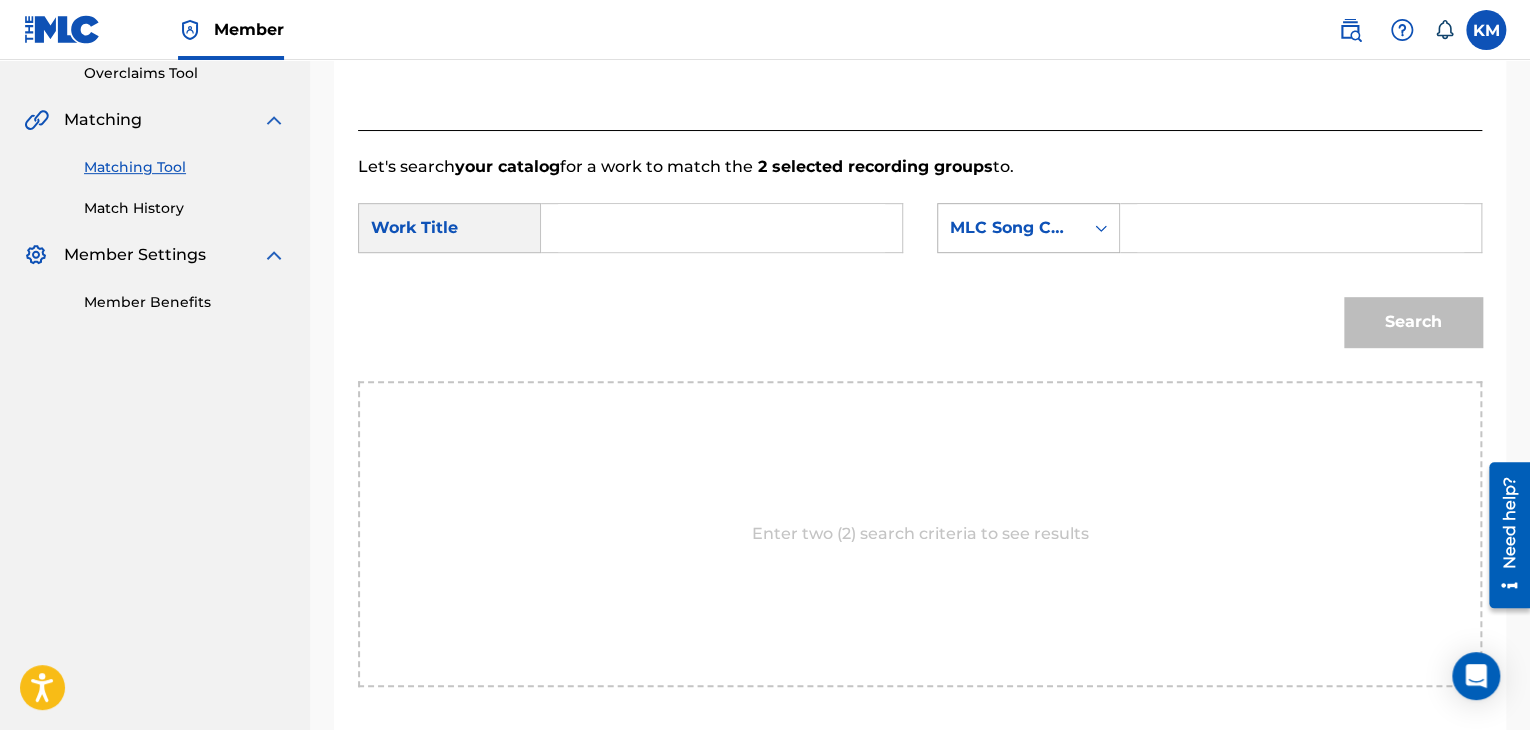 click 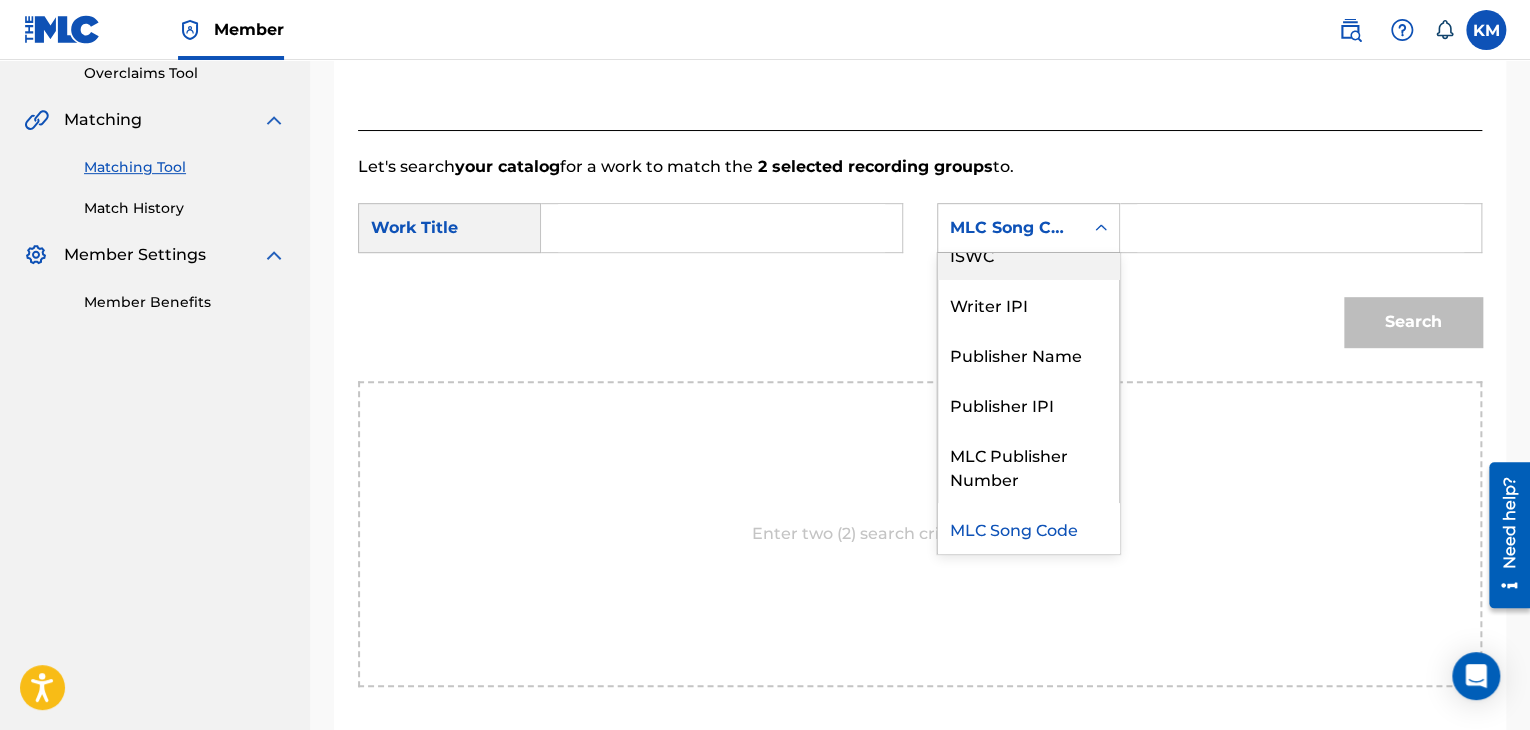 scroll, scrollTop: 0, scrollLeft: 0, axis: both 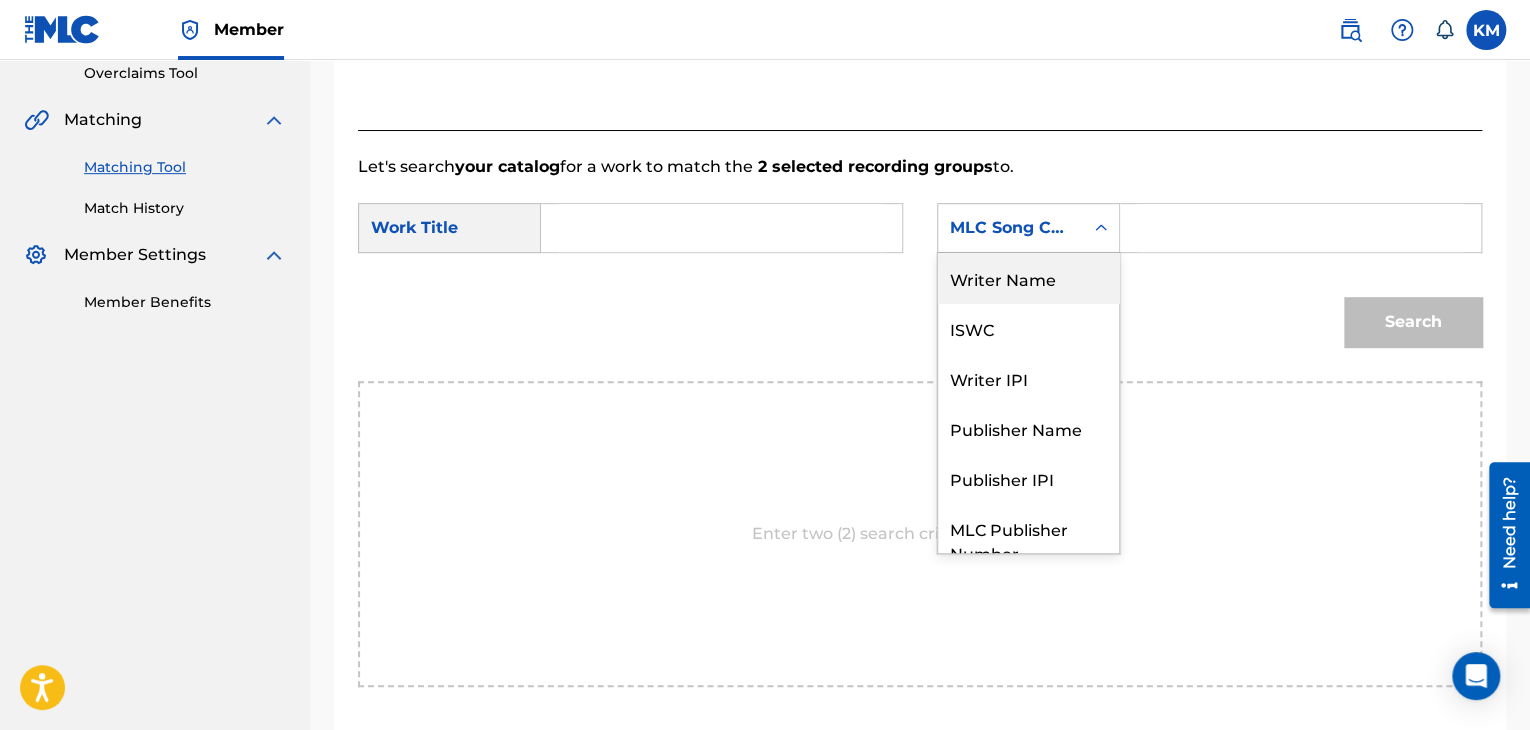 click on "Writer Name" at bounding box center (1028, 278) 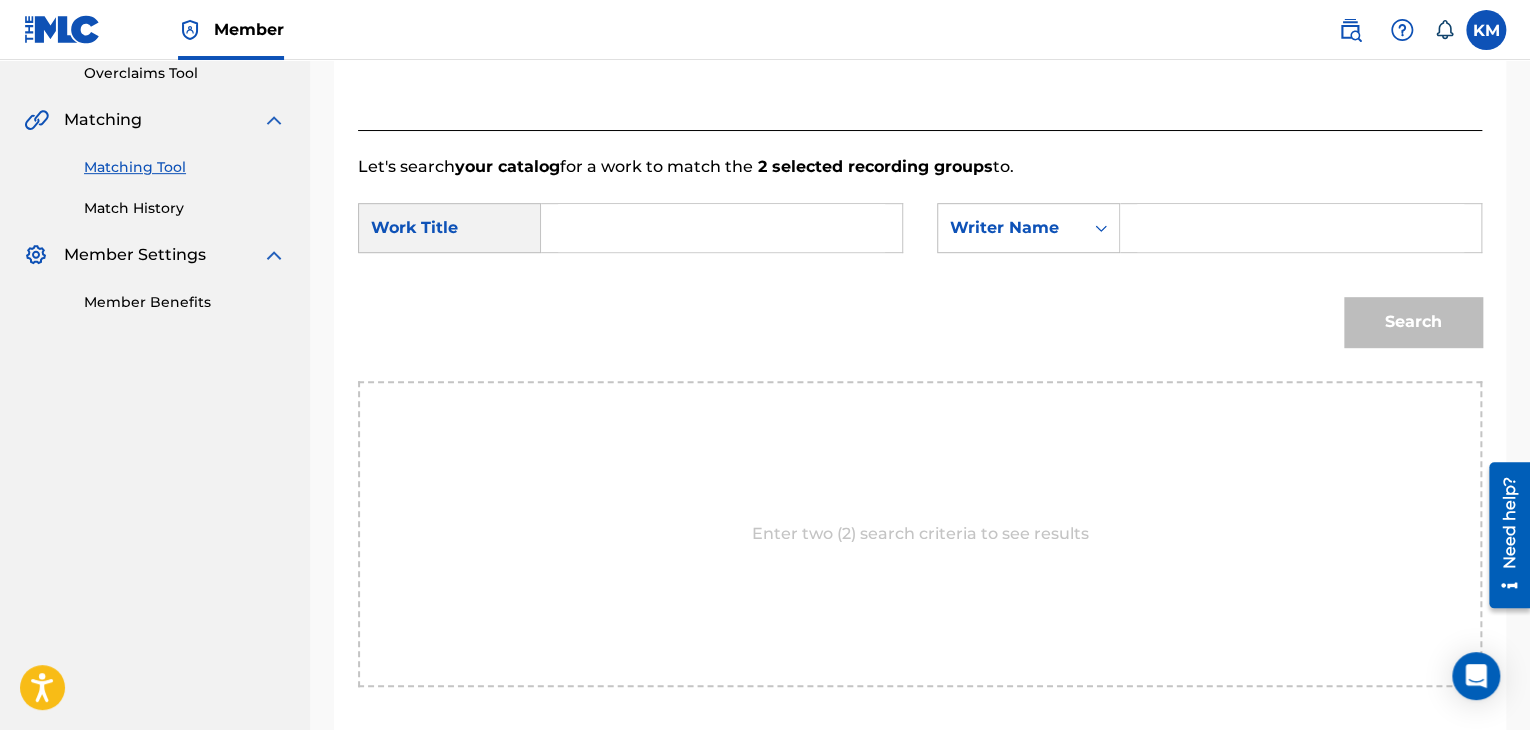 click at bounding box center [1300, 228] 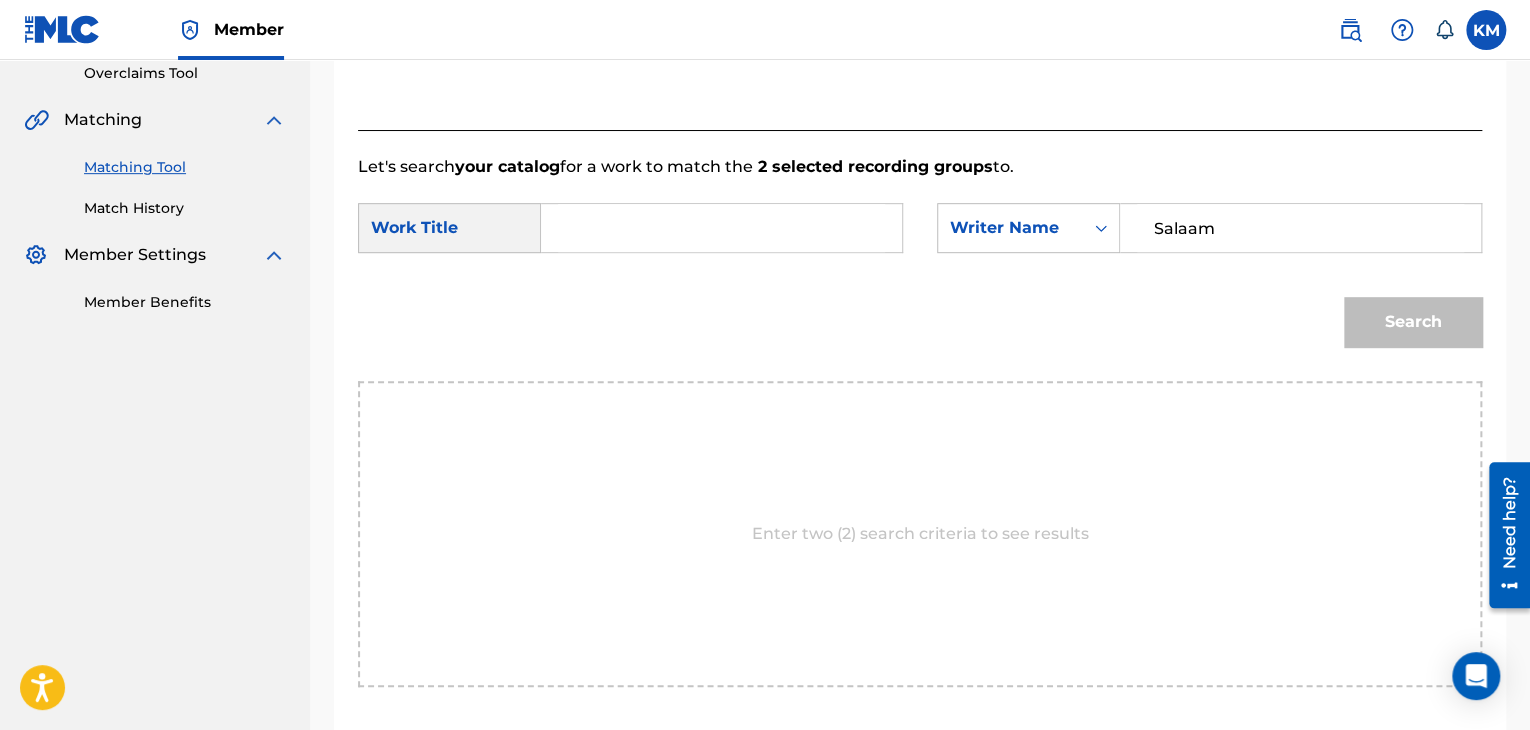 type on "Salaam" 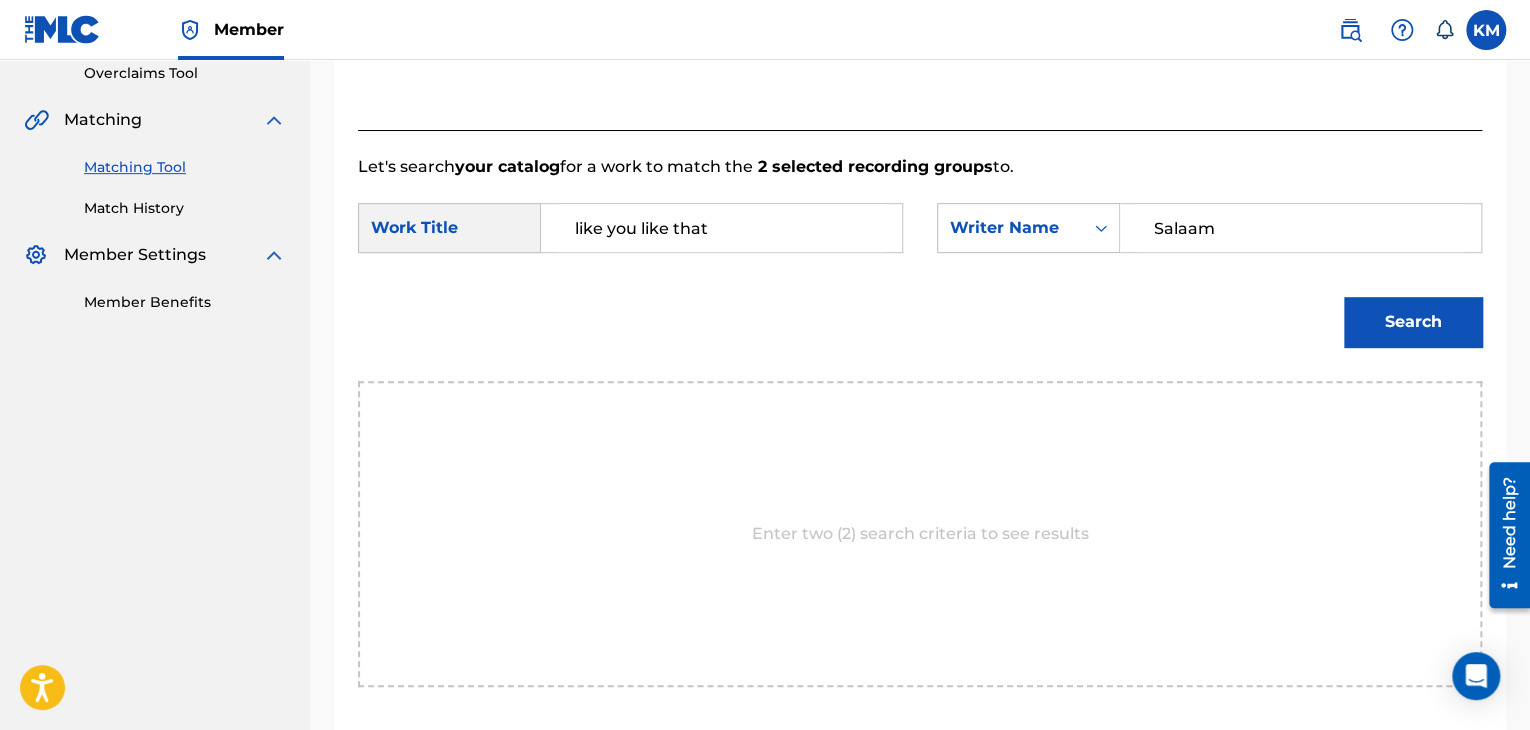 drag, startPoint x: 726, startPoint y: 223, endPoint x: 236, endPoint y: 233, distance: 490.10202 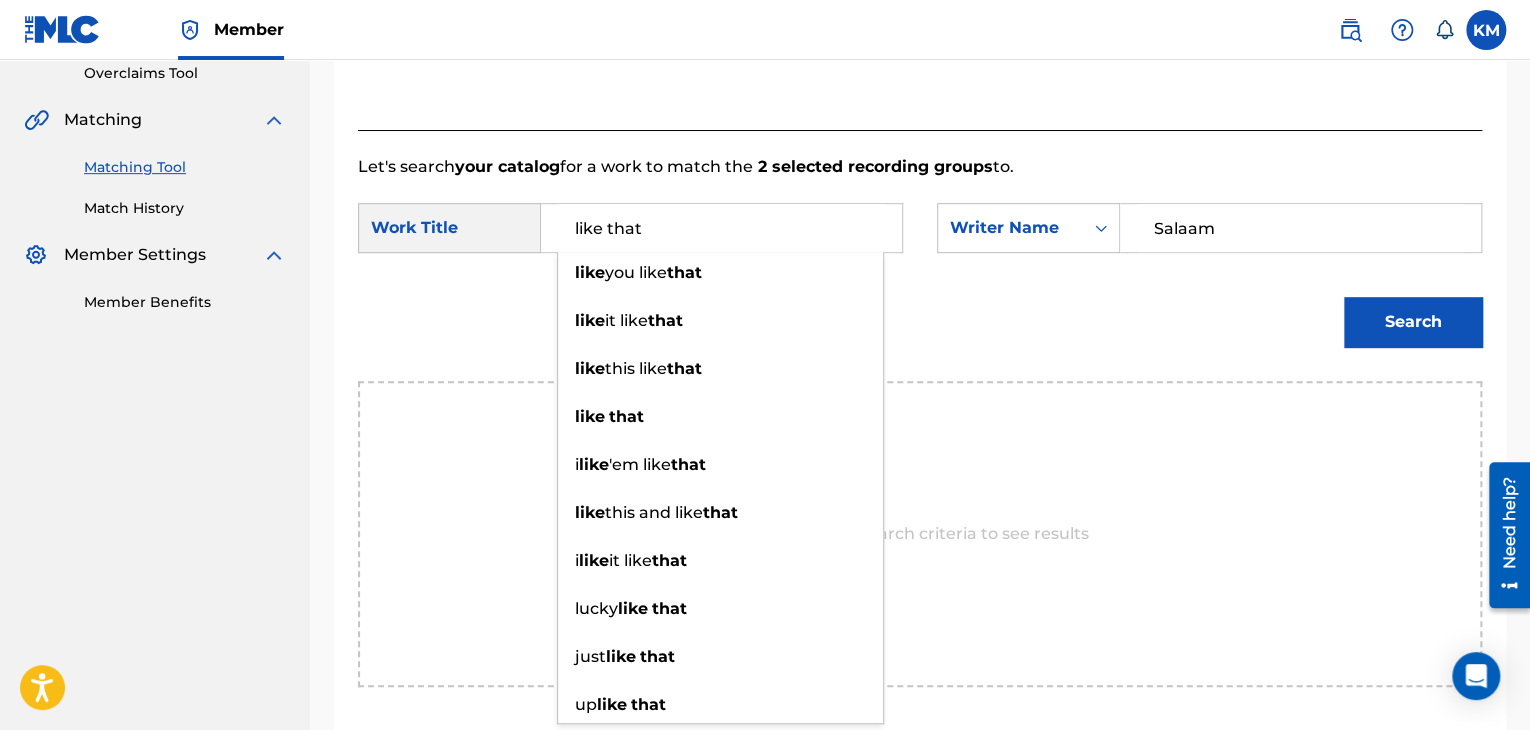 type on "like that" 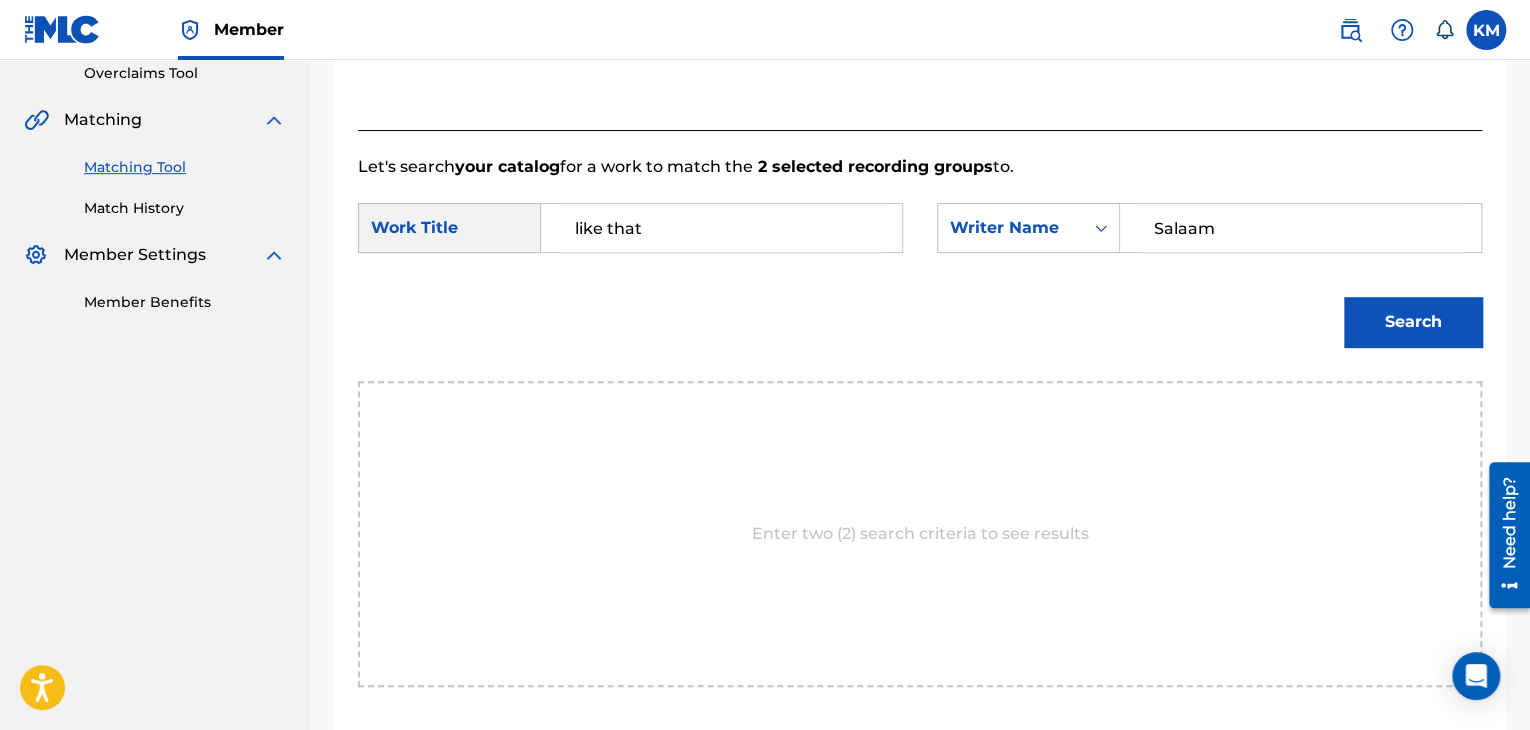 drag, startPoint x: 1406, startPoint y: 317, endPoint x: 1286, endPoint y: 328, distance: 120.50311 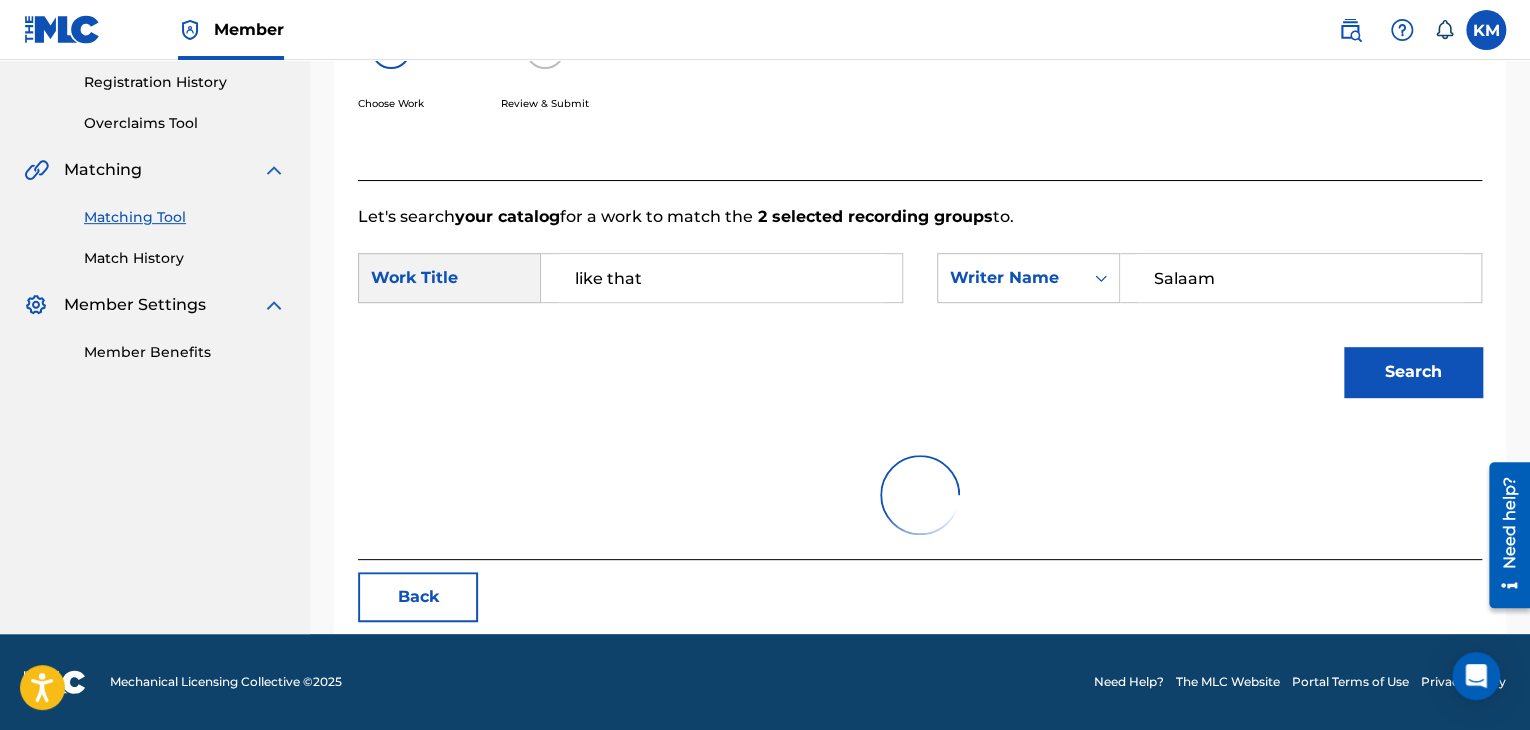 scroll, scrollTop: 290, scrollLeft: 0, axis: vertical 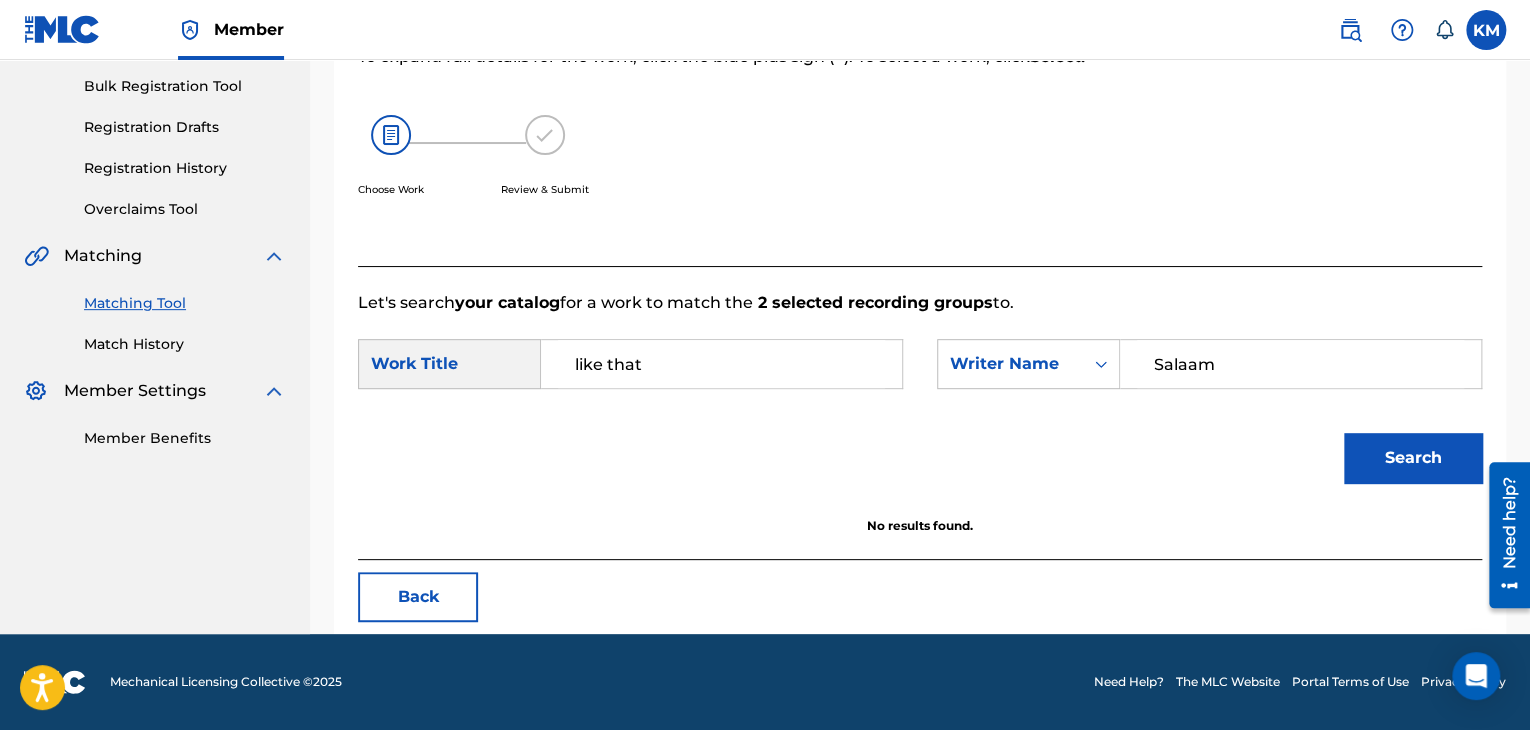 click at bounding box center [1486, 30] 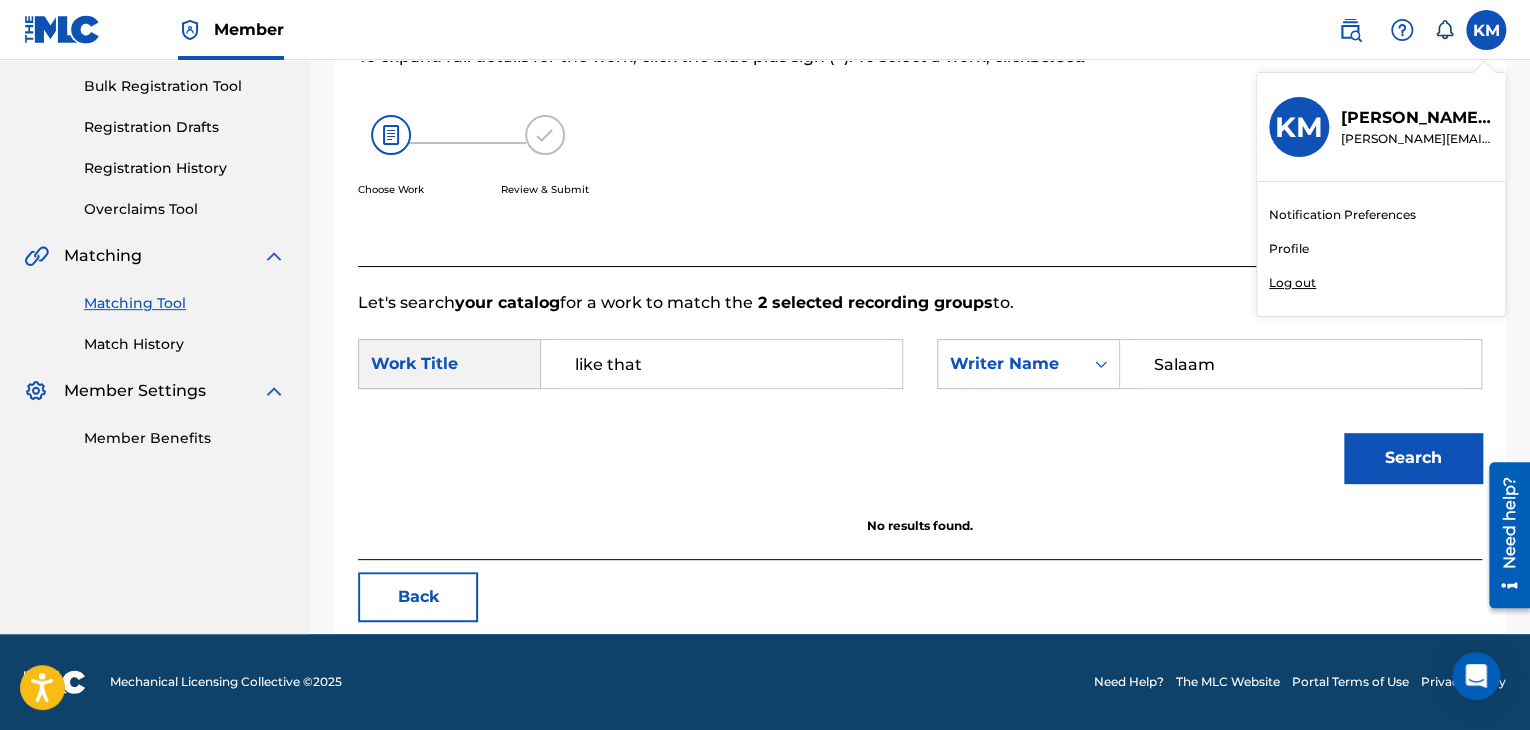 click on "Log out" at bounding box center (1292, 283) 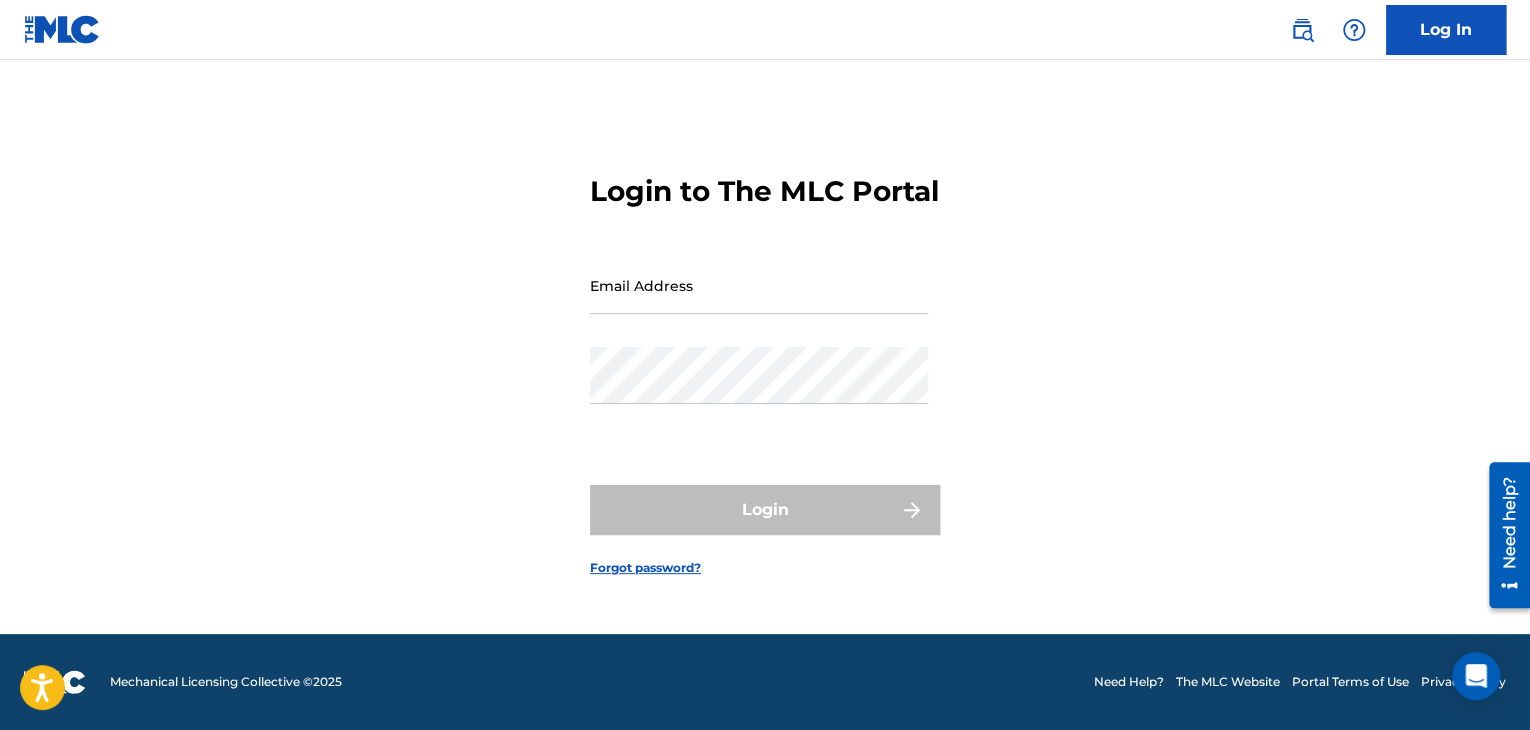 scroll, scrollTop: 0, scrollLeft: 0, axis: both 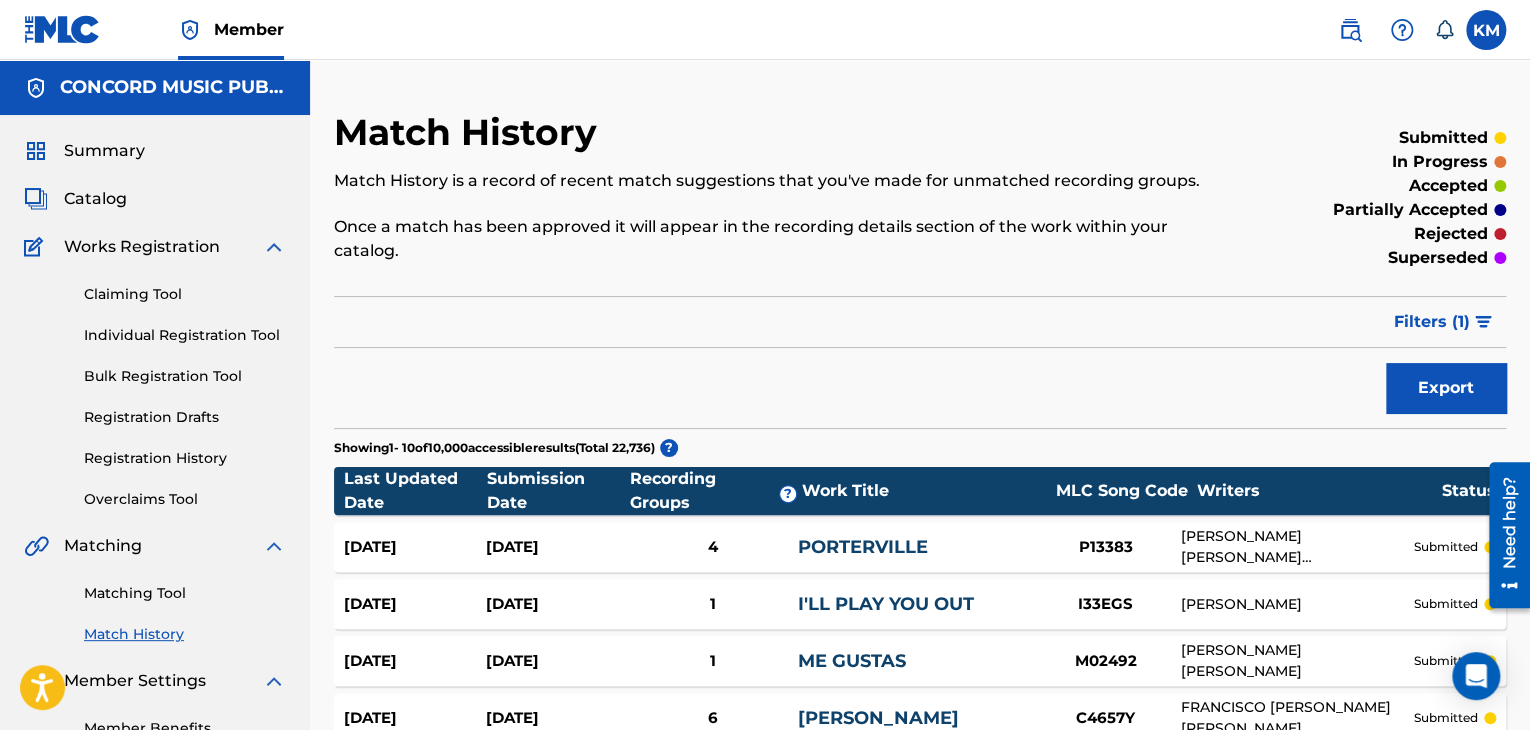 click on "Matching Tool" at bounding box center (185, 593) 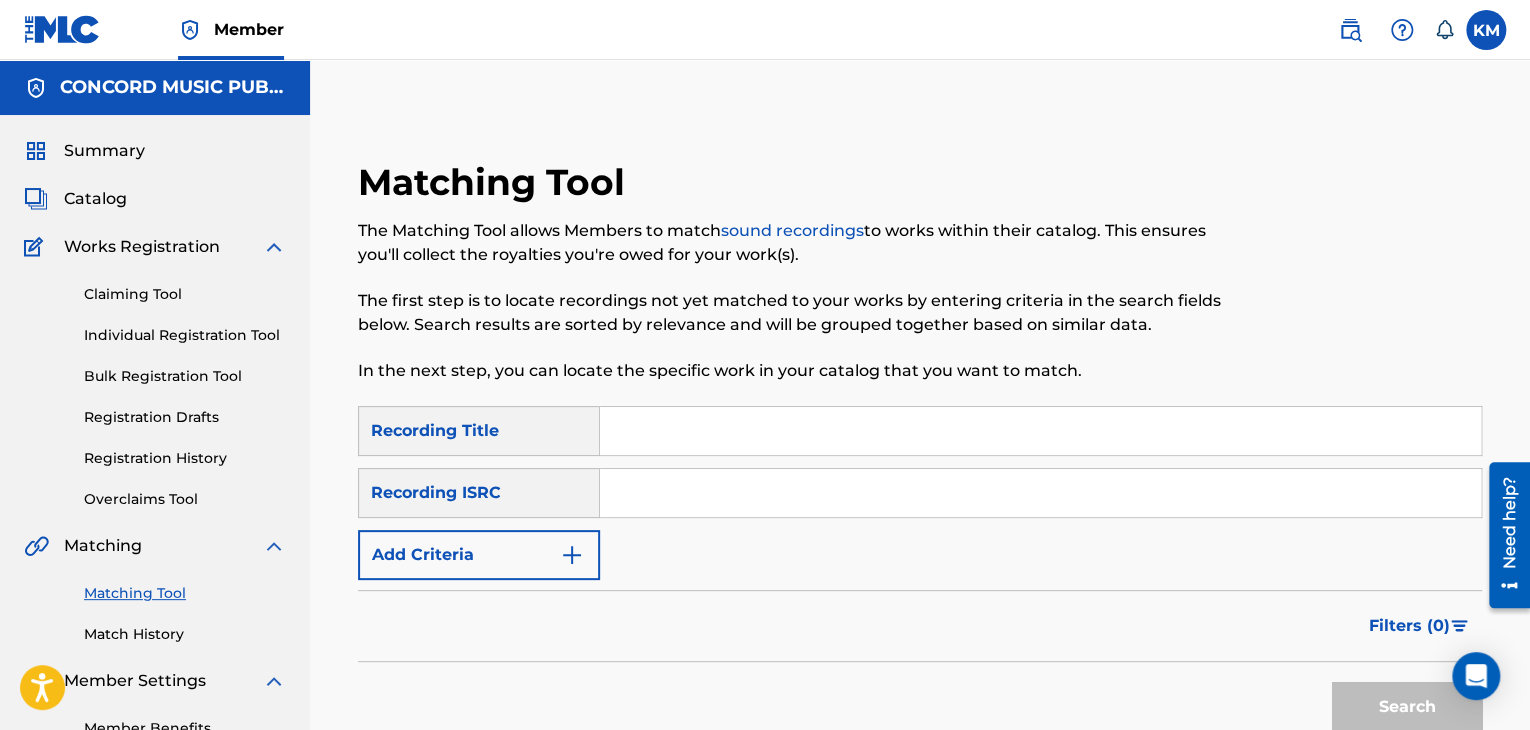 click on "Match History" at bounding box center (185, 634) 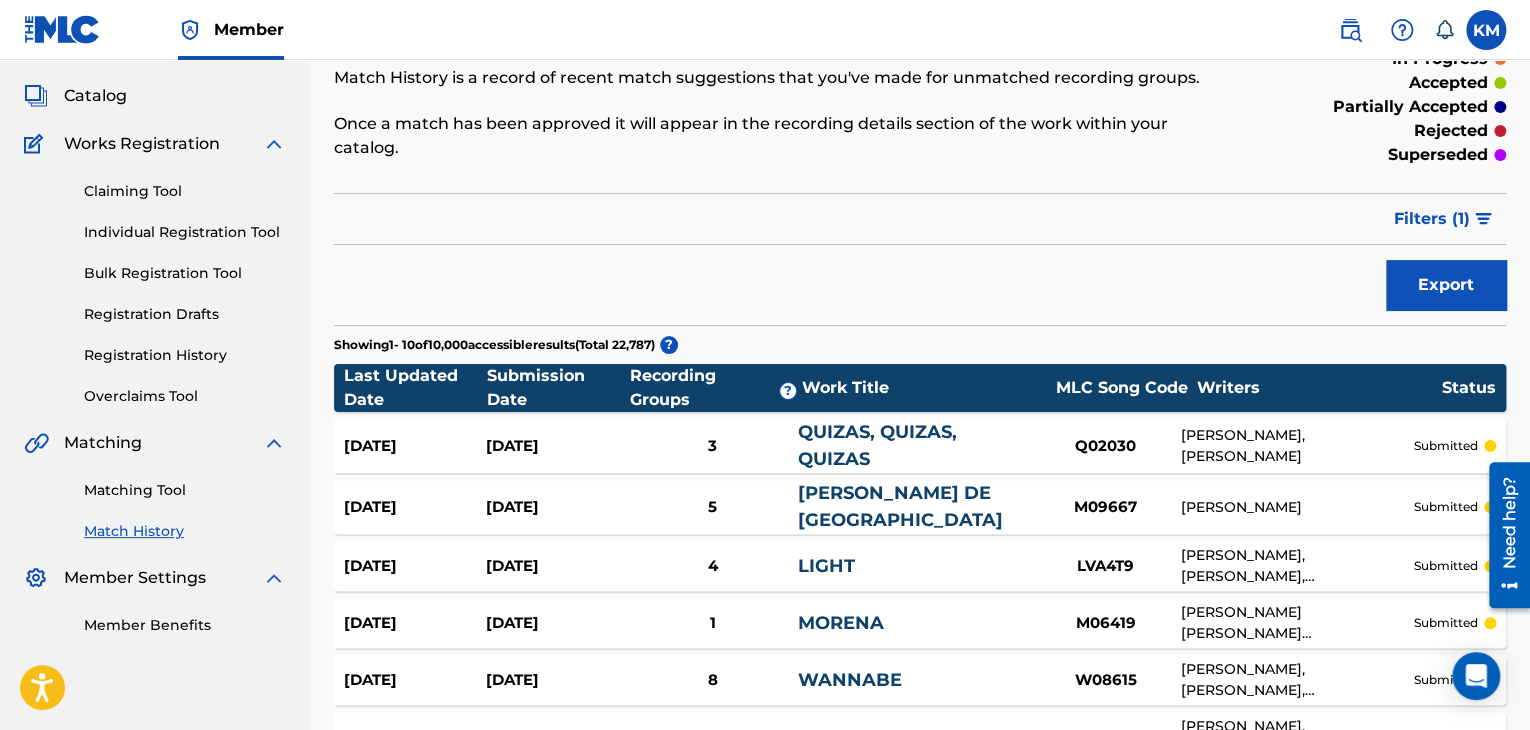 scroll, scrollTop: 100, scrollLeft: 0, axis: vertical 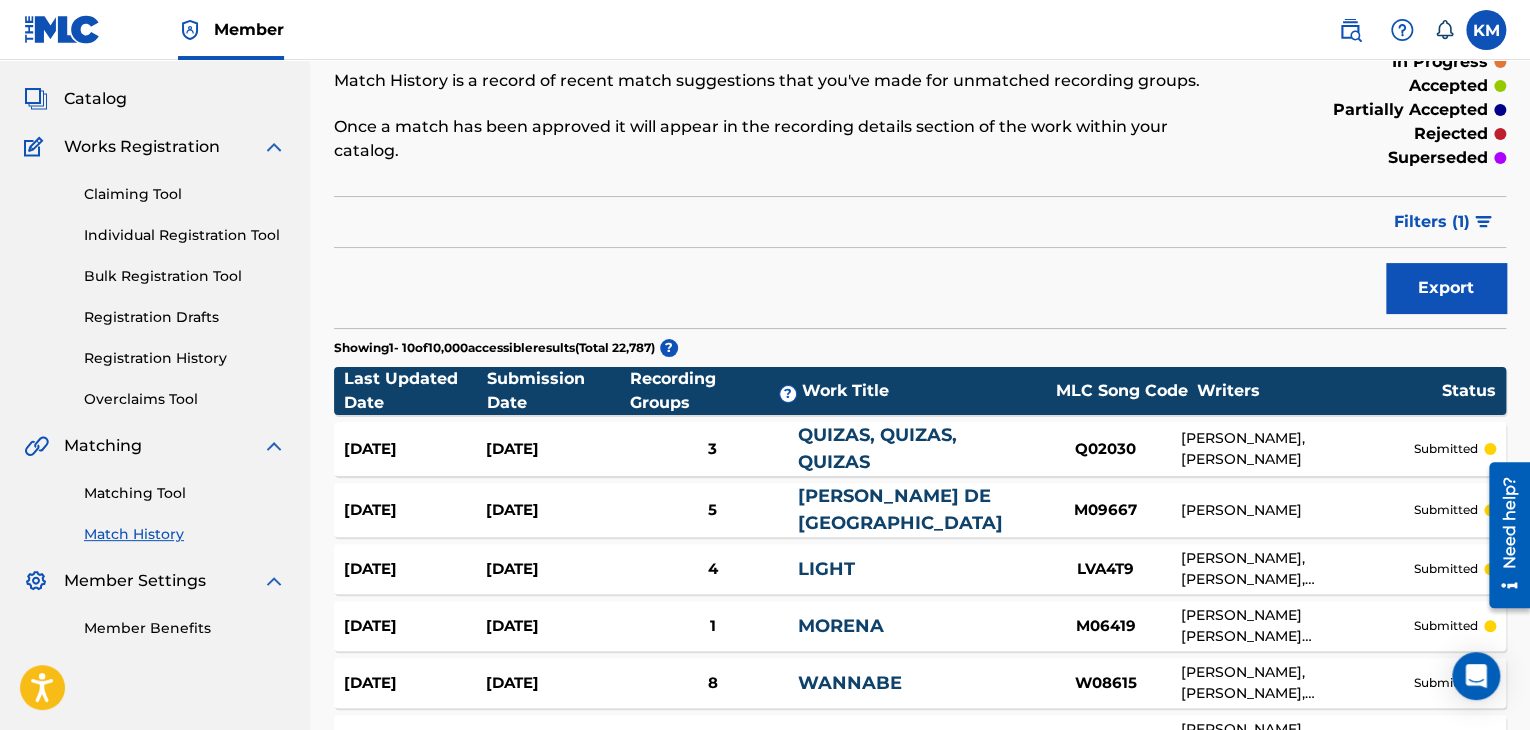 click on "Filters ( 1 )" at bounding box center [1432, 222] 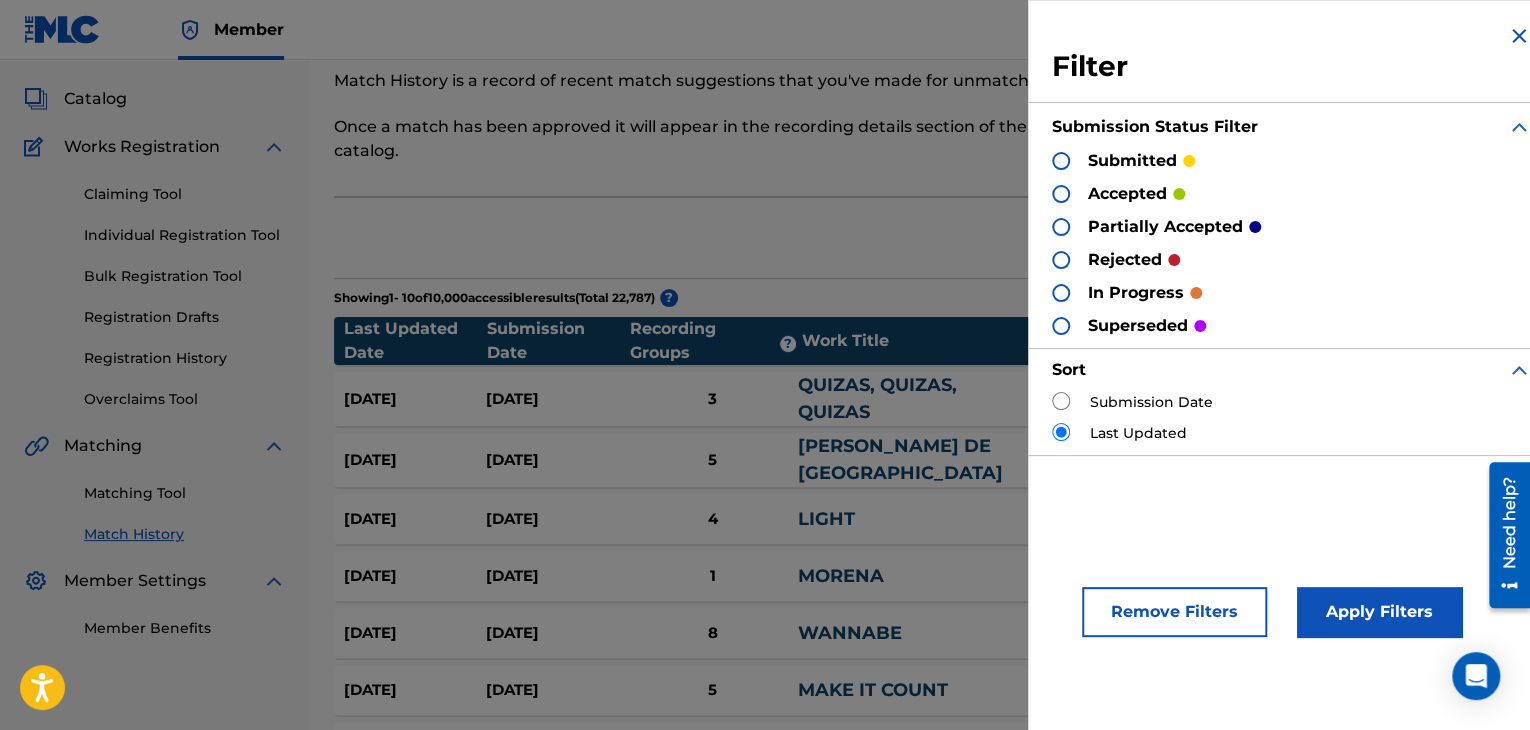 click at bounding box center [1061, 401] 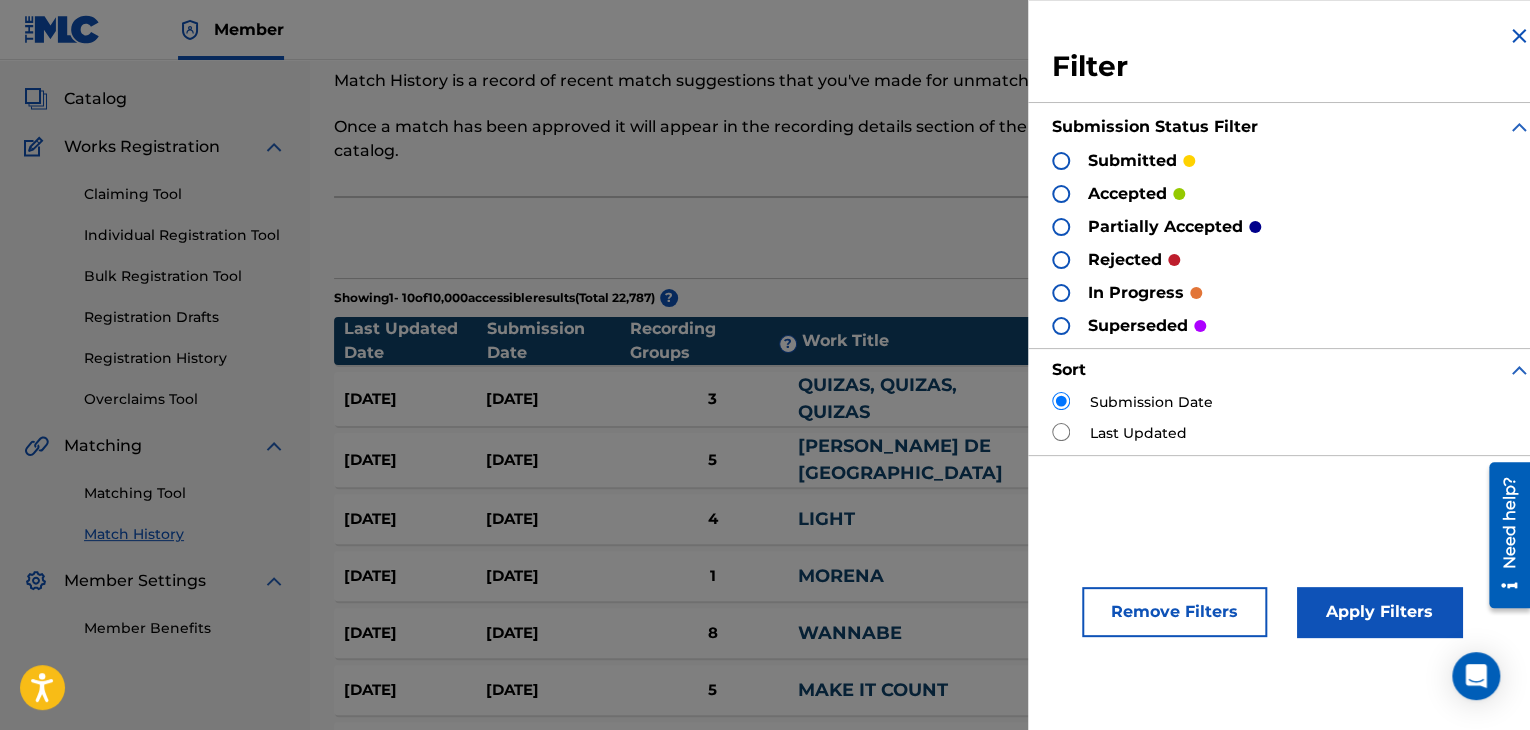click on "Apply Filters" at bounding box center (1379, 612) 